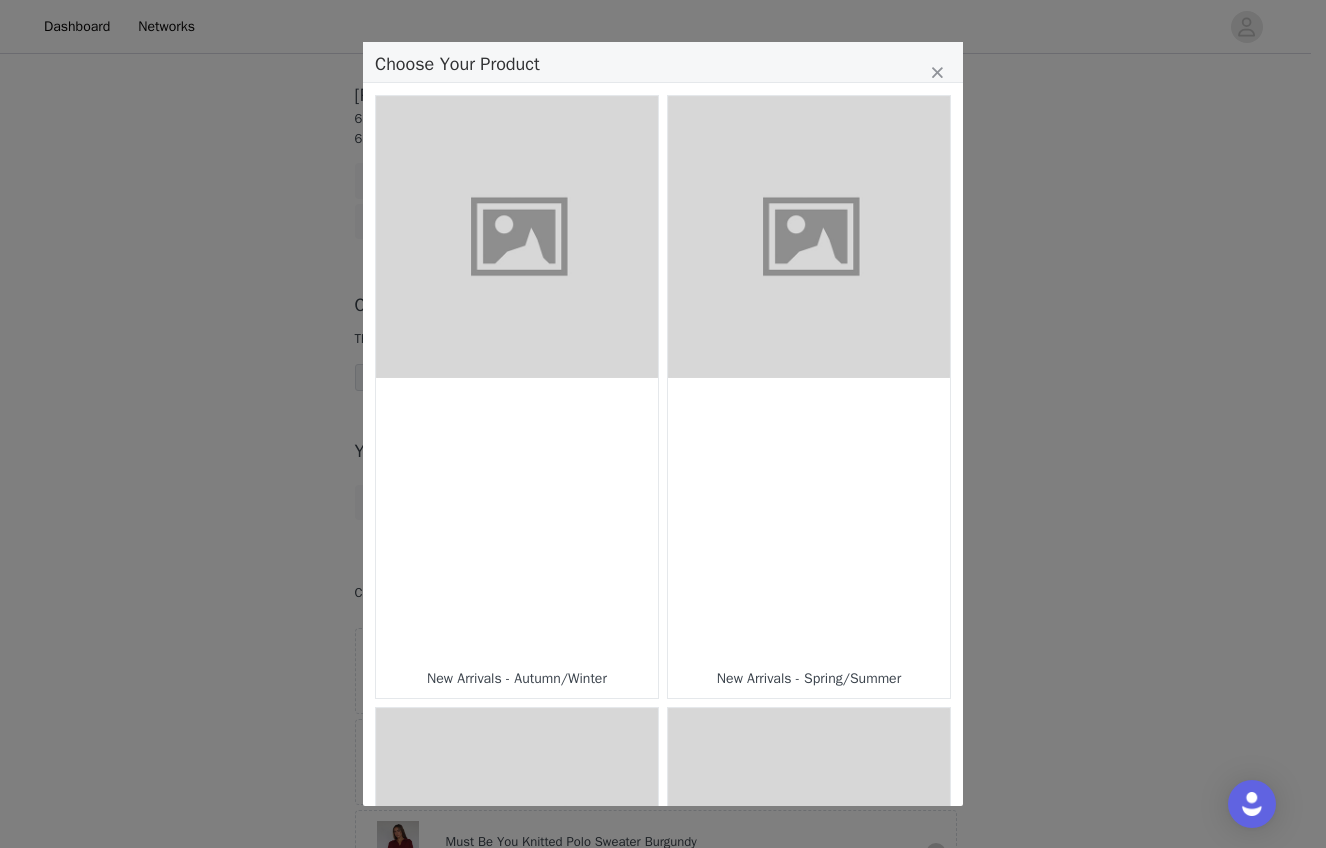 select on "26798202" 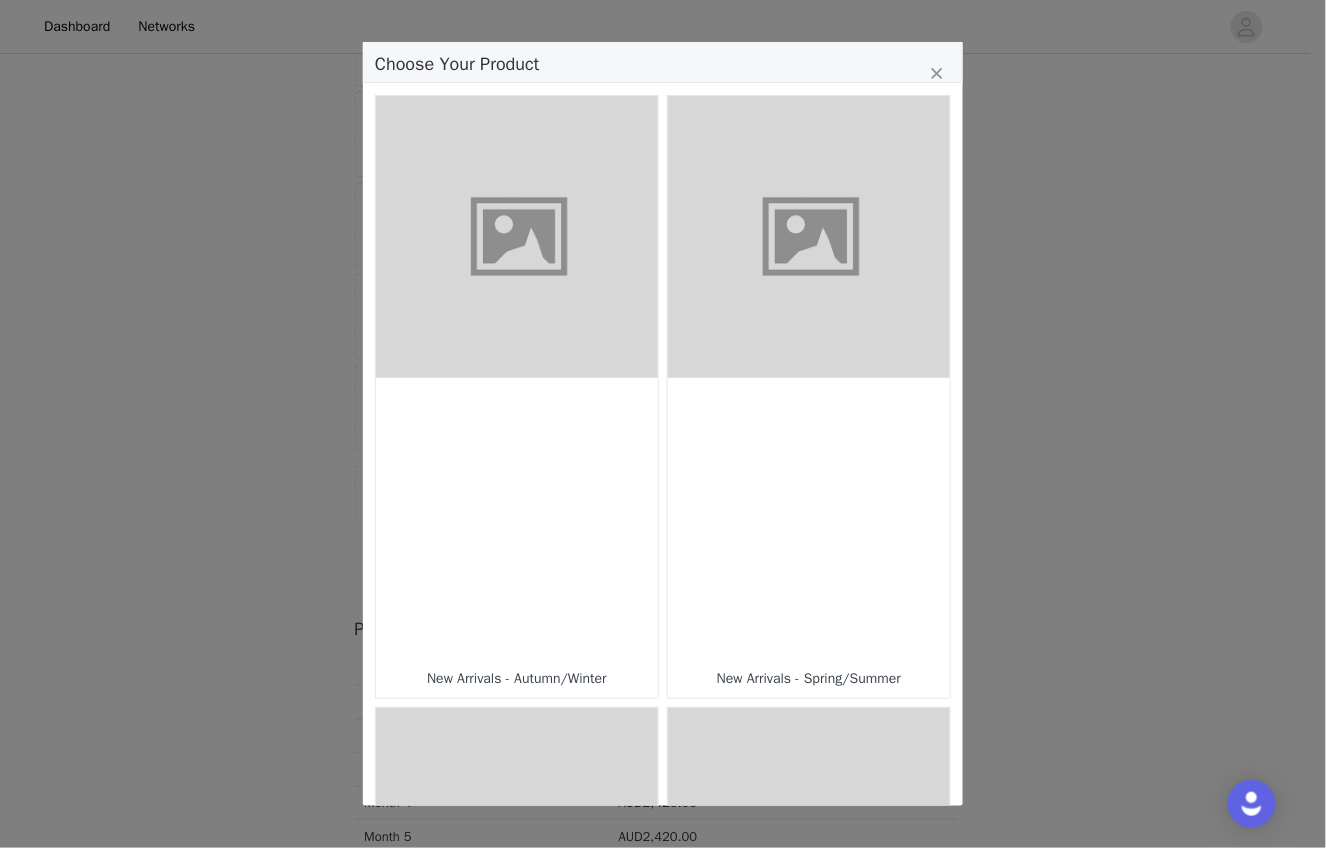 click at bounding box center [809, 519] 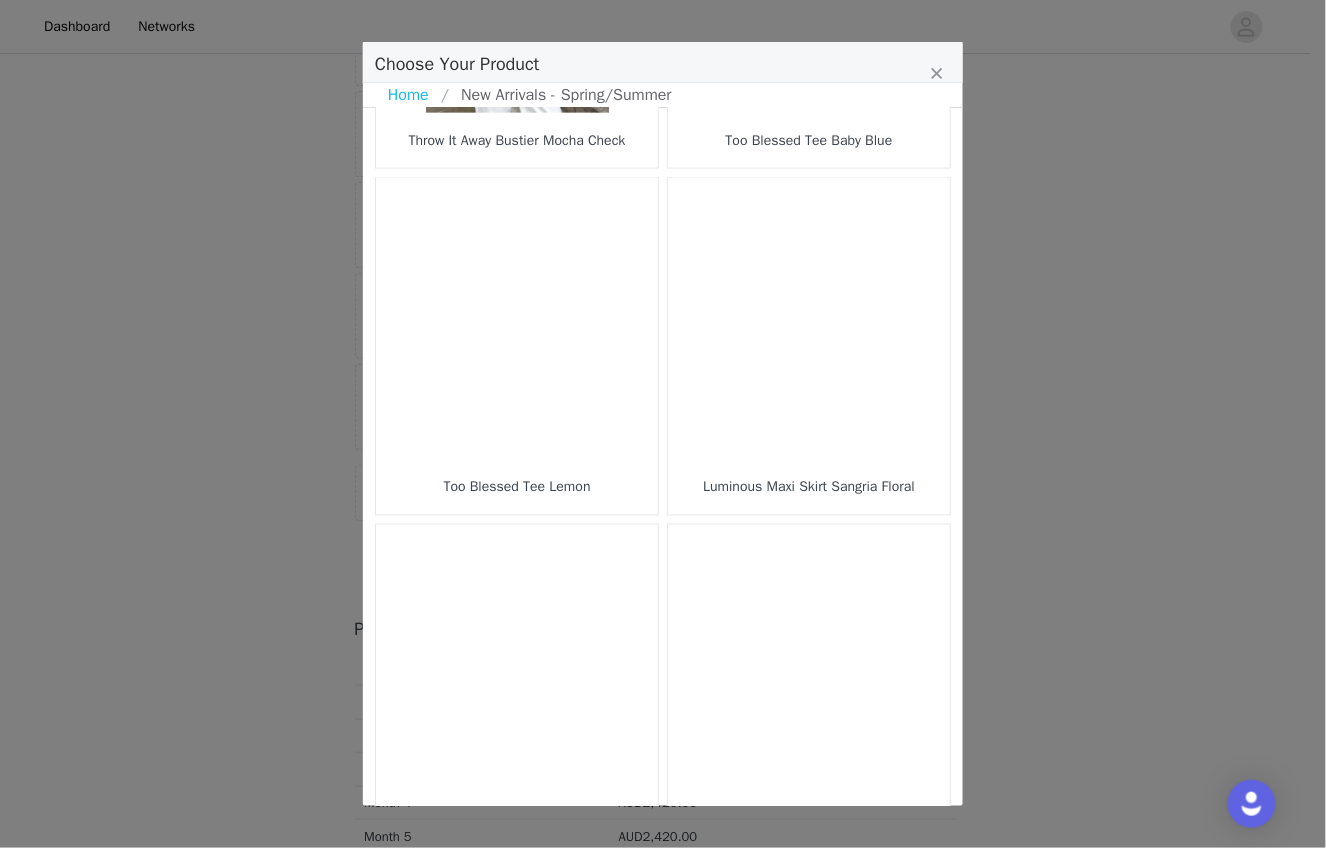 scroll, scrollTop: 2796, scrollLeft: 0, axis: vertical 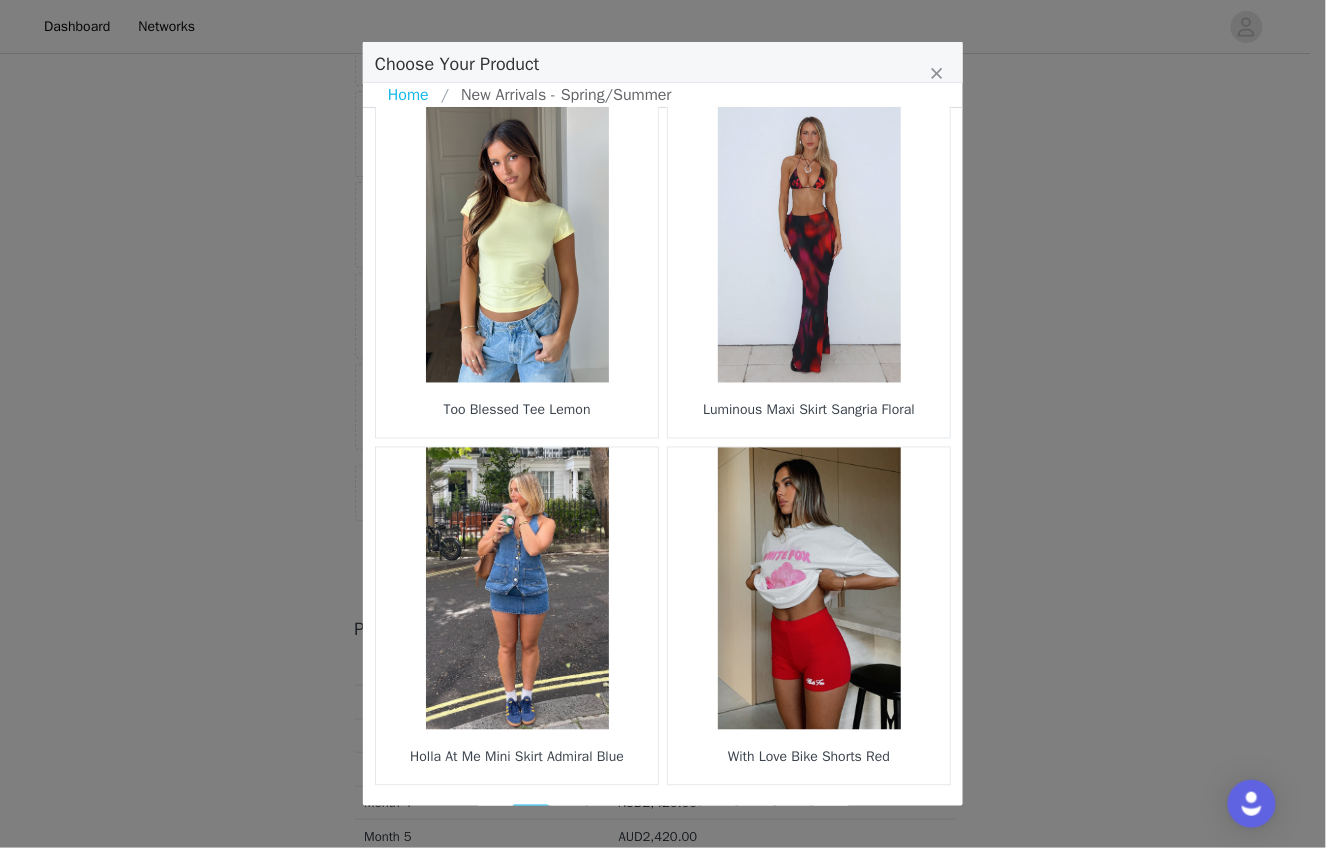 click on "2" at bounding box center [569, 819] 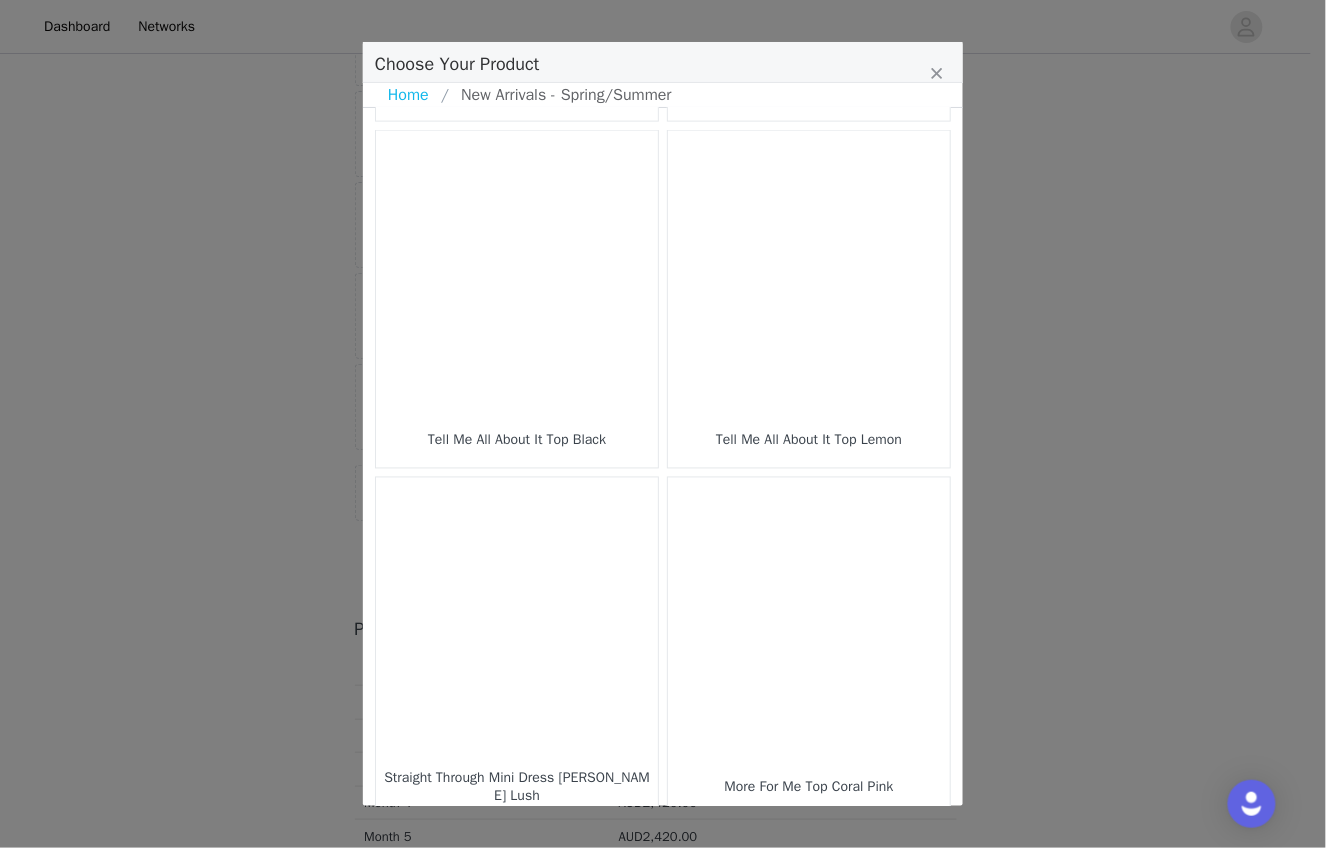 scroll, scrollTop: 2796, scrollLeft: 0, axis: vertical 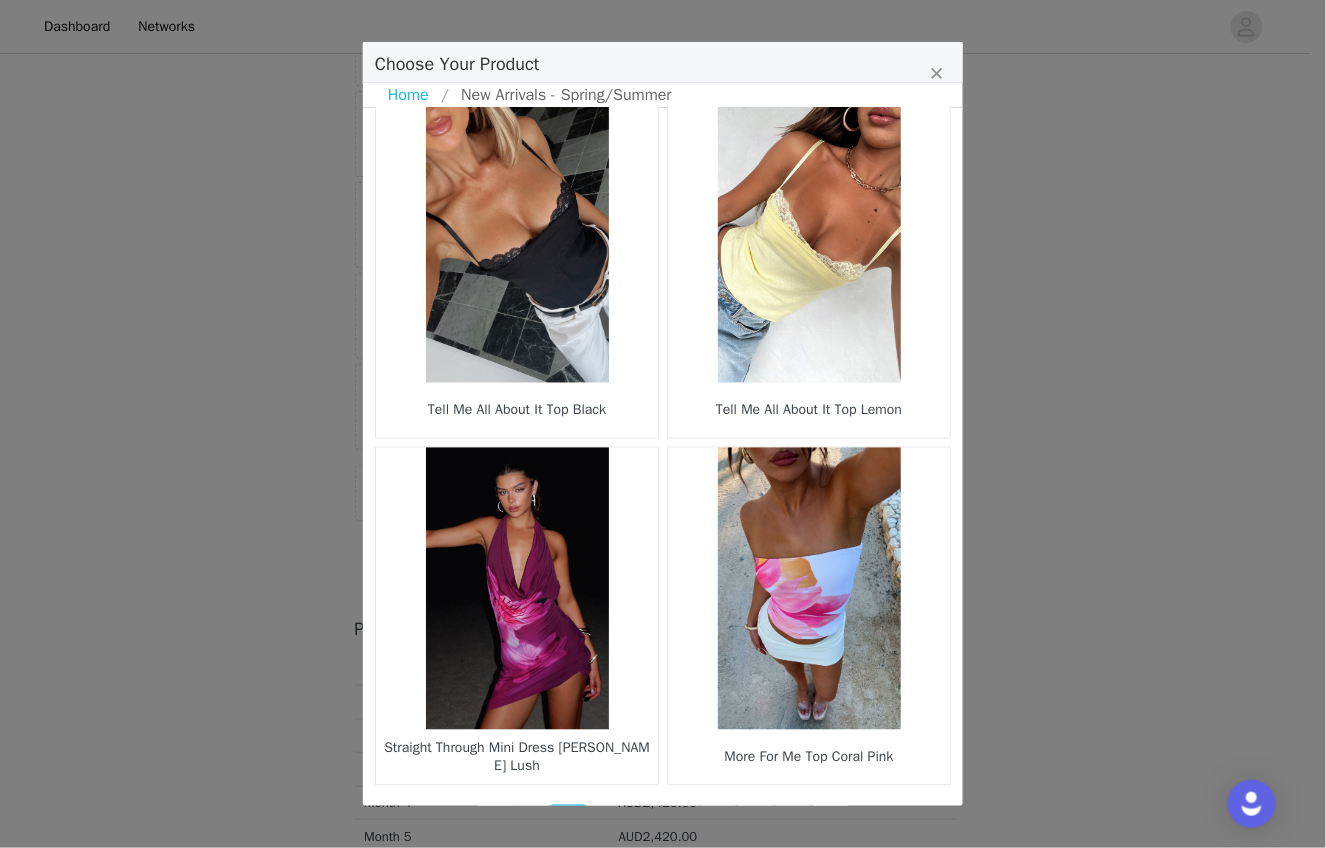 click on "3" at bounding box center (606, 819) 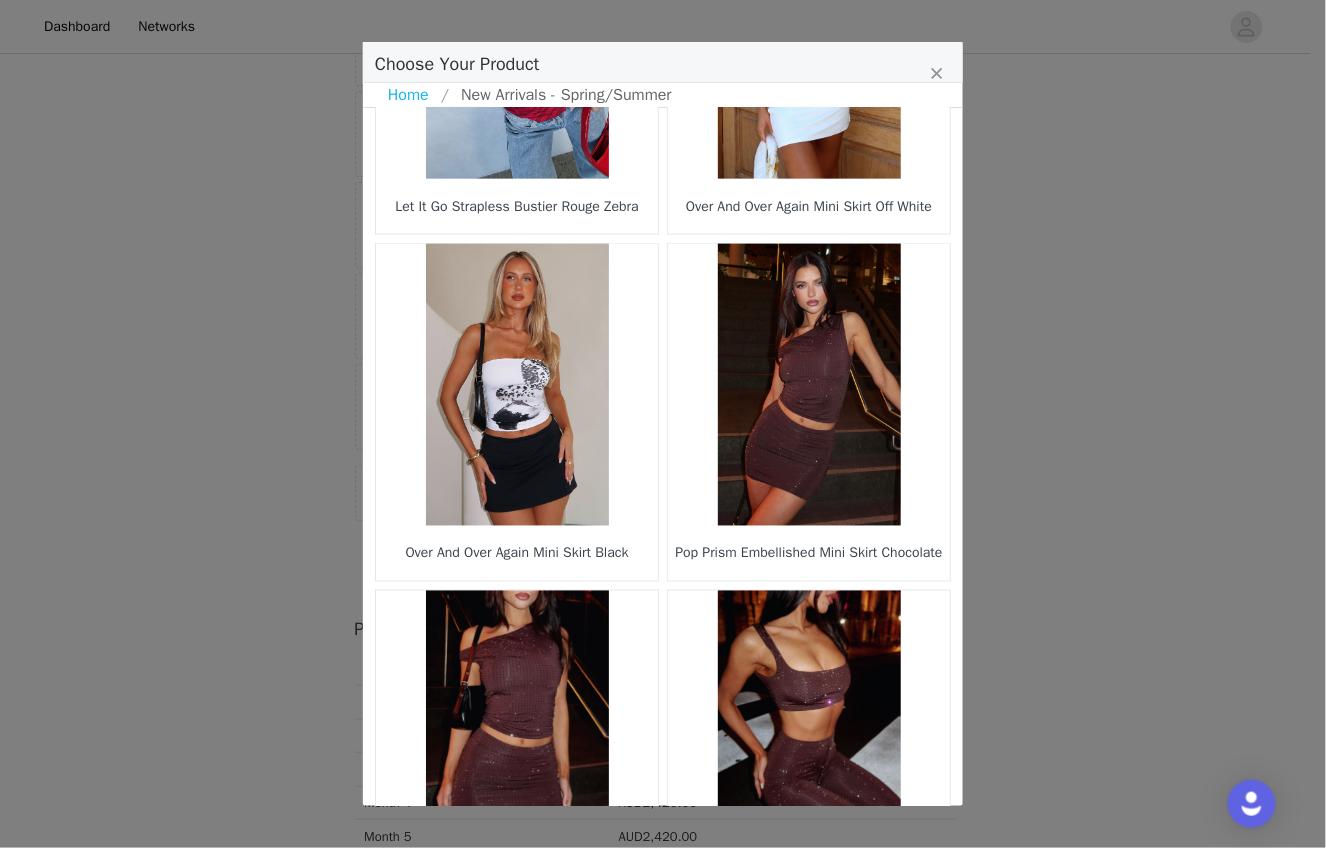 scroll, scrollTop: 2796, scrollLeft: 0, axis: vertical 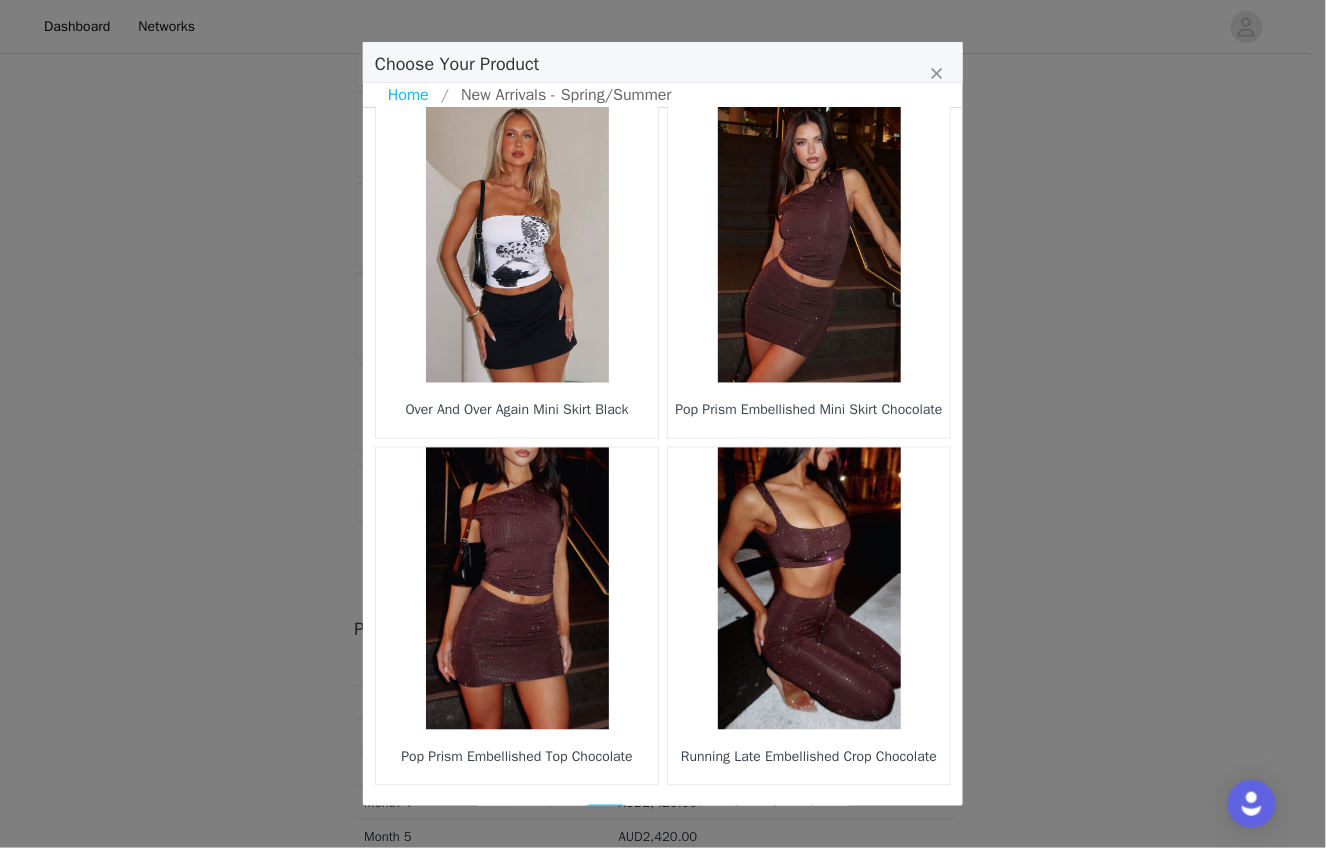 click on "4" at bounding box center (644, 819) 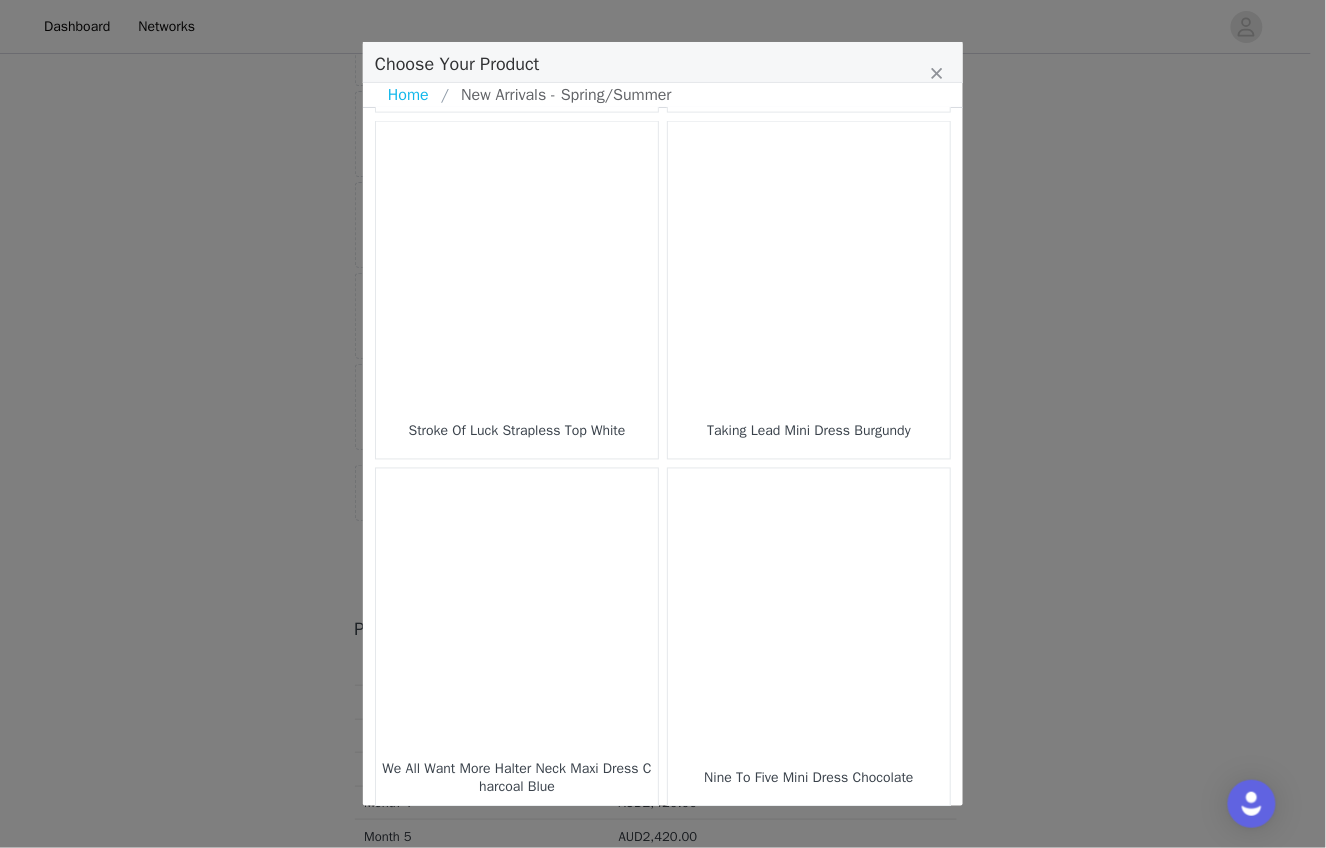 scroll, scrollTop: 2796, scrollLeft: 0, axis: vertical 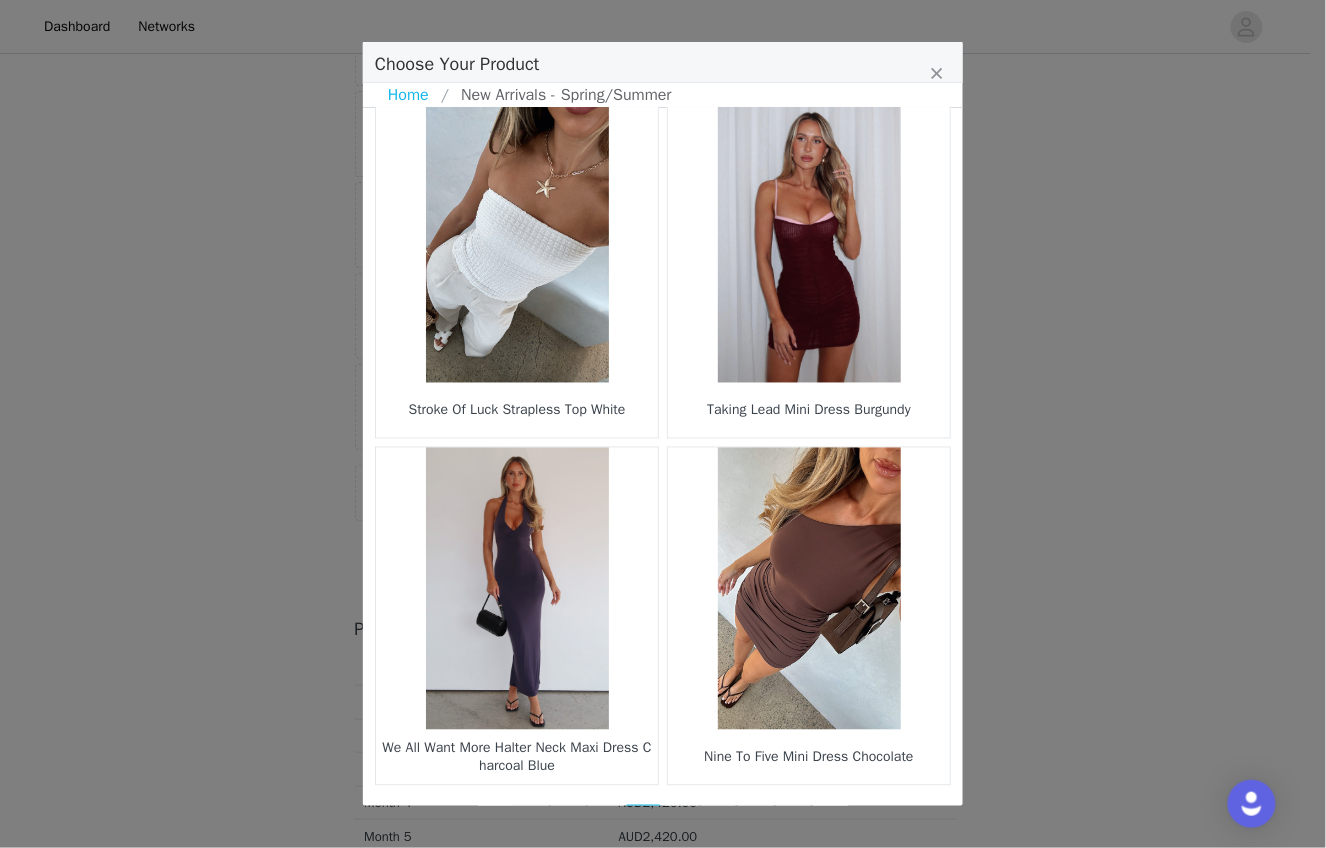 click on "5" at bounding box center (681, 819) 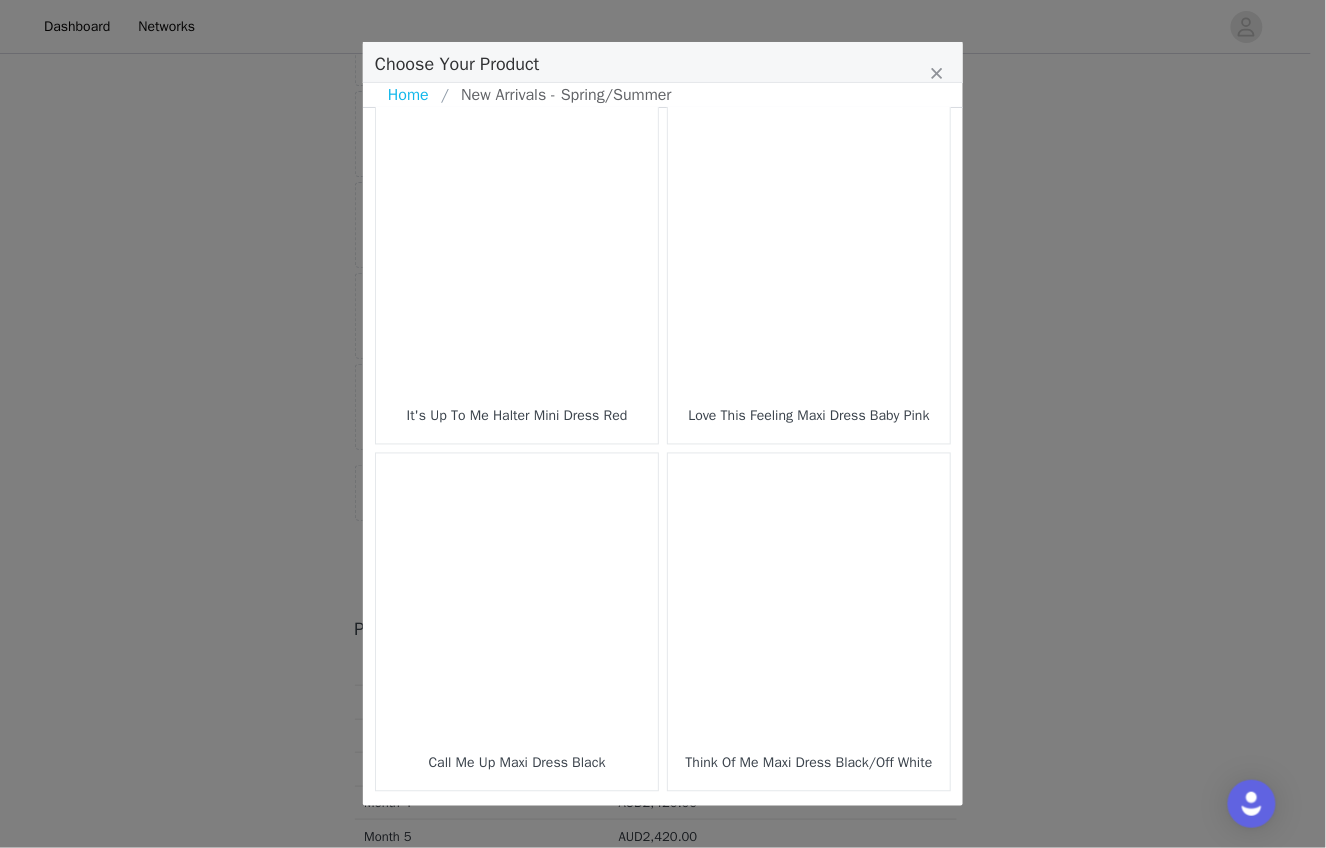 scroll, scrollTop: 2796, scrollLeft: 0, axis: vertical 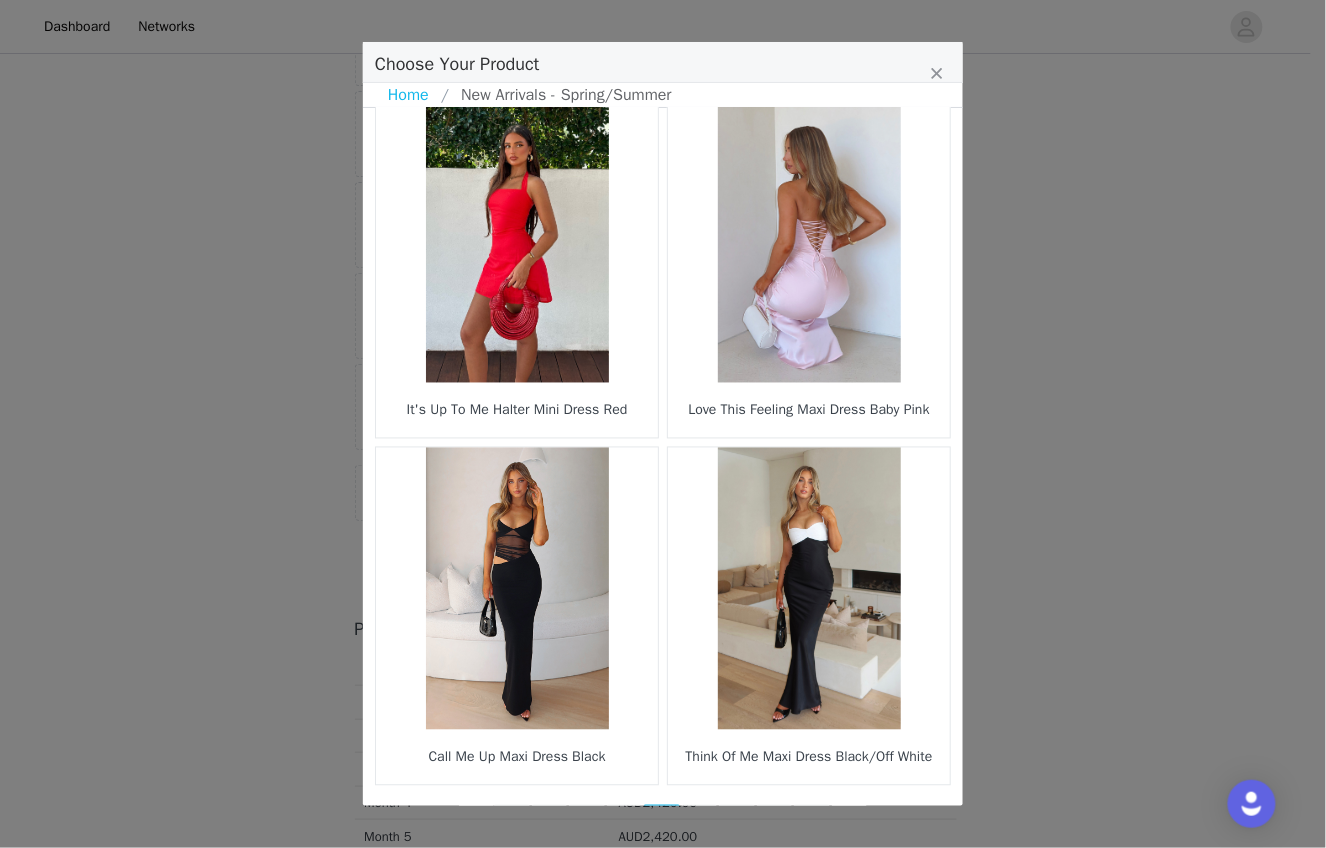 click on "6" at bounding box center (700, 819) 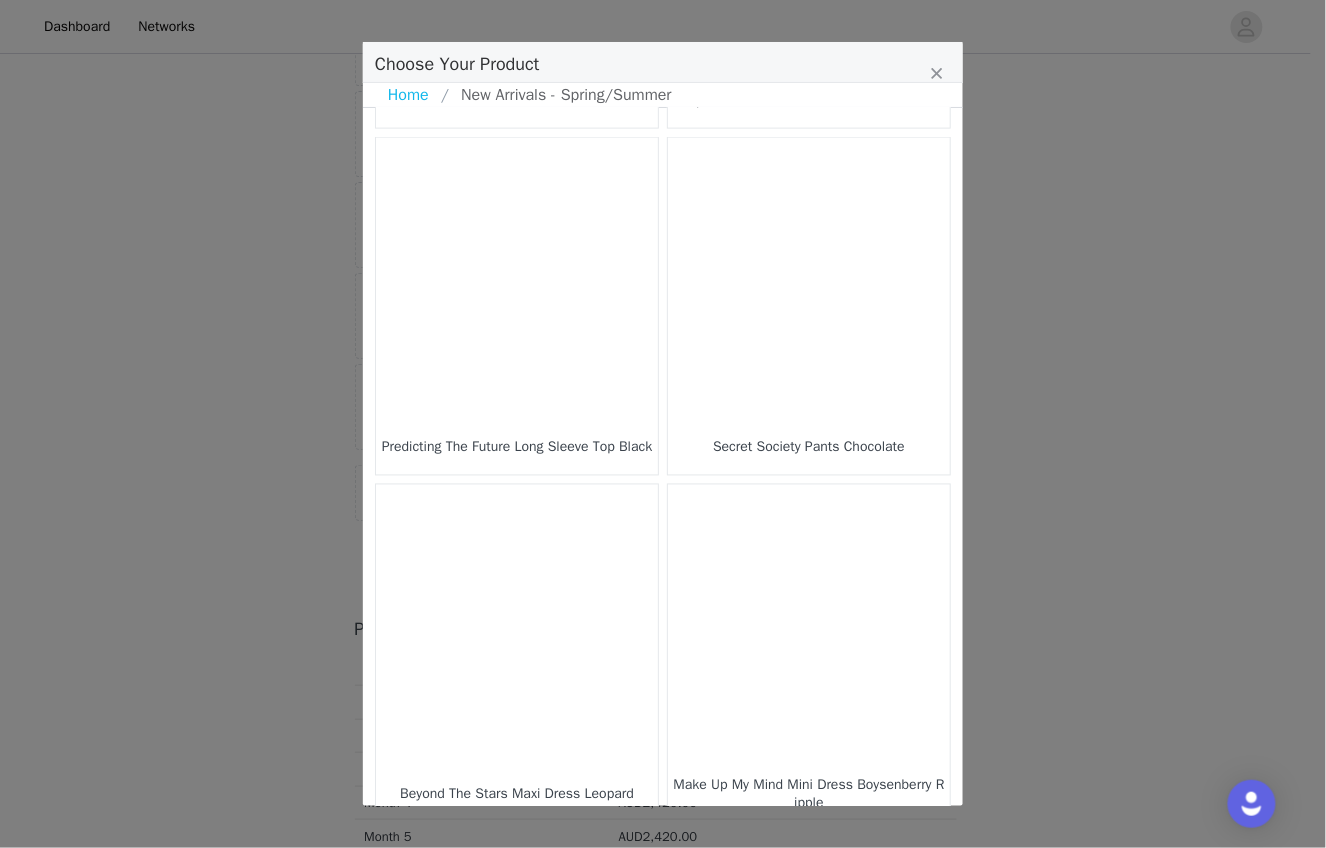 scroll, scrollTop: 2796, scrollLeft: 0, axis: vertical 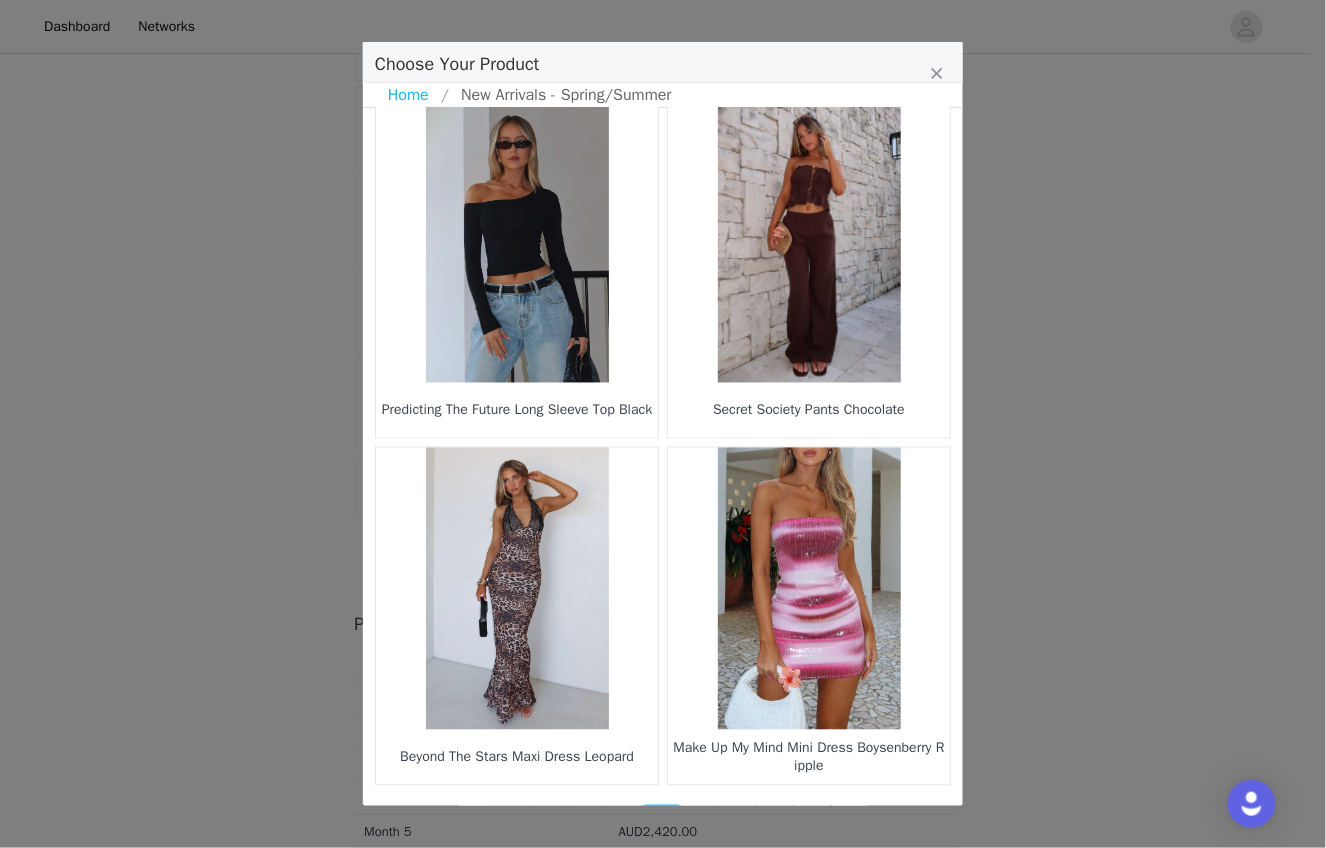 click on "7" at bounding box center (700, 819) 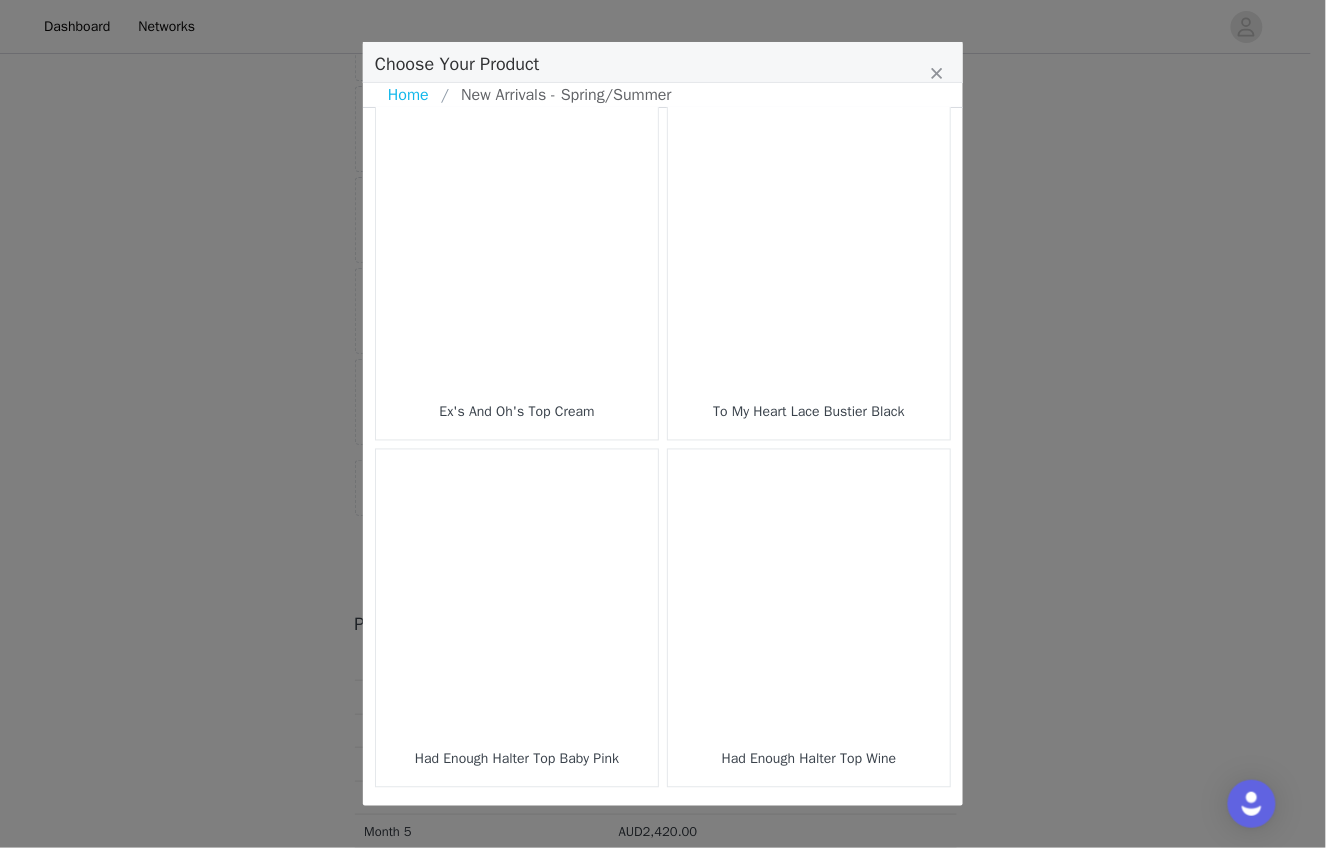 scroll, scrollTop: 2795, scrollLeft: 0, axis: vertical 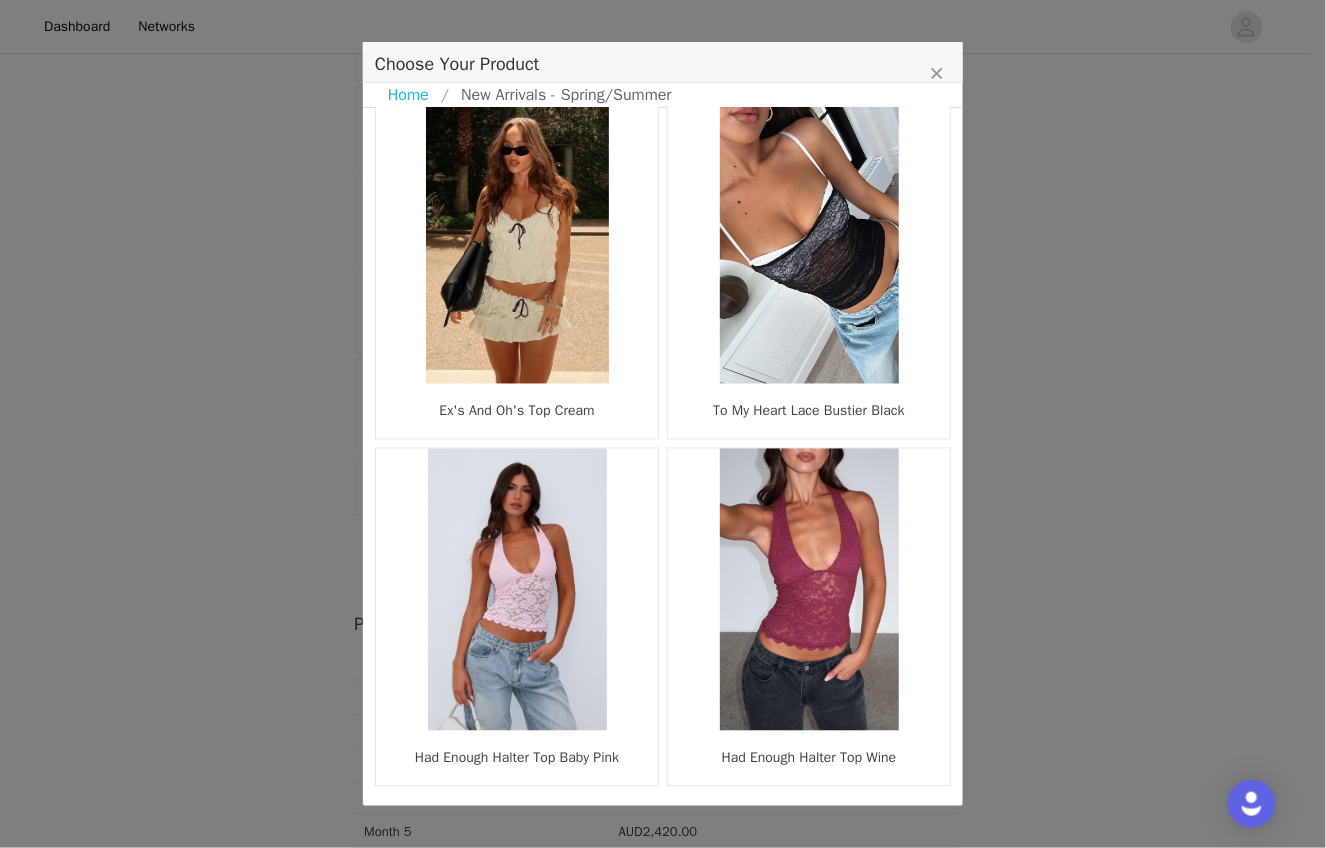 click on "8" at bounding box center [700, 820] 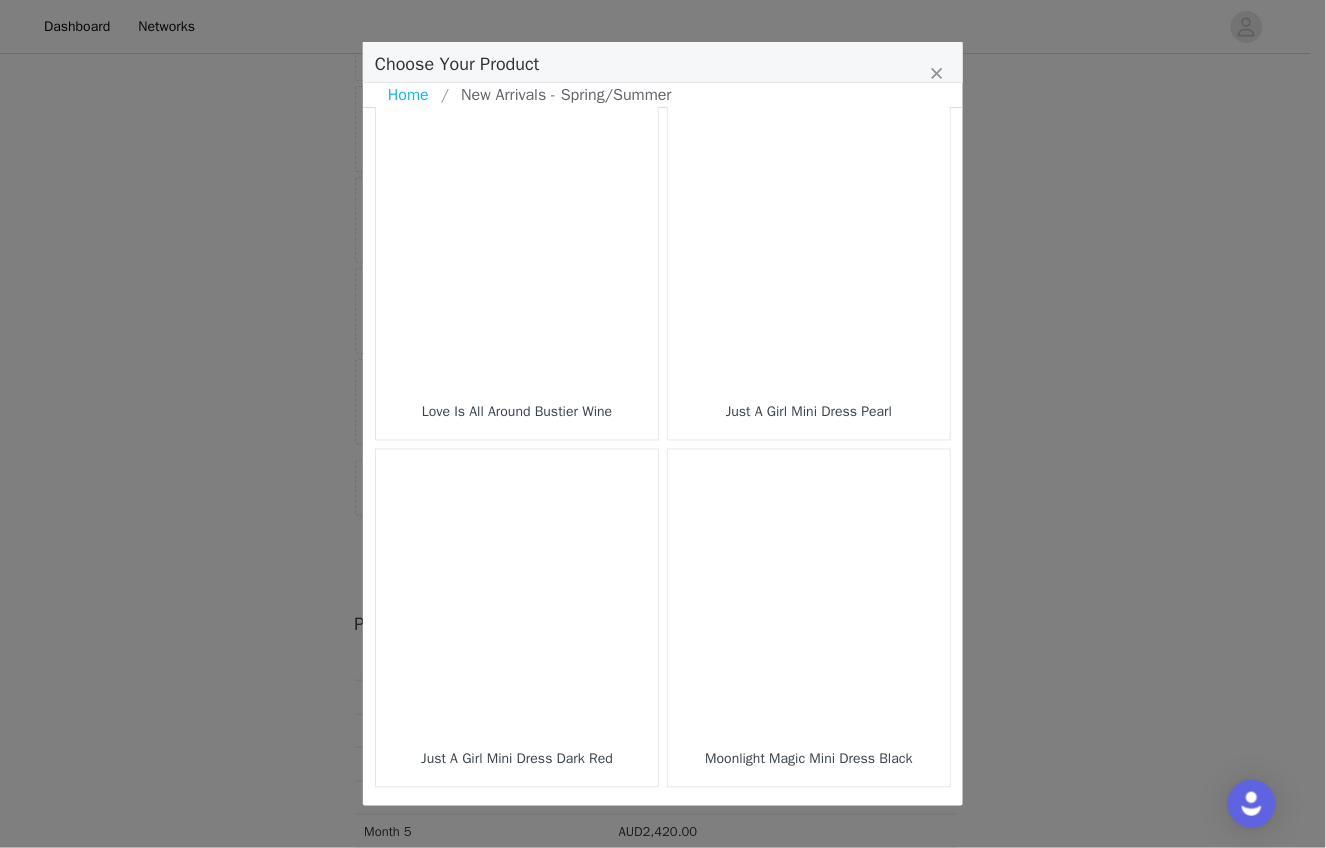 scroll, scrollTop: 2795, scrollLeft: 0, axis: vertical 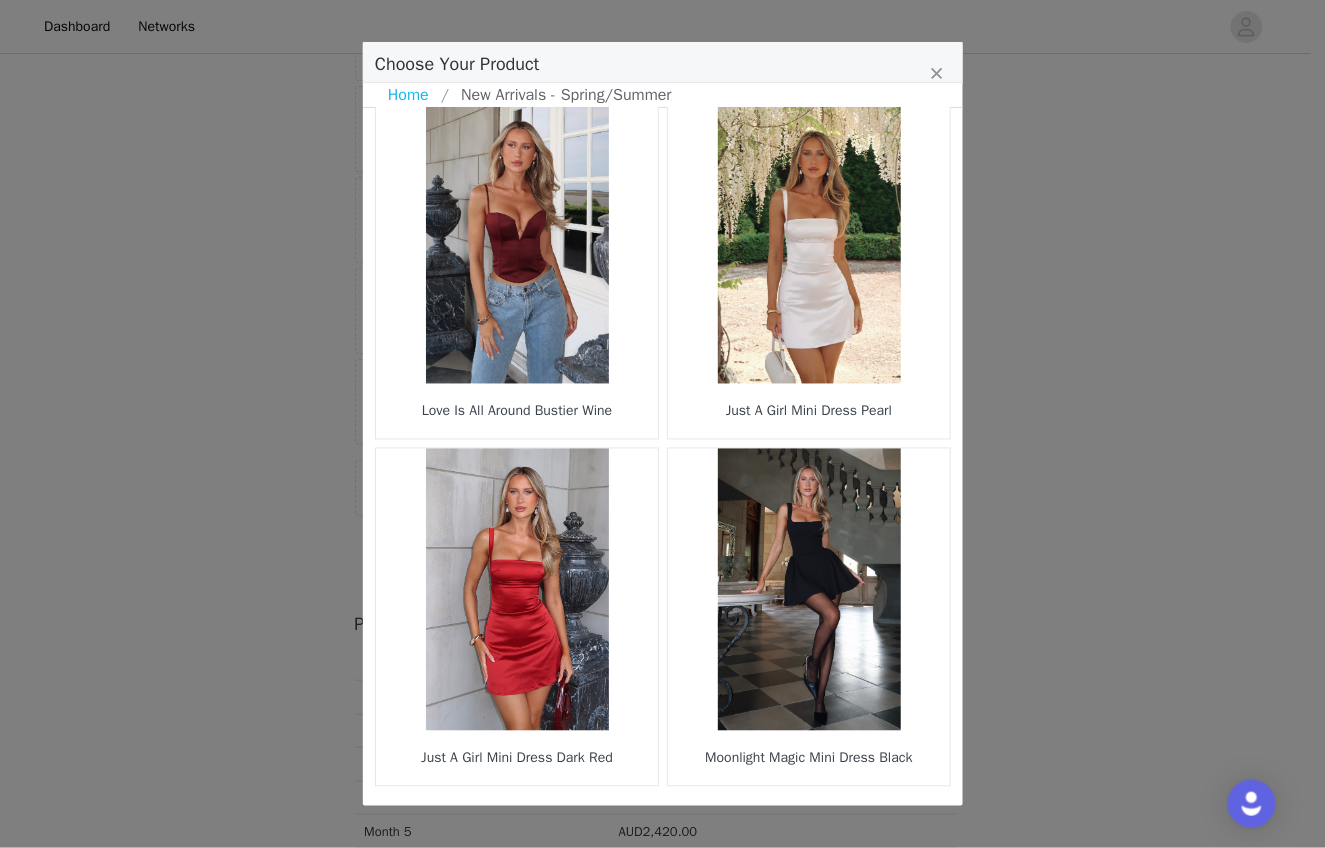 click on "9" at bounding box center [700, 820] 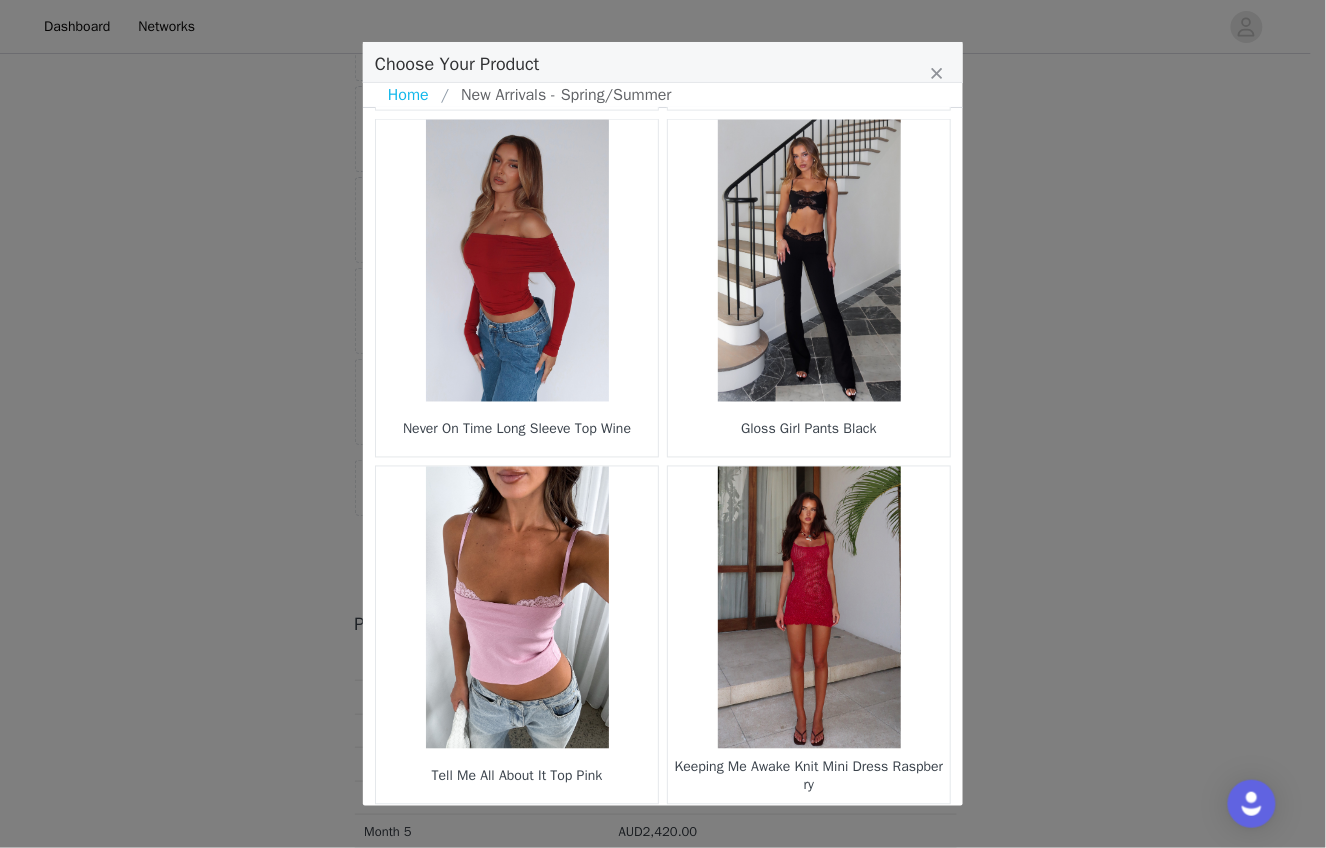 scroll, scrollTop: 2796, scrollLeft: 0, axis: vertical 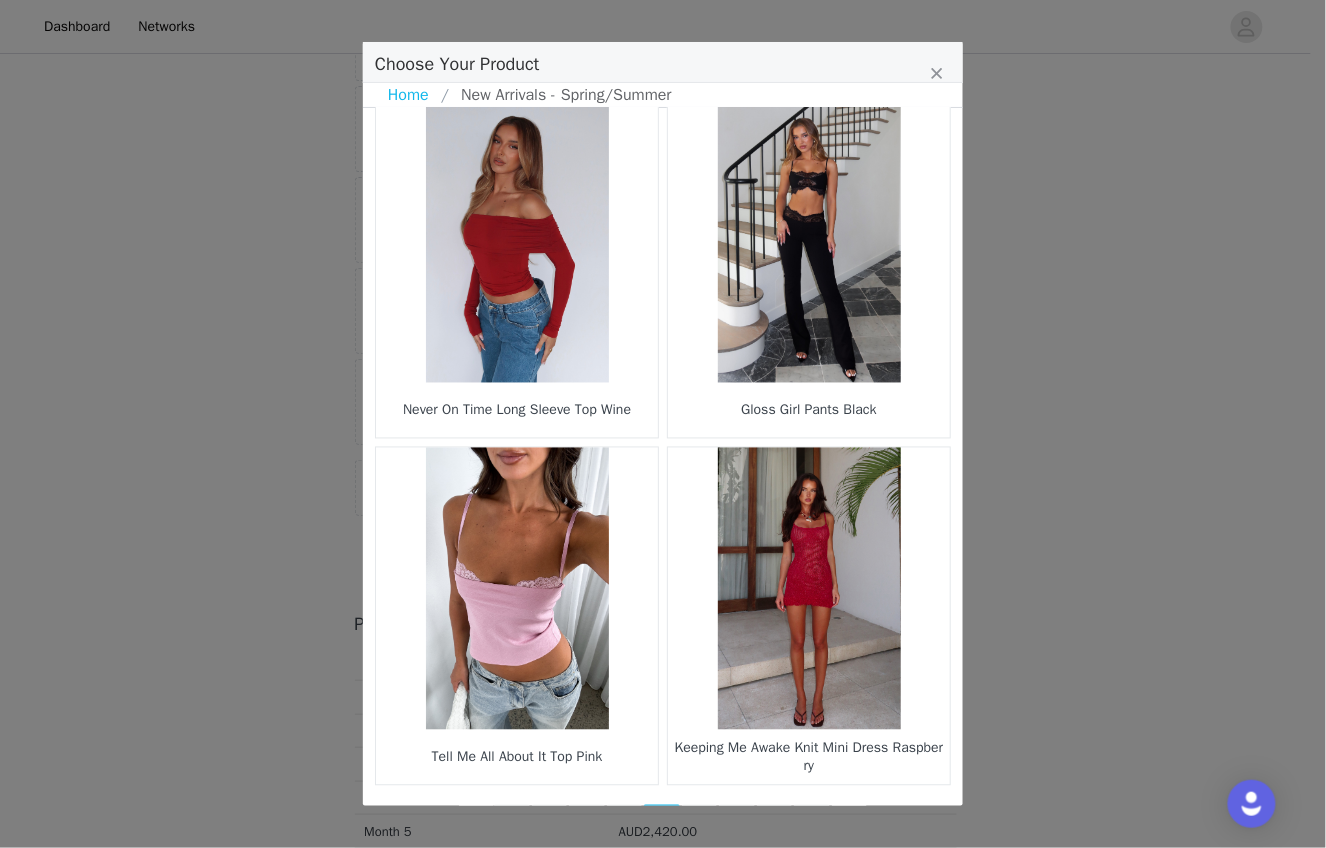 click on "10" at bounding box center [700, 819] 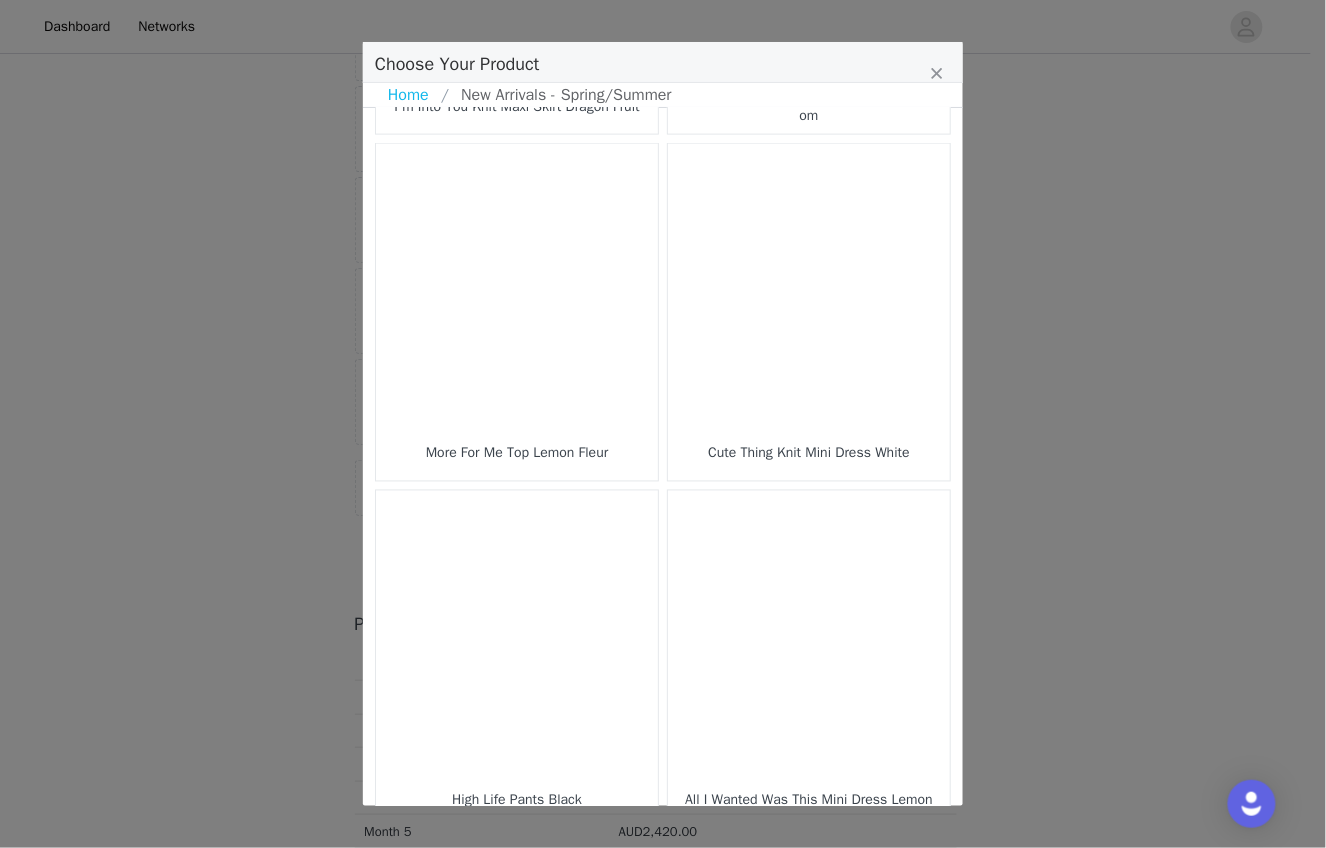 scroll, scrollTop: 2796, scrollLeft: 0, axis: vertical 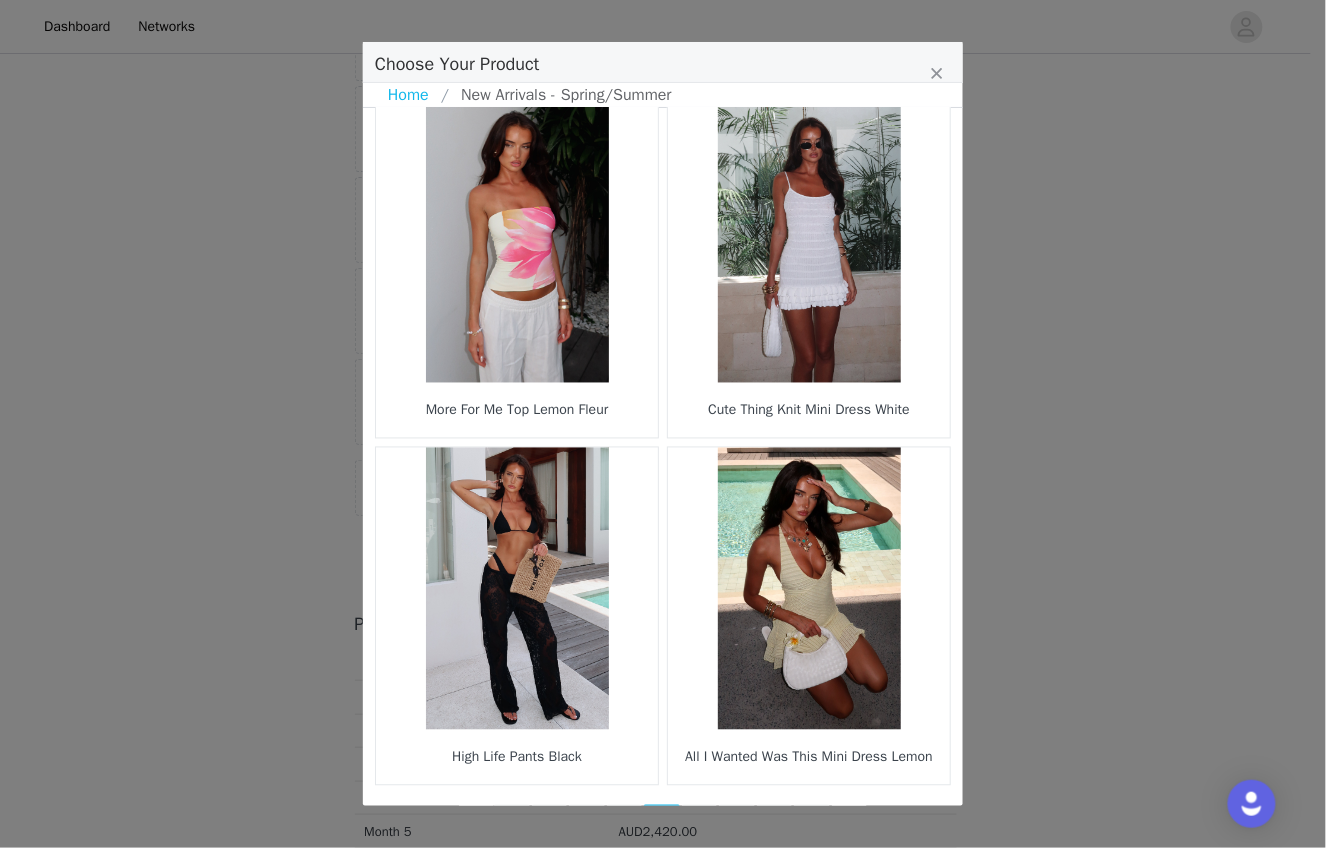 click on "11" at bounding box center (700, 819) 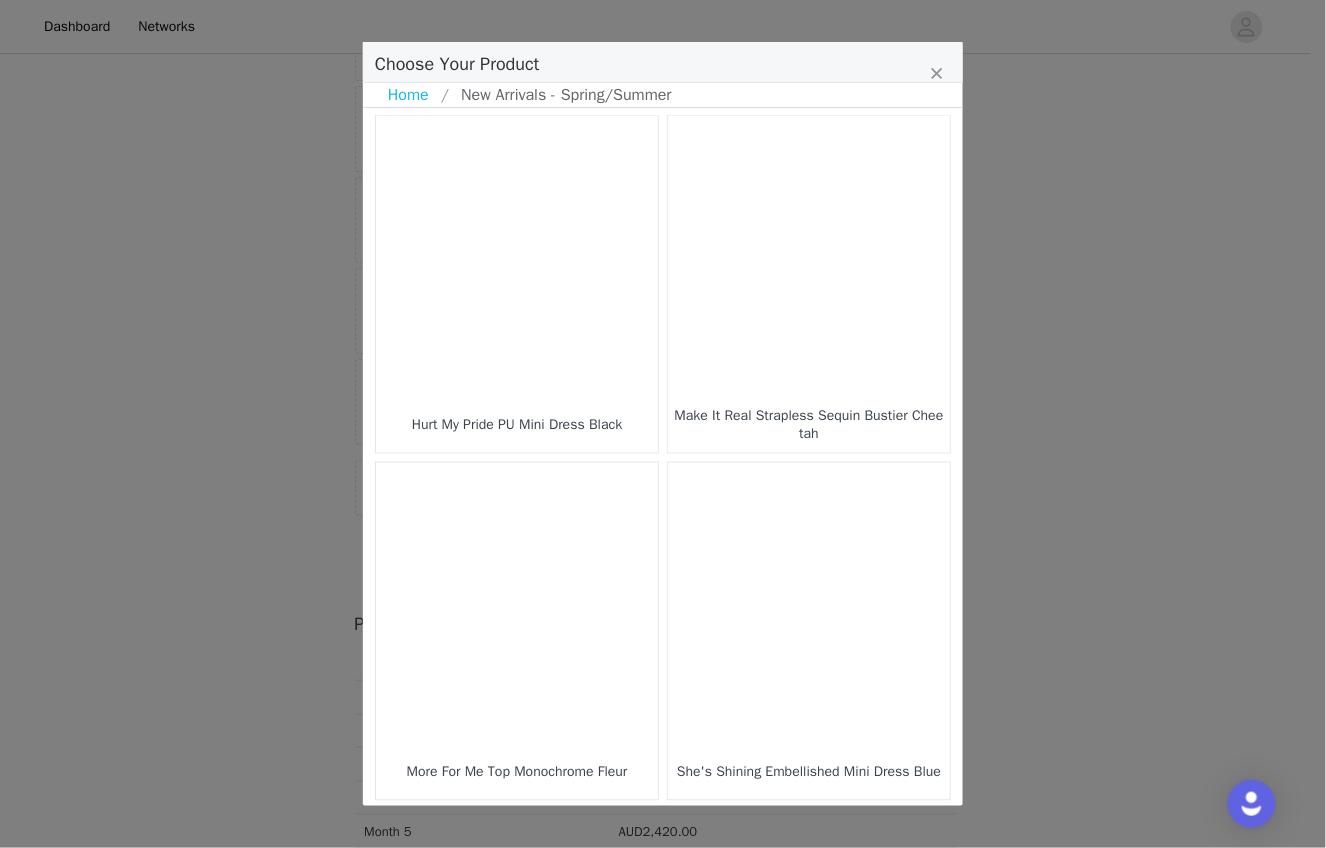 scroll, scrollTop: 2781, scrollLeft: 0, axis: vertical 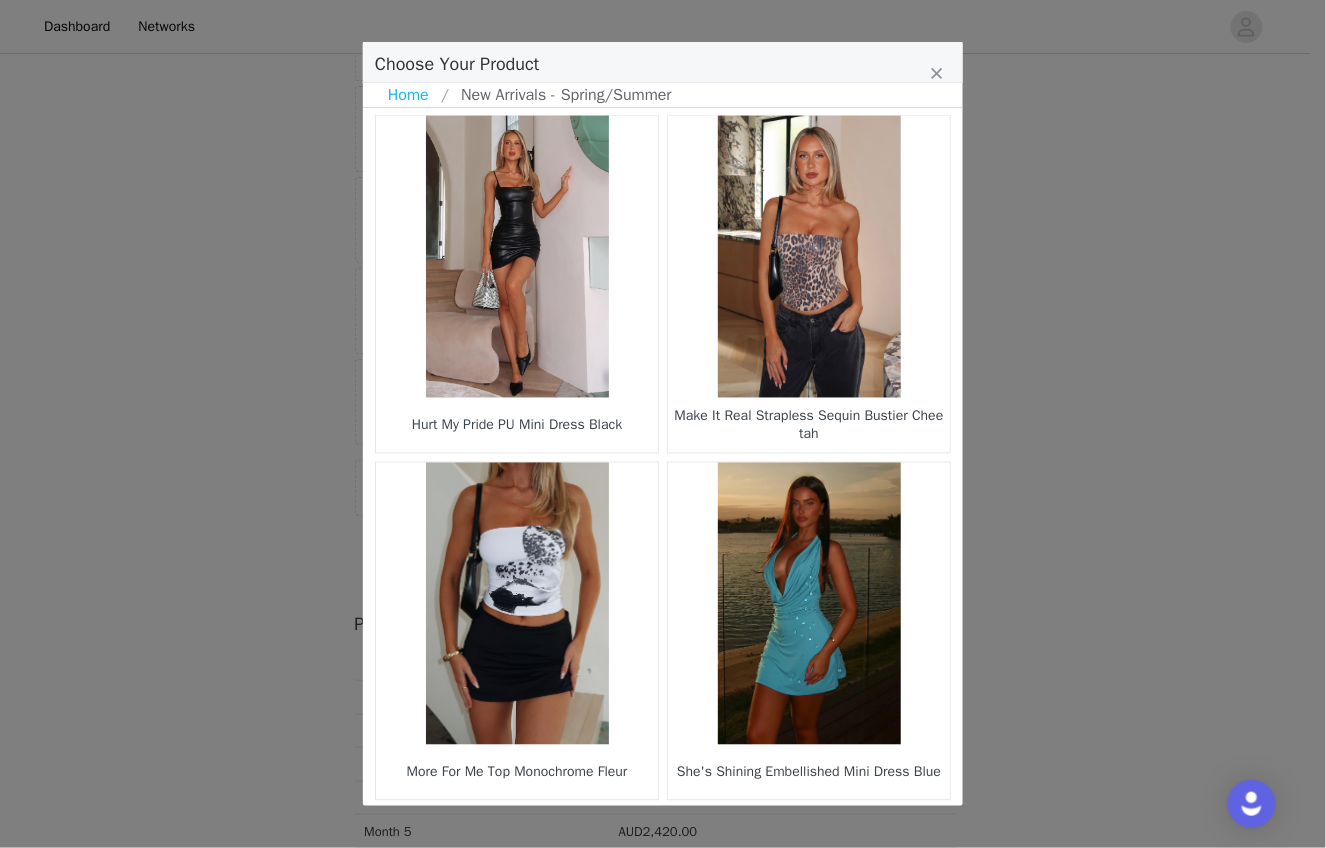 click on "12" at bounding box center (700, 834) 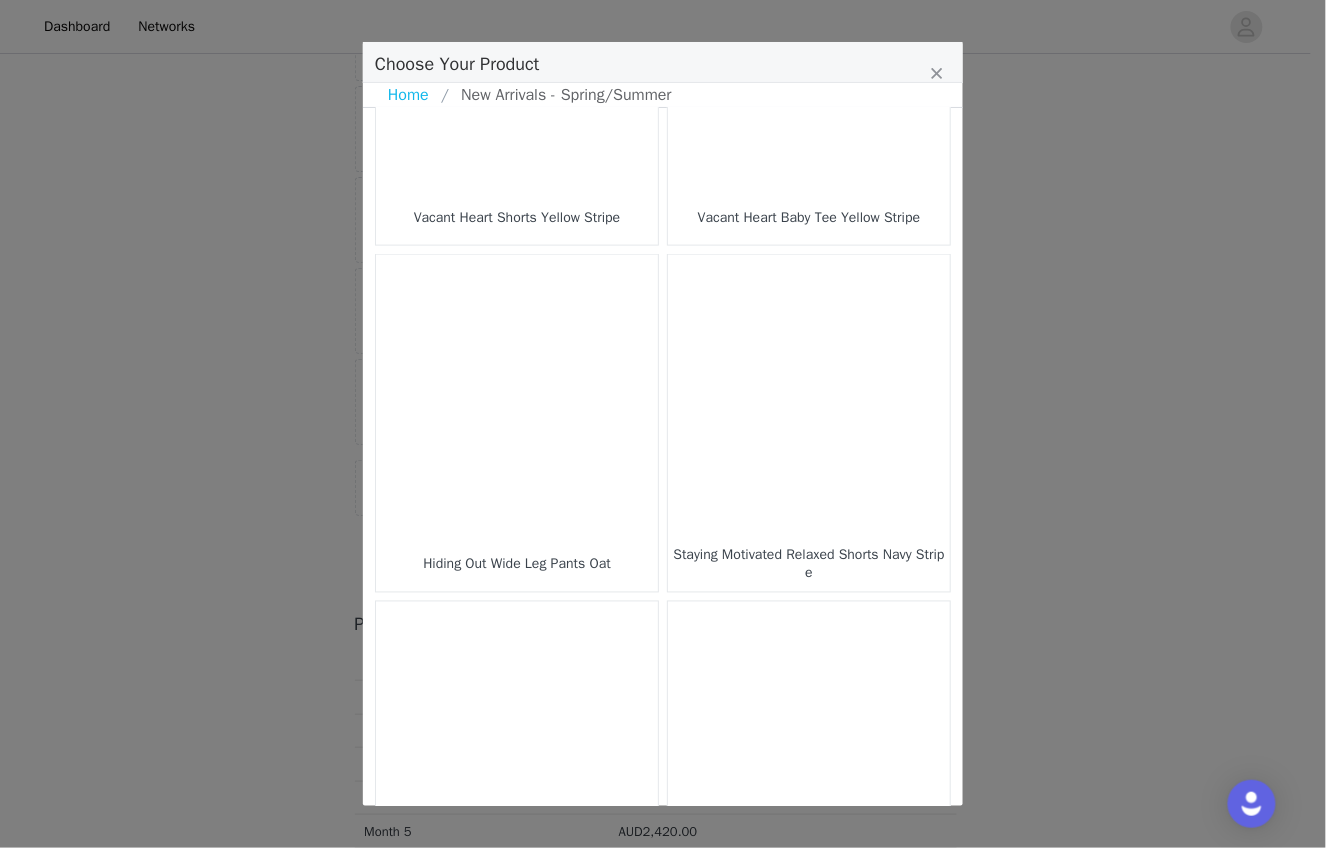 scroll, scrollTop: 2796, scrollLeft: 0, axis: vertical 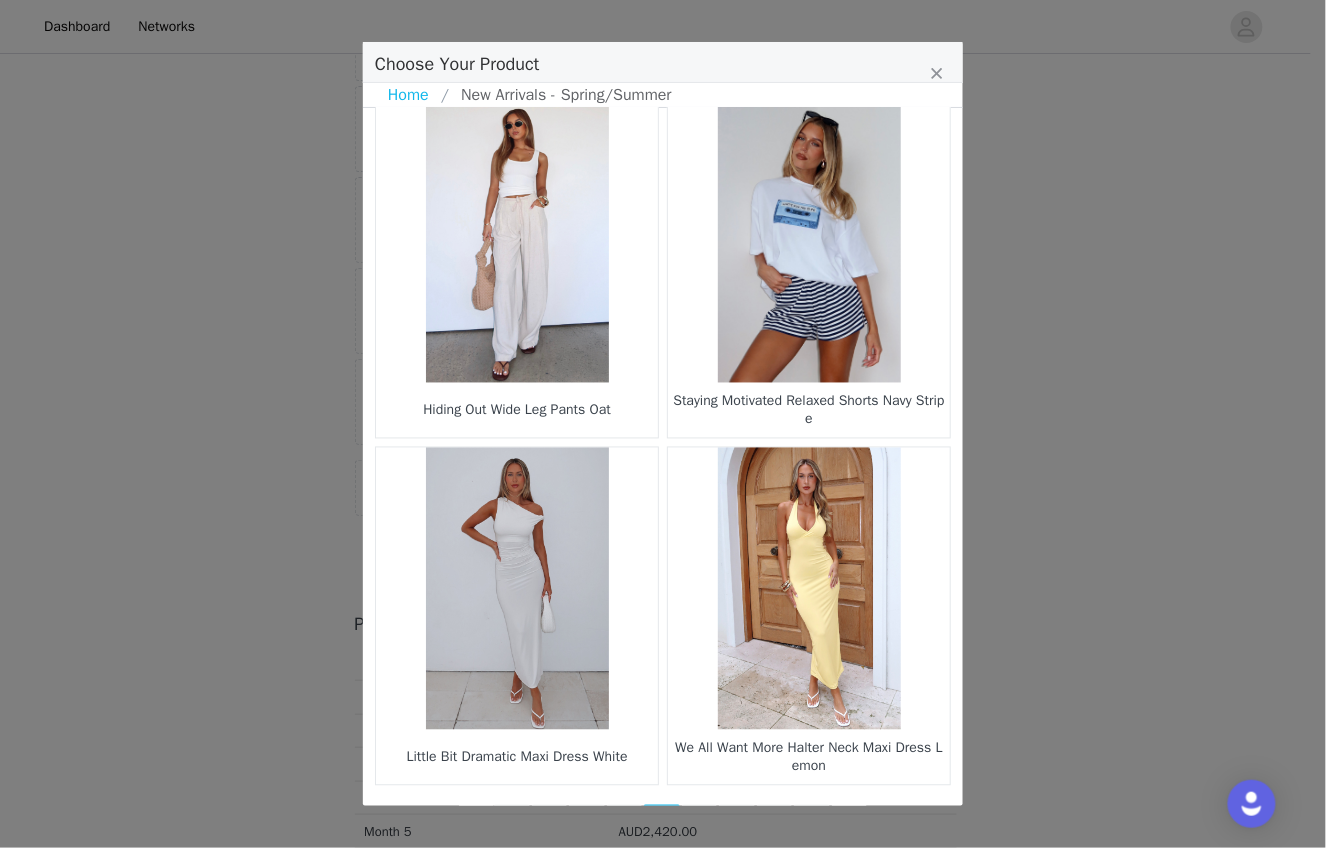 click on "13" at bounding box center [700, 819] 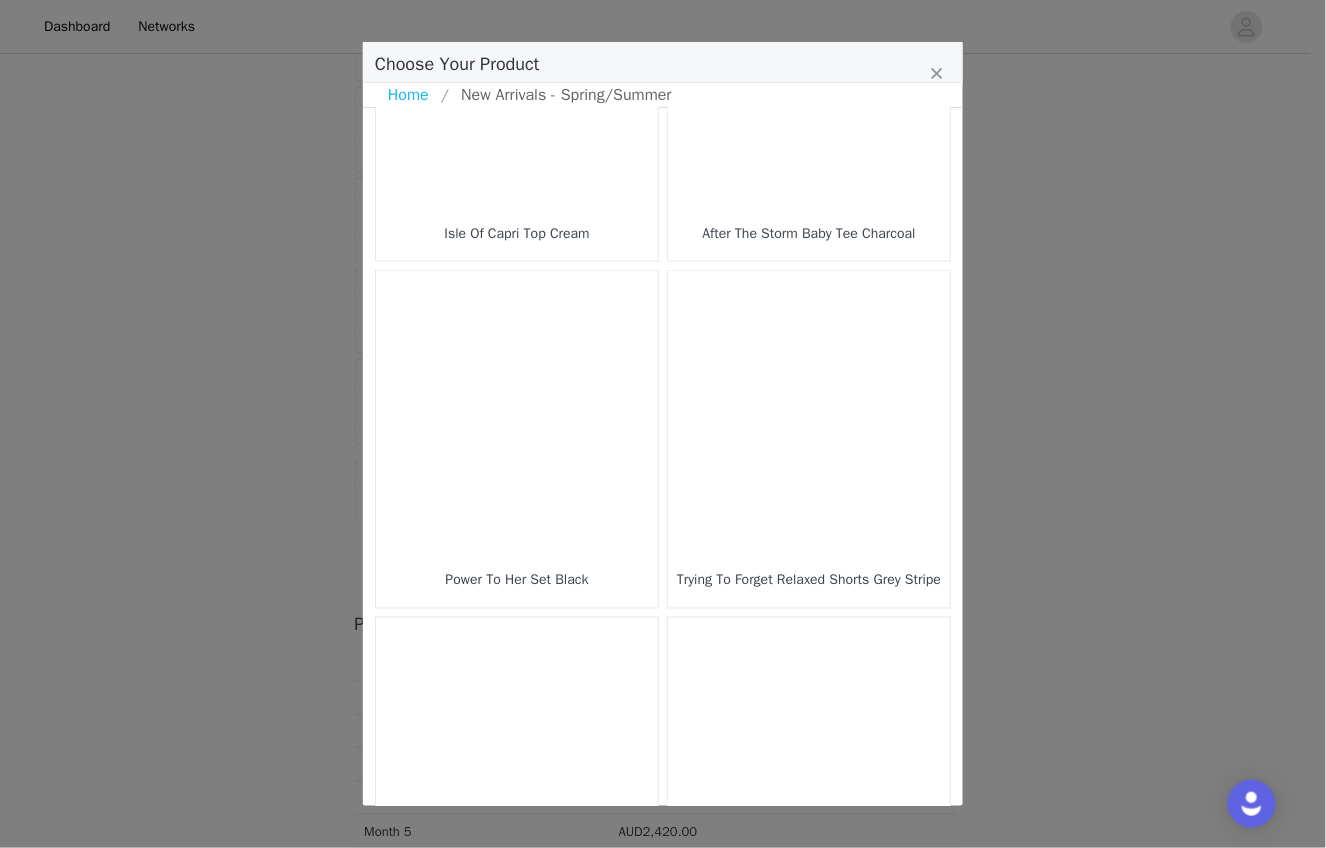 scroll, scrollTop: 2796, scrollLeft: 0, axis: vertical 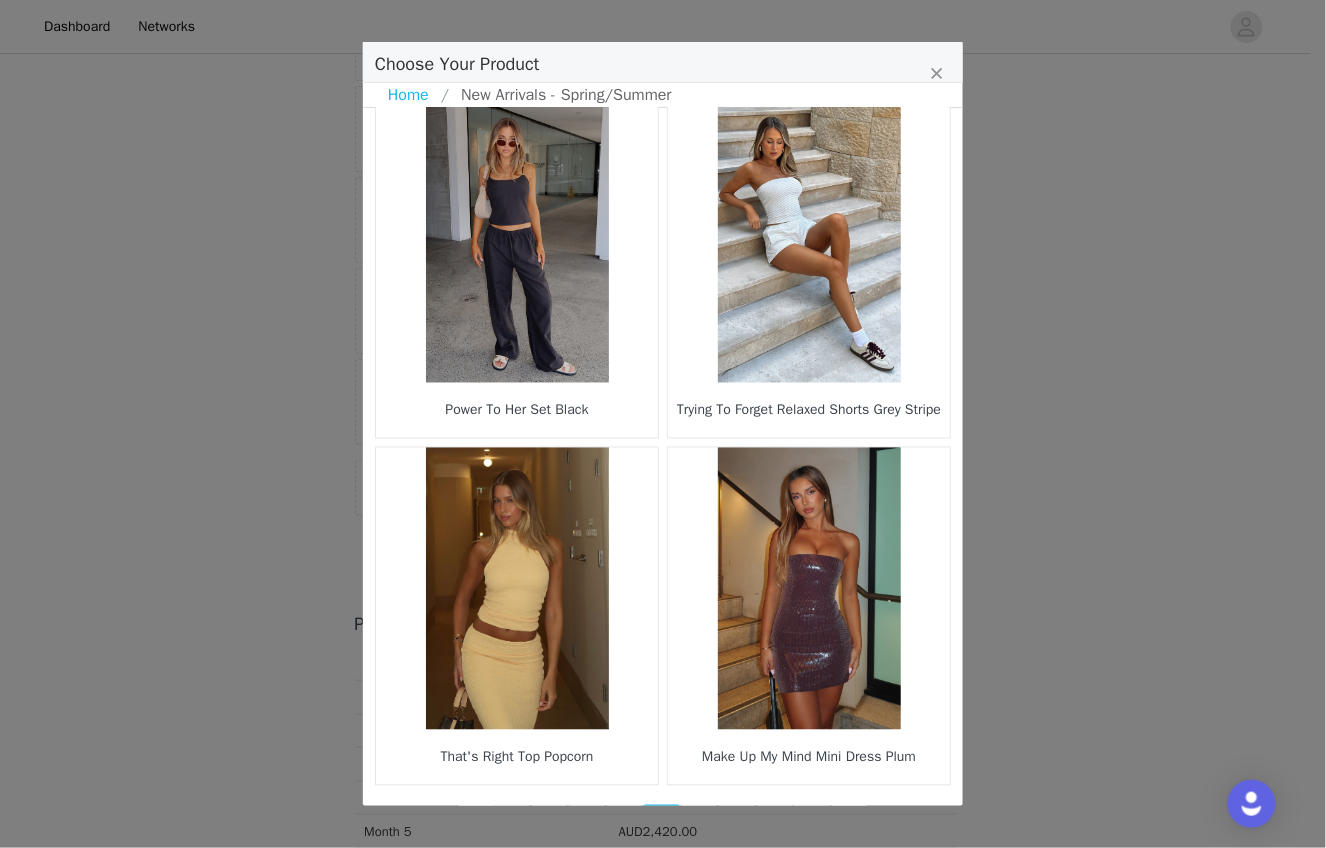 click on "14" at bounding box center (700, 819) 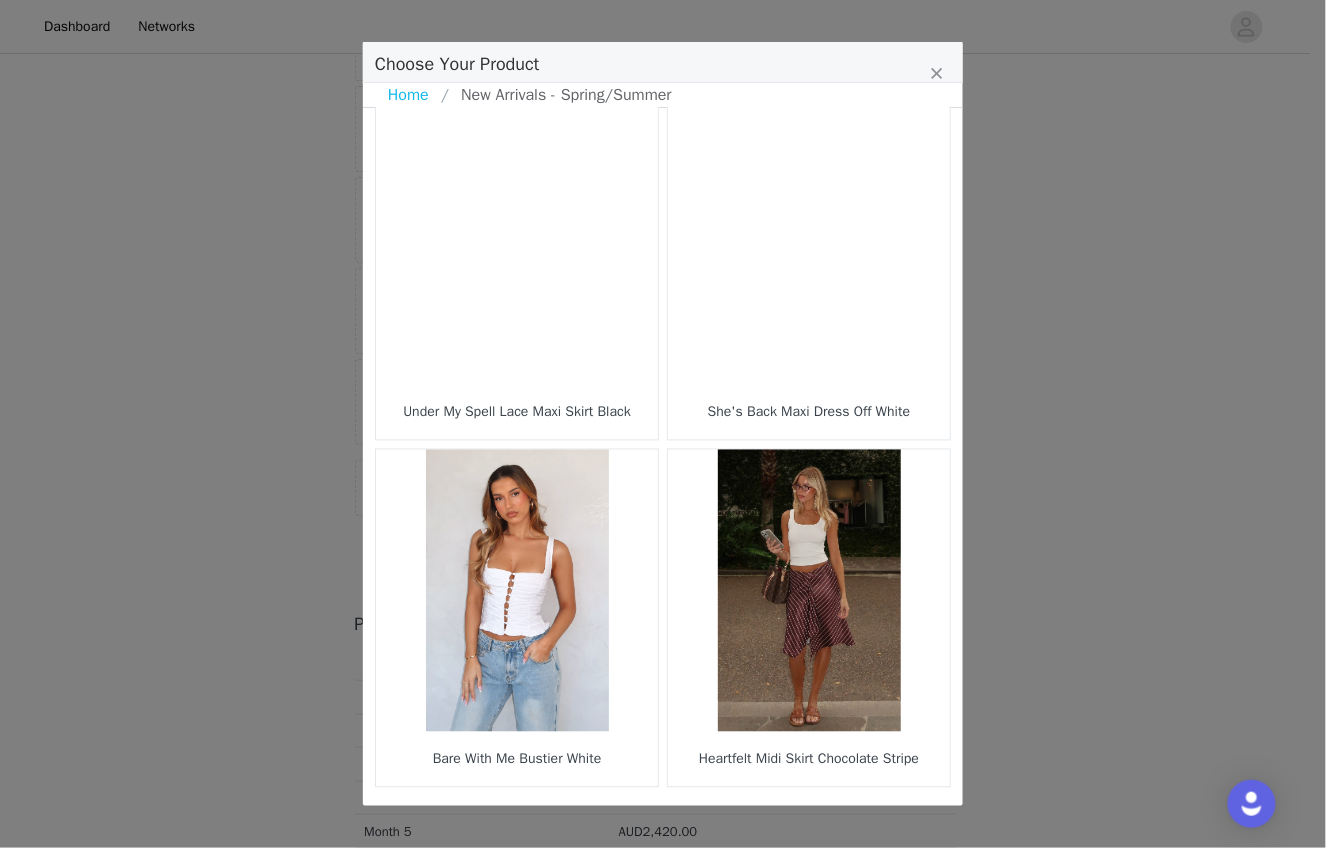 scroll, scrollTop: 2796, scrollLeft: 0, axis: vertical 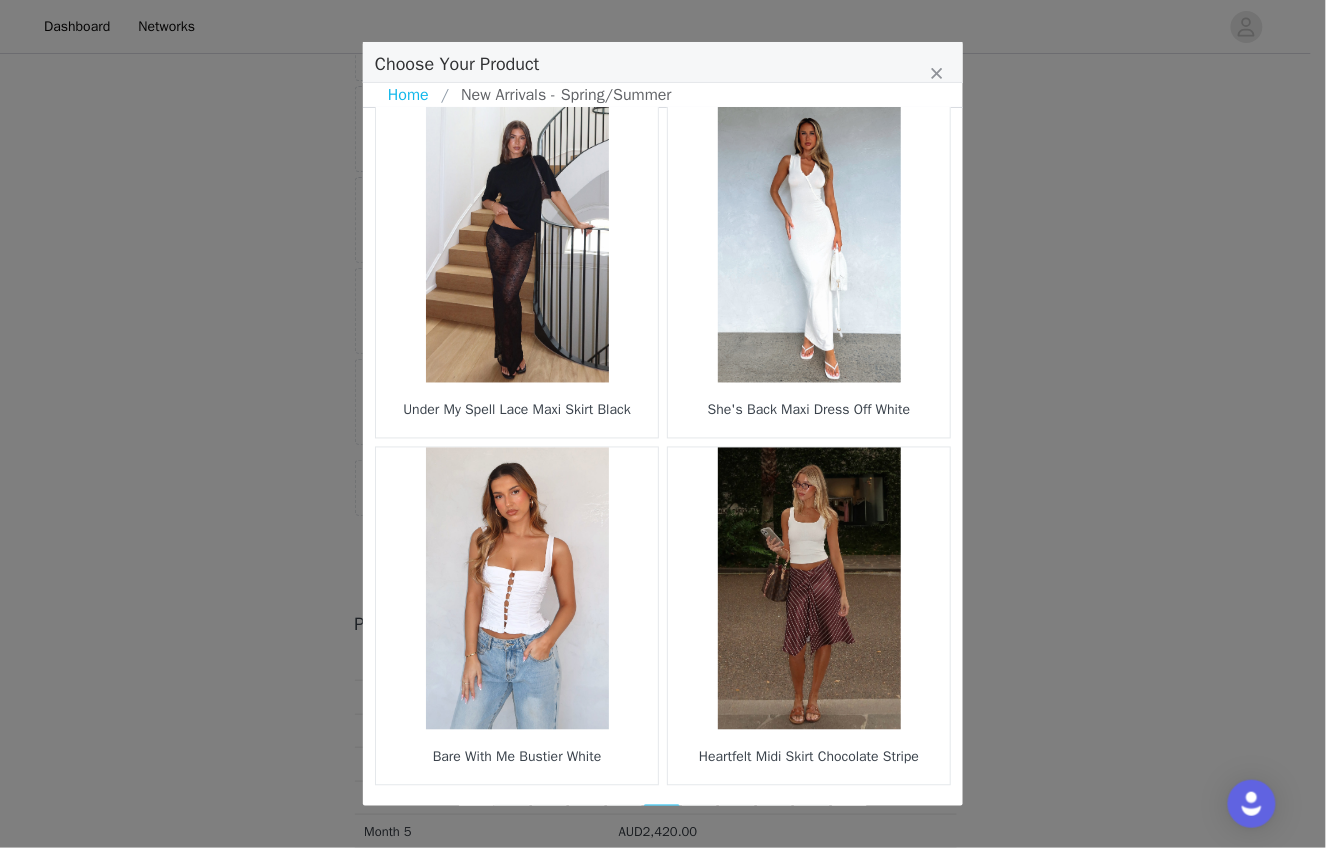 click on "15" at bounding box center (700, 819) 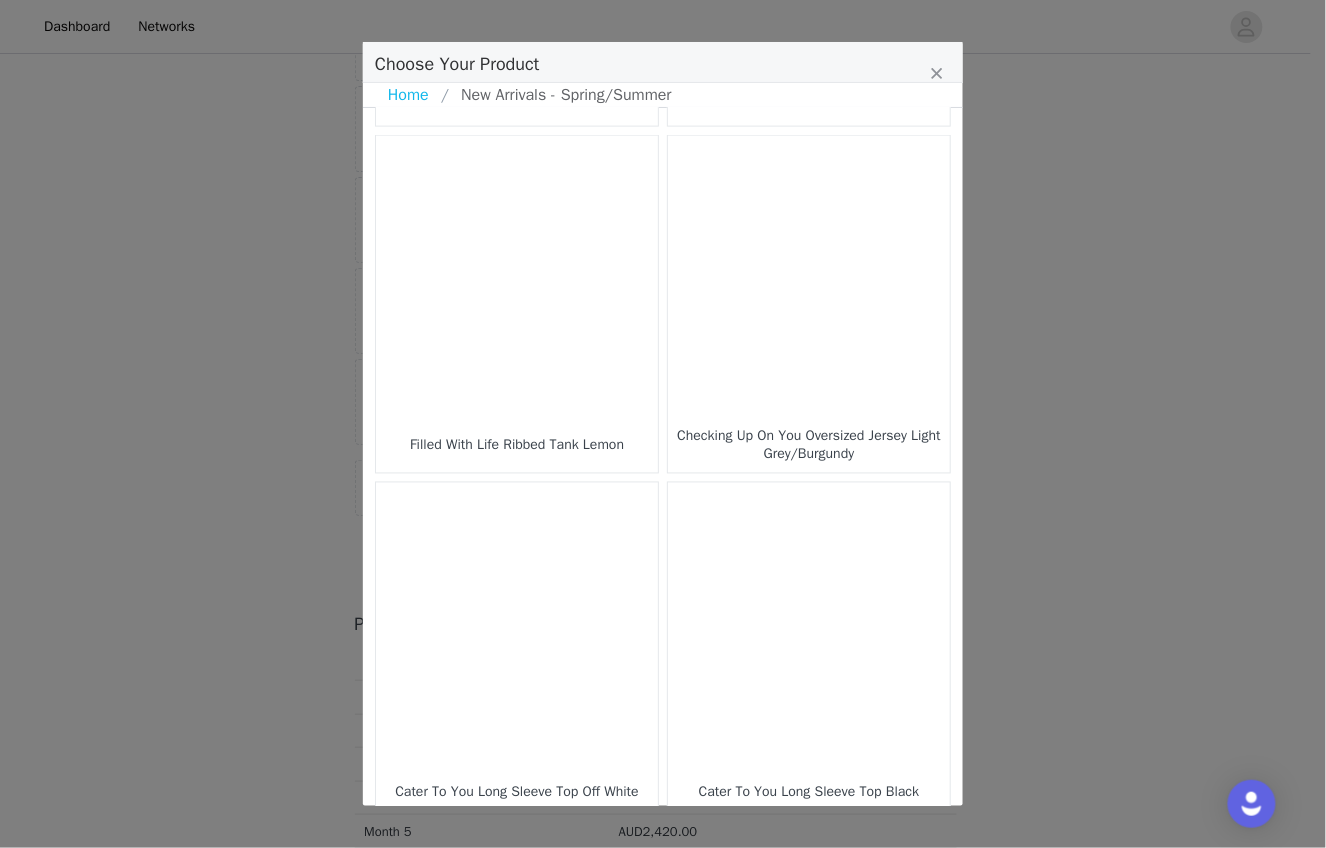 scroll, scrollTop: 2796, scrollLeft: 0, axis: vertical 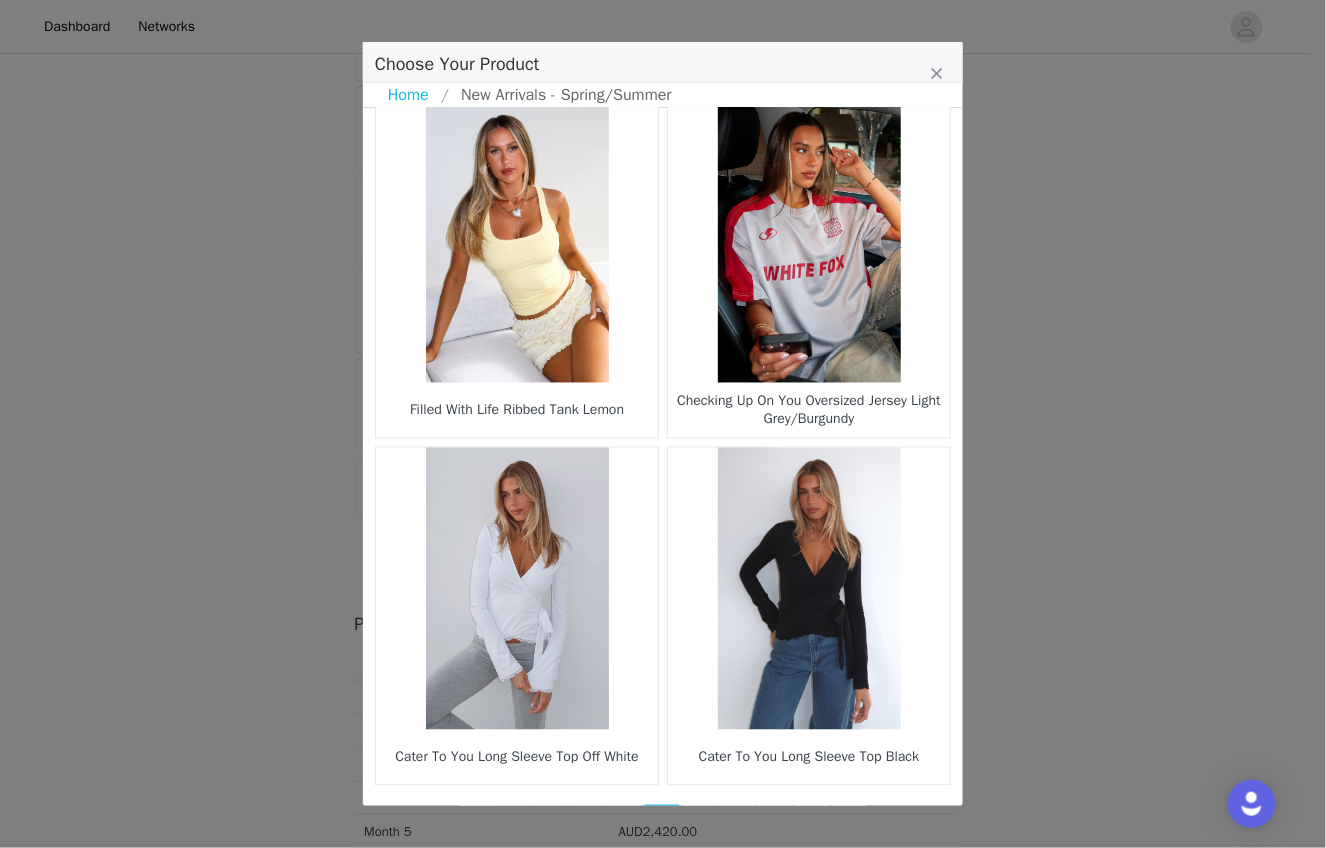 click on "16" at bounding box center [700, 819] 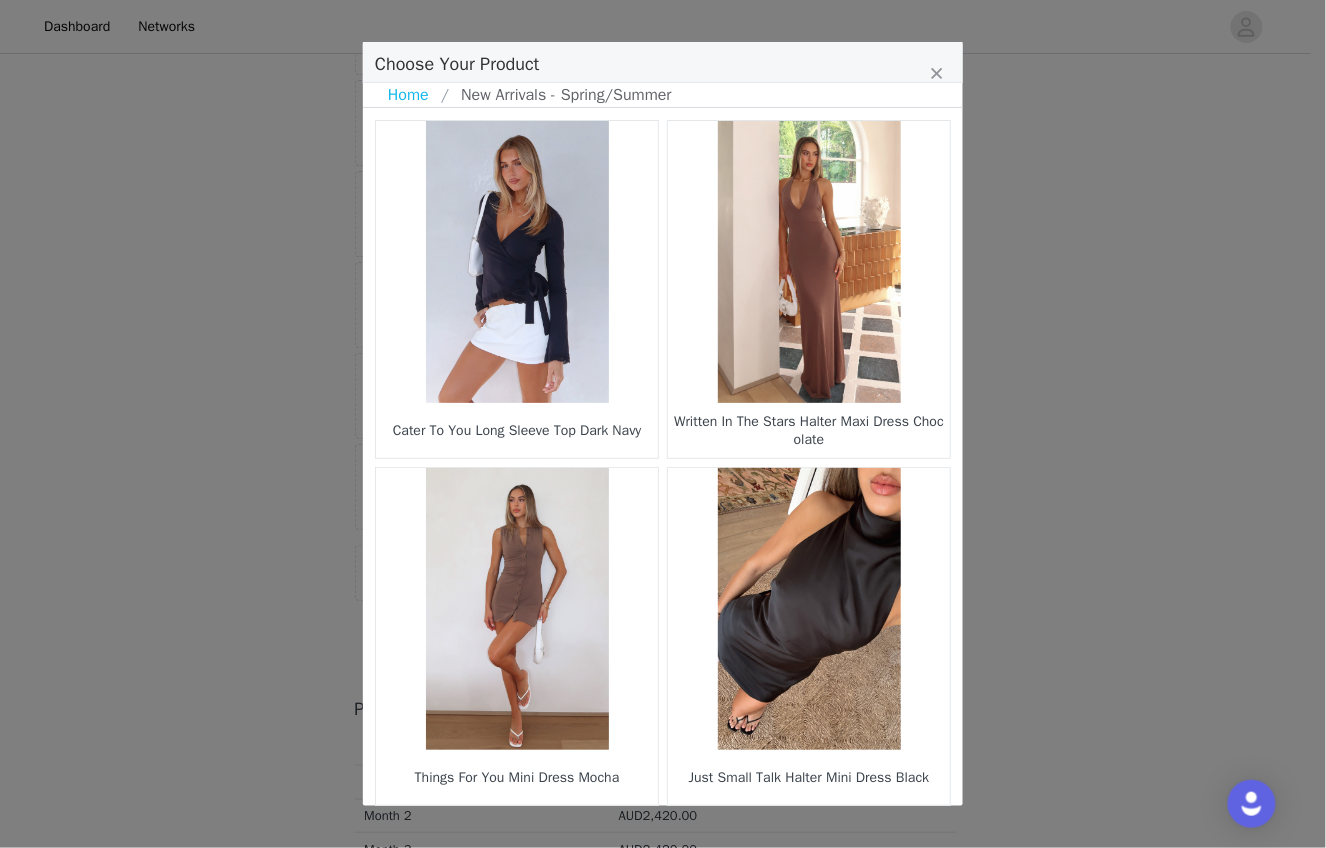 scroll, scrollTop: 1870, scrollLeft: 0, axis: vertical 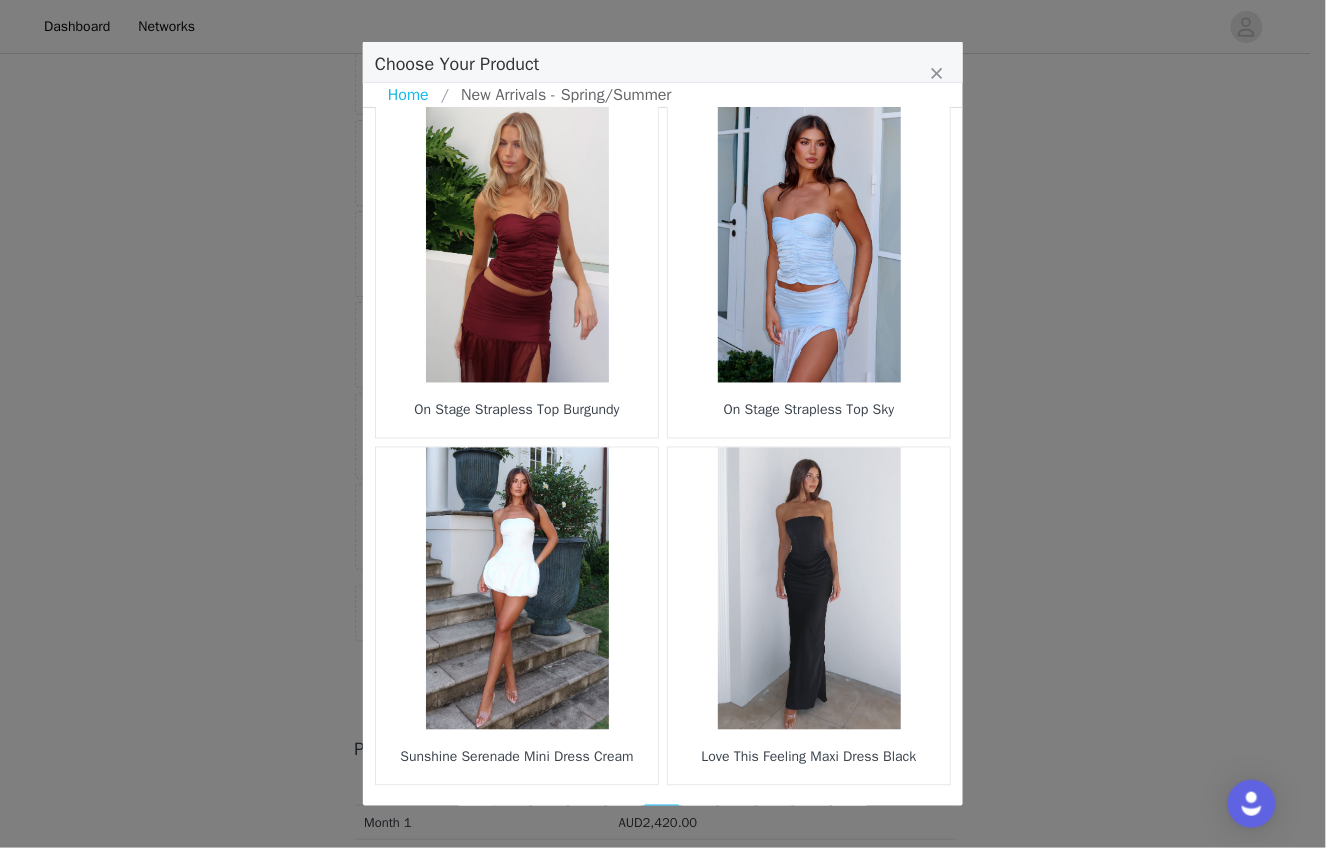 click on "17" at bounding box center (700, 819) 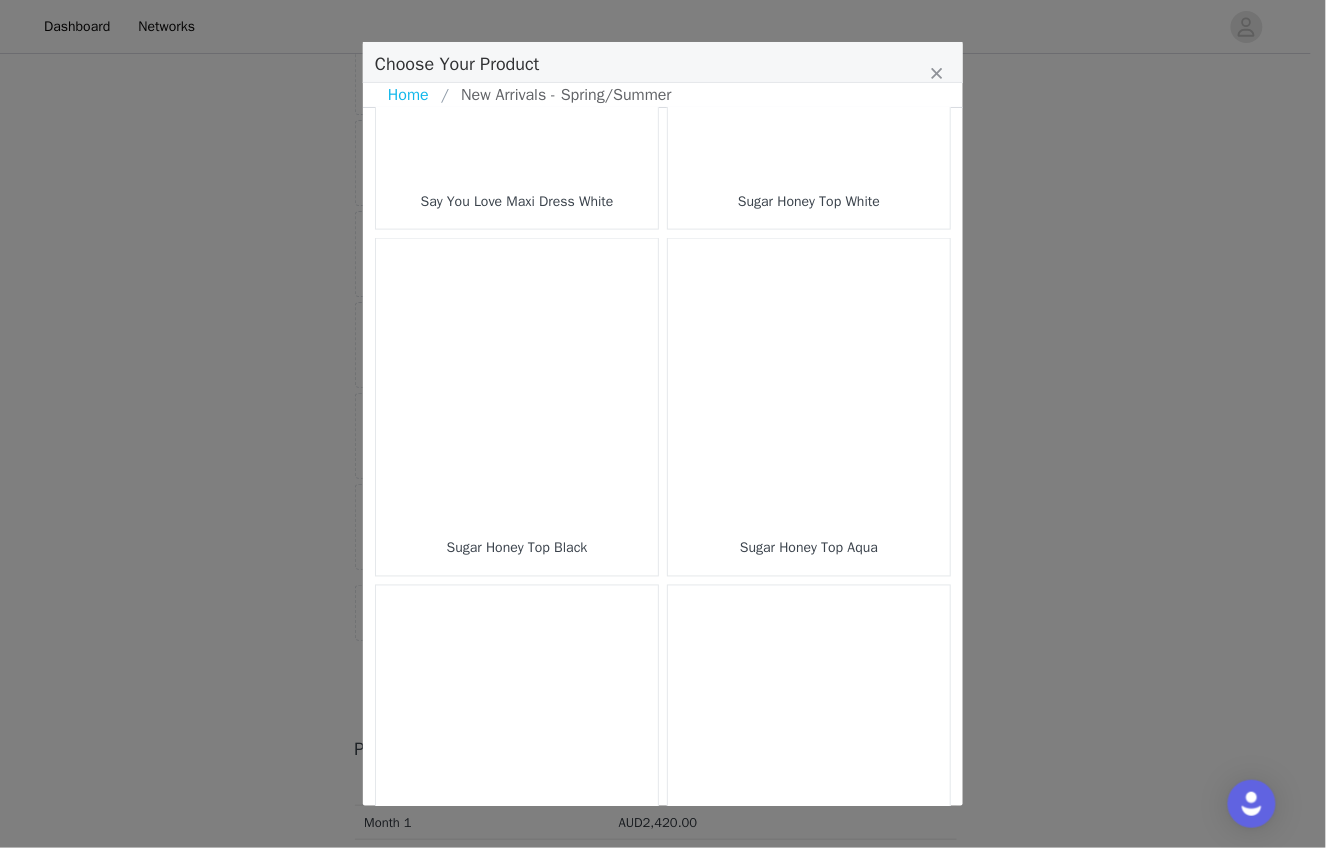 scroll, scrollTop: 2796, scrollLeft: 0, axis: vertical 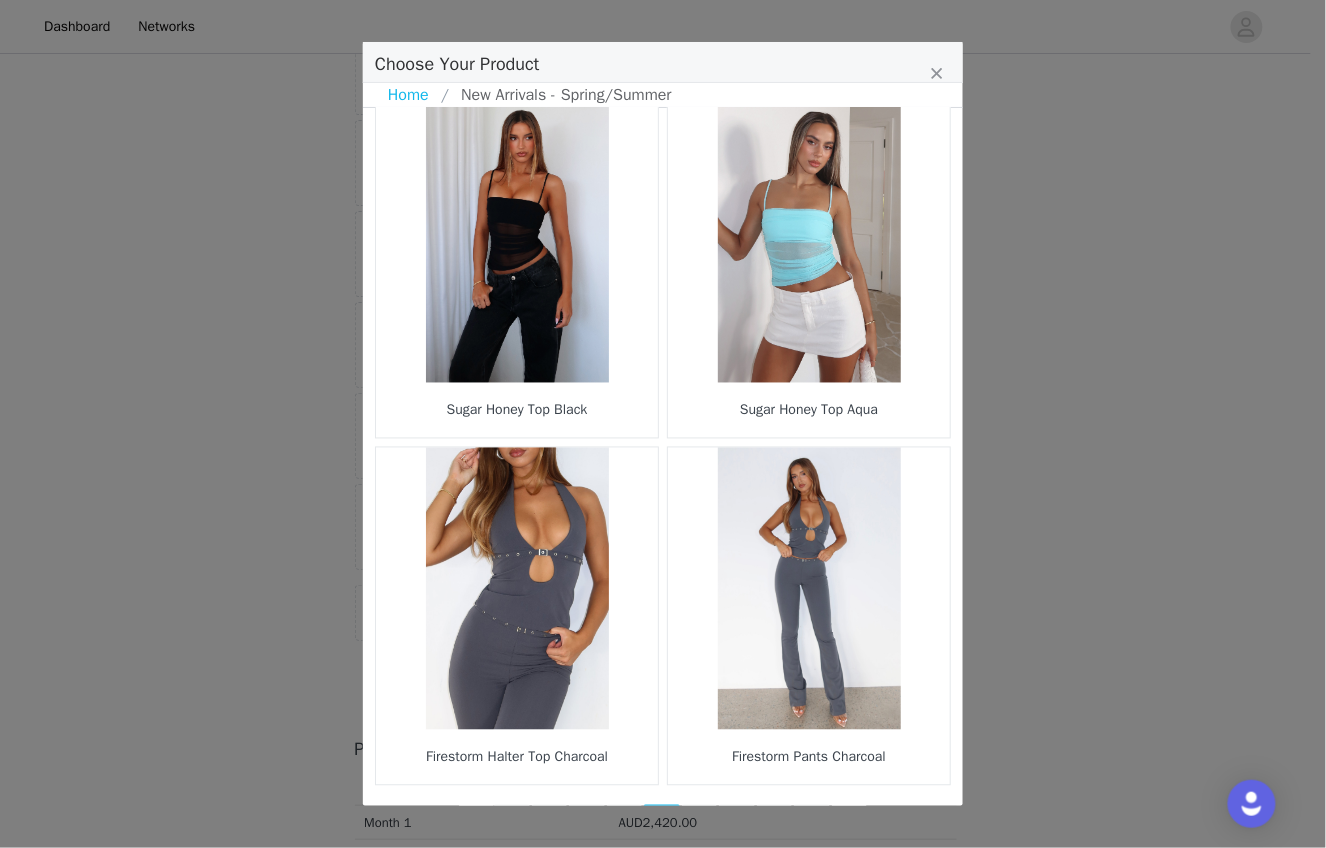 click on "18" at bounding box center (700, 819) 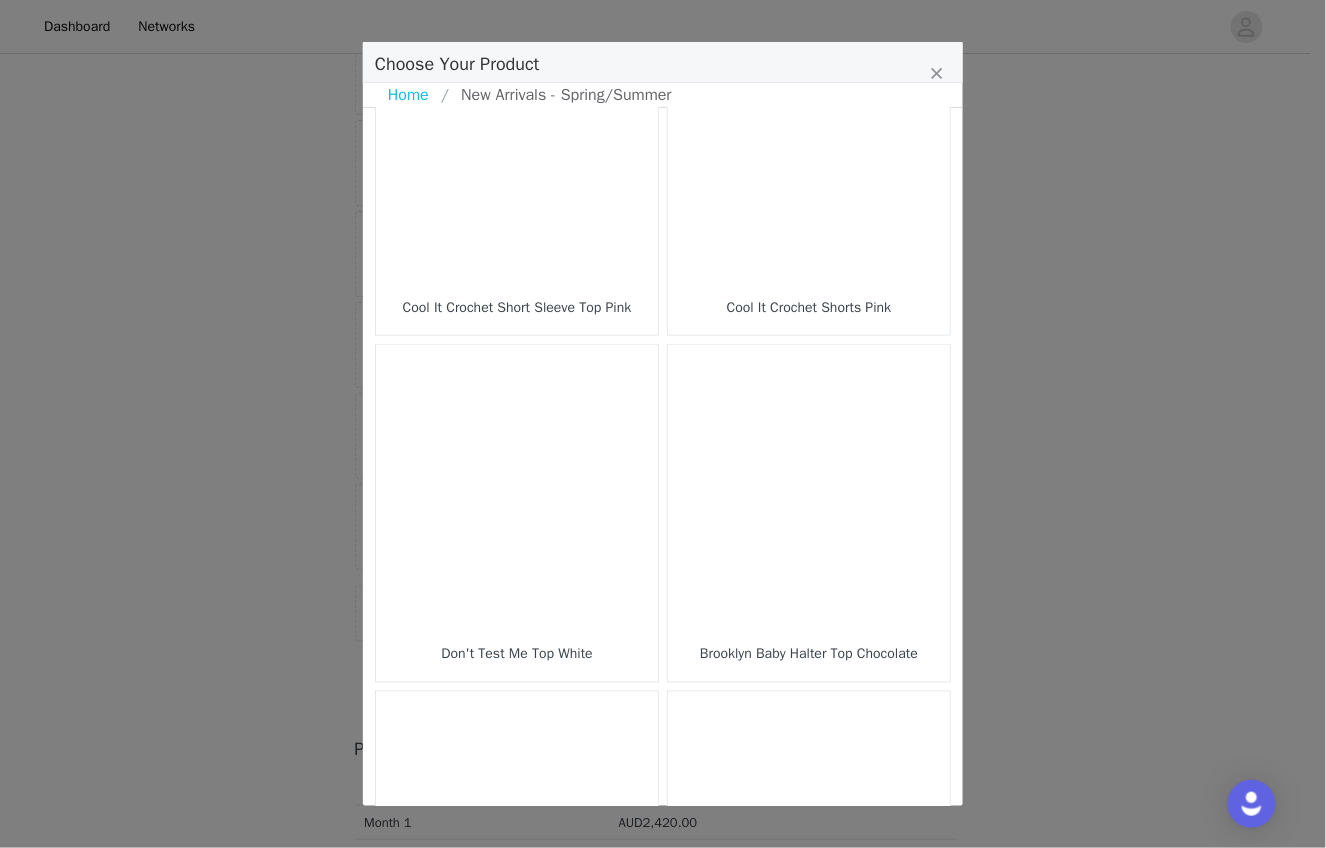 scroll, scrollTop: 2796, scrollLeft: 0, axis: vertical 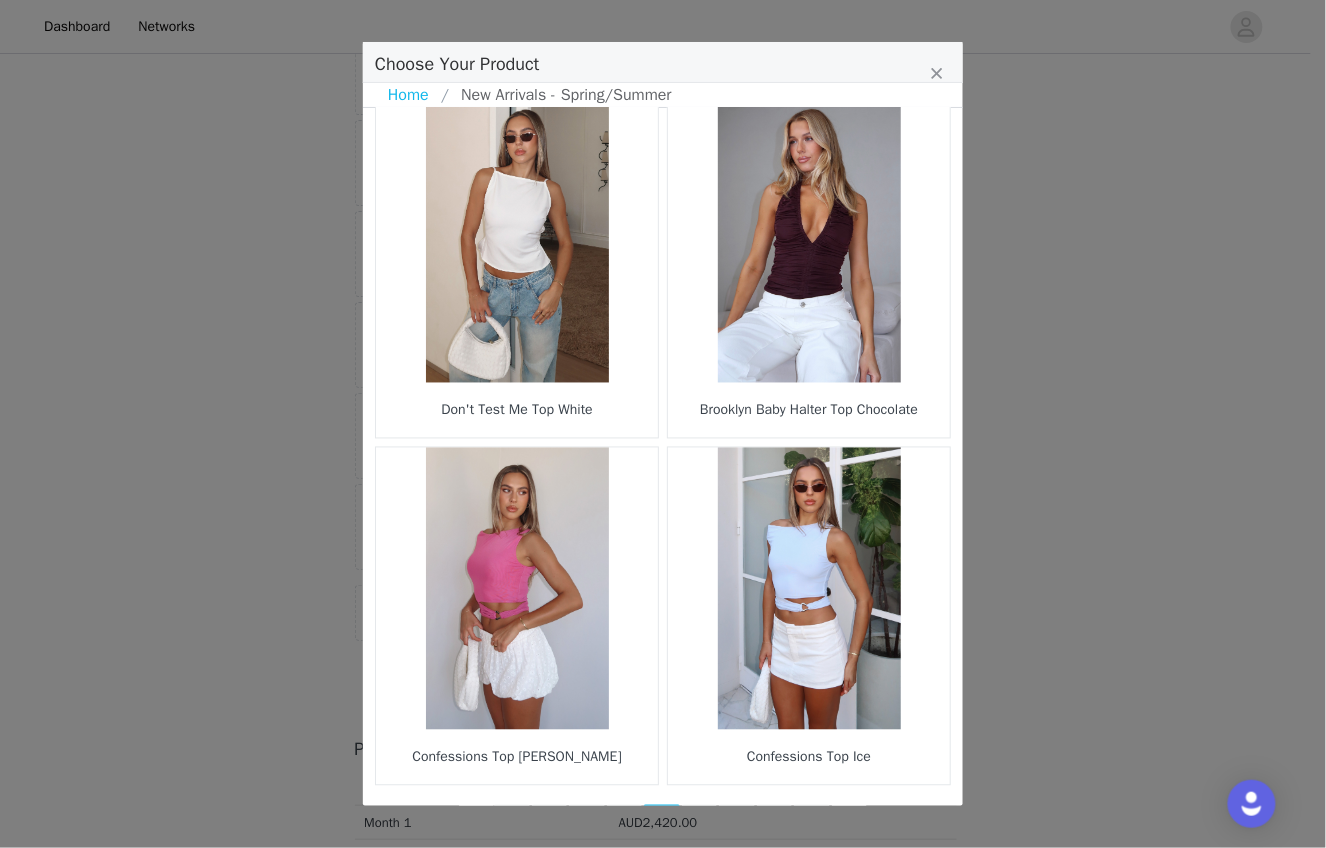 click on "19" at bounding box center (700, 819) 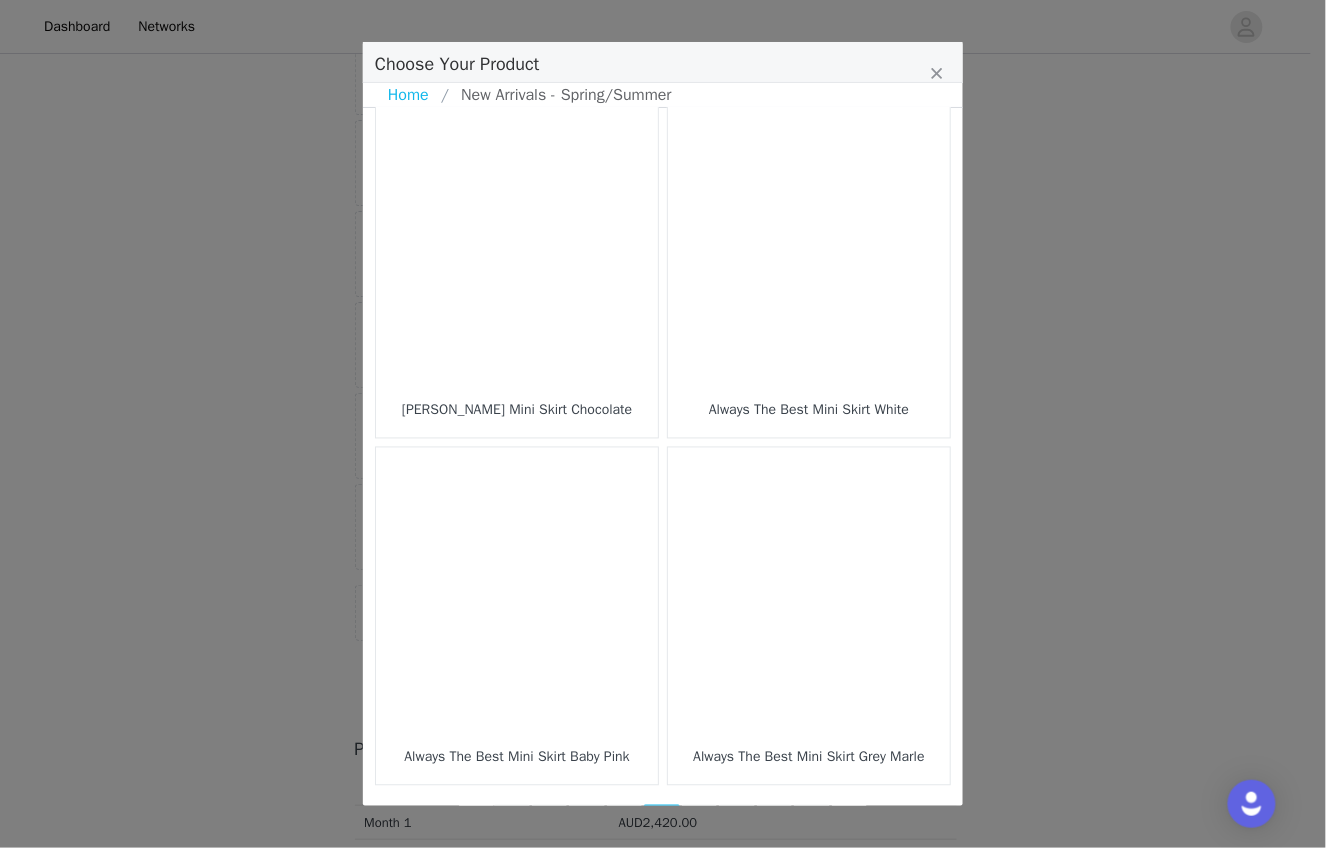 scroll, scrollTop: 2796, scrollLeft: 0, axis: vertical 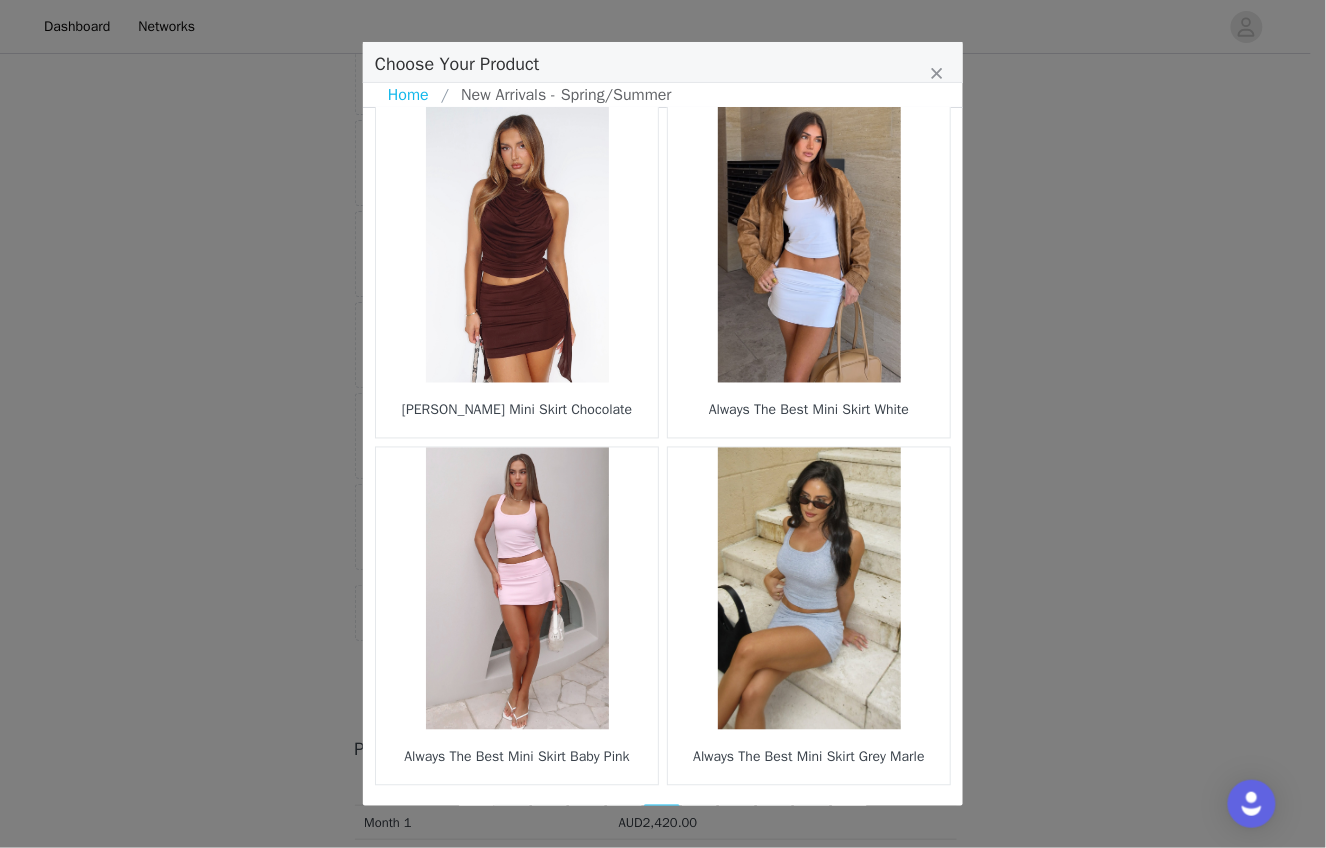 click on "20" at bounding box center (700, 819) 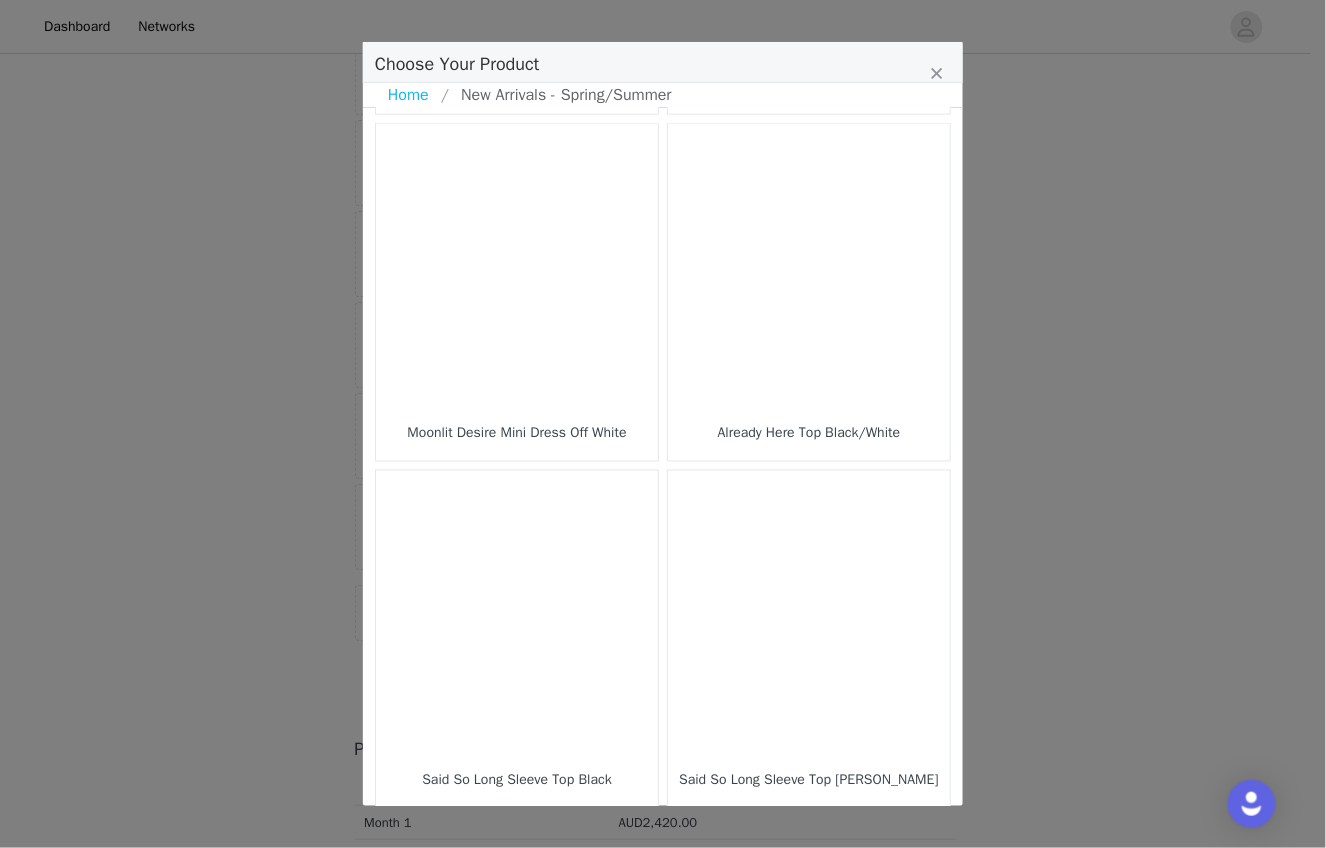scroll, scrollTop: 2796, scrollLeft: 0, axis: vertical 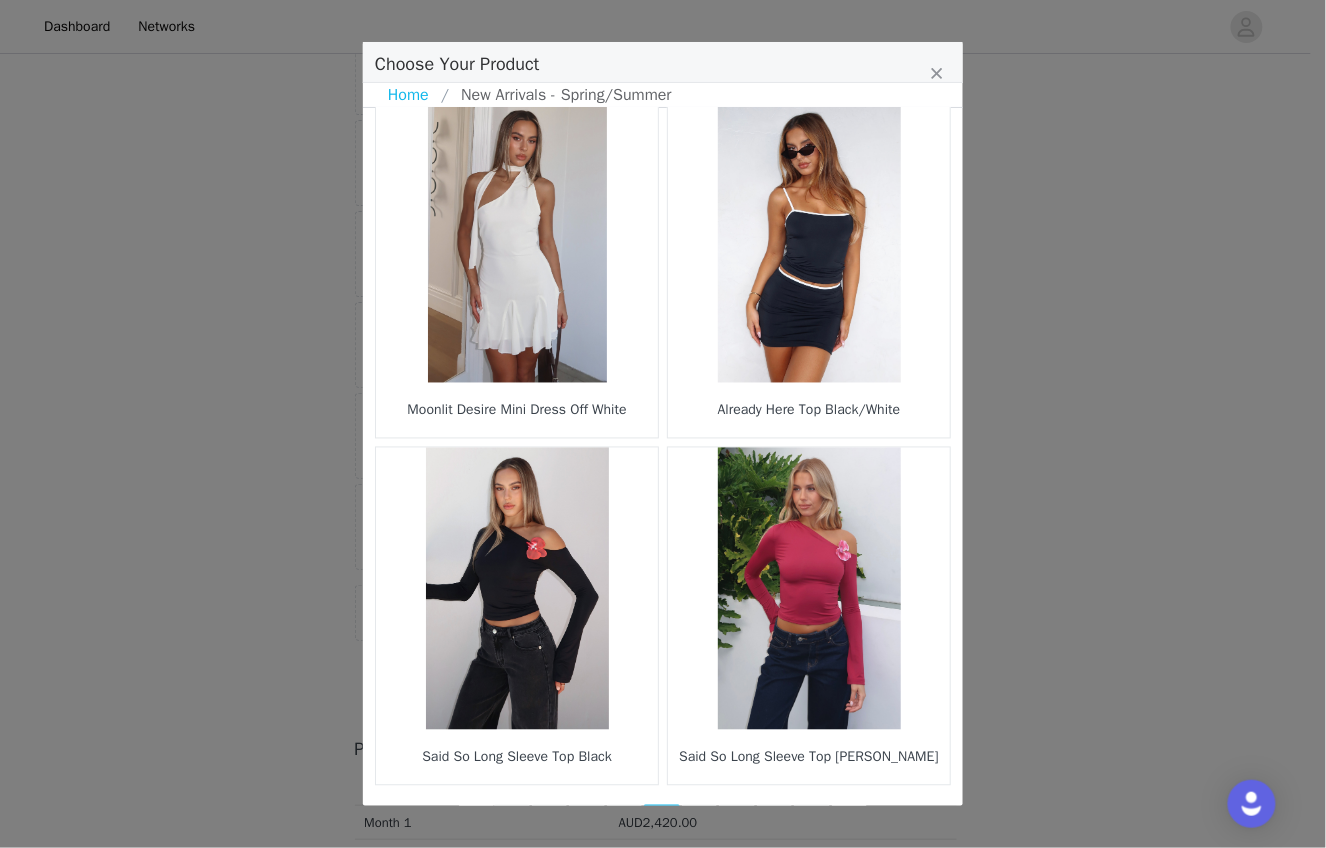 click on "21" at bounding box center (700, 819) 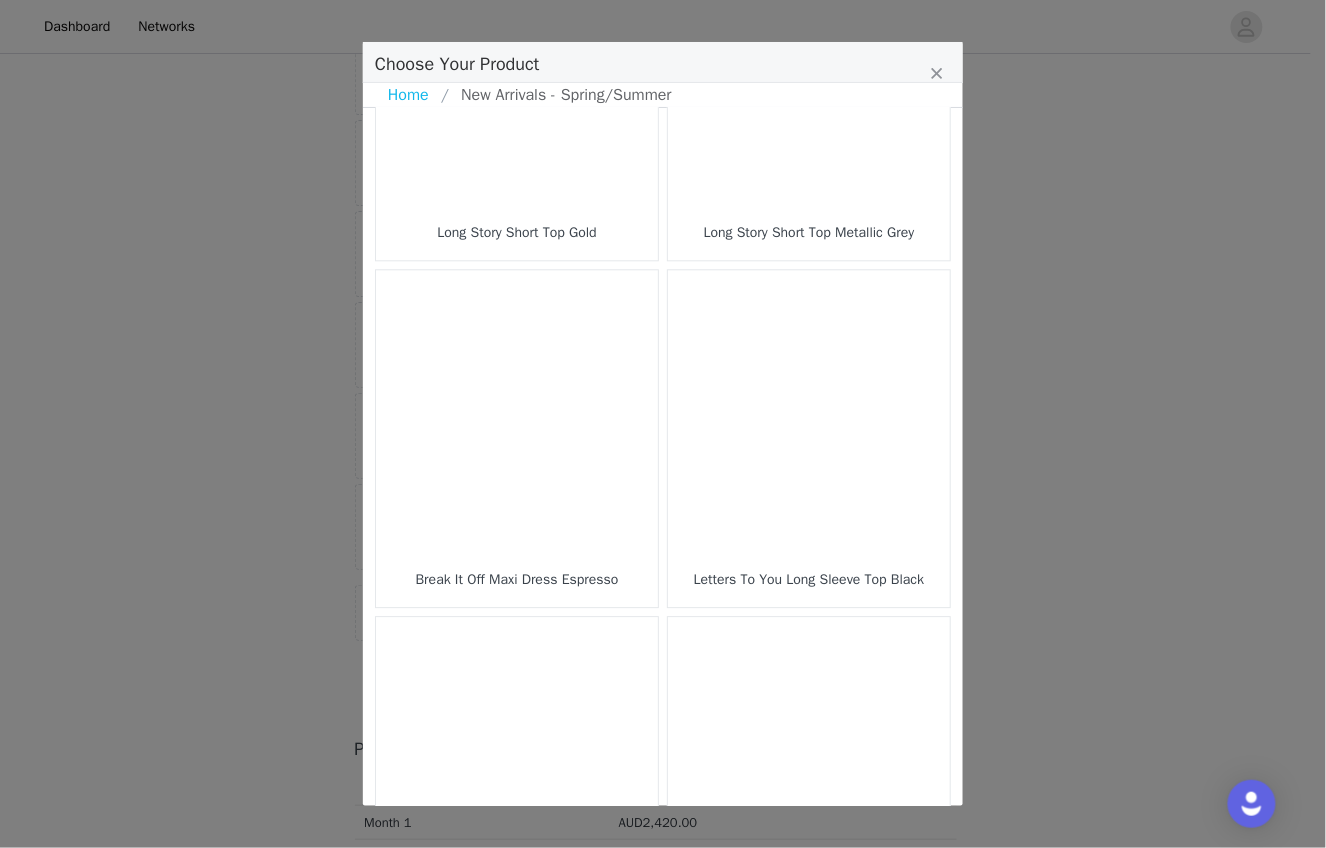 scroll, scrollTop: 1263, scrollLeft: 0, axis: vertical 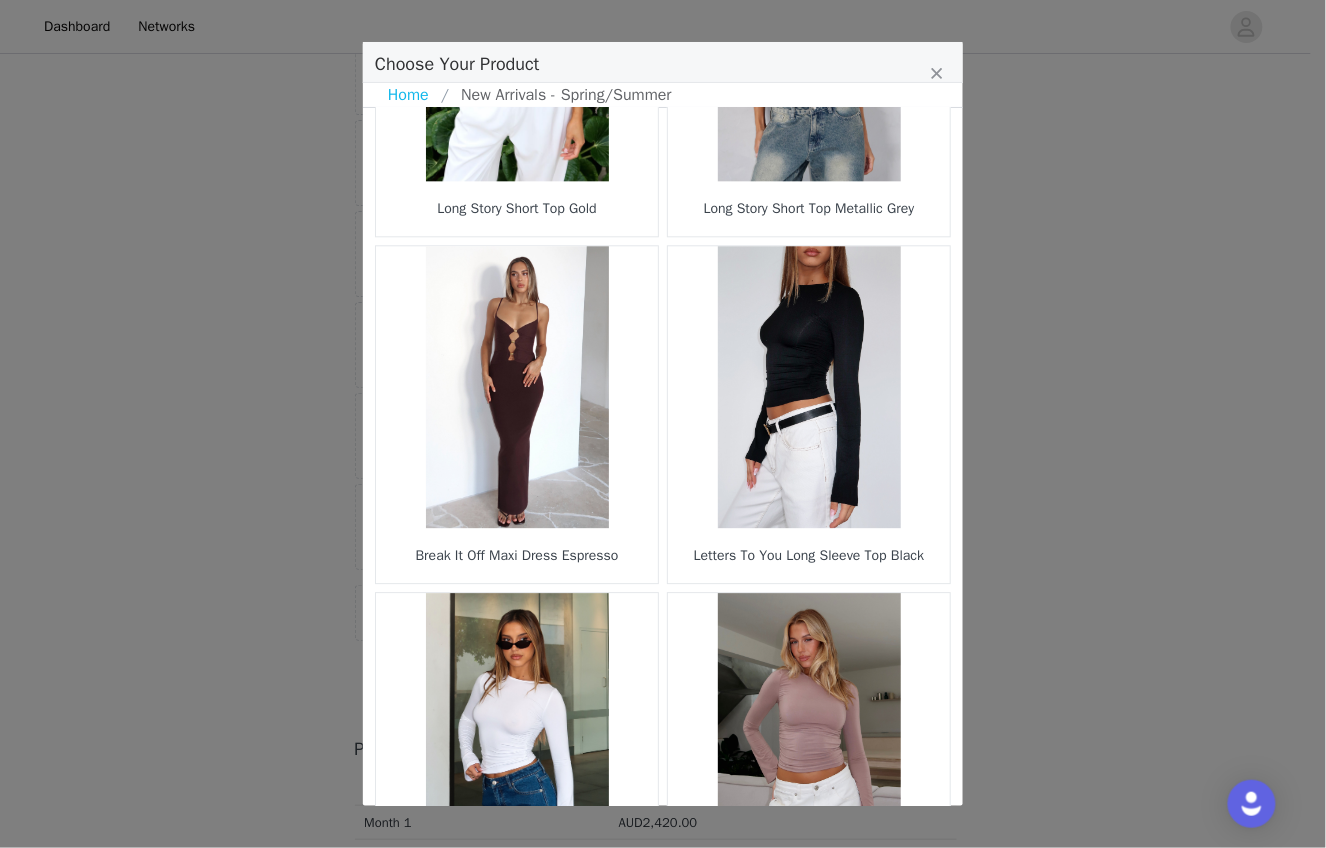 click at bounding box center [809, 387] 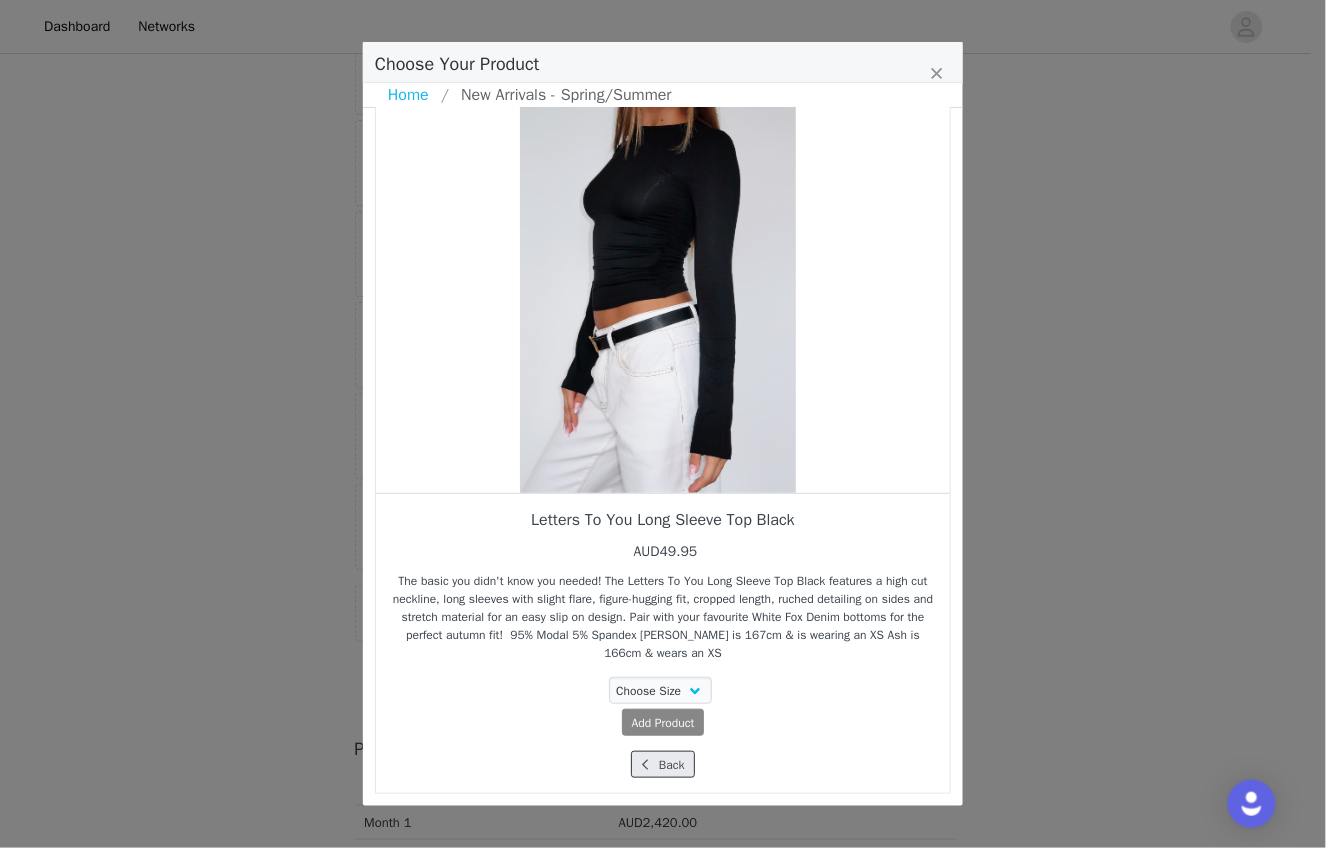 click on "Back" at bounding box center (662, 764) 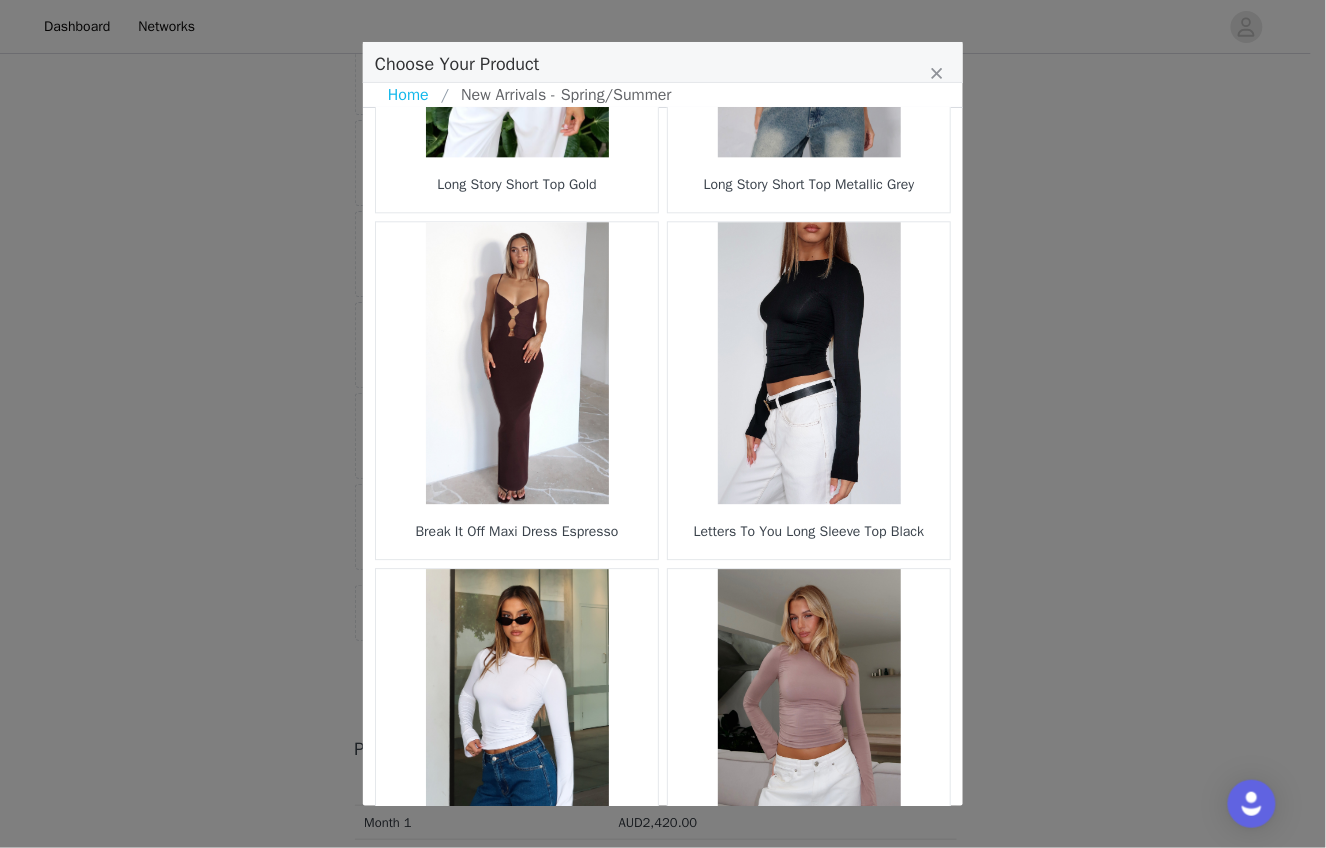 scroll, scrollTop: 1157, scrollLeft: 0, axis: vertical 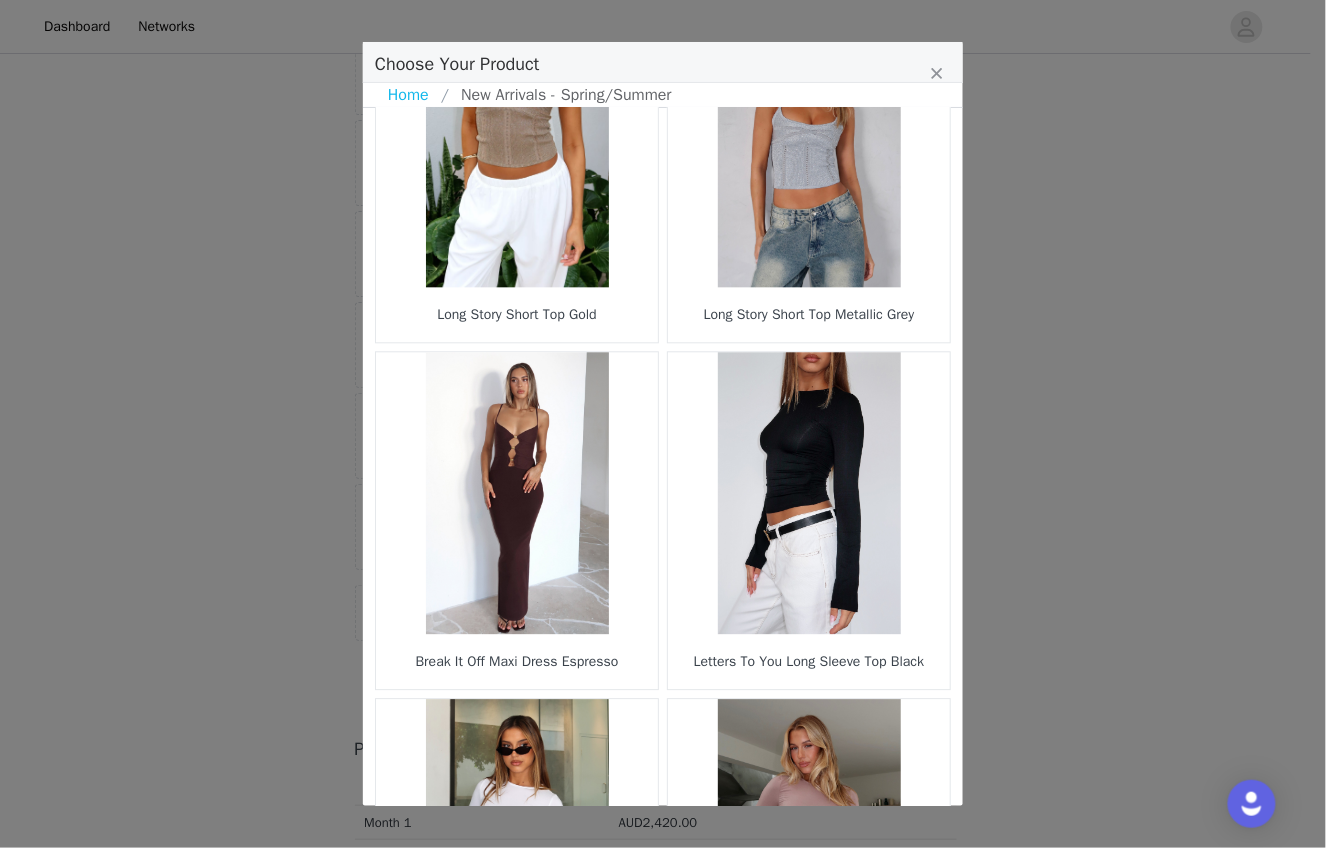 click at bounding box center (809, 493) 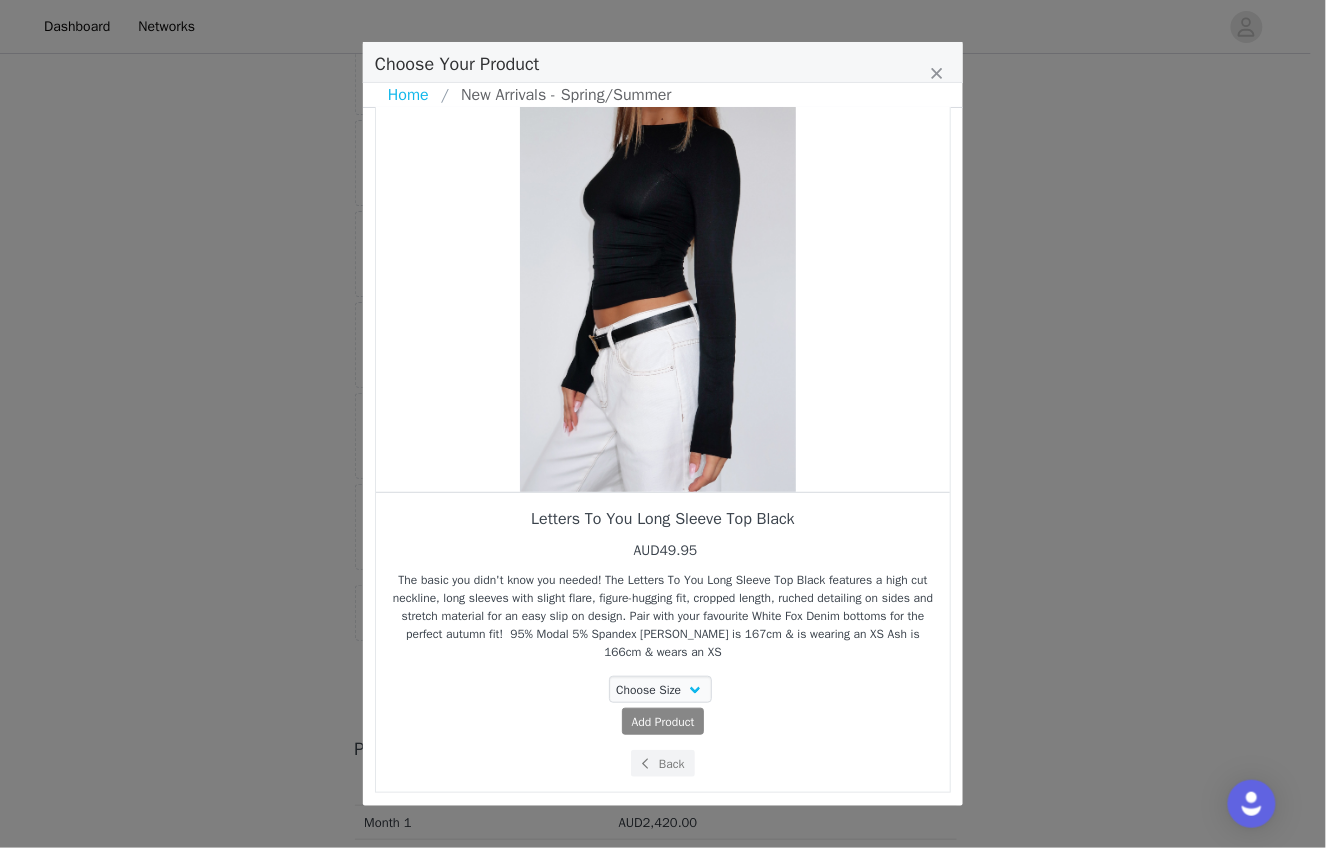 scroll, scrollTop: 53, scrollLeft: 0, axis: vertical 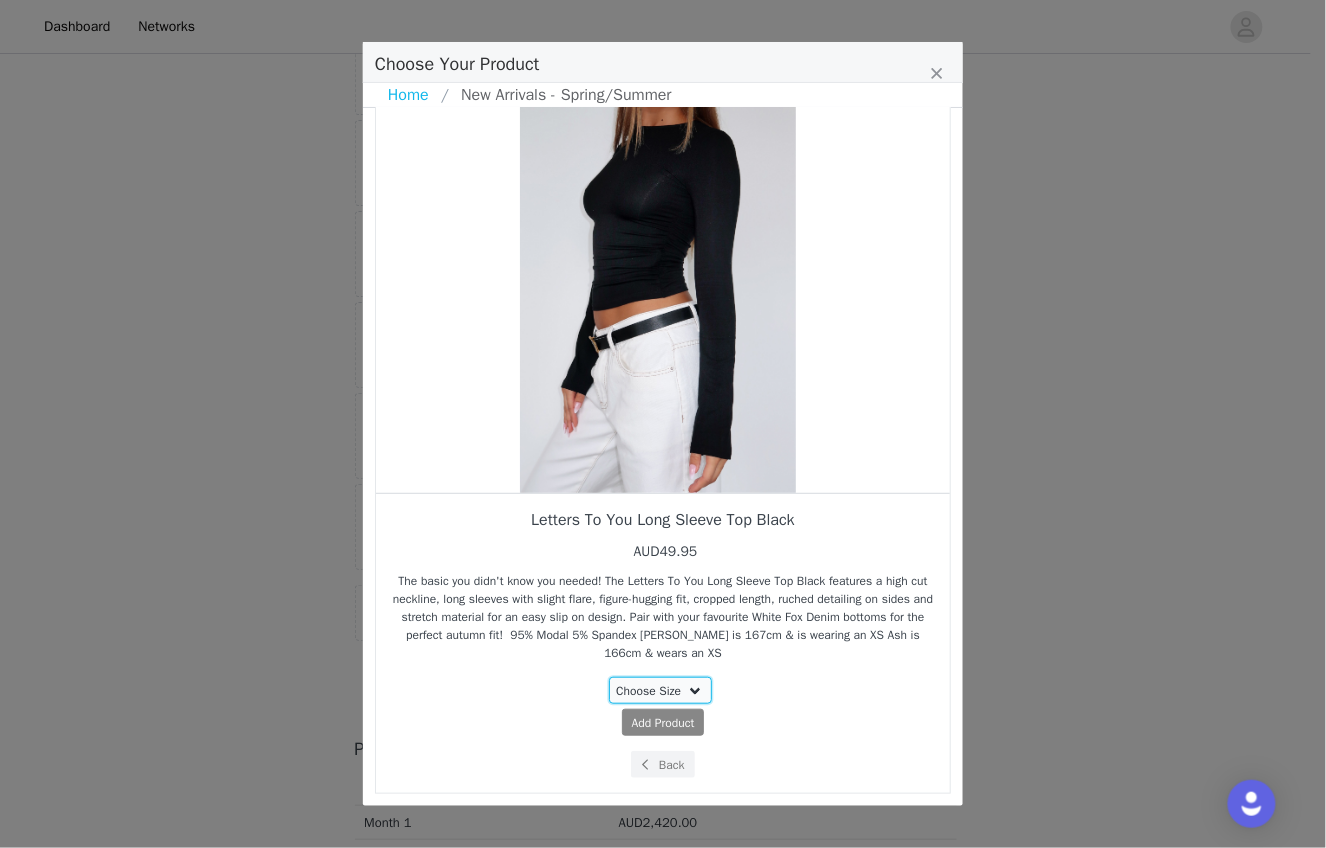 click on "Choose Size
XXS
XS
S
L" at bounding box center (661, 690) 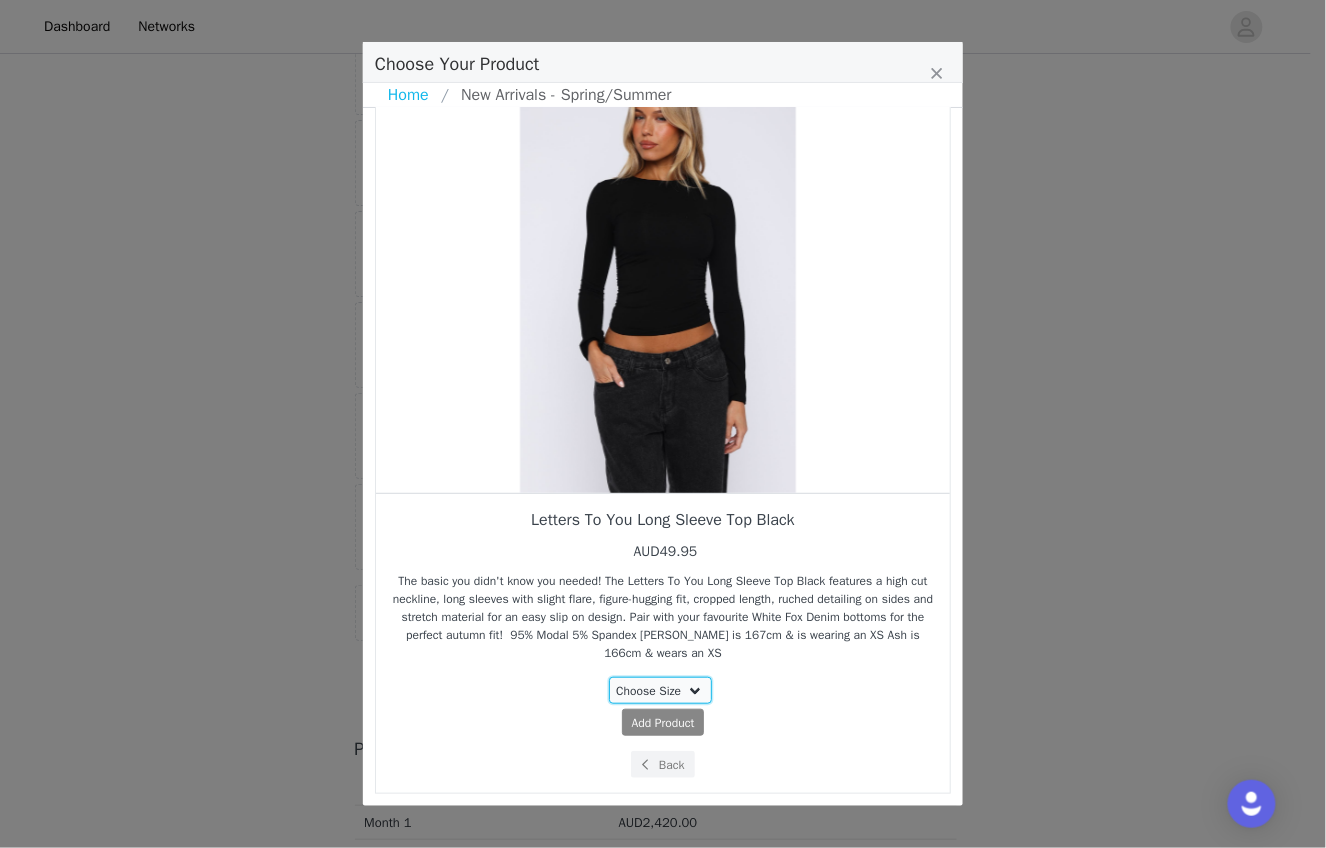 select on "26797396" 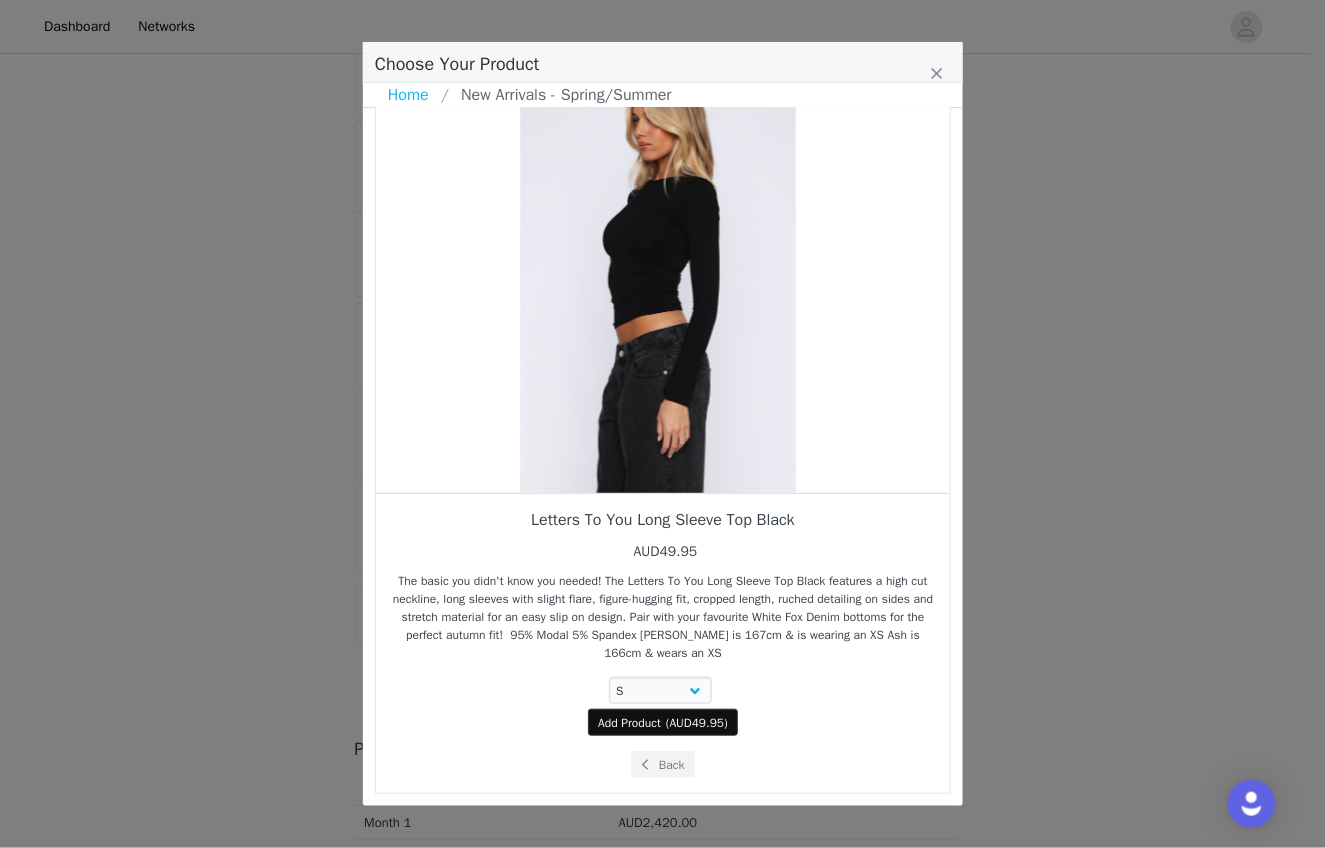 click on "AUD49.95" at bounding box center [697, 723] 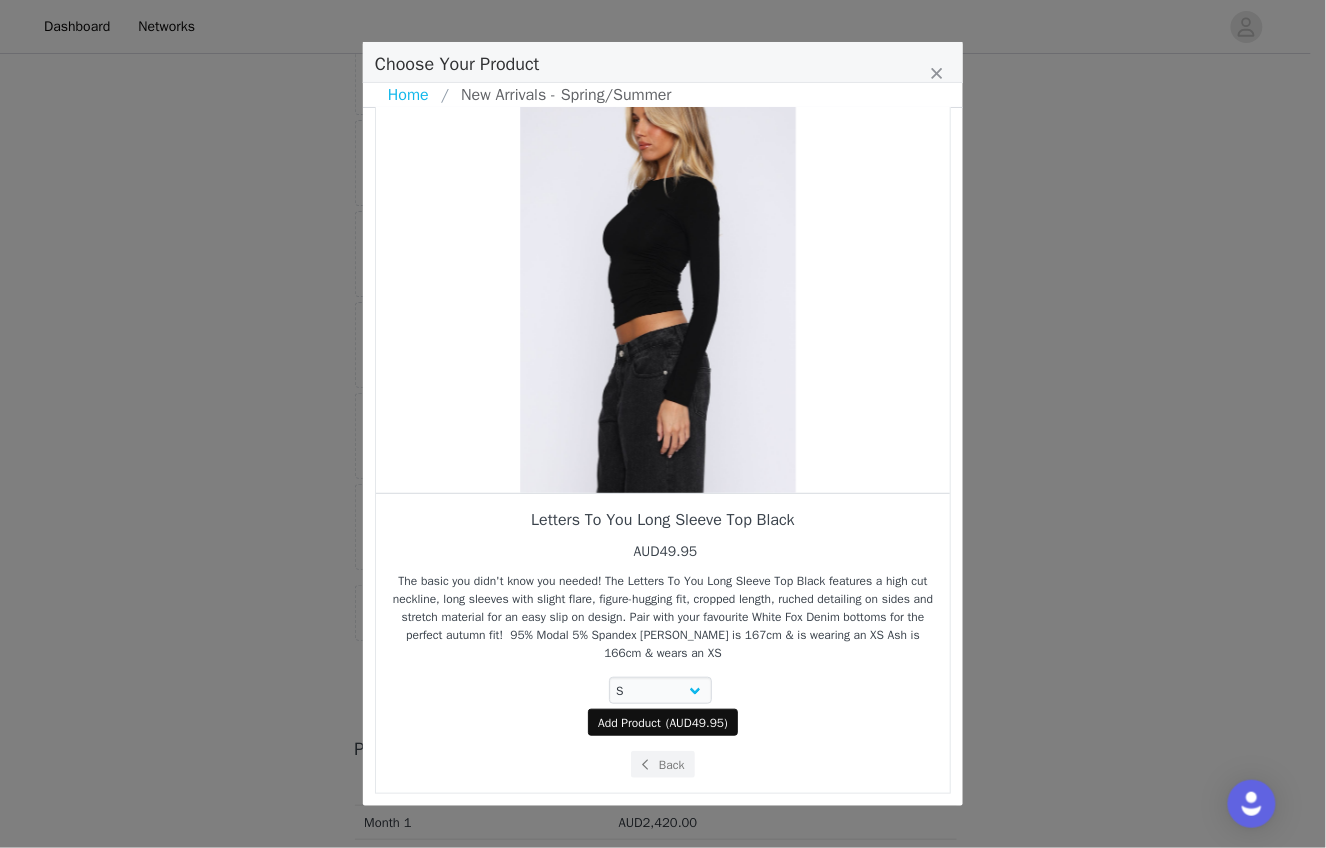 select on "26797396" 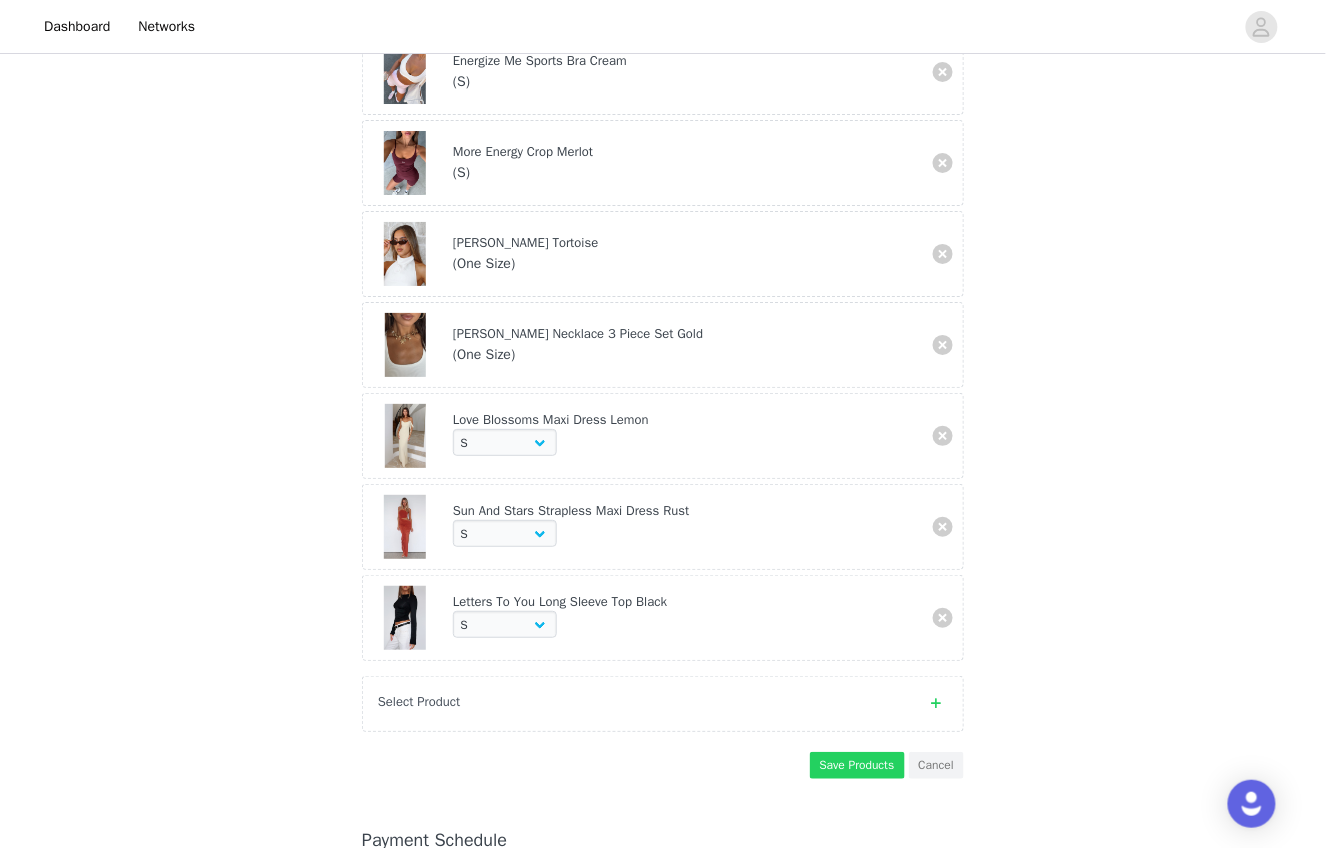 click on "Select Product" at bounding box center (643, 702) 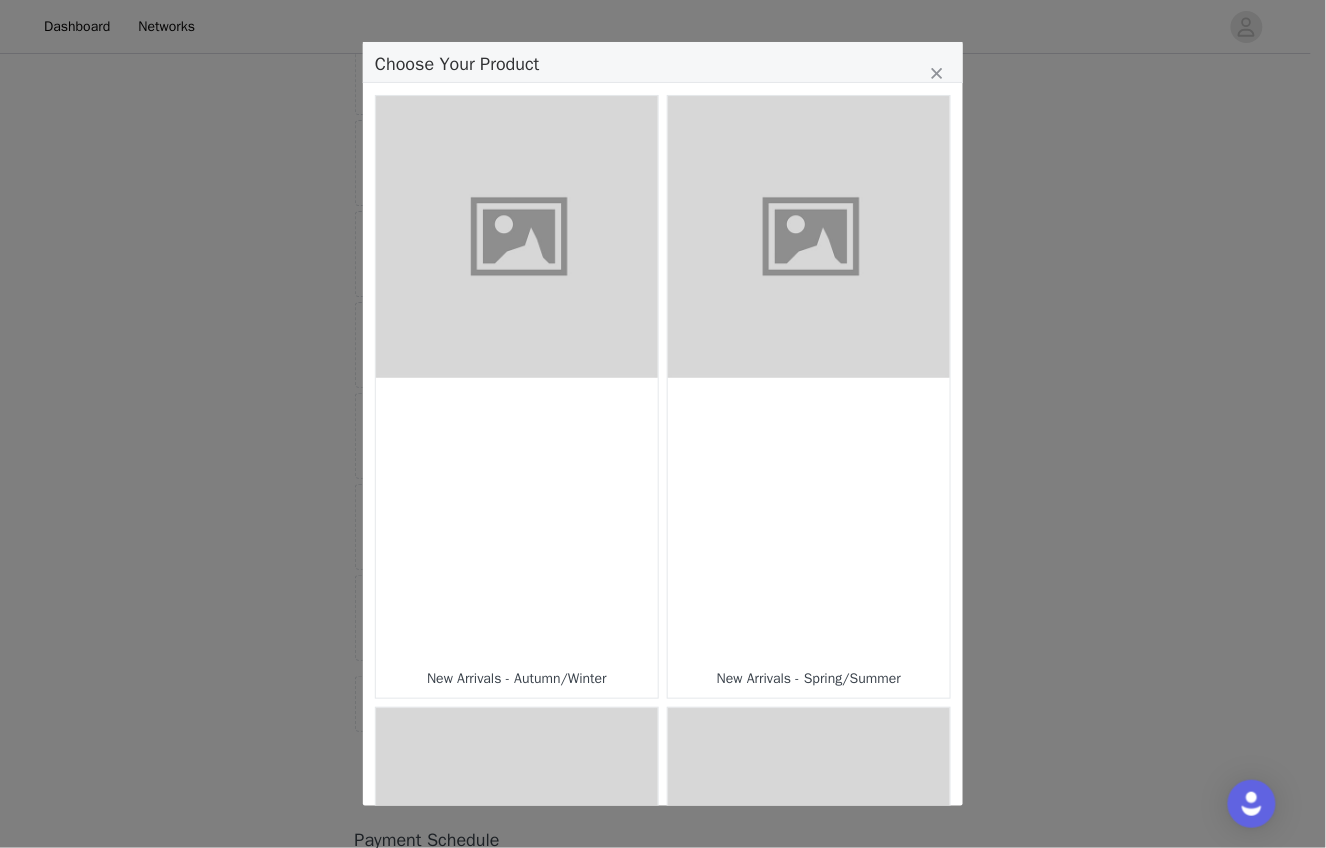 click at bounding box center (809, 237) 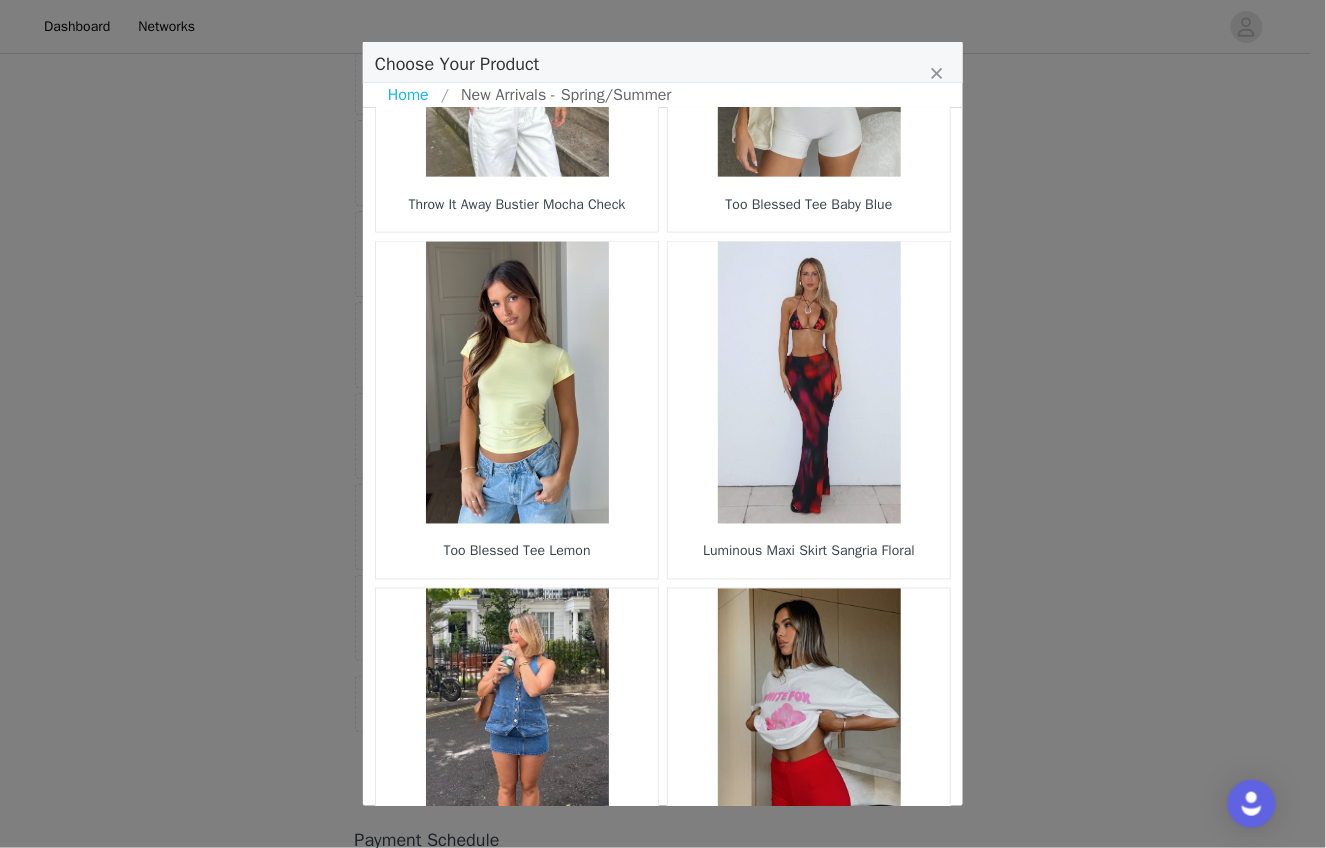 scroll, scrollTop: 2796, scrollLeft: 0, axis: vertical 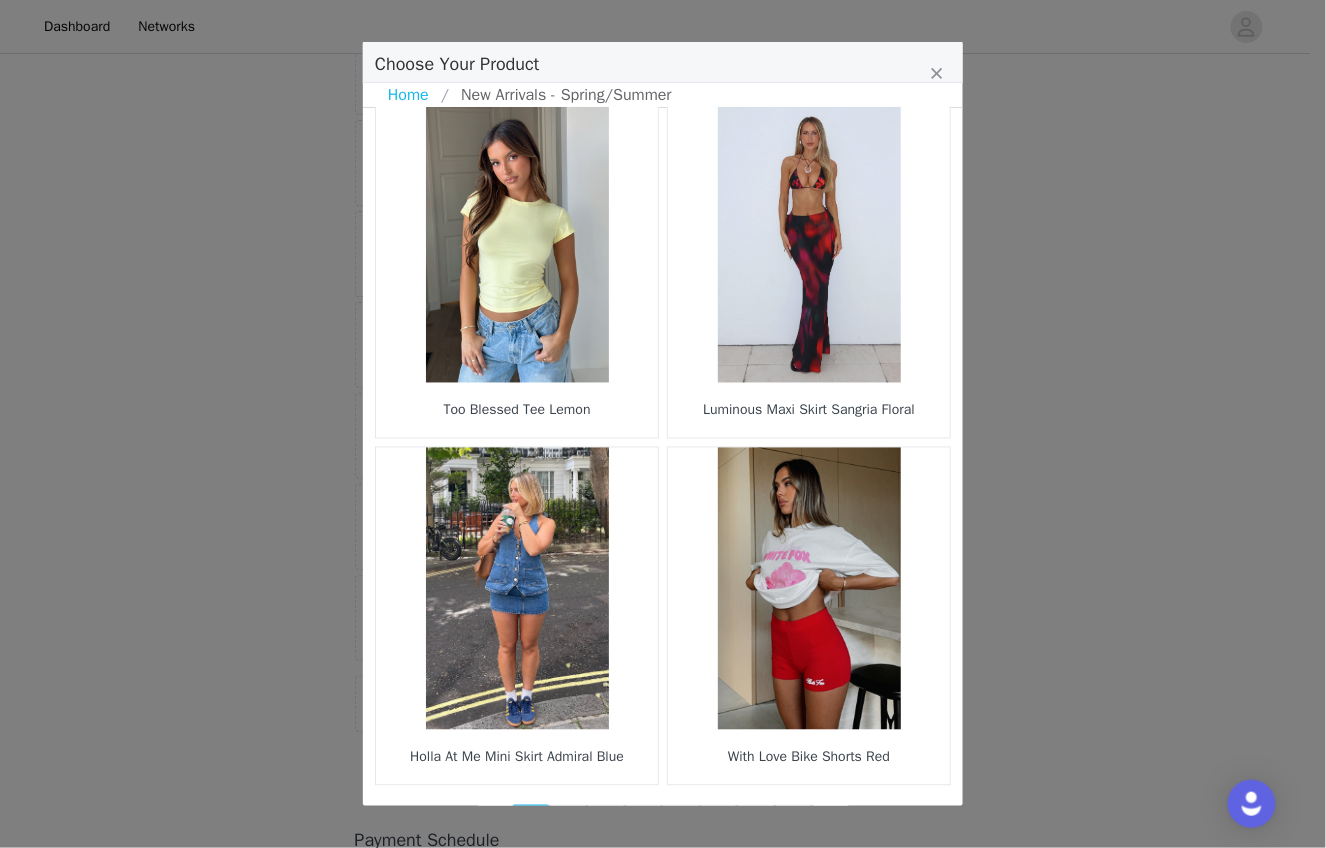 click at bounding box center (756, 819) 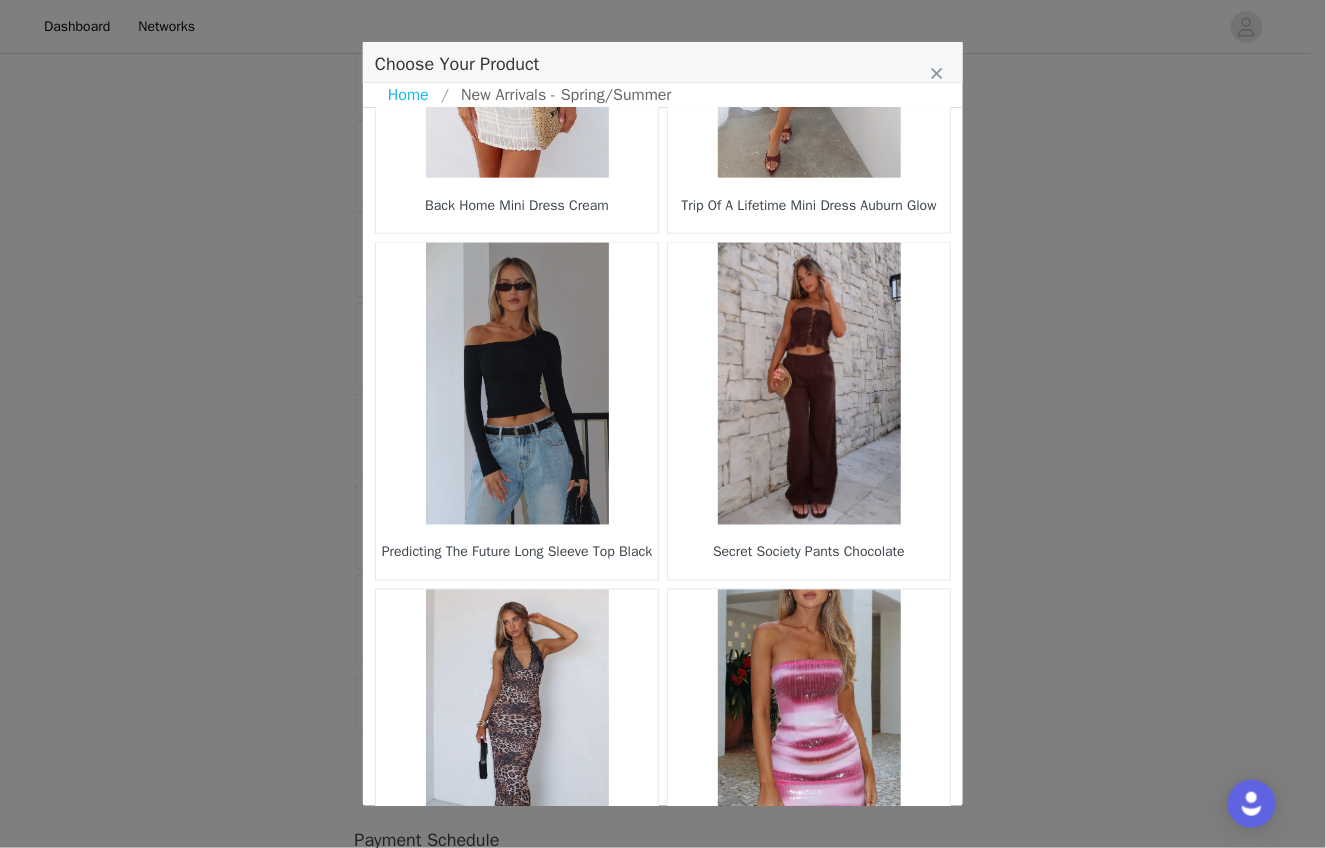 scroll, scrollTop: 2796, scrollLeft: 0, axis: vertical 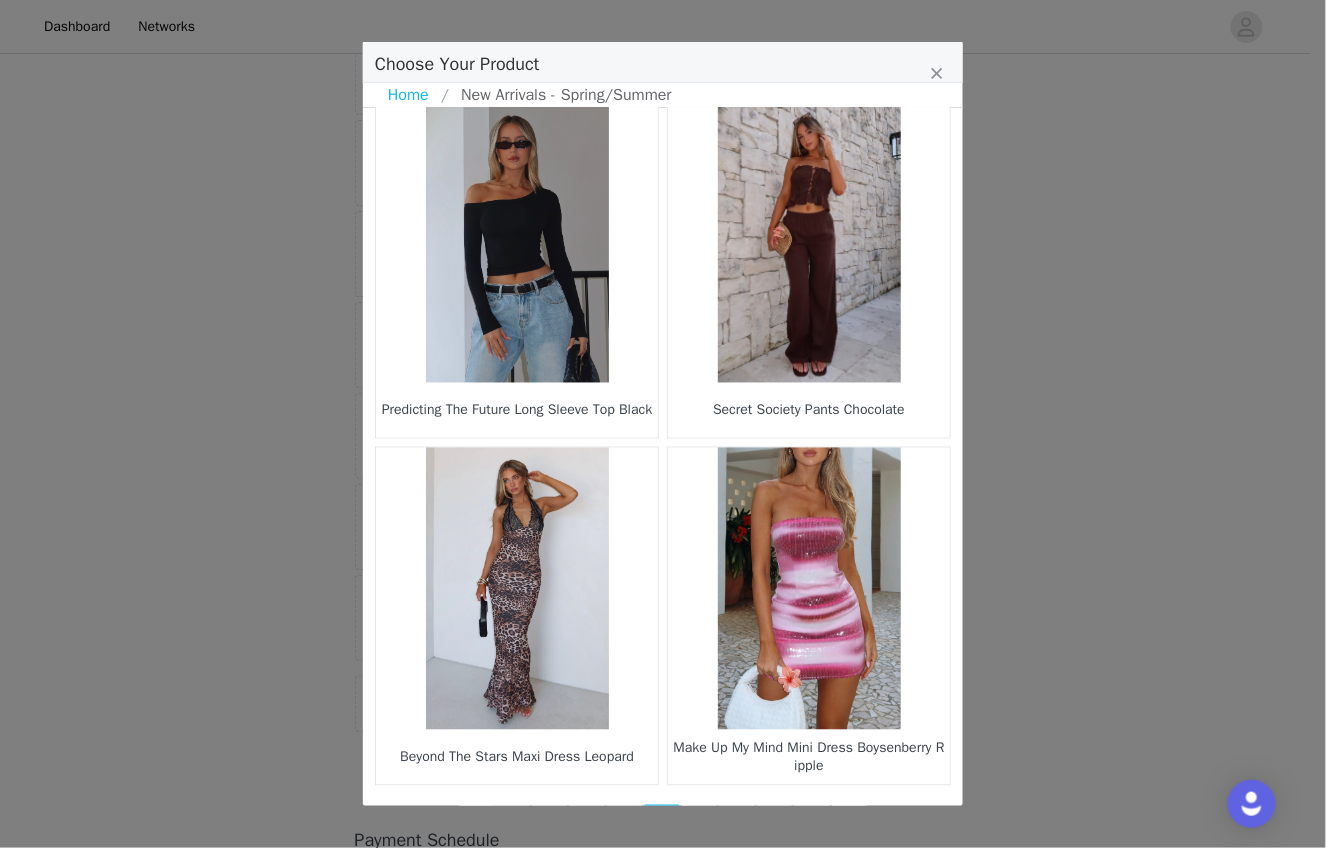 click on "7" at bounding box center (700, 819) 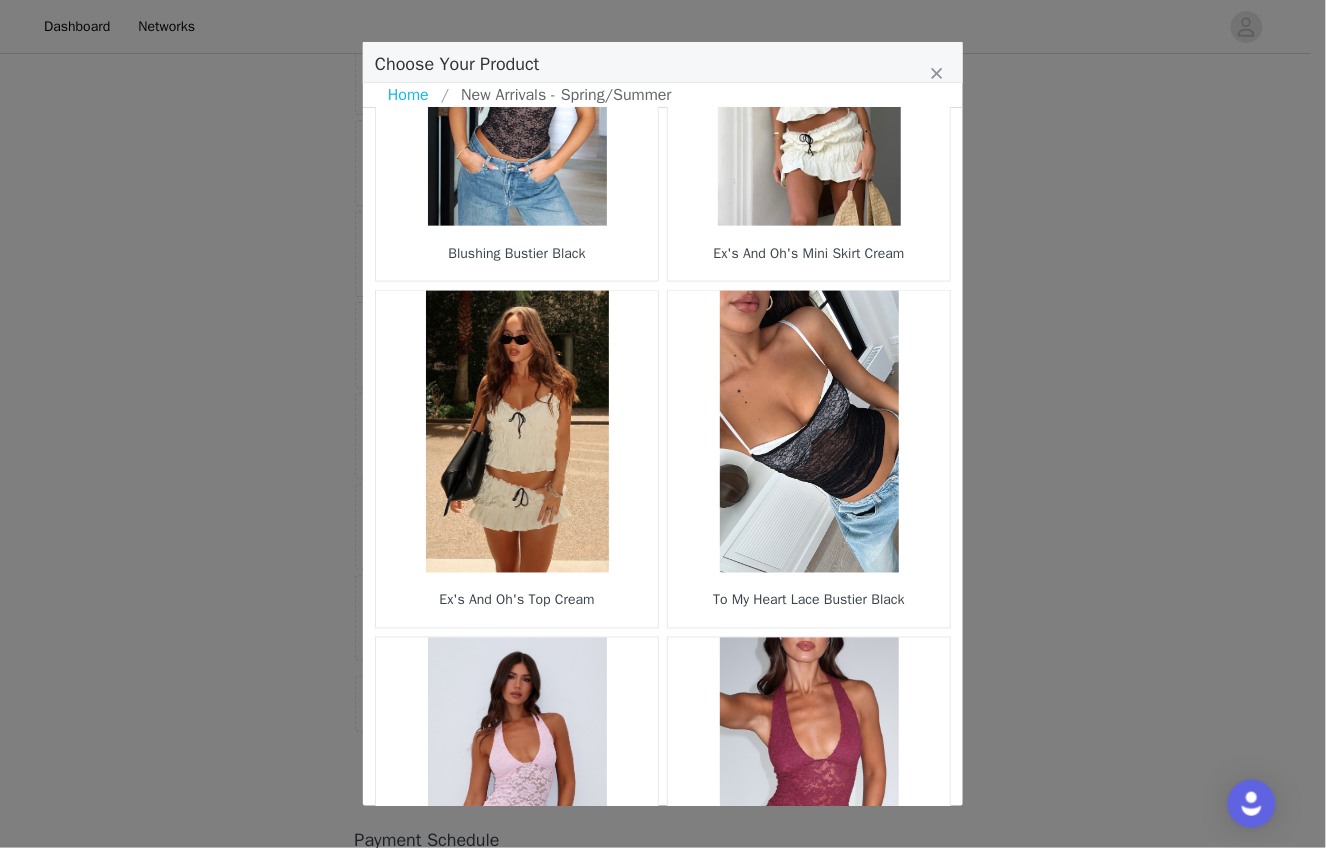 scroll, scrollTop: 2796, scrollLeft: 0, axis: vertical 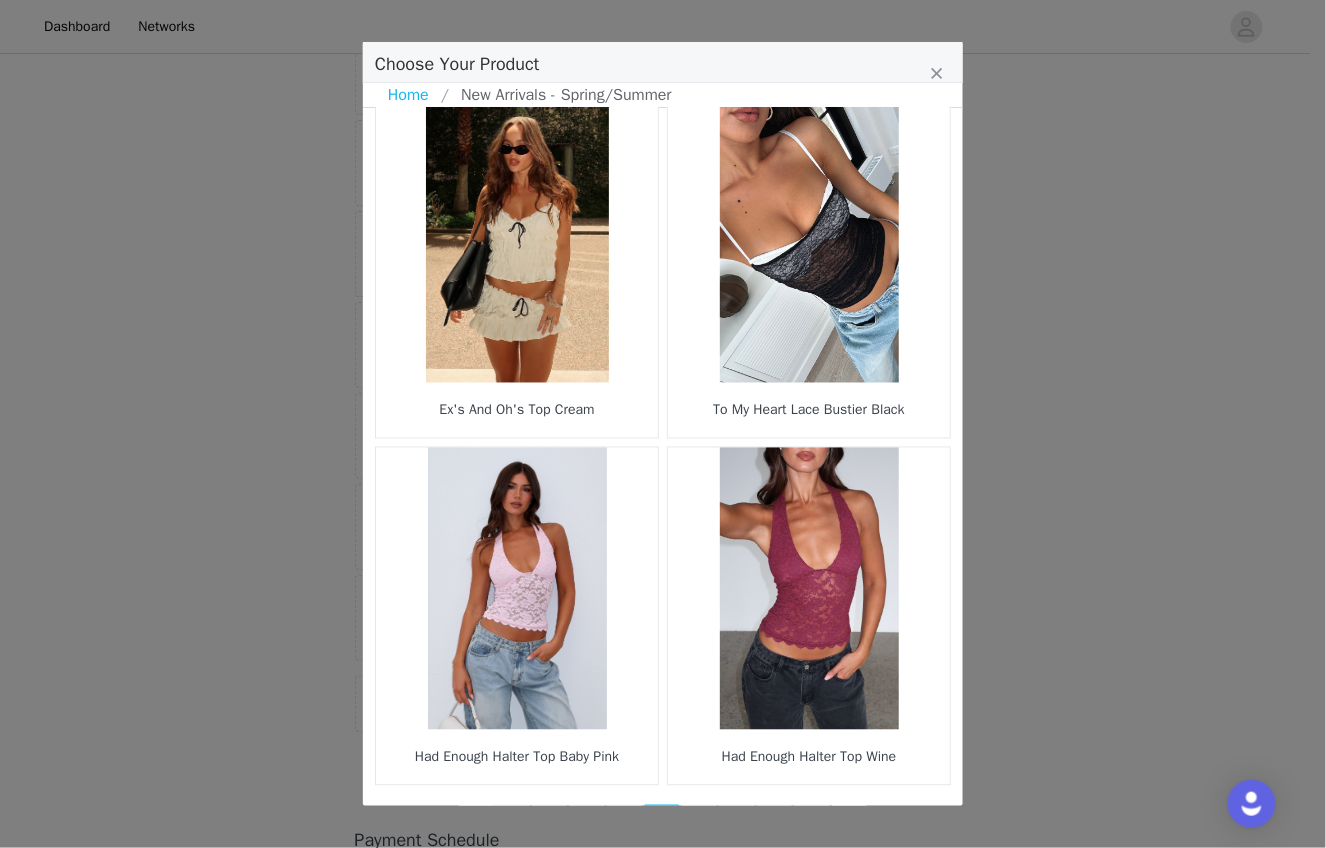 click on "8" at bounding box center (700, 819) 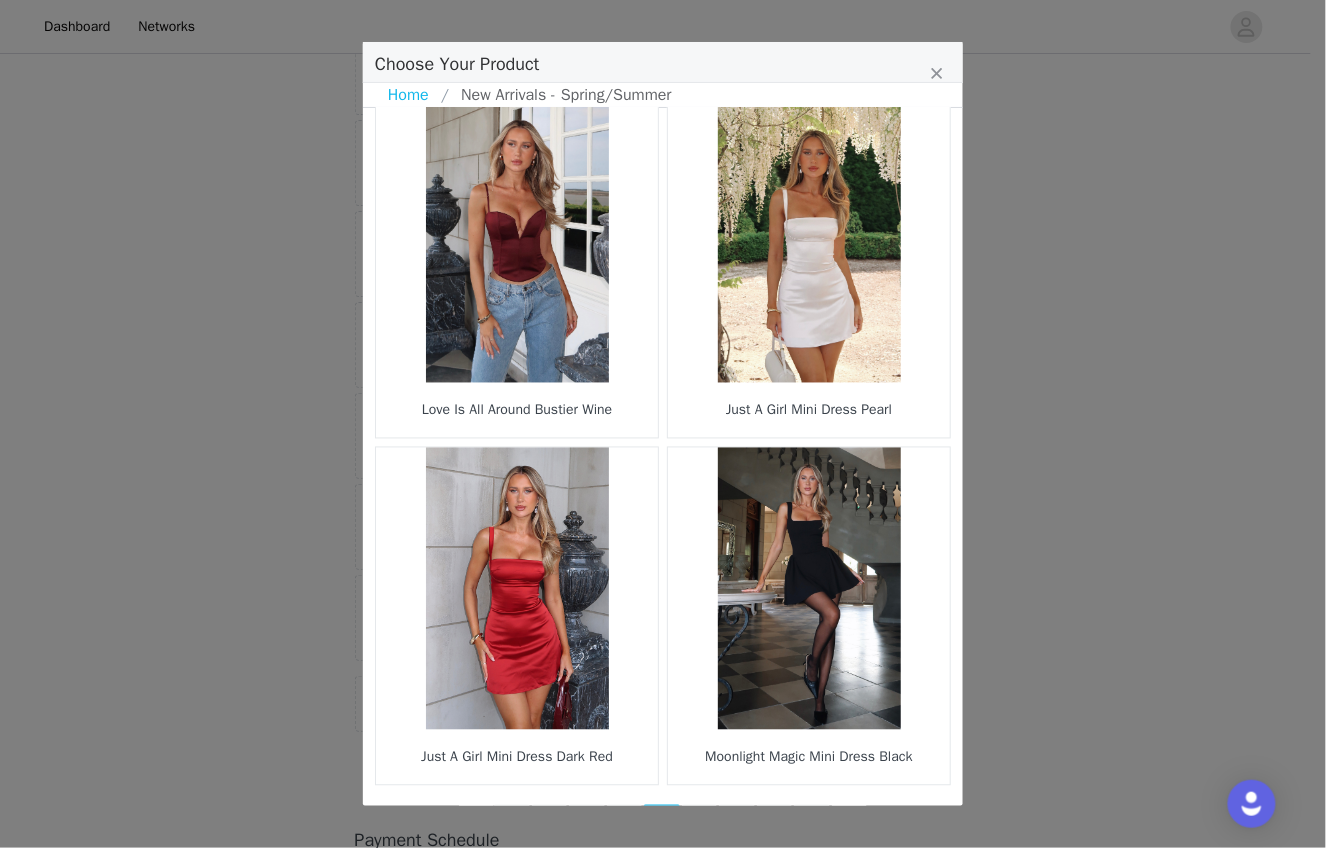 scroll, scrollTop: 2796, scrollLeft: 0, axis: vertical 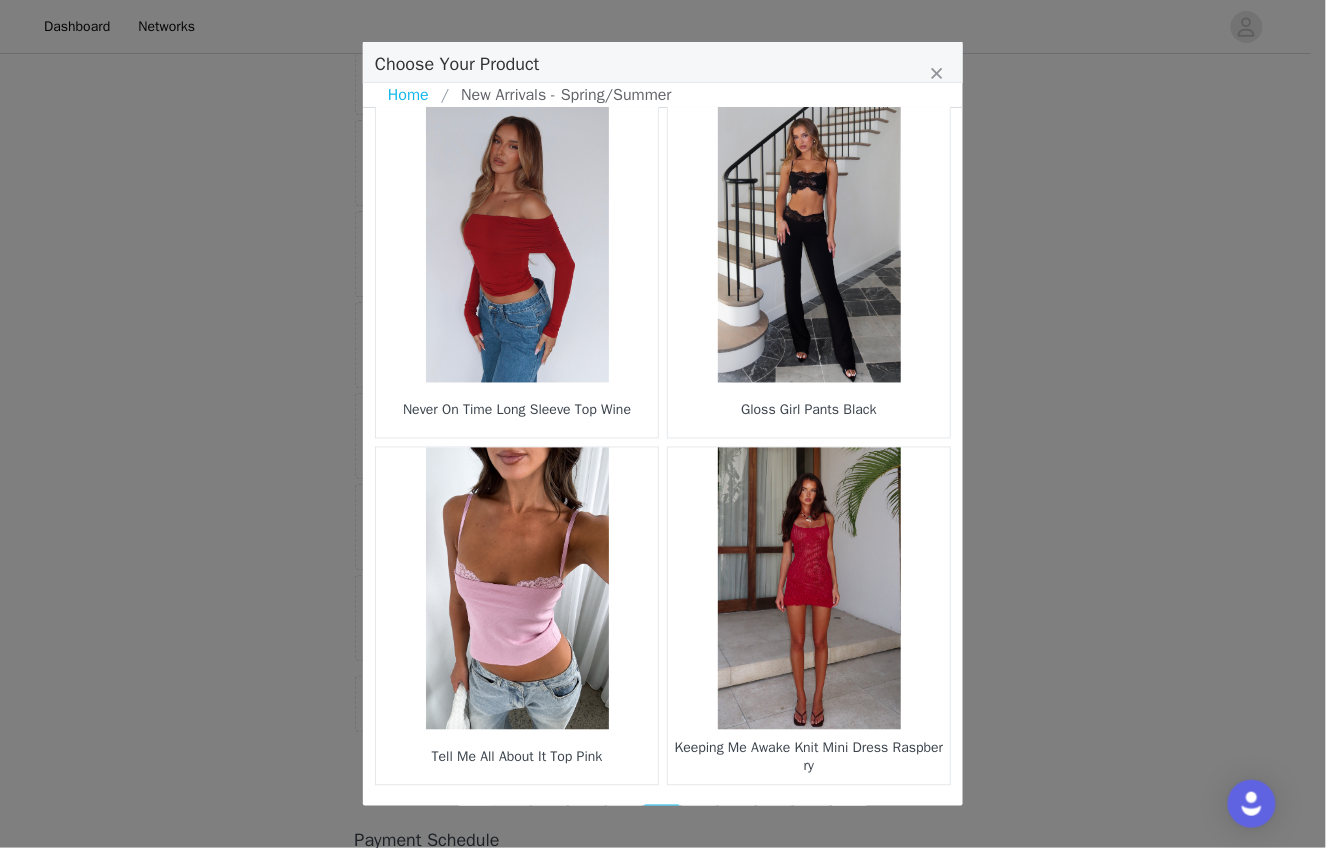 click on "10" at bounding box center (700, 819) 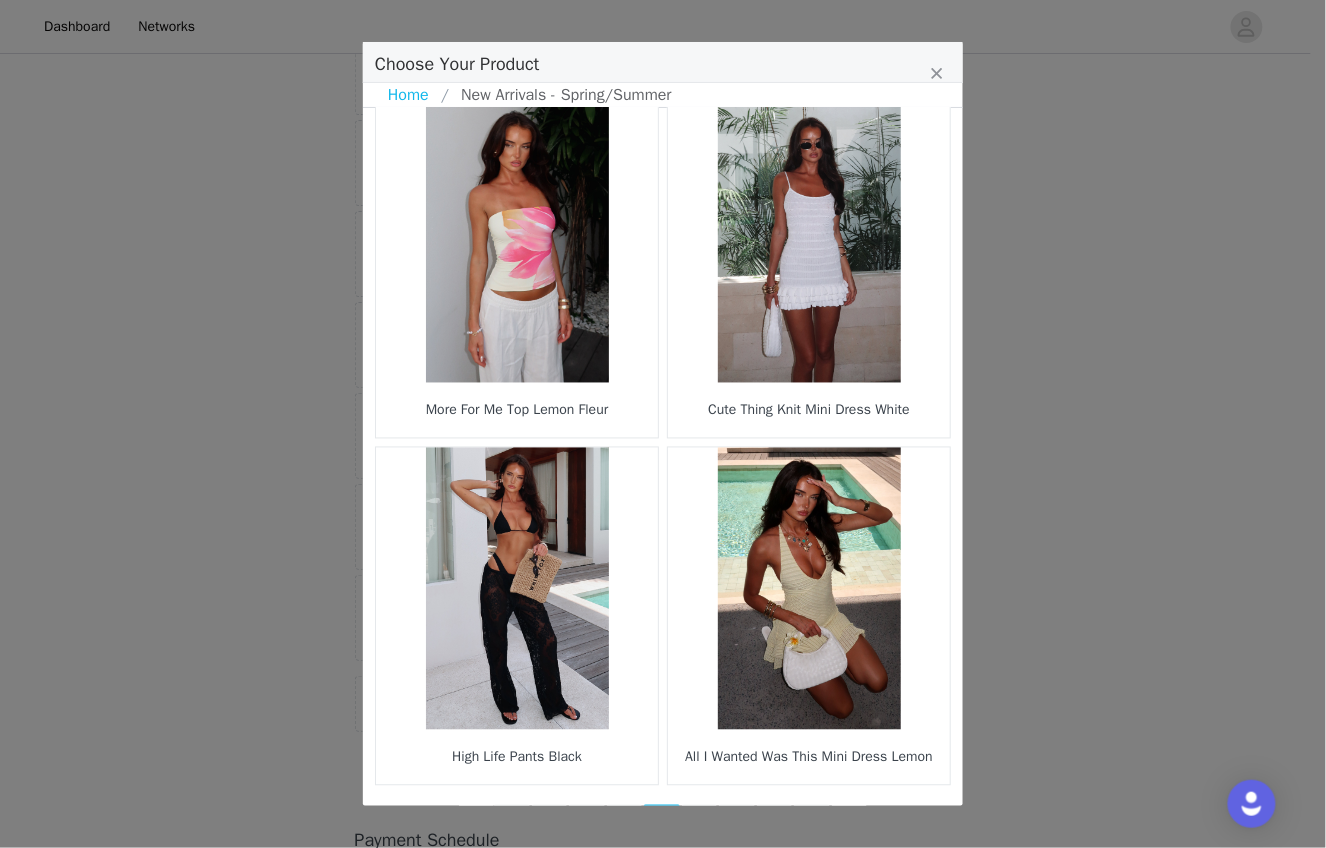 scroll, scrollTop: 2796, scrollLeft: 0, axis: vertical 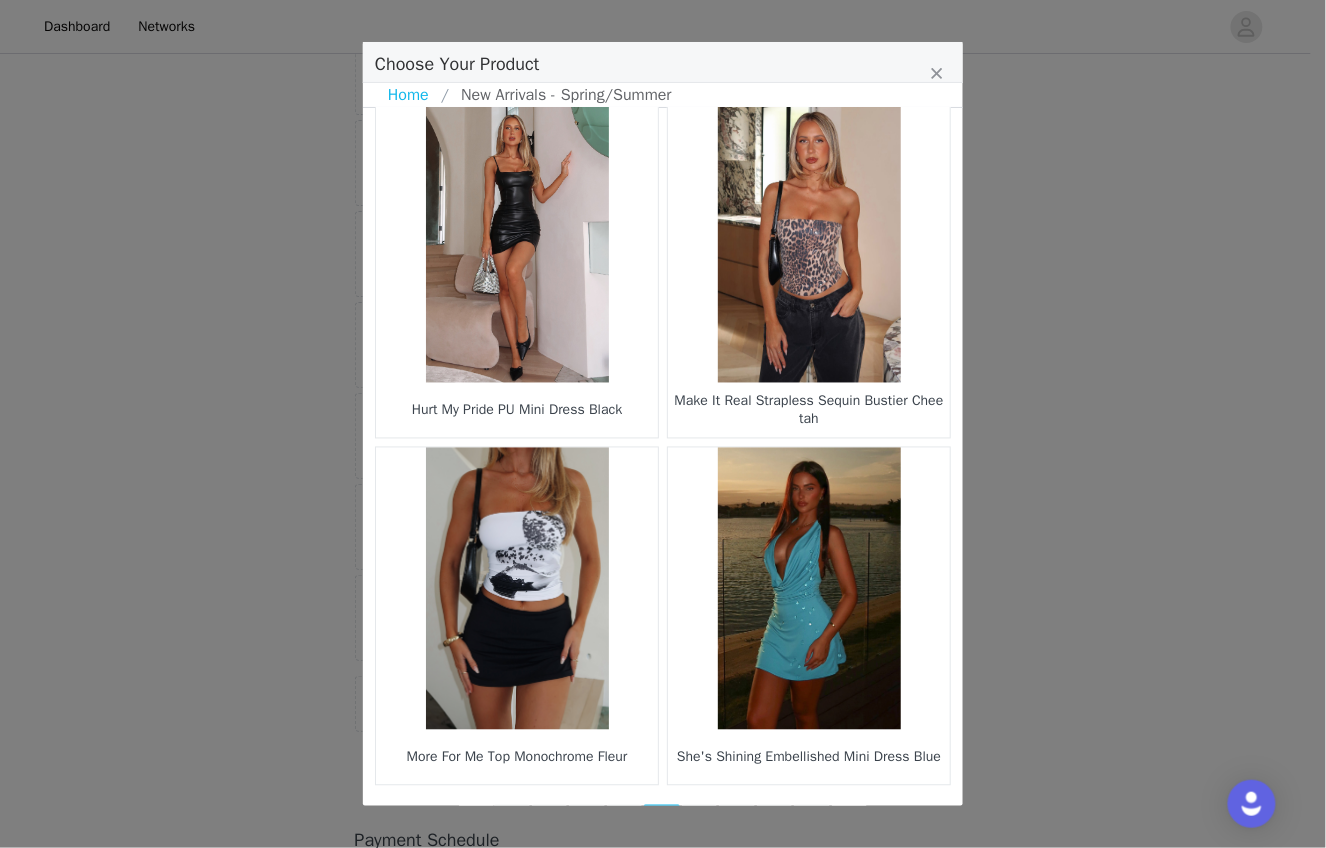 click on "12" at bounding box center [700, 819] 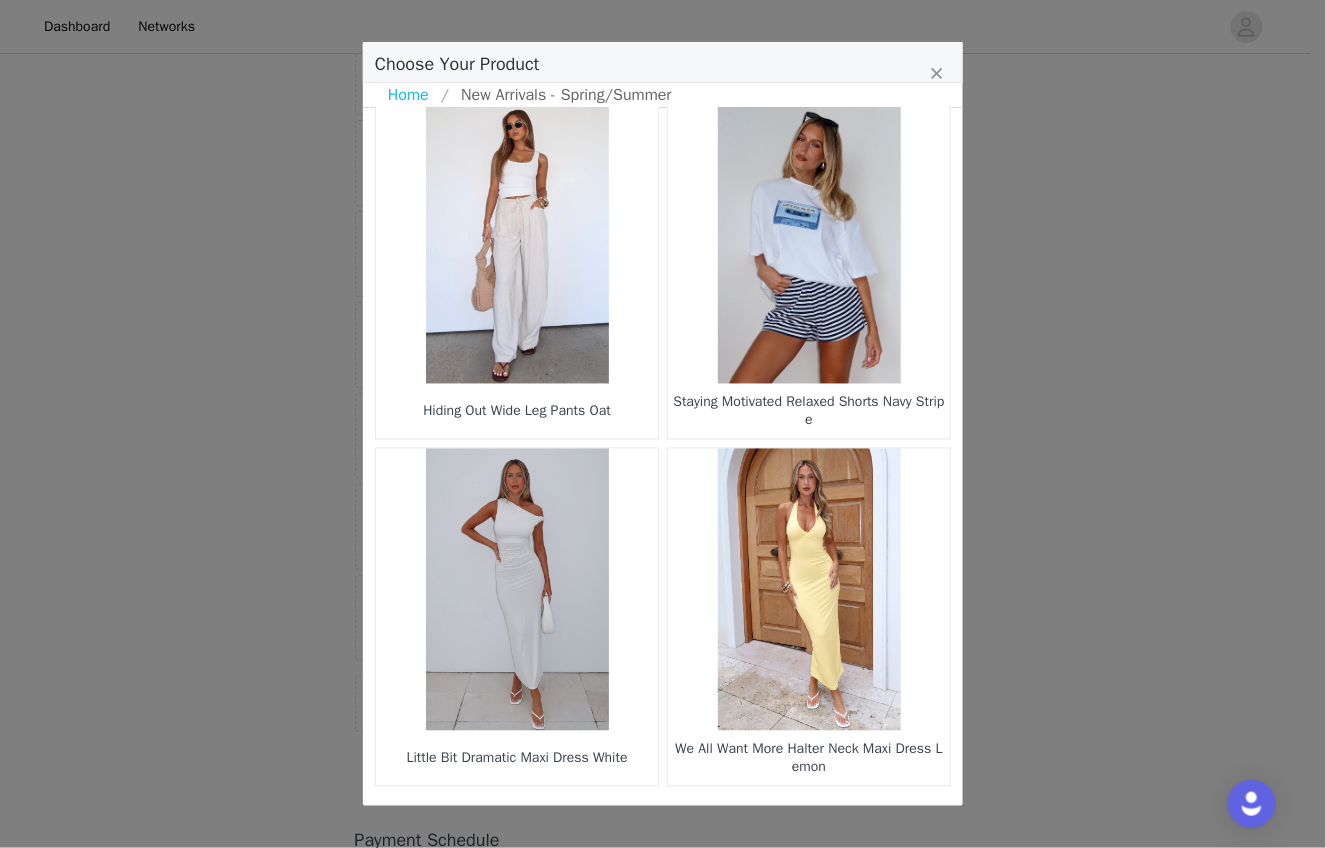 scroll, scrollTop: 2796, scrollLeft: 0, axis: vertical 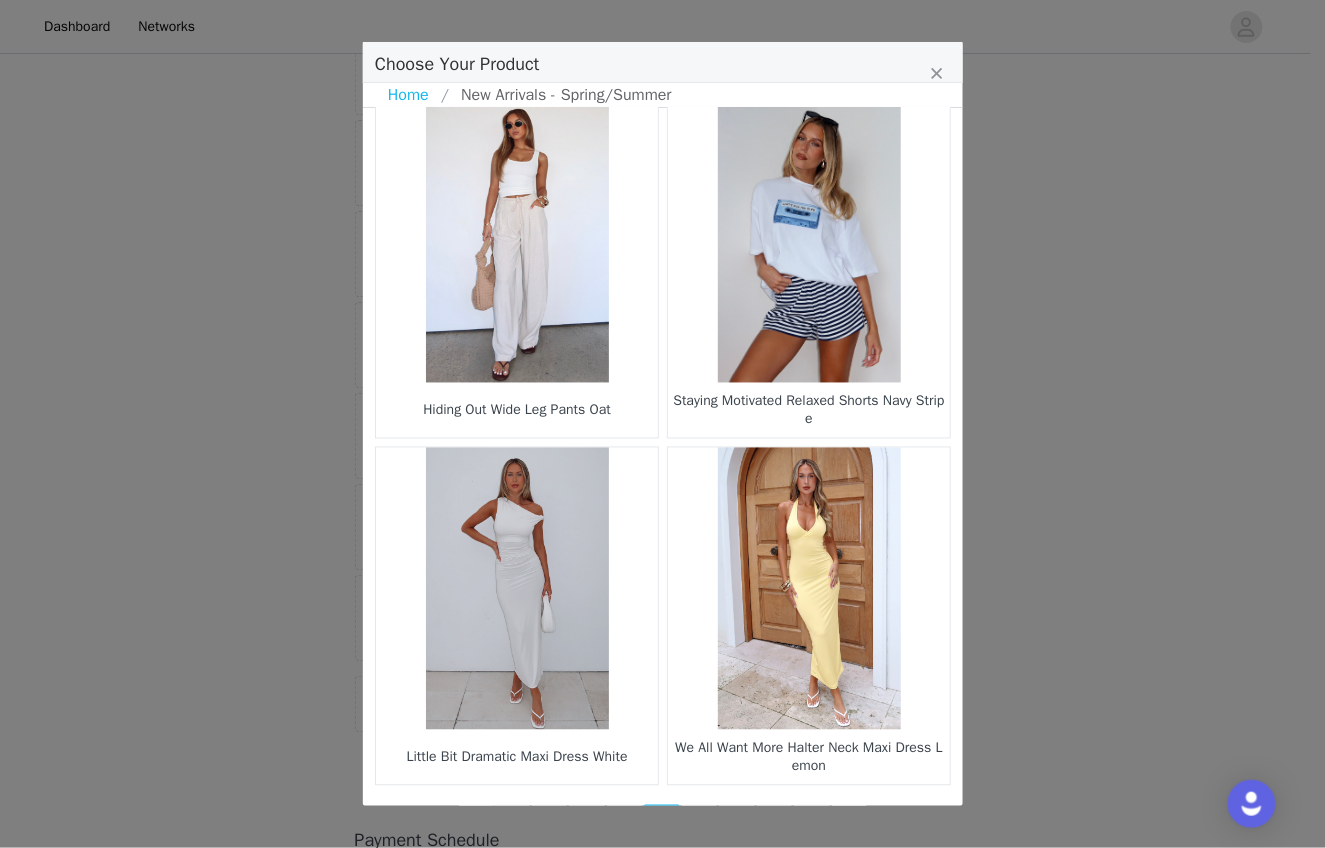 click on "13" at bounding box center [700, 819] 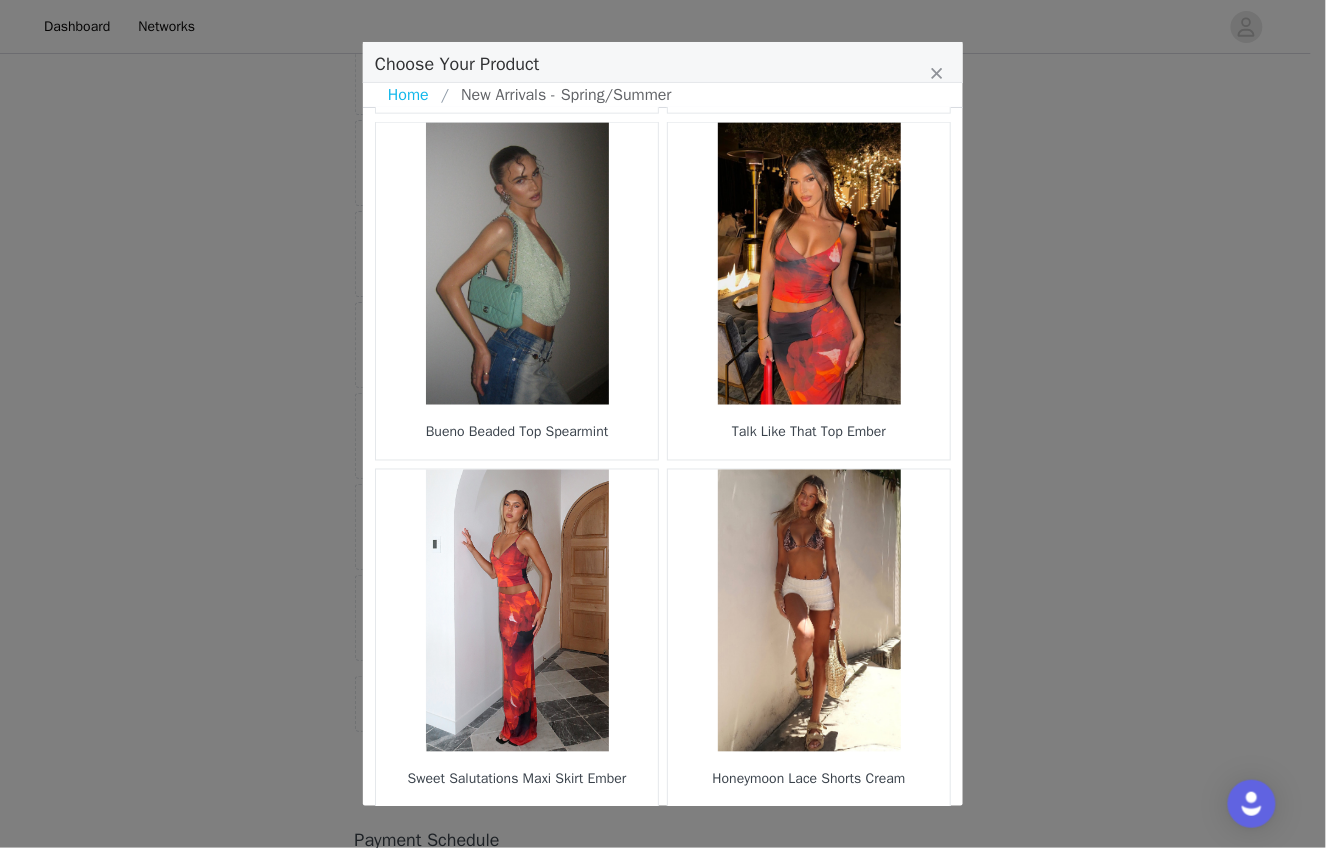 scroll, scrollTop: 692, scrollLeft: 0, axis: vertical 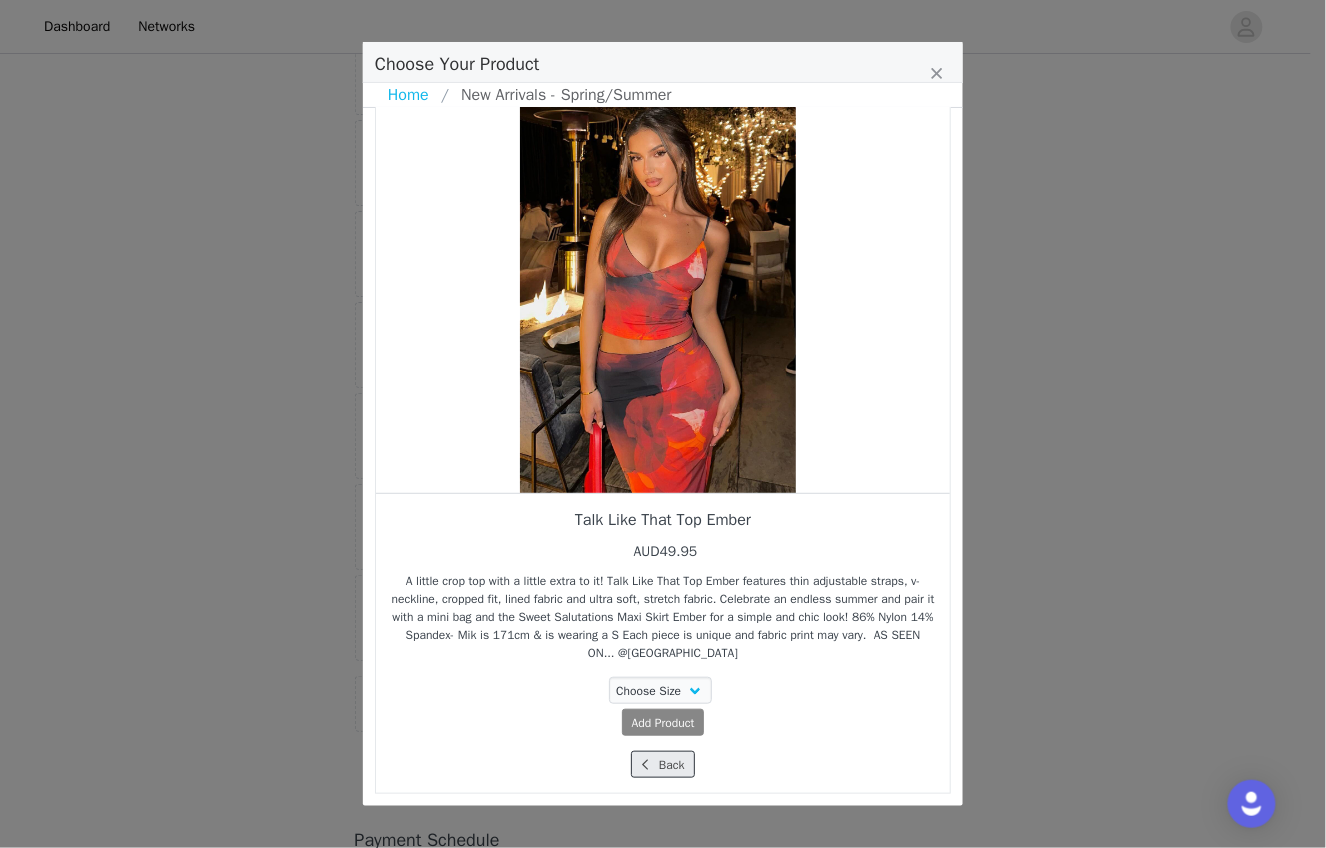 click on "Back" at bounding box center (662, 764) 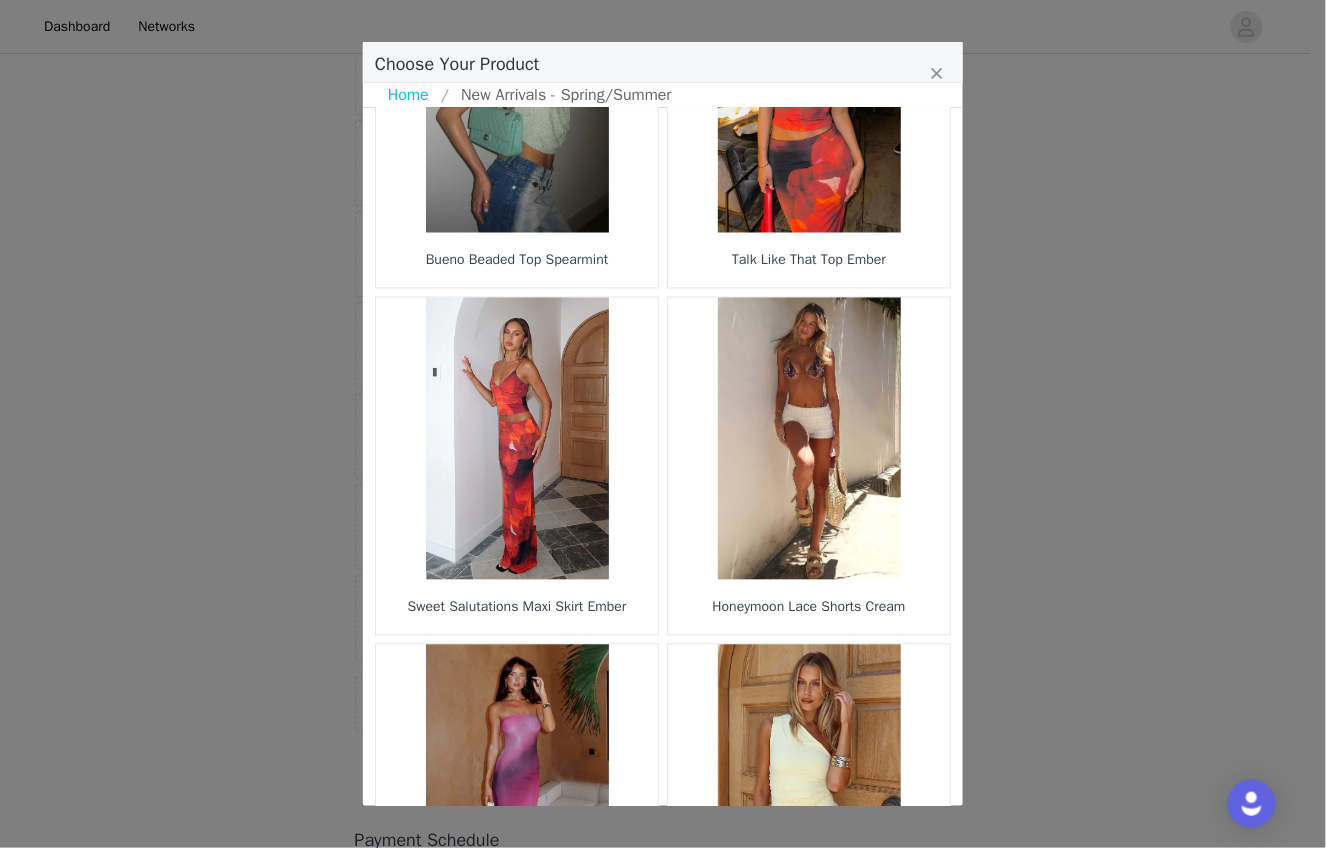 scroll, scrollTop: 591, scrollLeft: 0, axis: vertical 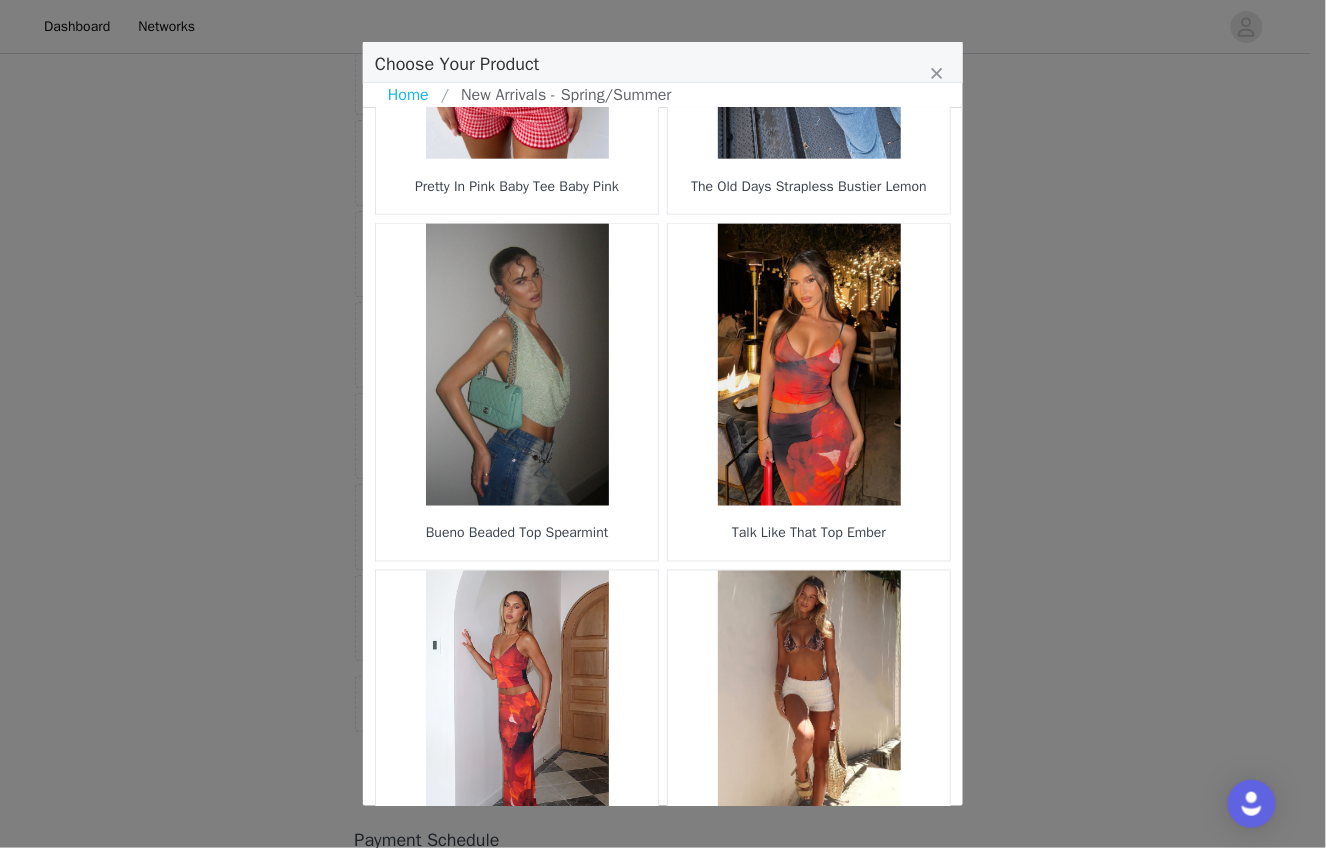 click at bounding box center [809, 365] 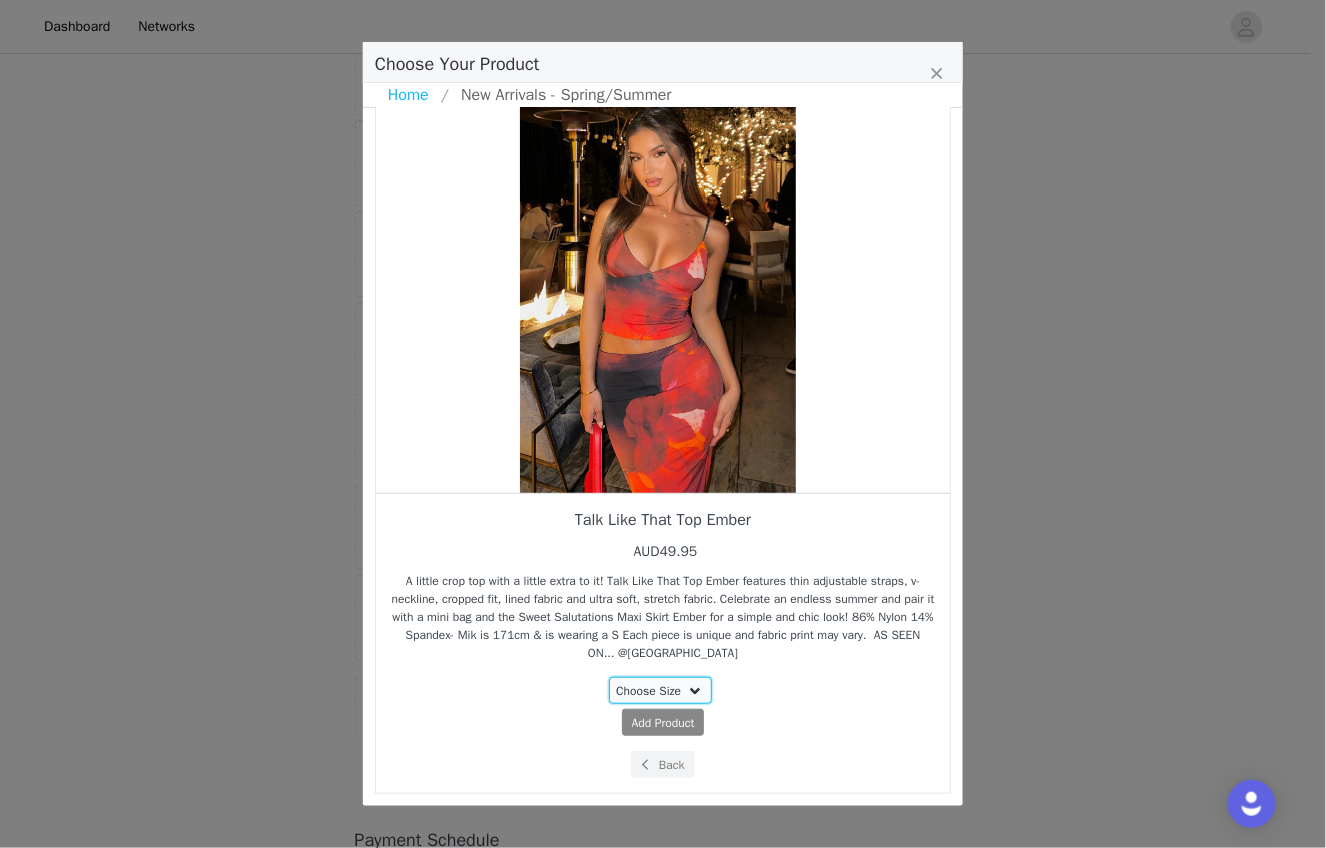 click on "Choose Size
XXS
XS
S
M
L
XL" at bounding box center (661, 690) 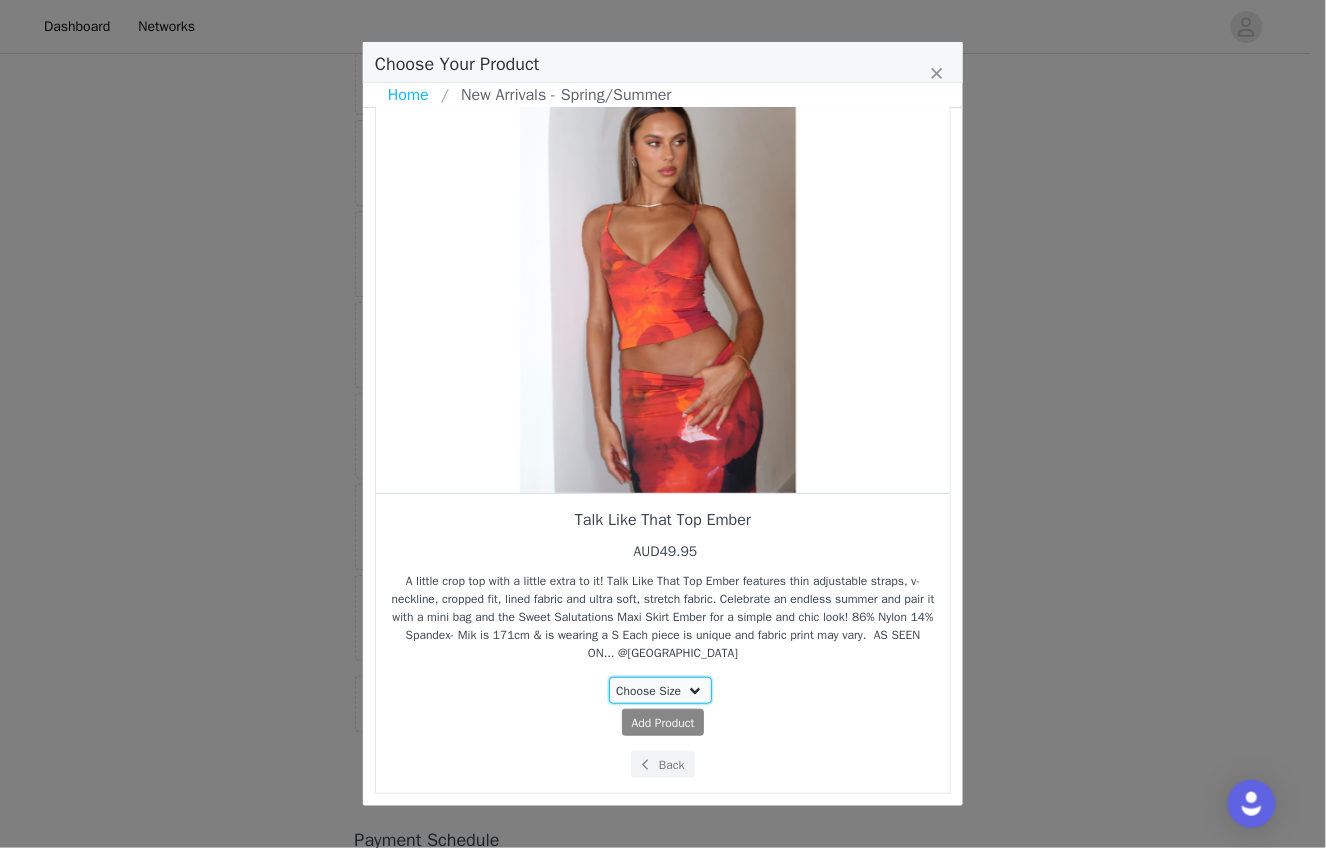 select on "26368243" 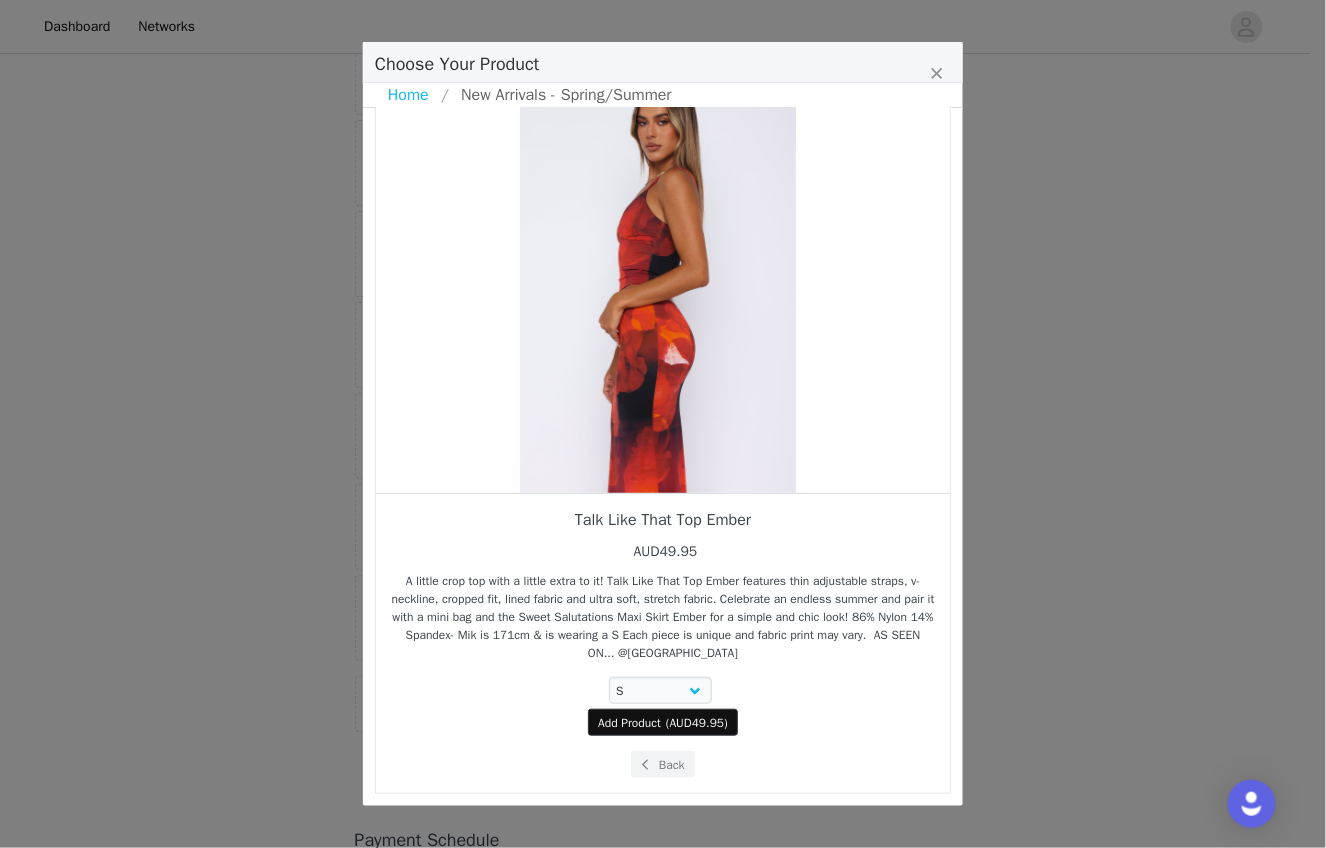 click on "( AUD49.95 )" at bounding box center [697, 723] 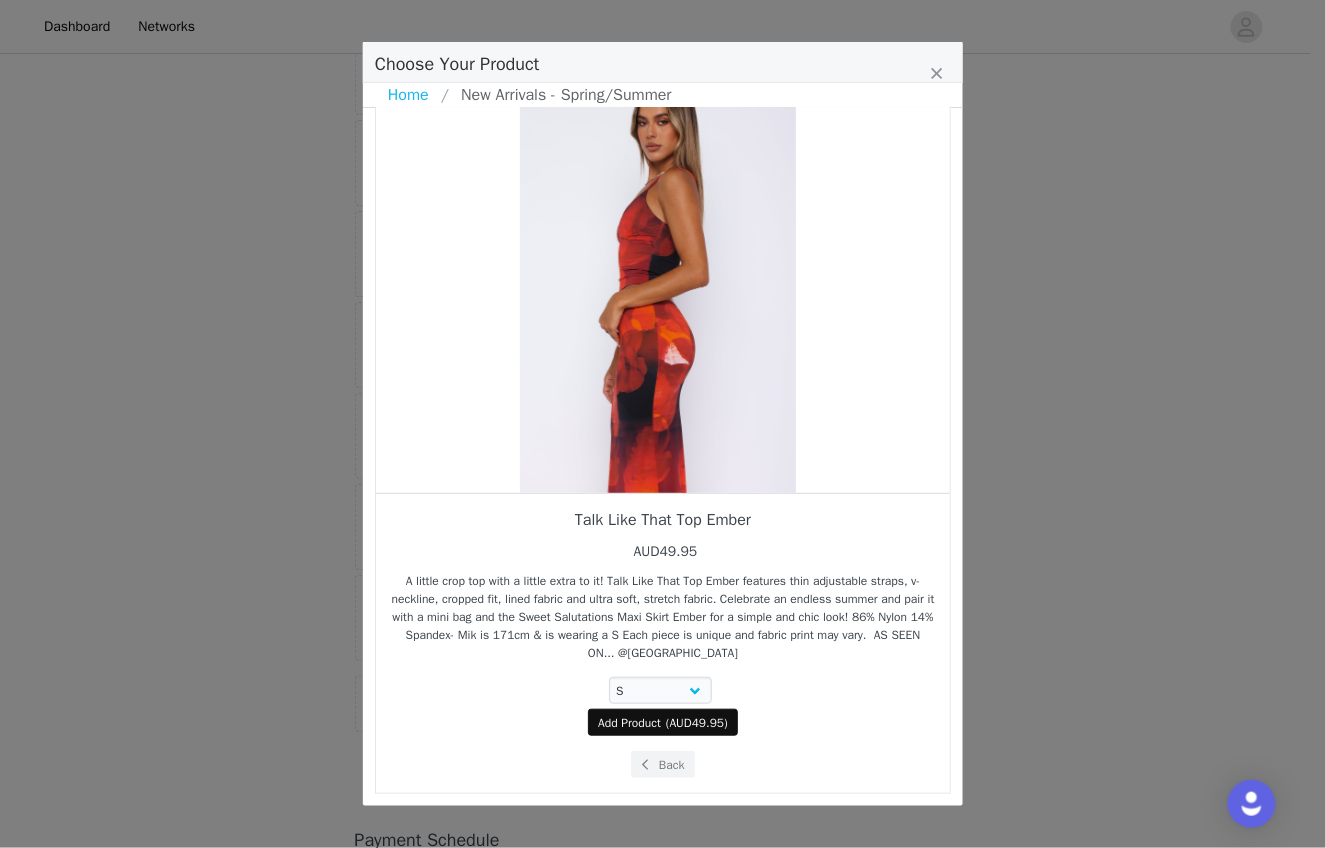select on "26368243" 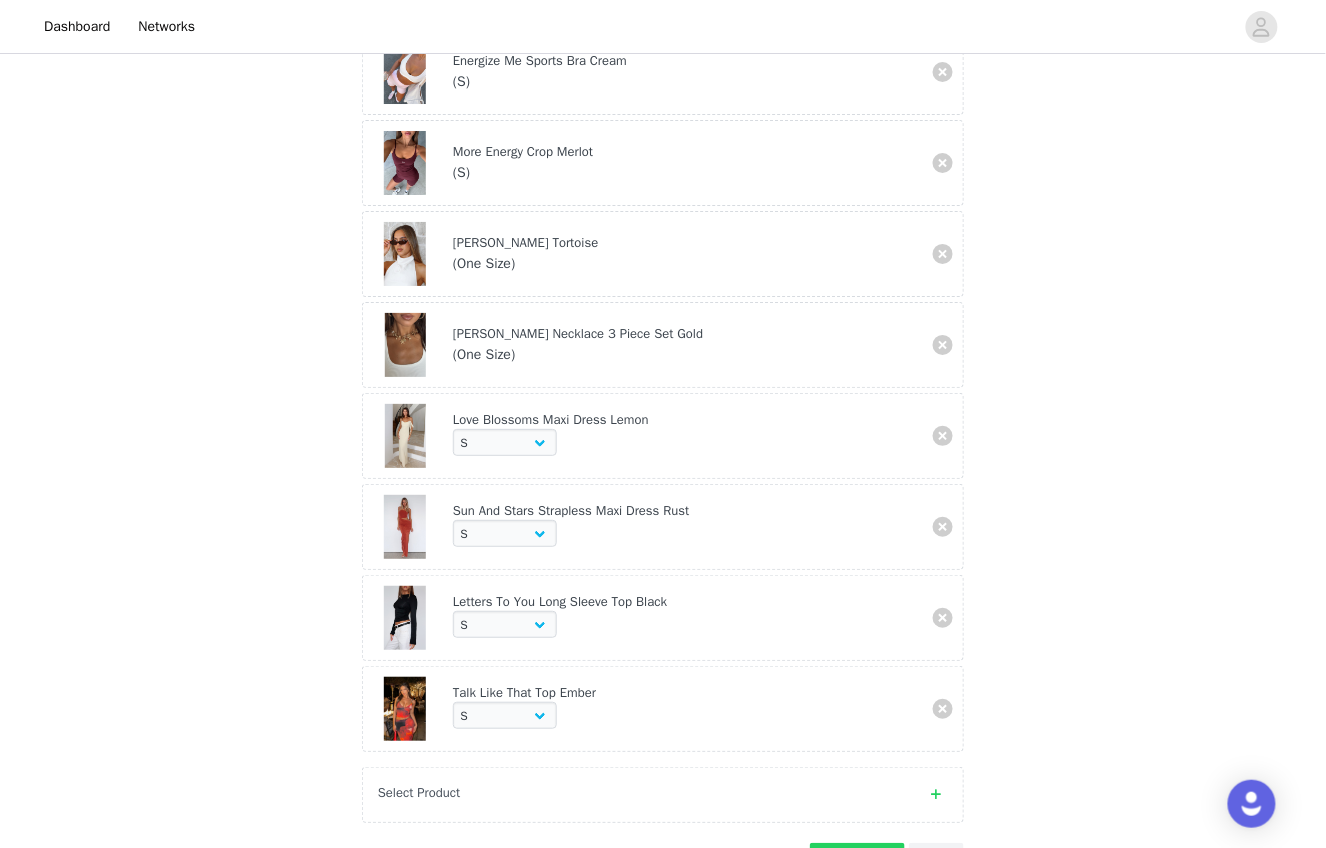 click on "Select Product" at bounding box center (643, 793) 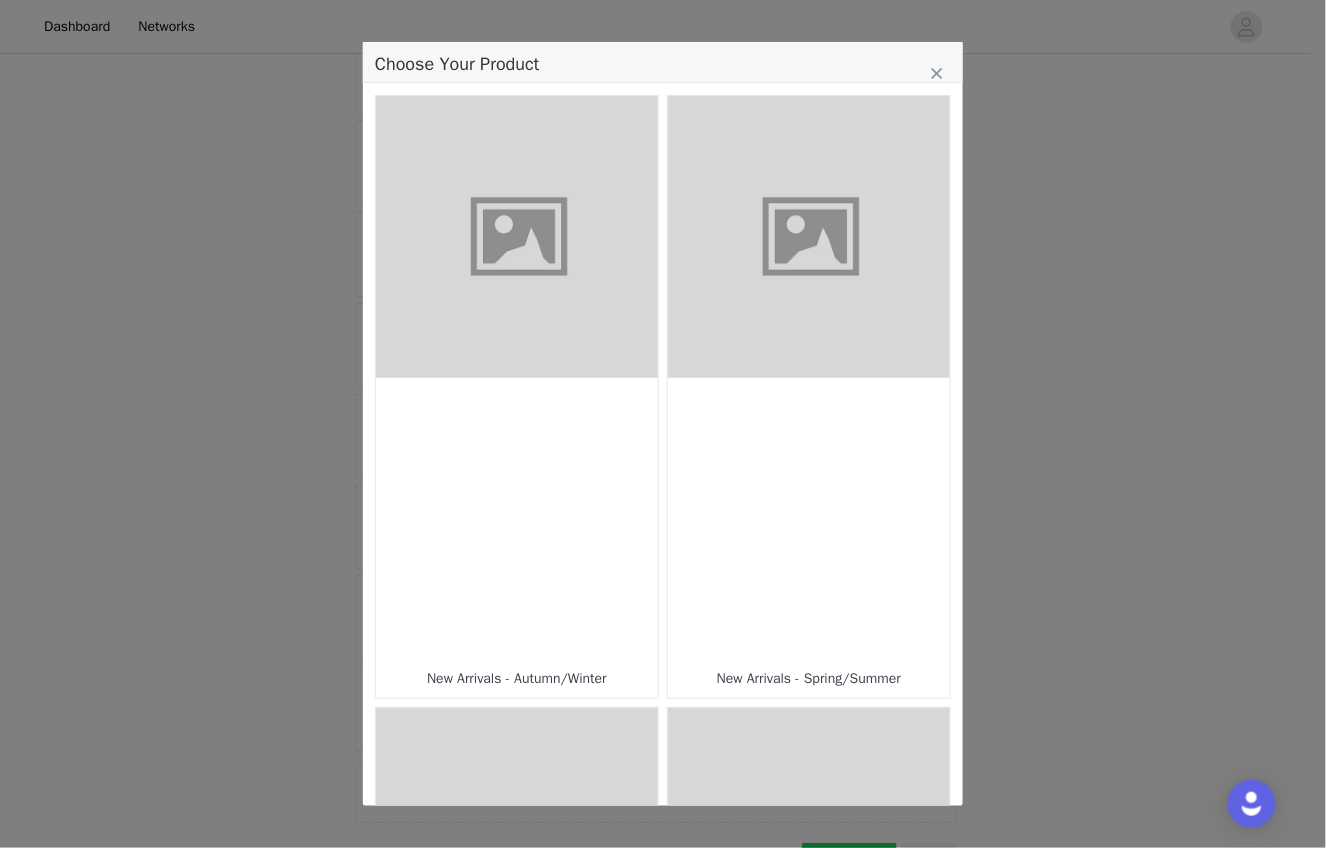 click at bounding box center [809, 519] 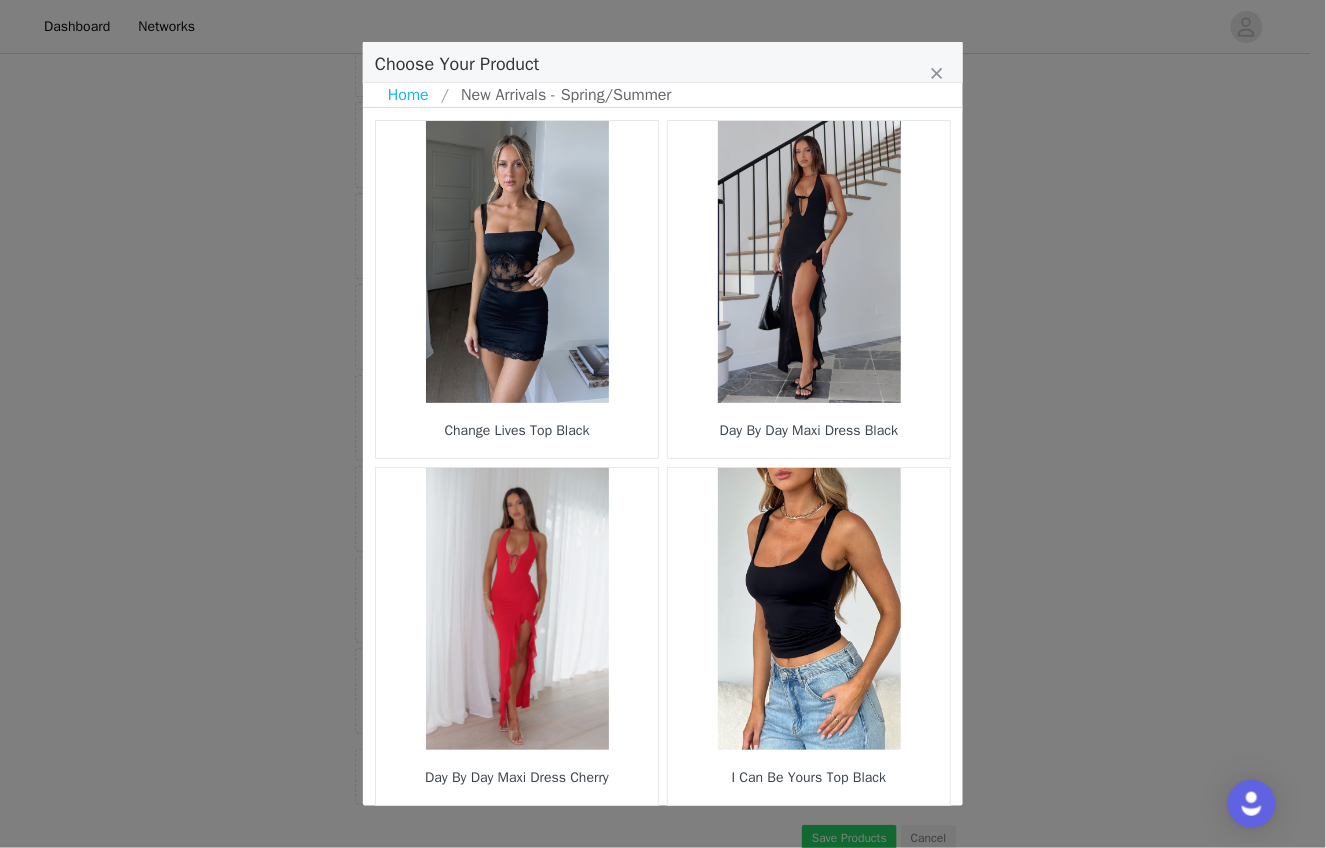 scroll, scrollTop: 1892, scrollLeft: 0, axis: vertical 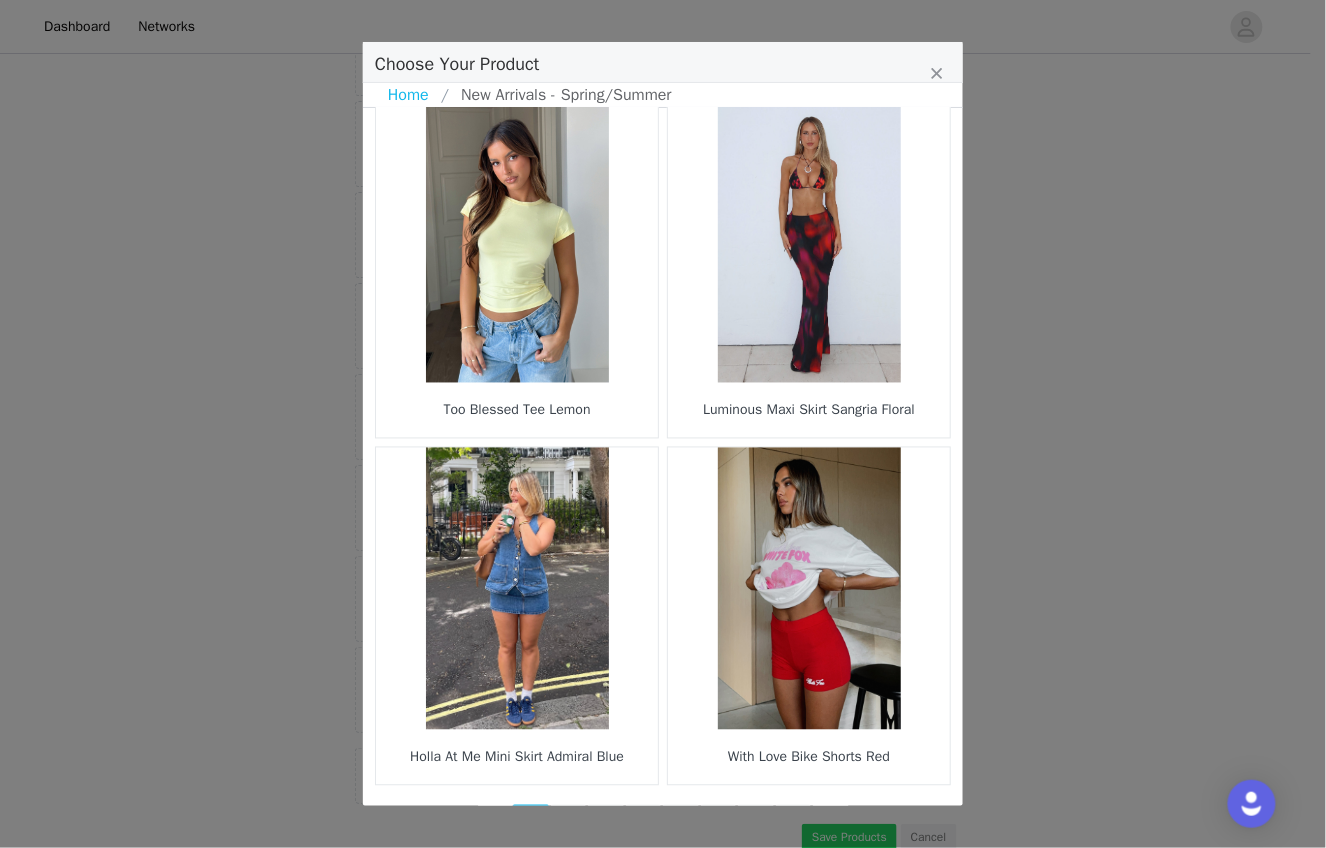 click at bounding box center (756, 819) 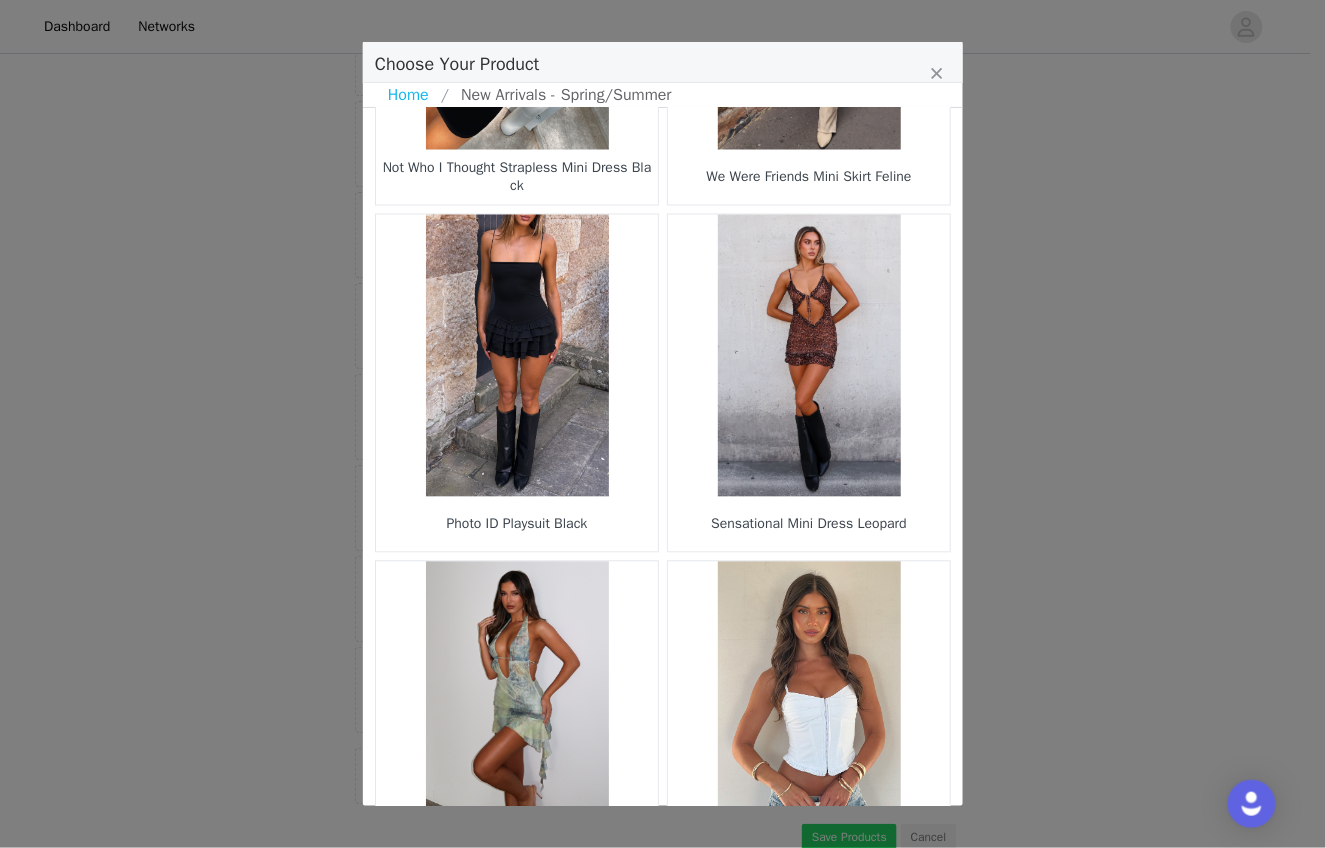 scroll, scrollTop: 2796, scrollLeft: 0, axis: vertical 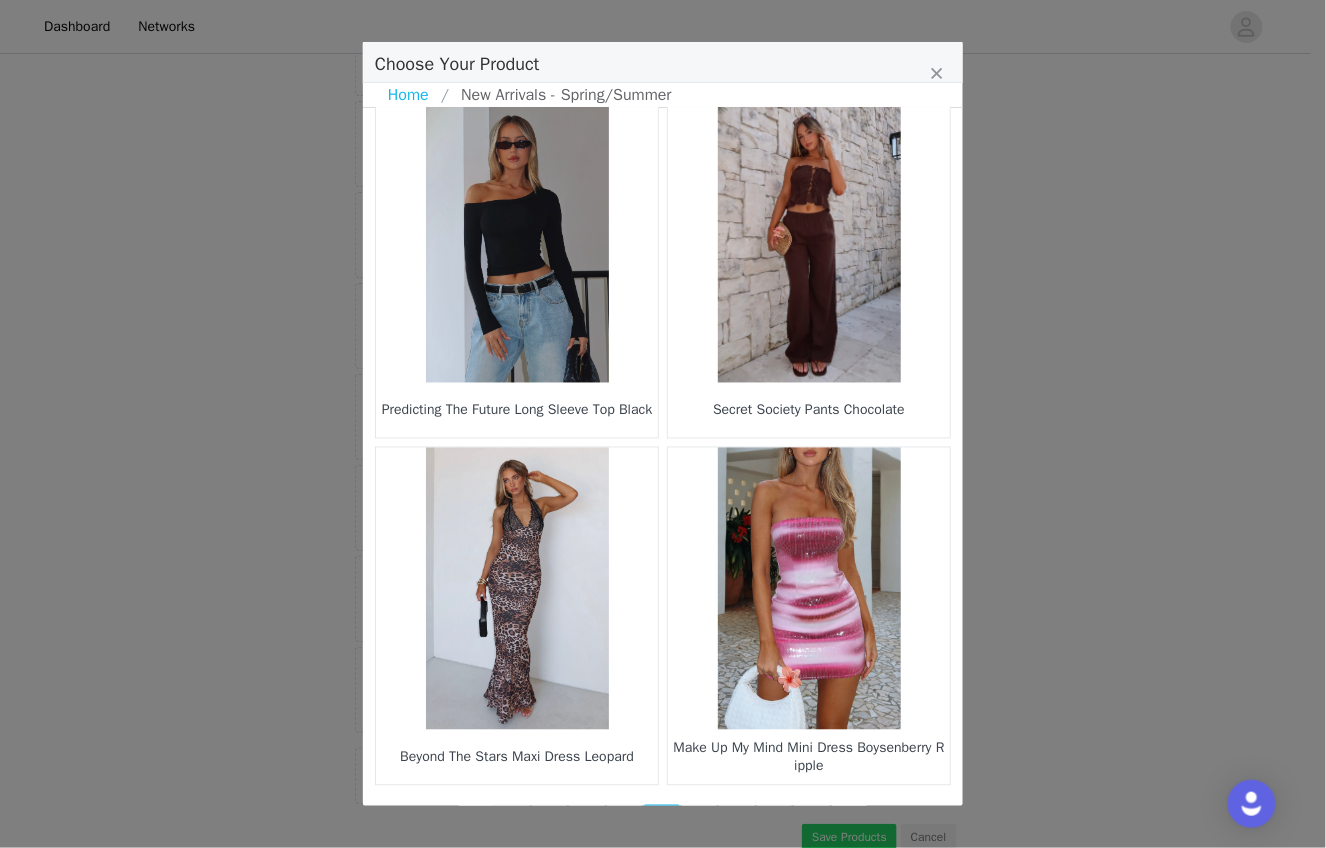 click at bounding box center [775, 819] 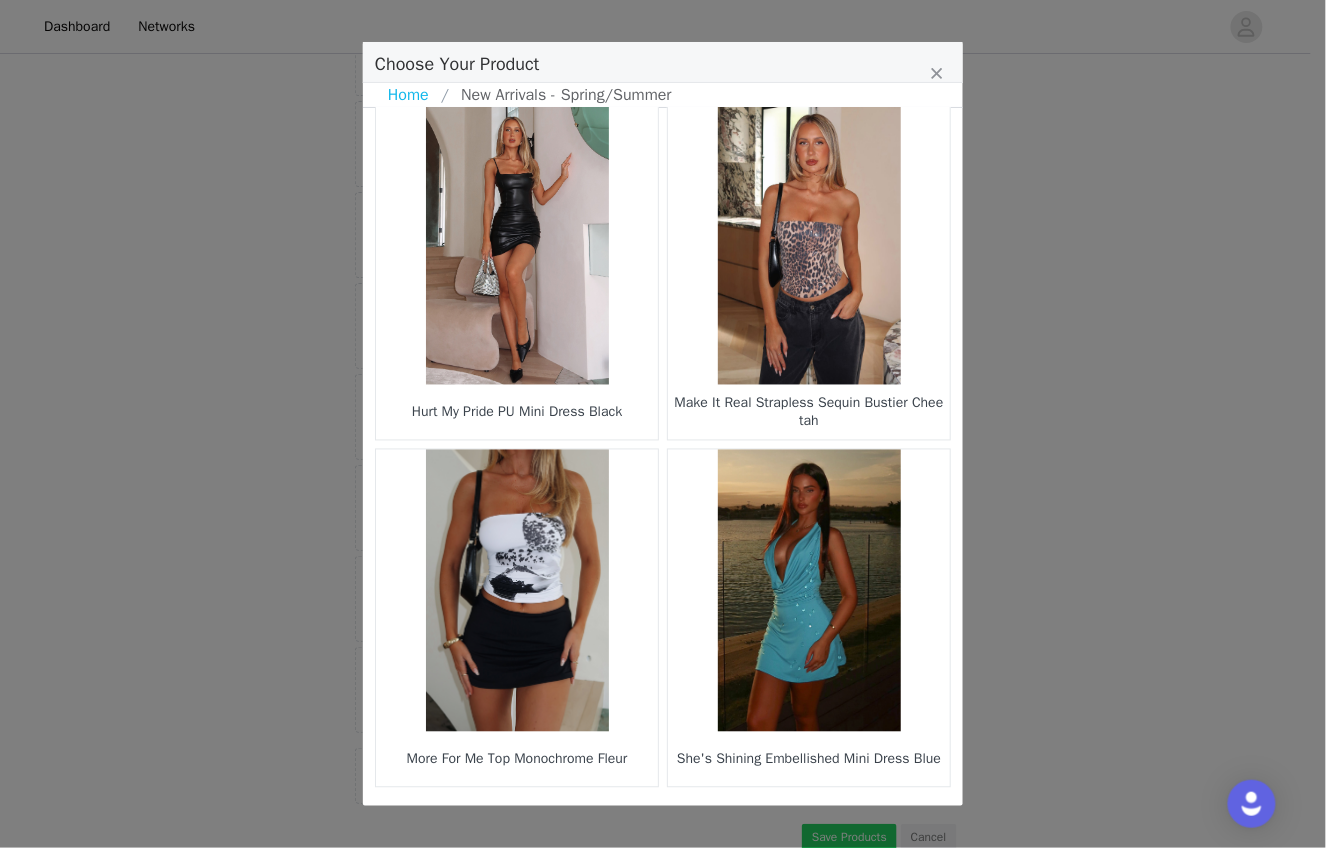 scroll, scrollTop: 2796, scrollLeft: 0, axis: vertical 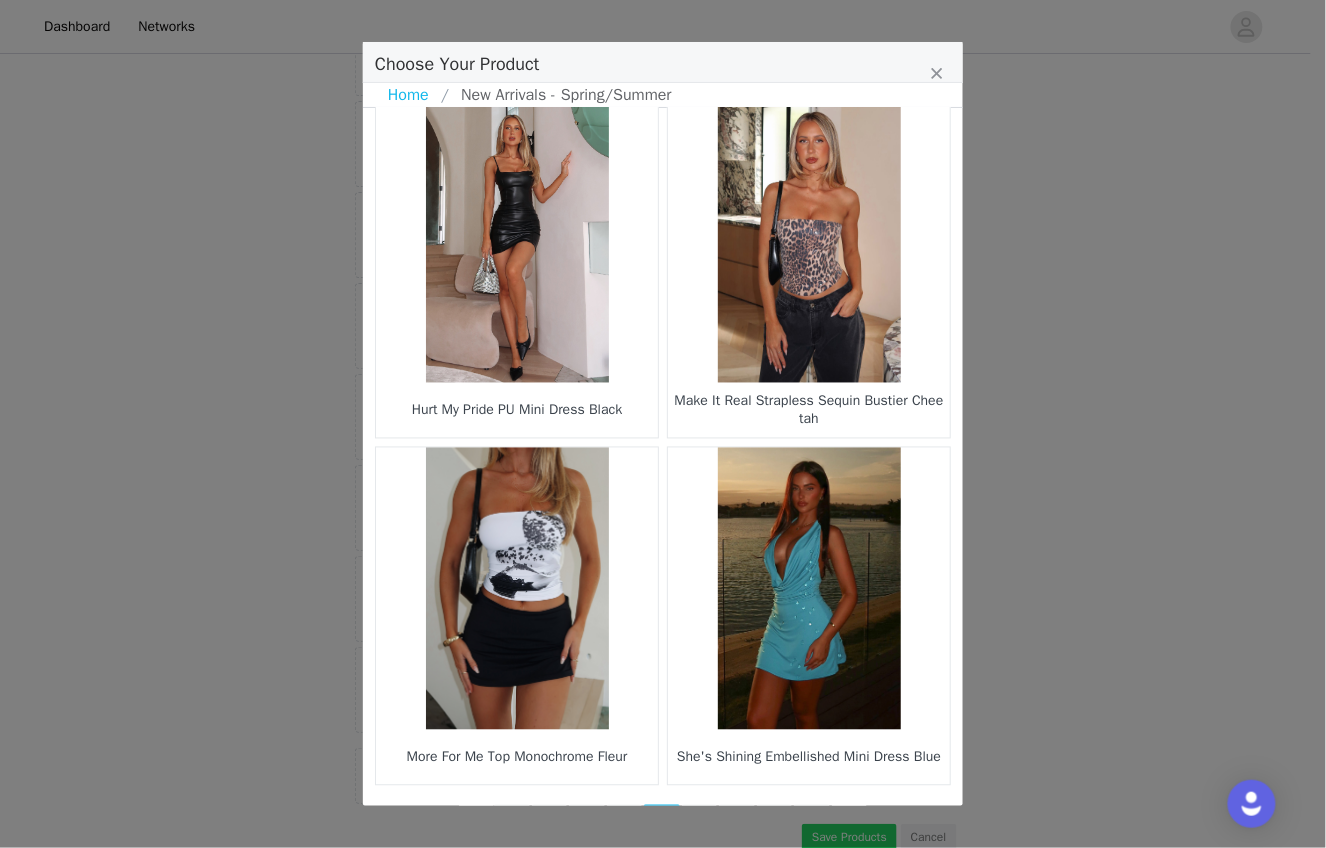 click on "12" at bounding box center [700, 819] 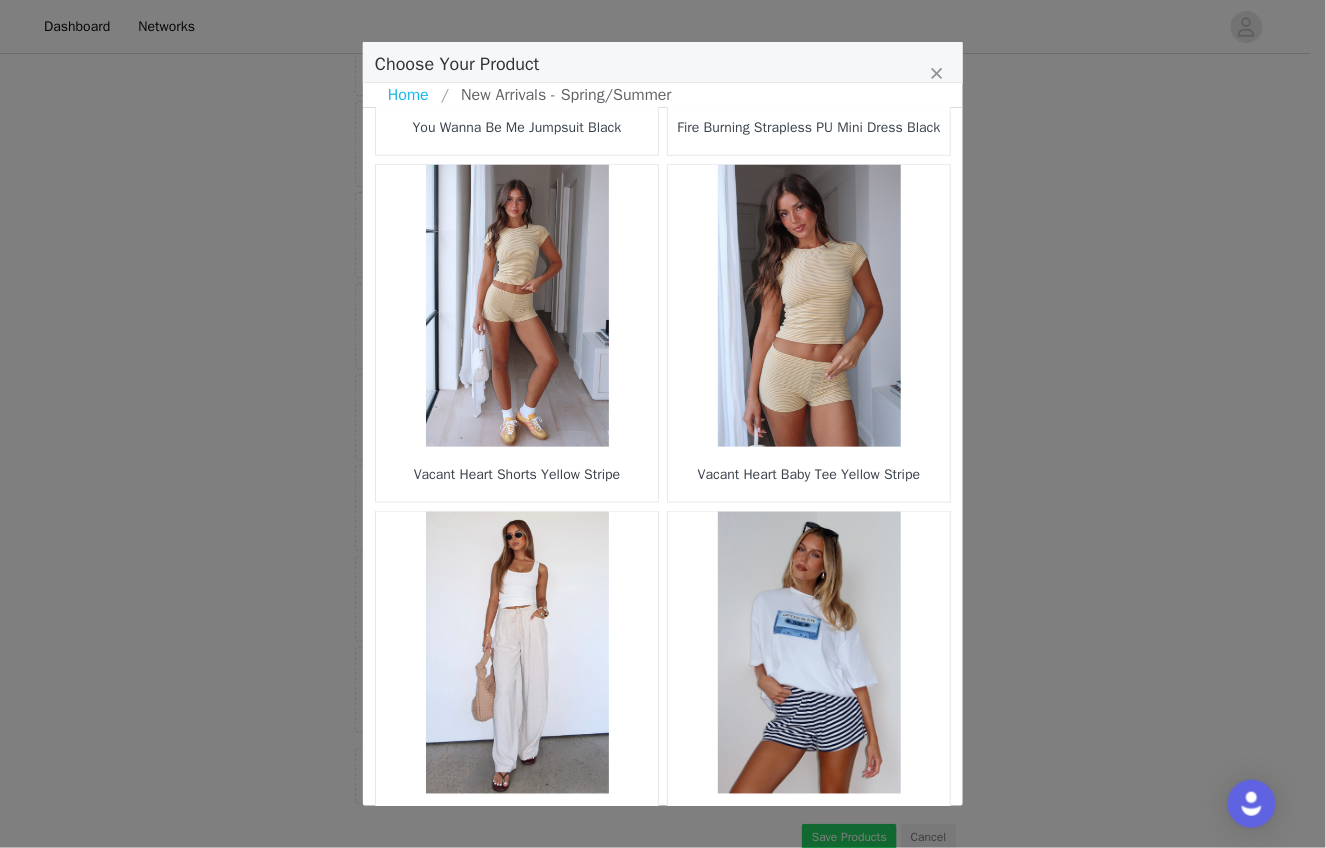 scroll, scrollTop: 2796, scrollLeft: 0, axis: vertical 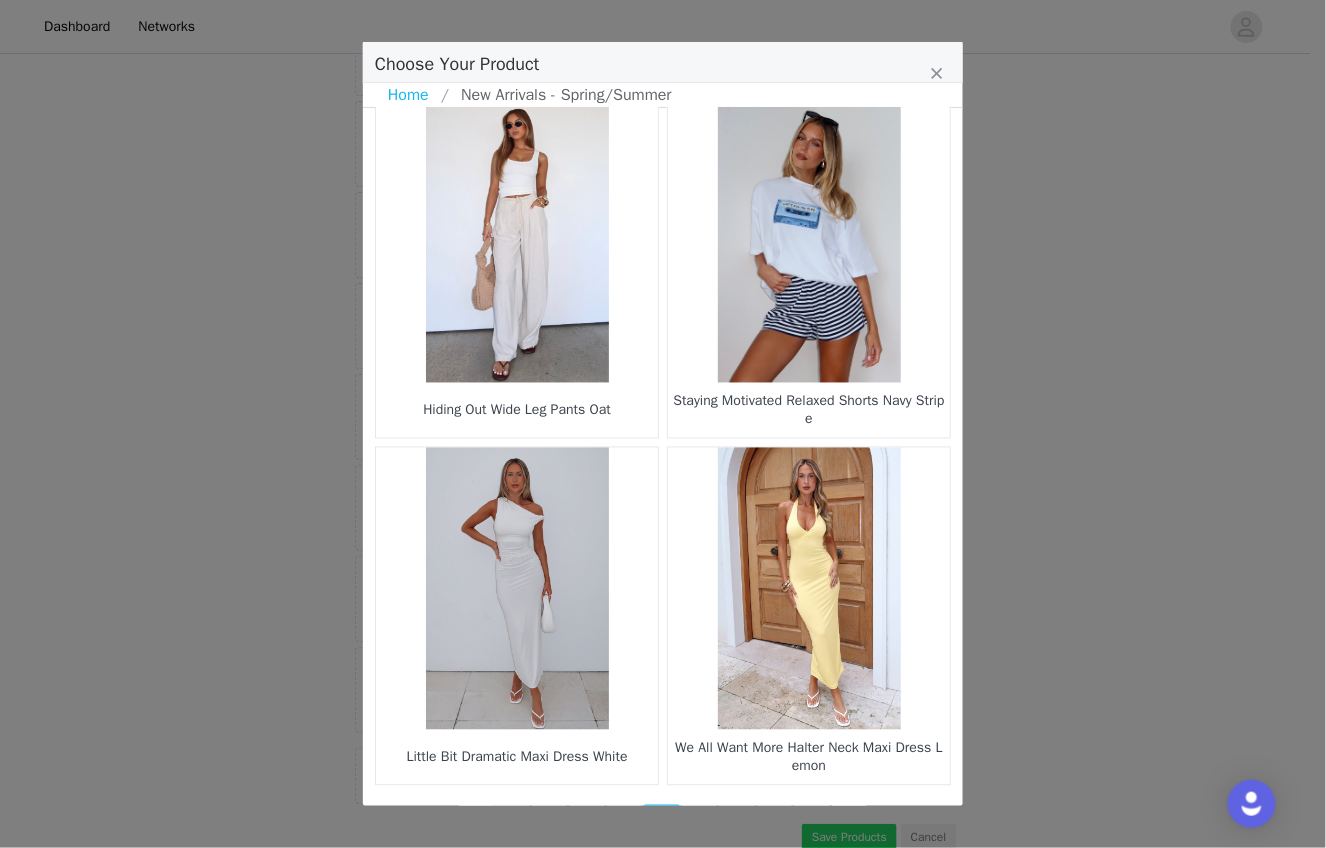 click on "13" at bounding box center (700, 819) 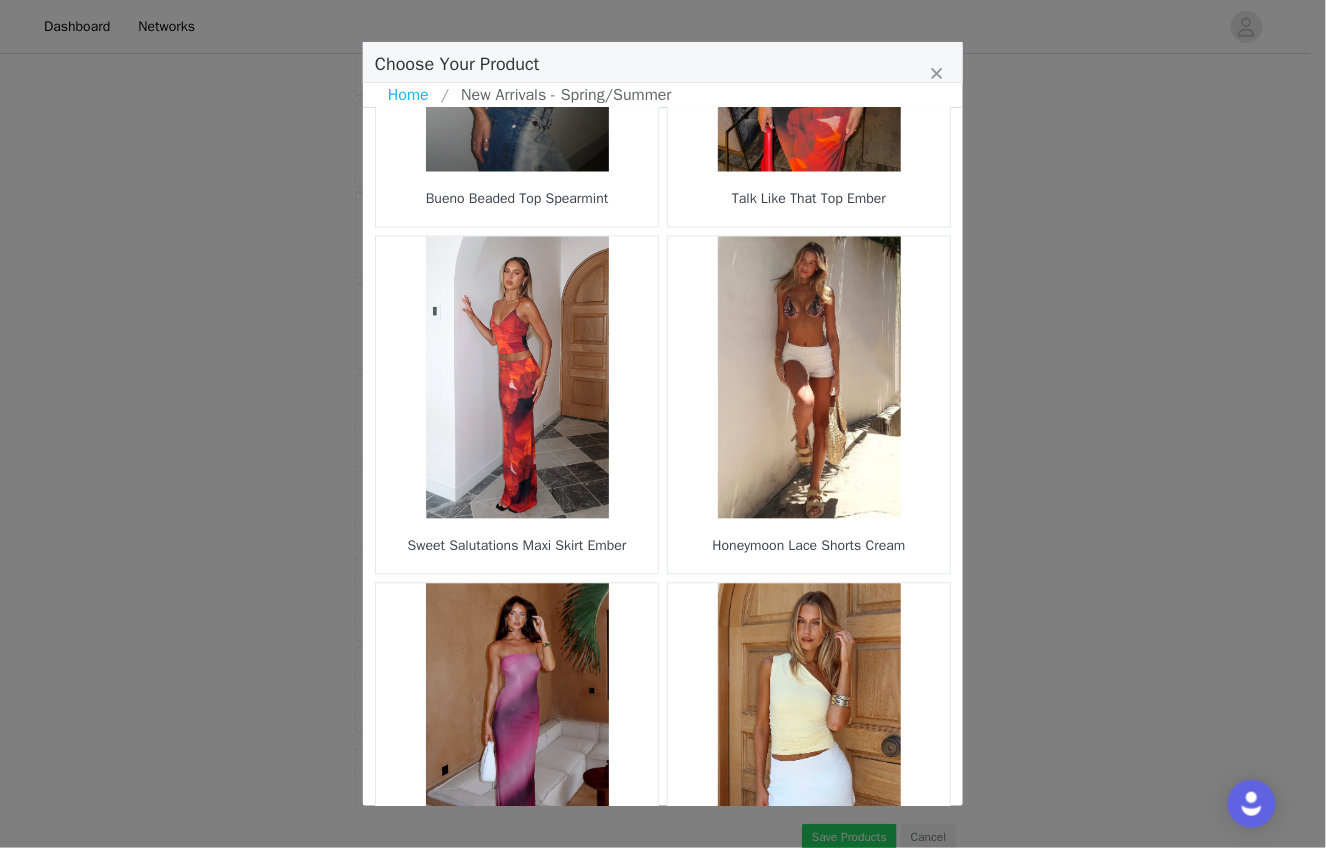 scroll, scrollTop: 1078, scrollLeft: 0, axis: vertical 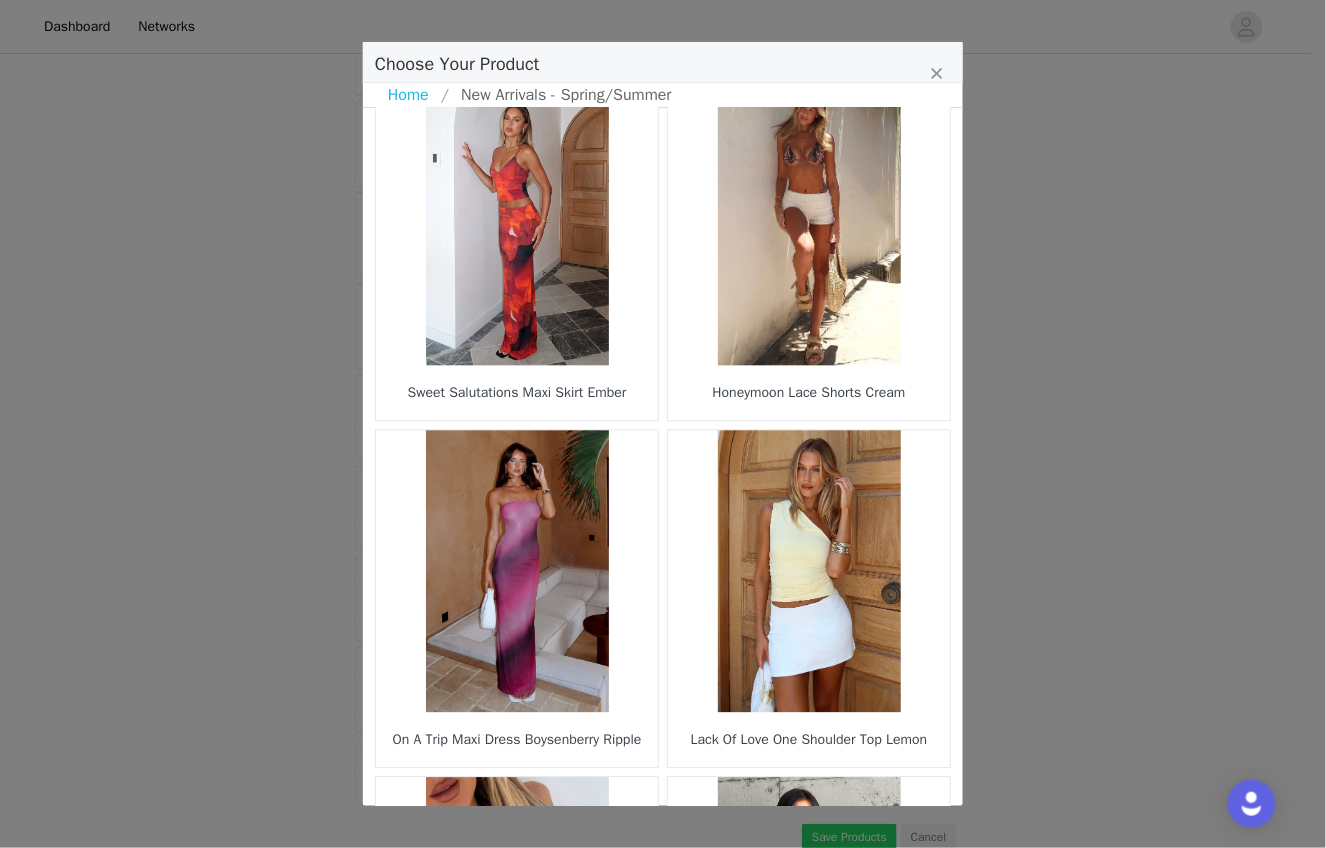 click at bounding box center (517, 225) 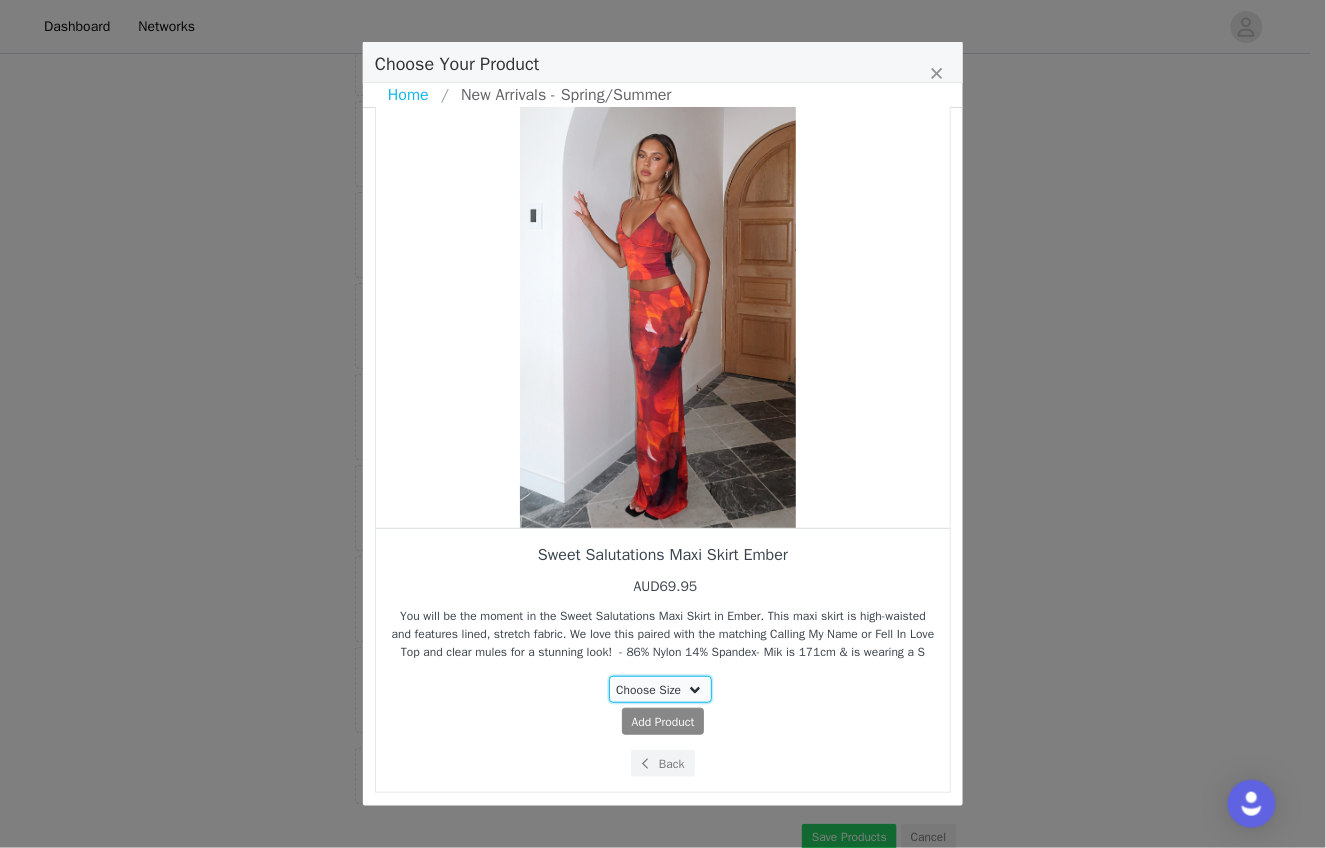 click on "Choose Size
XXS
XS
S
M
L
XL" at bounding box center (661, 689) 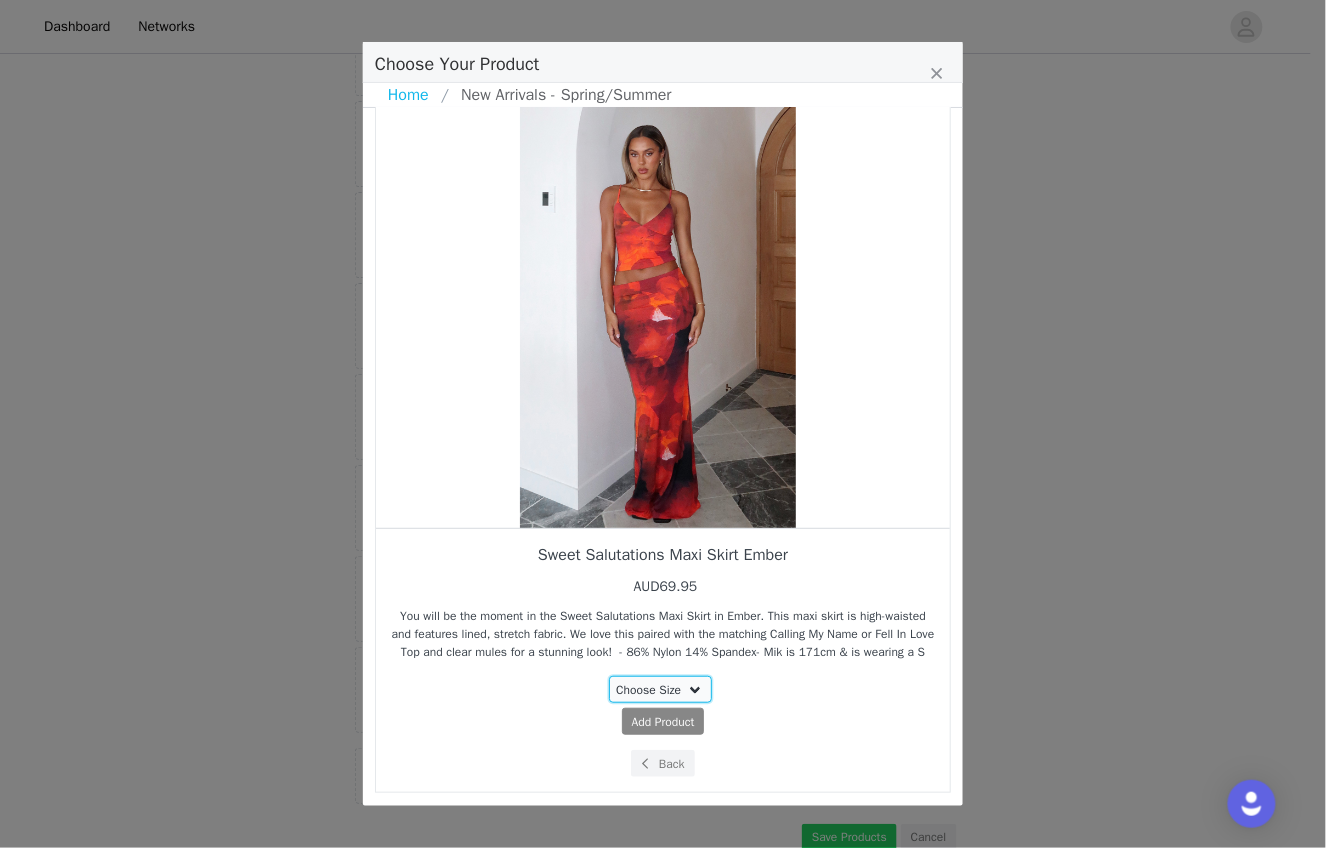 select on "26368447" 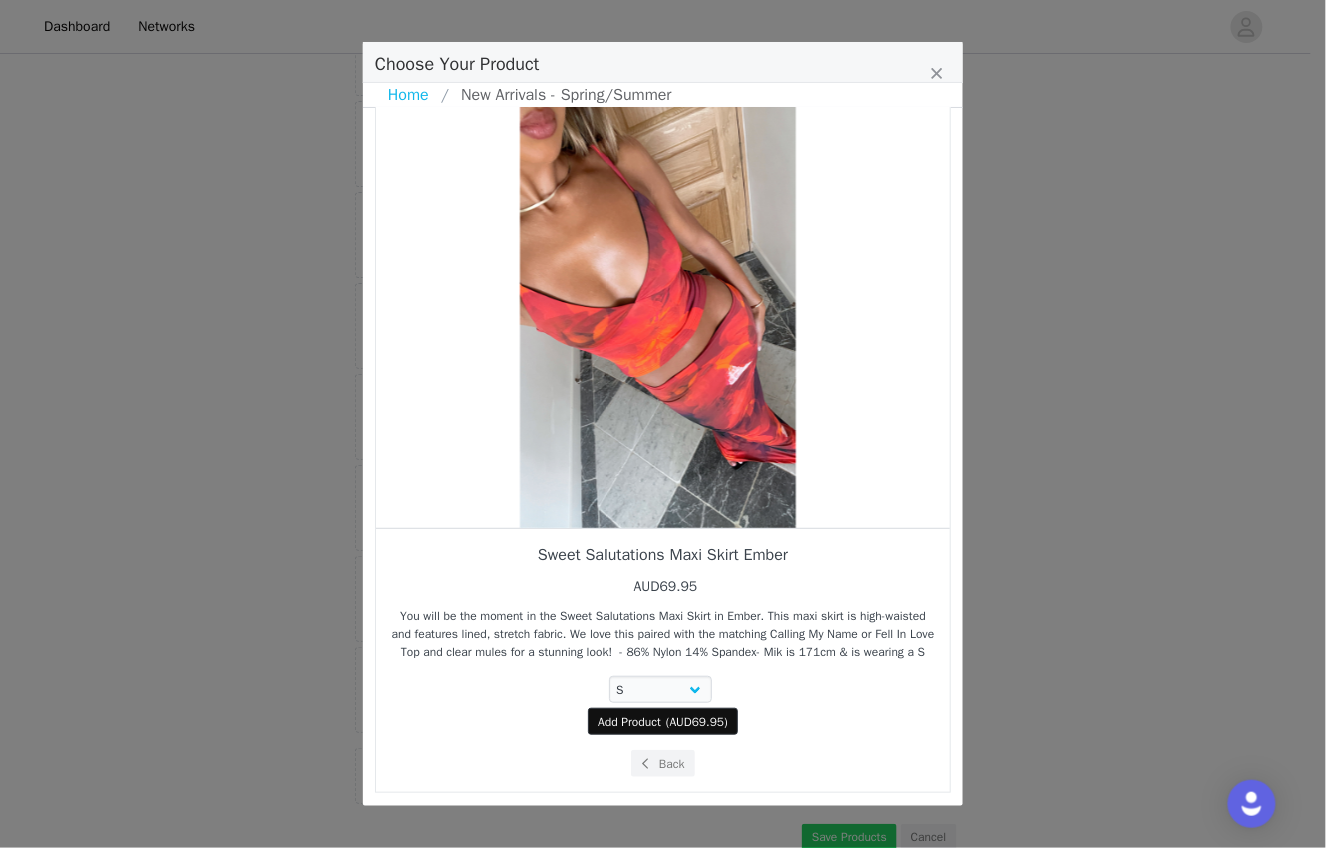 click on "AUD69.95" at bounding box center [697, 722] 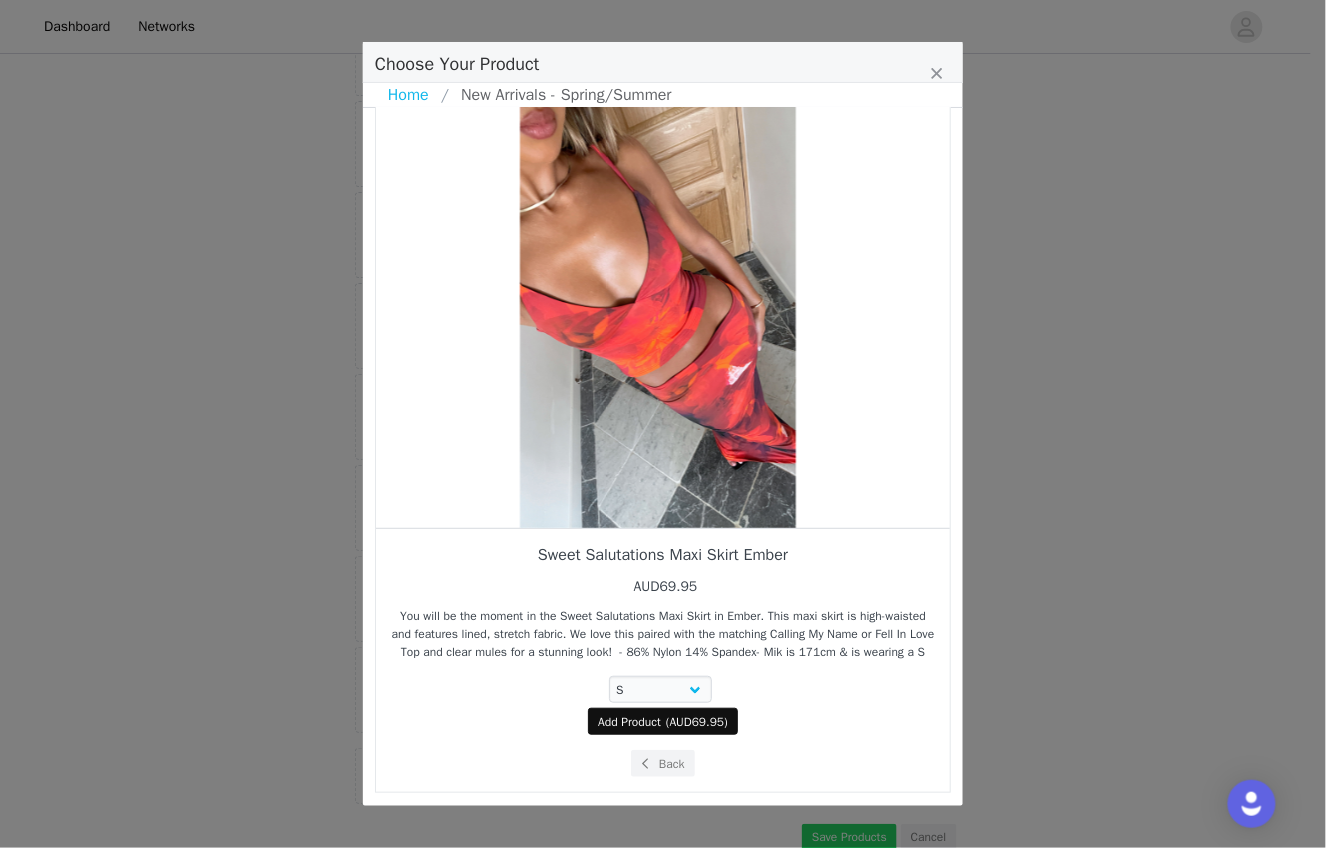 select on "26368447" 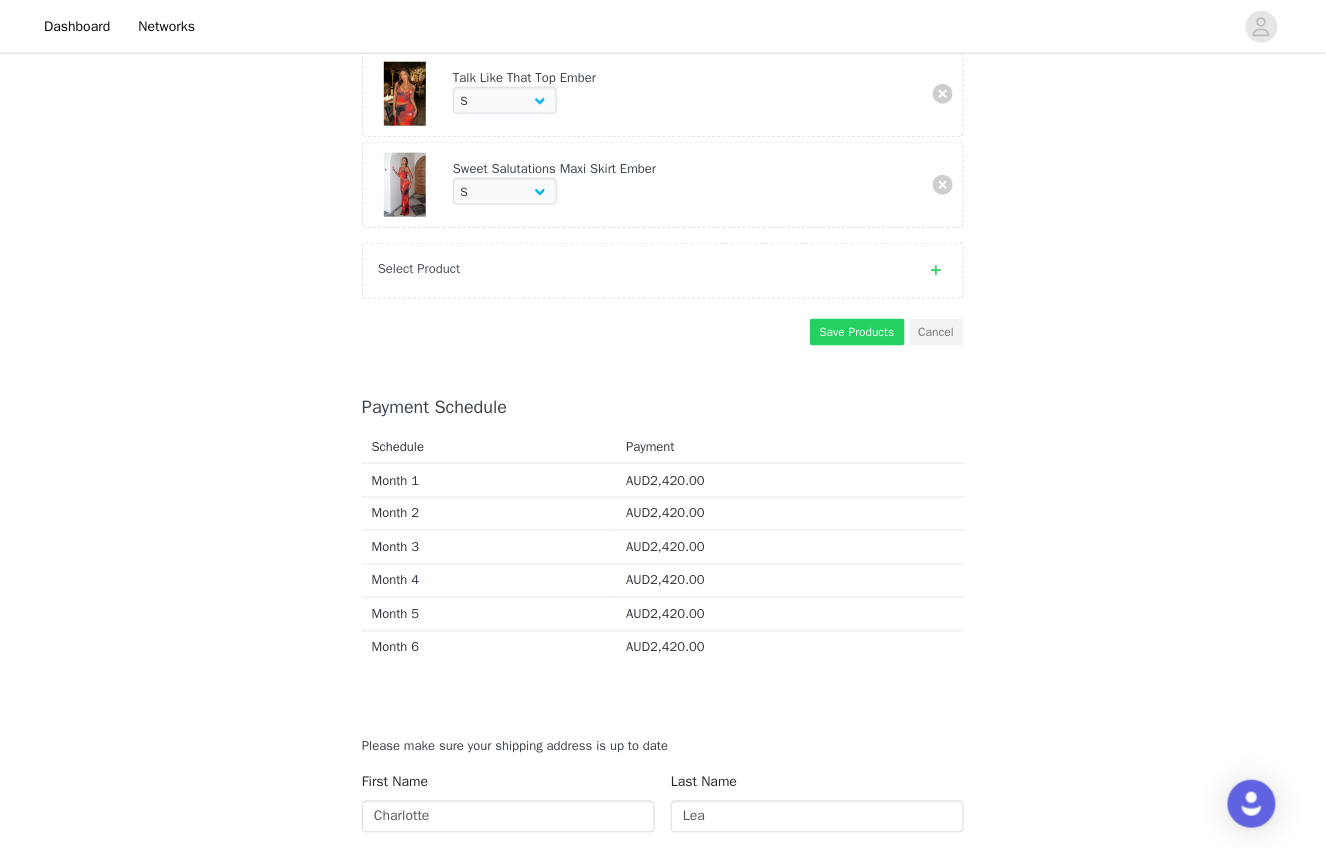 scroll, scrollTop: 2490, scrollLeft: 0, axis: vertical 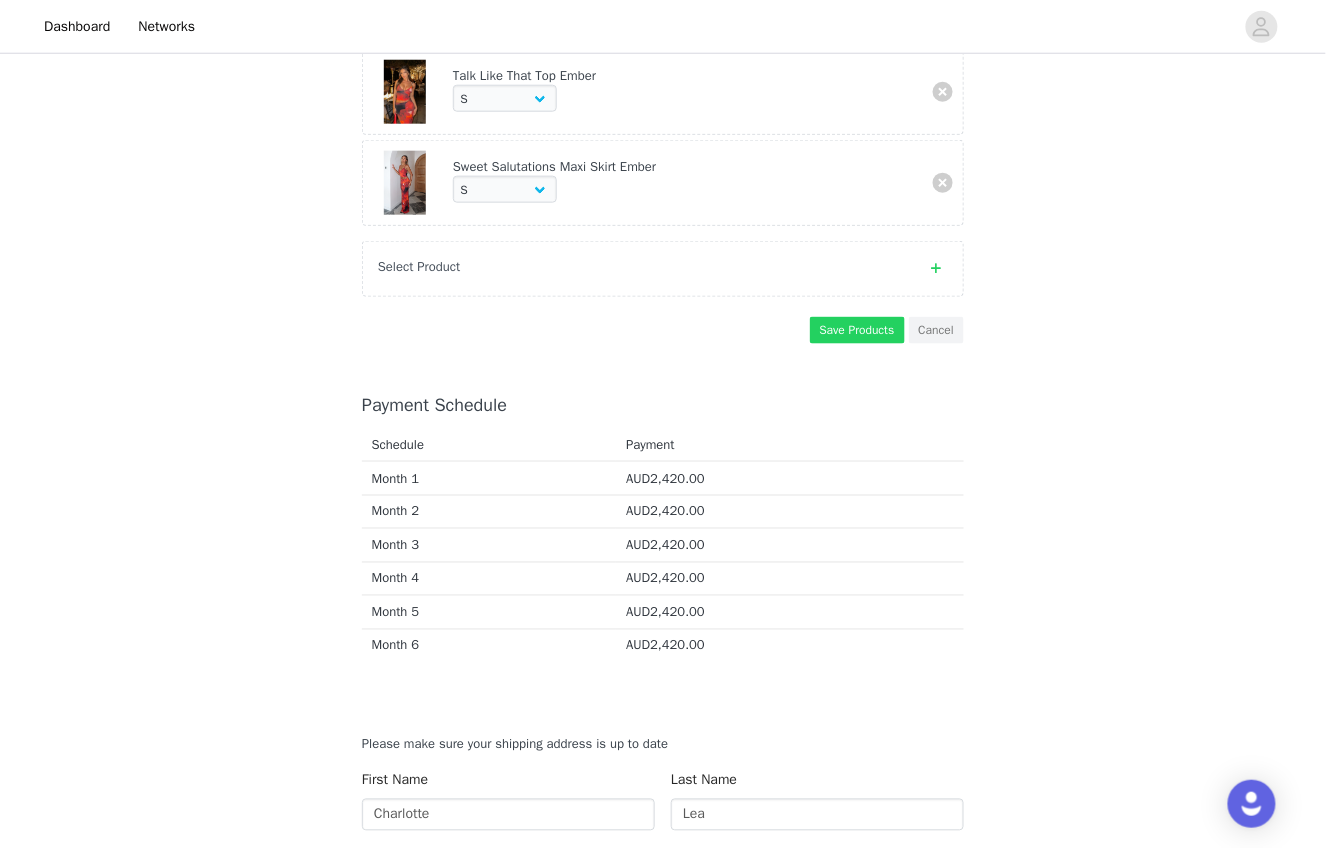 click on "Select Product" at bounding box center [643, 267] 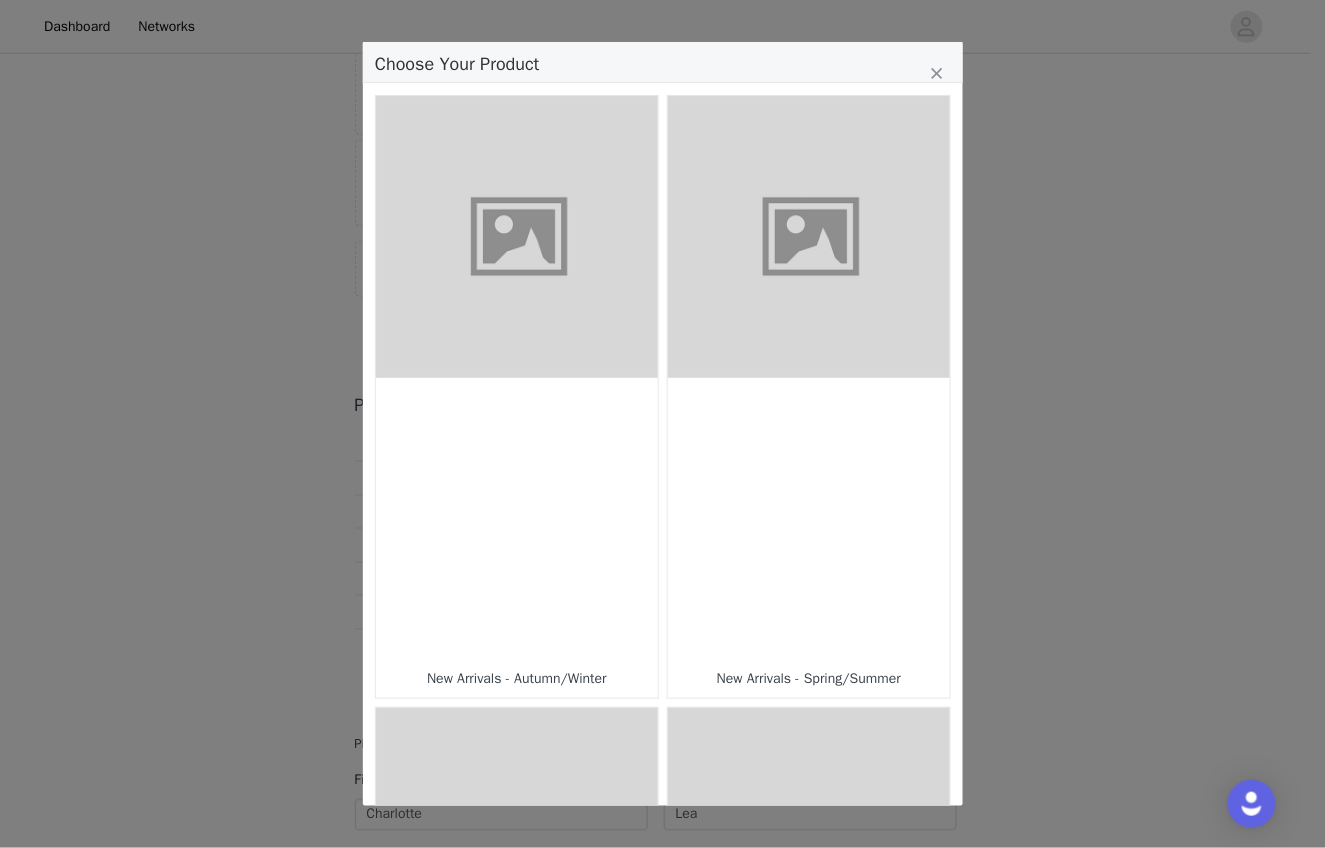 click at bounding box center [809, 519] 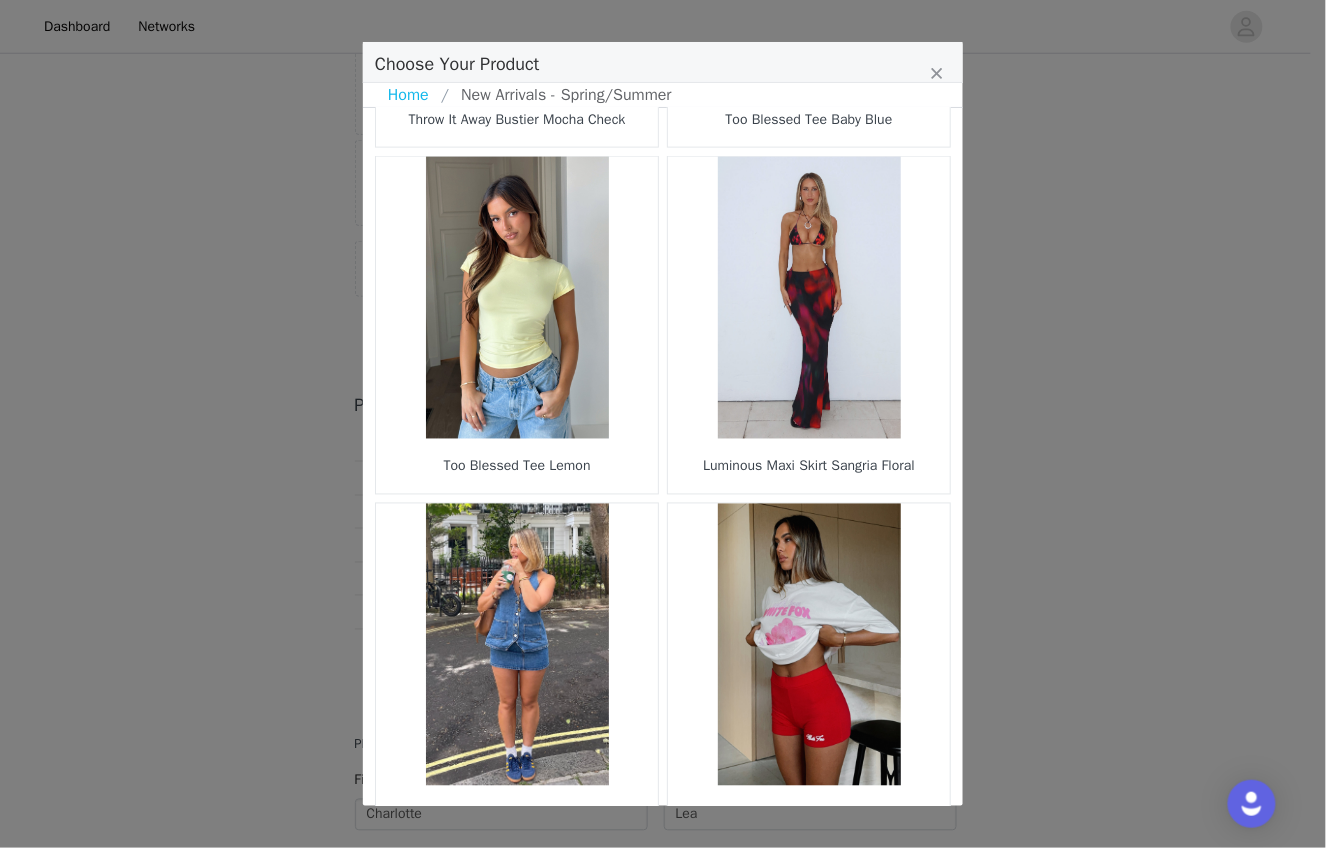 scroll, scrollTop: 2796, scrollLeft: 0, axis: vertical 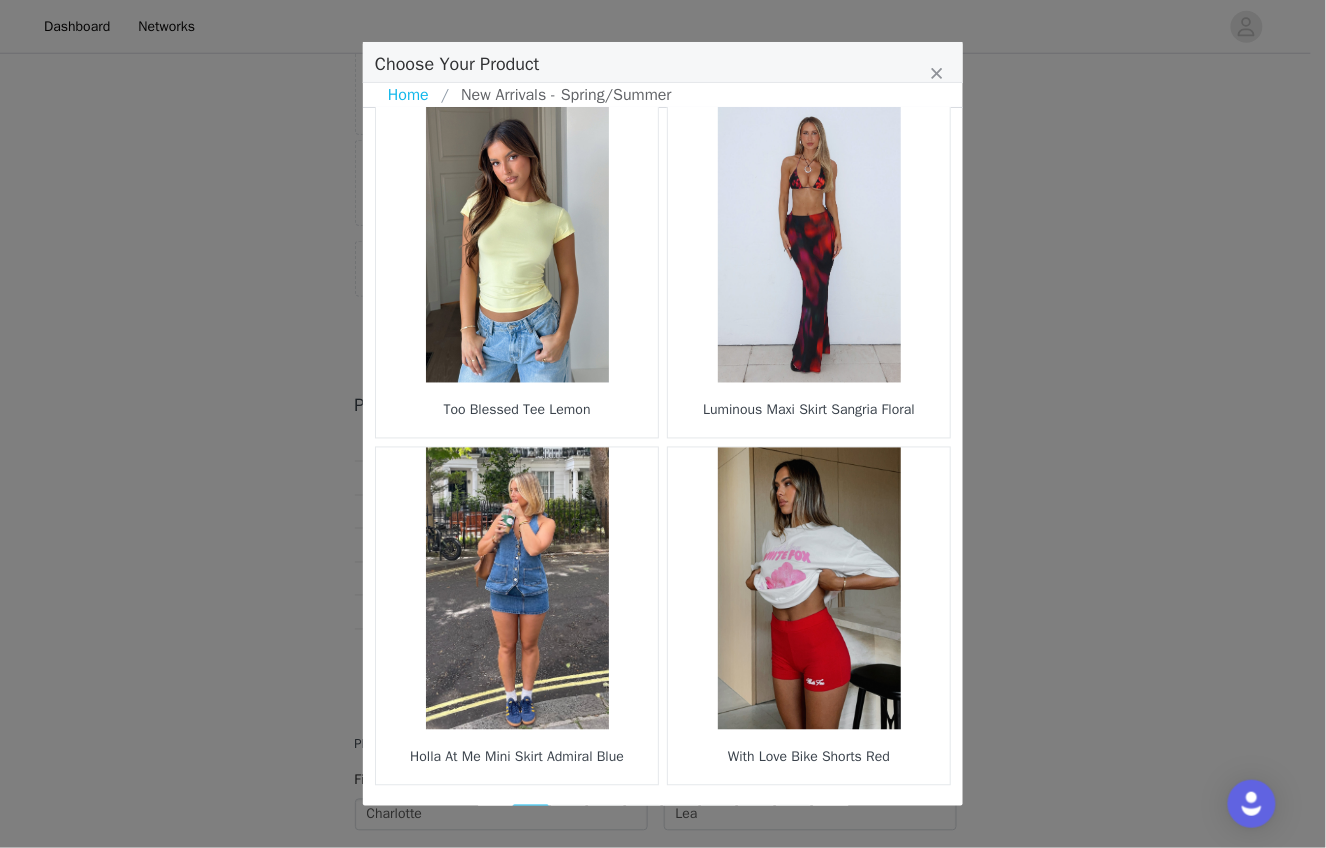 click at bounding box center [756, 819] 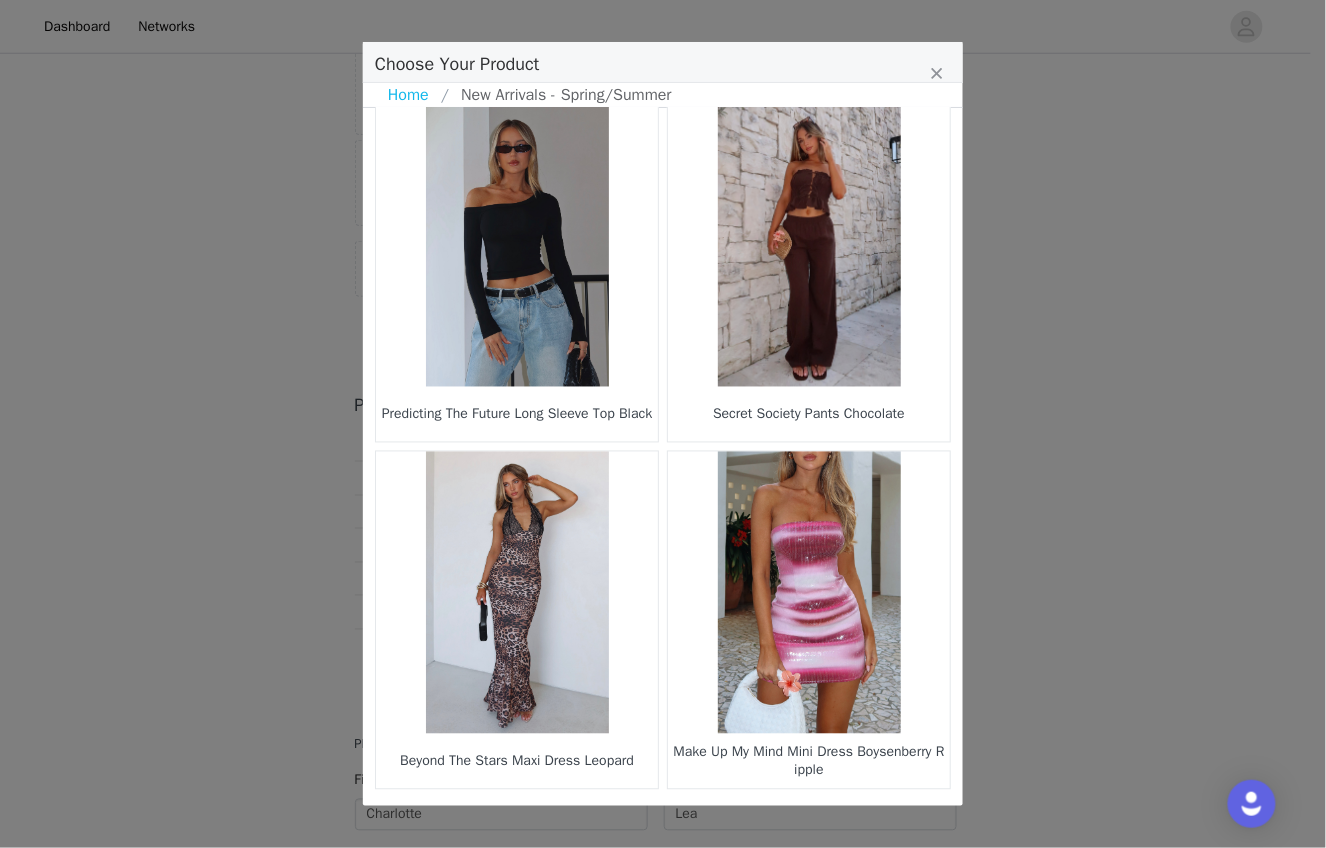 scroll, scrollTop: 2796, scrollLeft: 0, axis: vertical 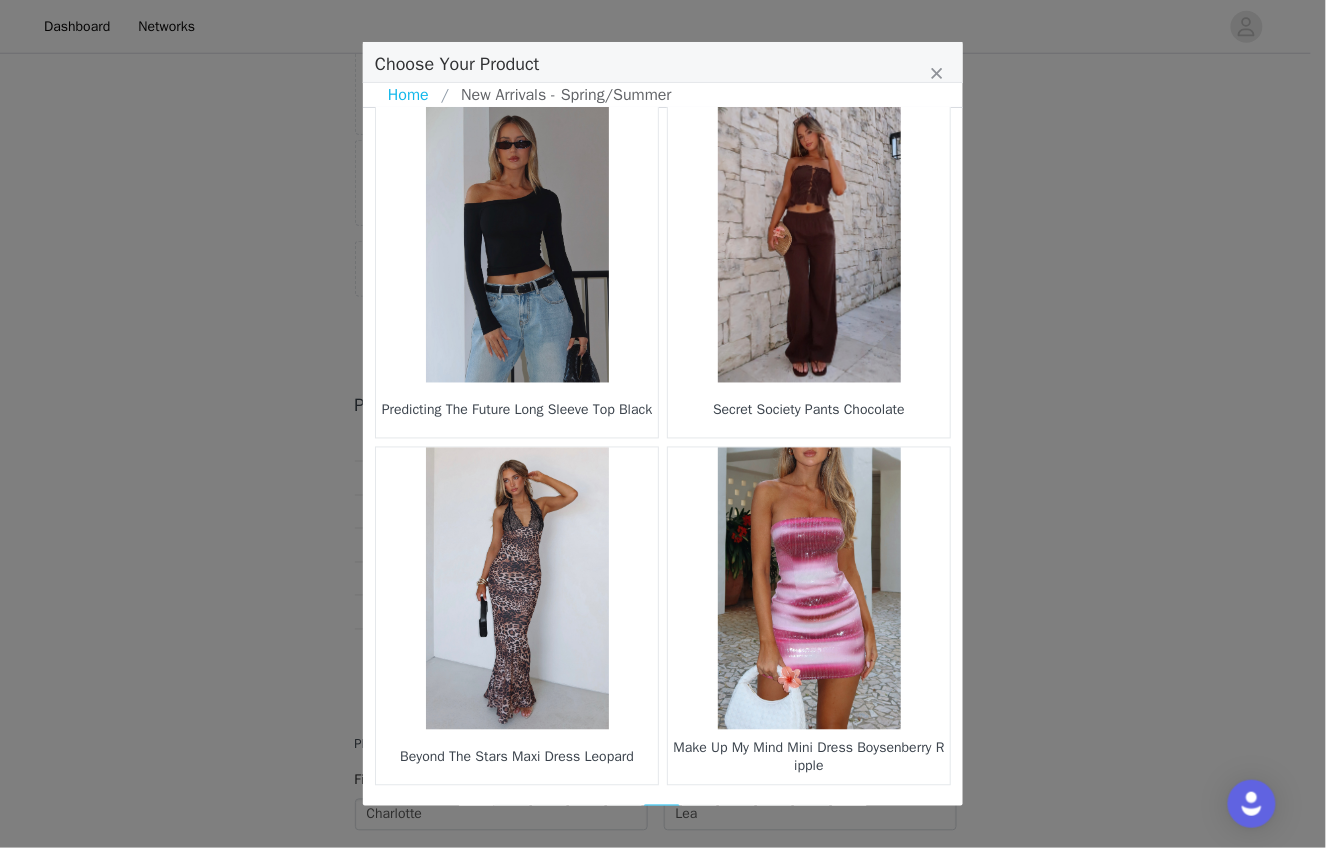click at bounding box center [775, 819] 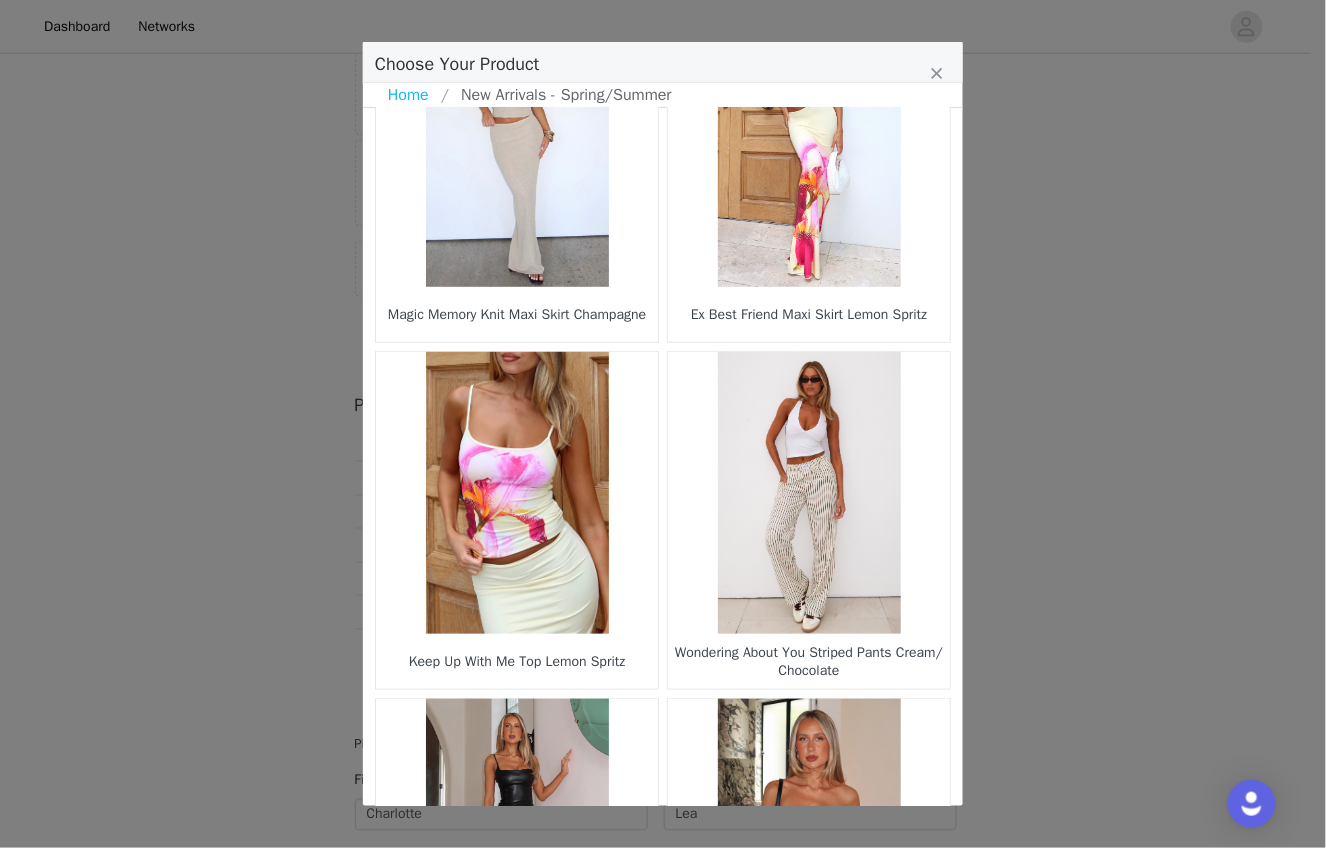 scroll, scrollTop: 2796, scrollLeft: 0, axis: vertical 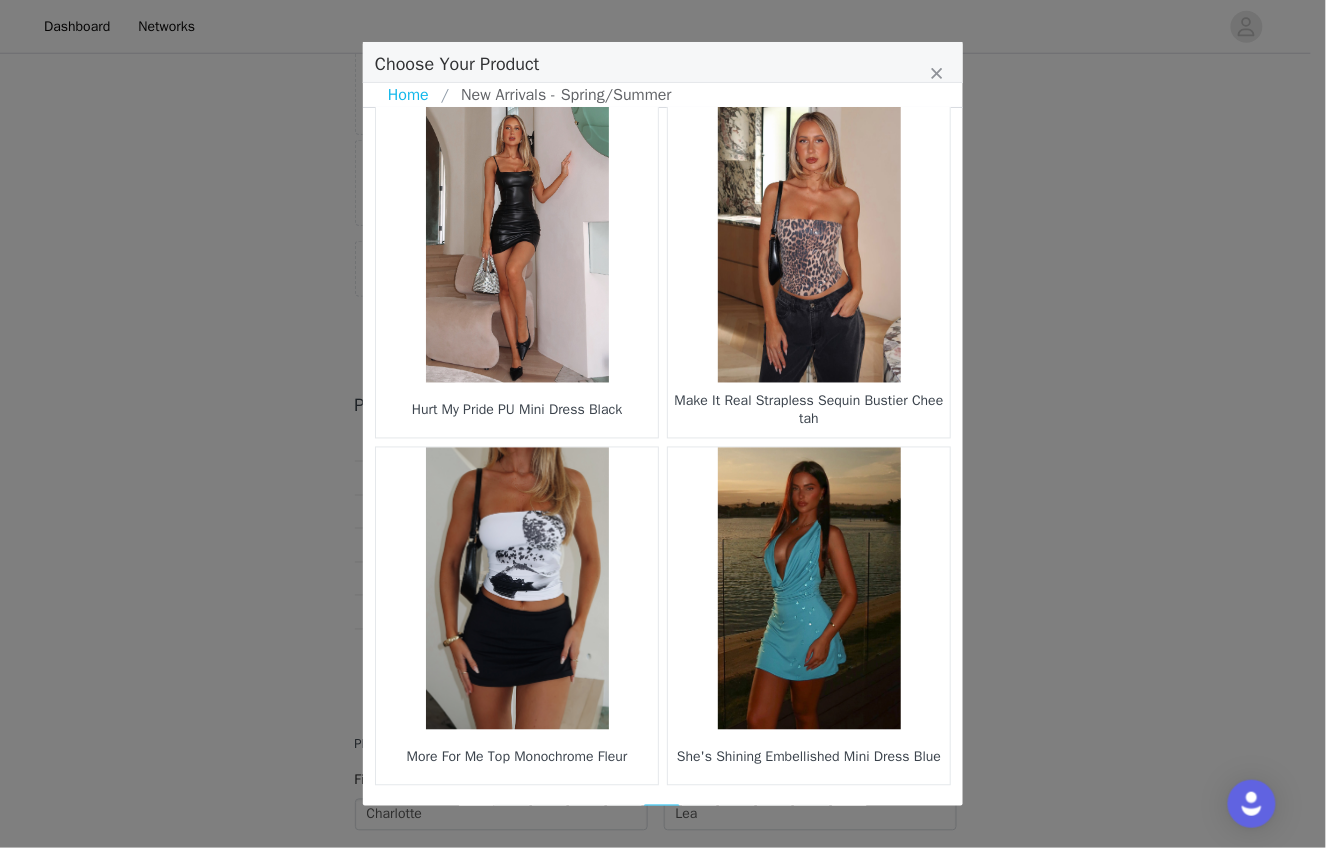 click on "13" at bounding box center [737, 819] 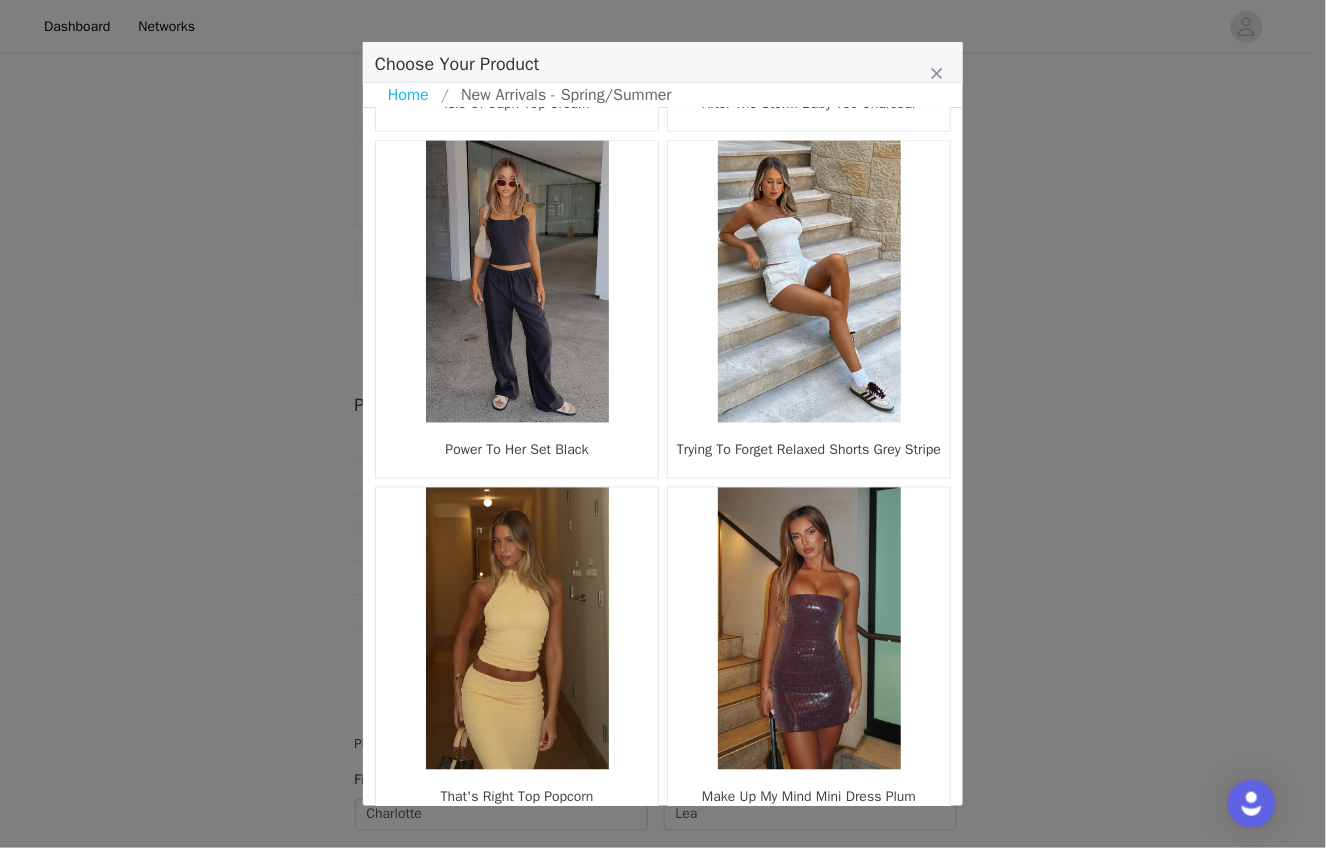scroll, scrollTop: 2796, scrollLeft: 0, axis: vertical 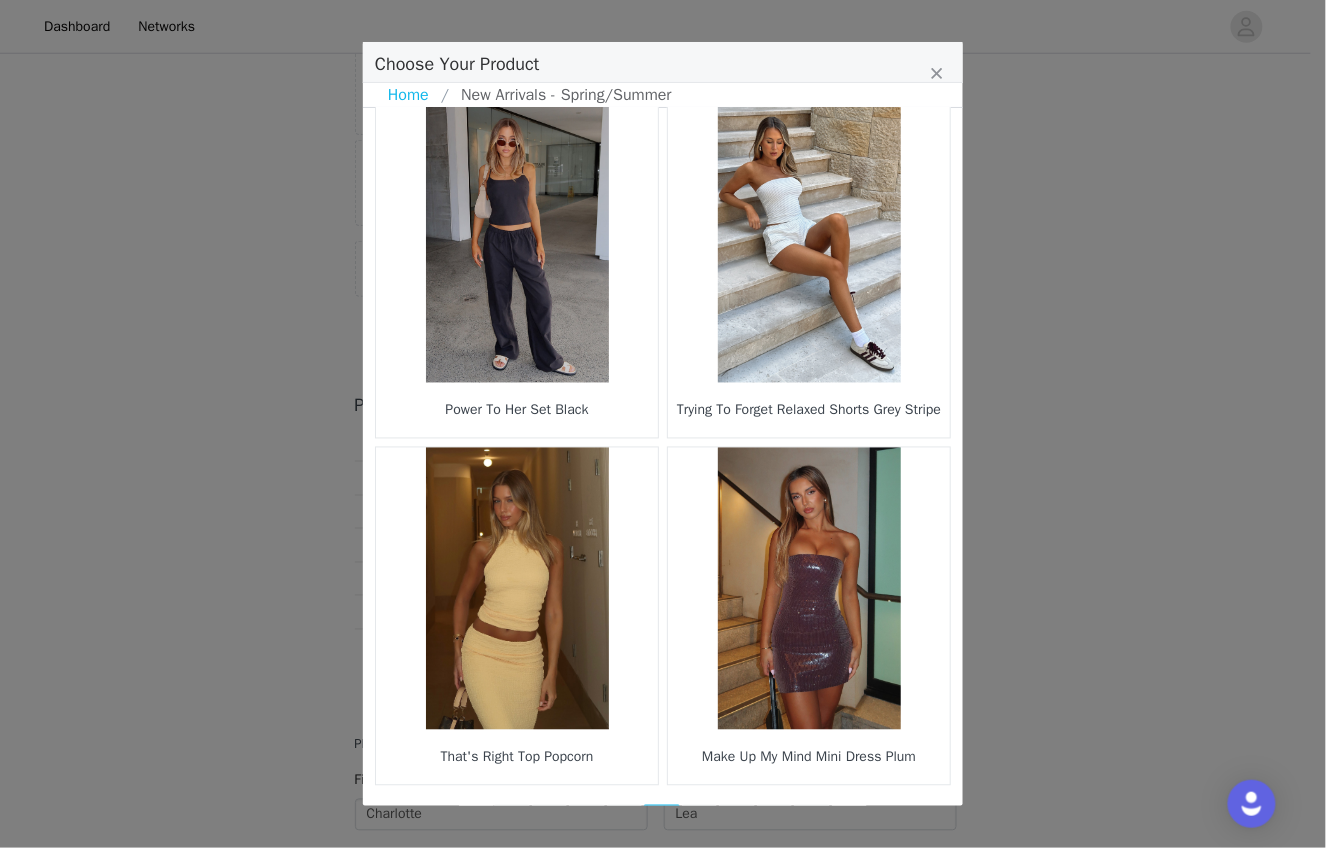 click on "14" at bounding box center [700, 819] 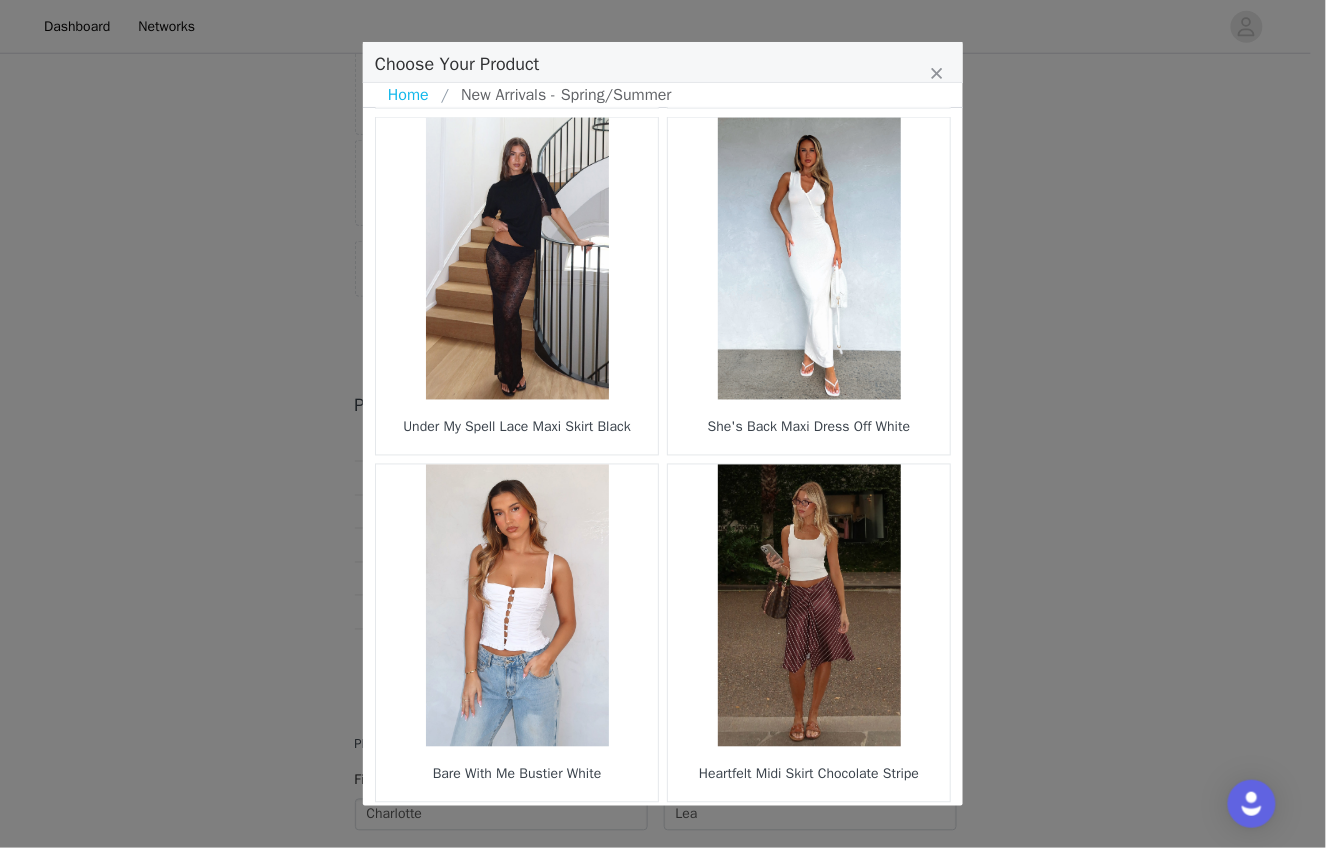 scroll, scrollTop: 2796, scrollLeft: 0, axis: vertical 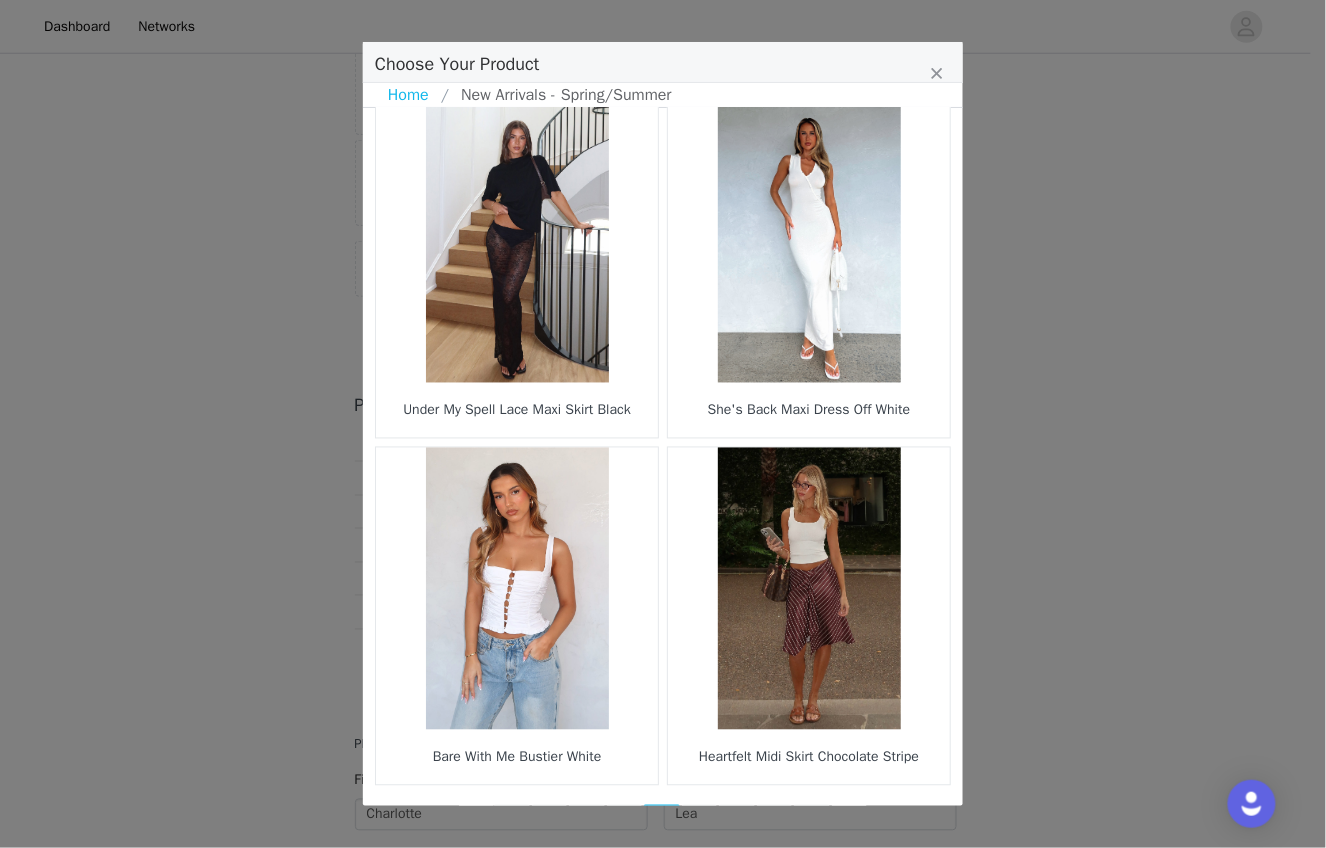 click on "15" at bounding box center [700, 819] 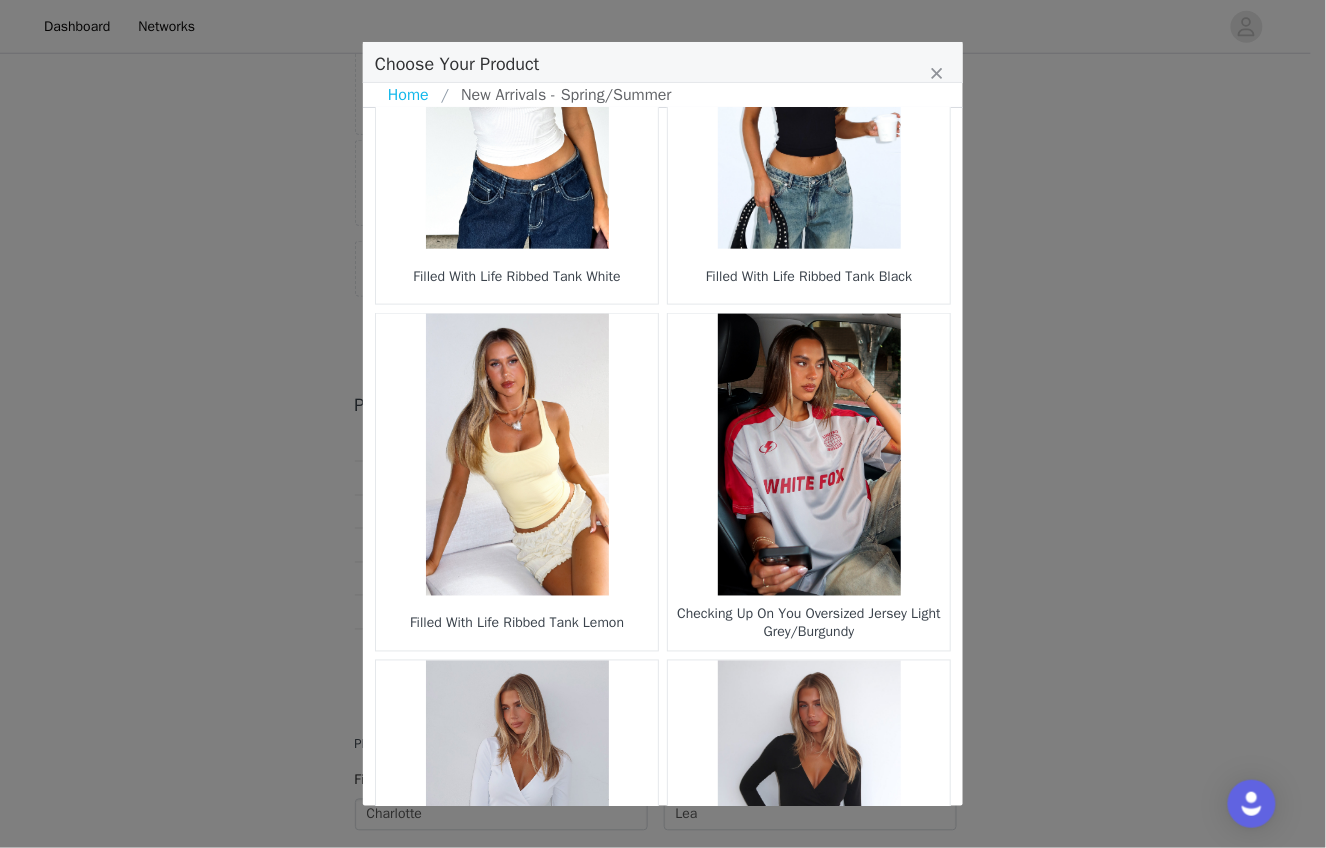 scroll, scrollTop: 2796, scrollLeft: 0, axis: vertical 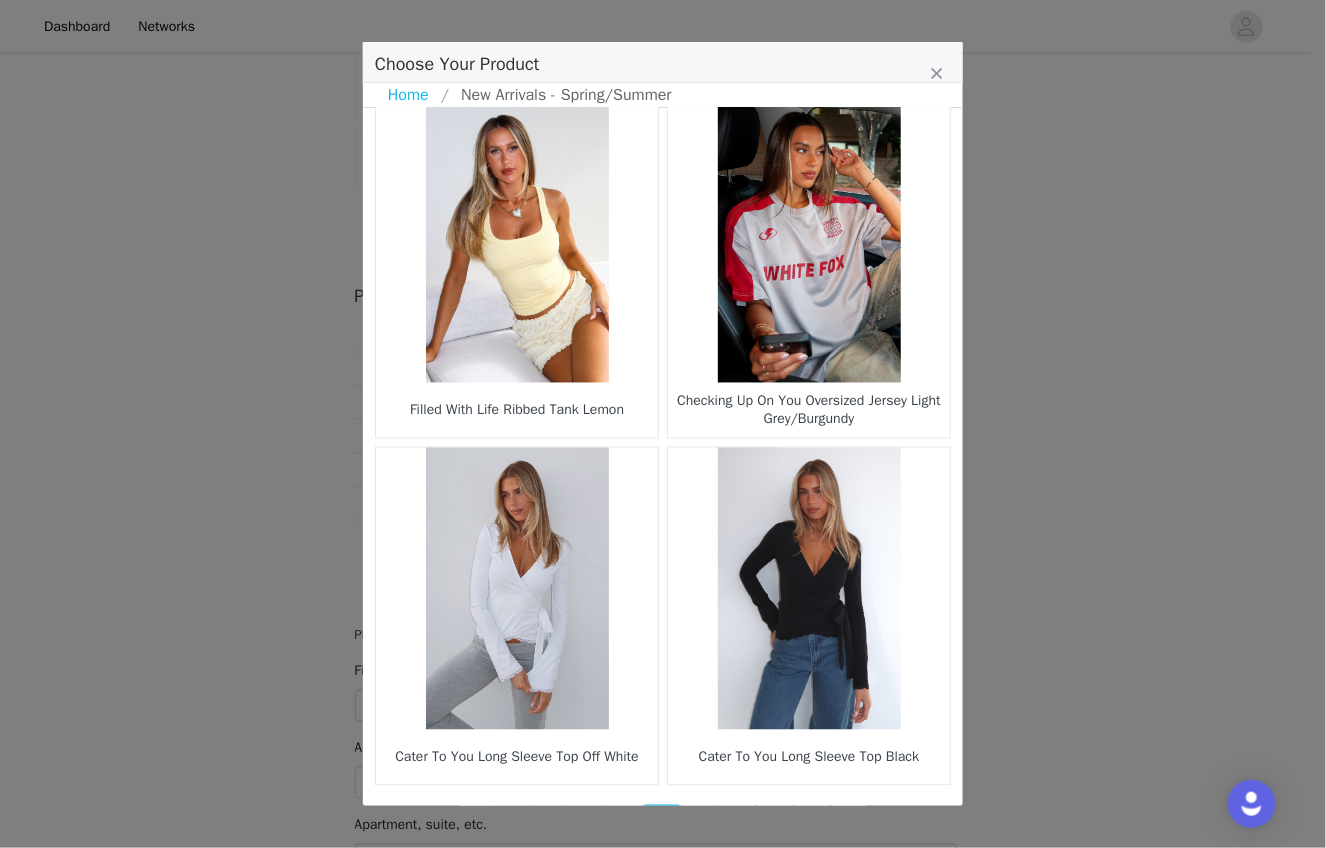 click on "16" at bounding box center [700, 819] 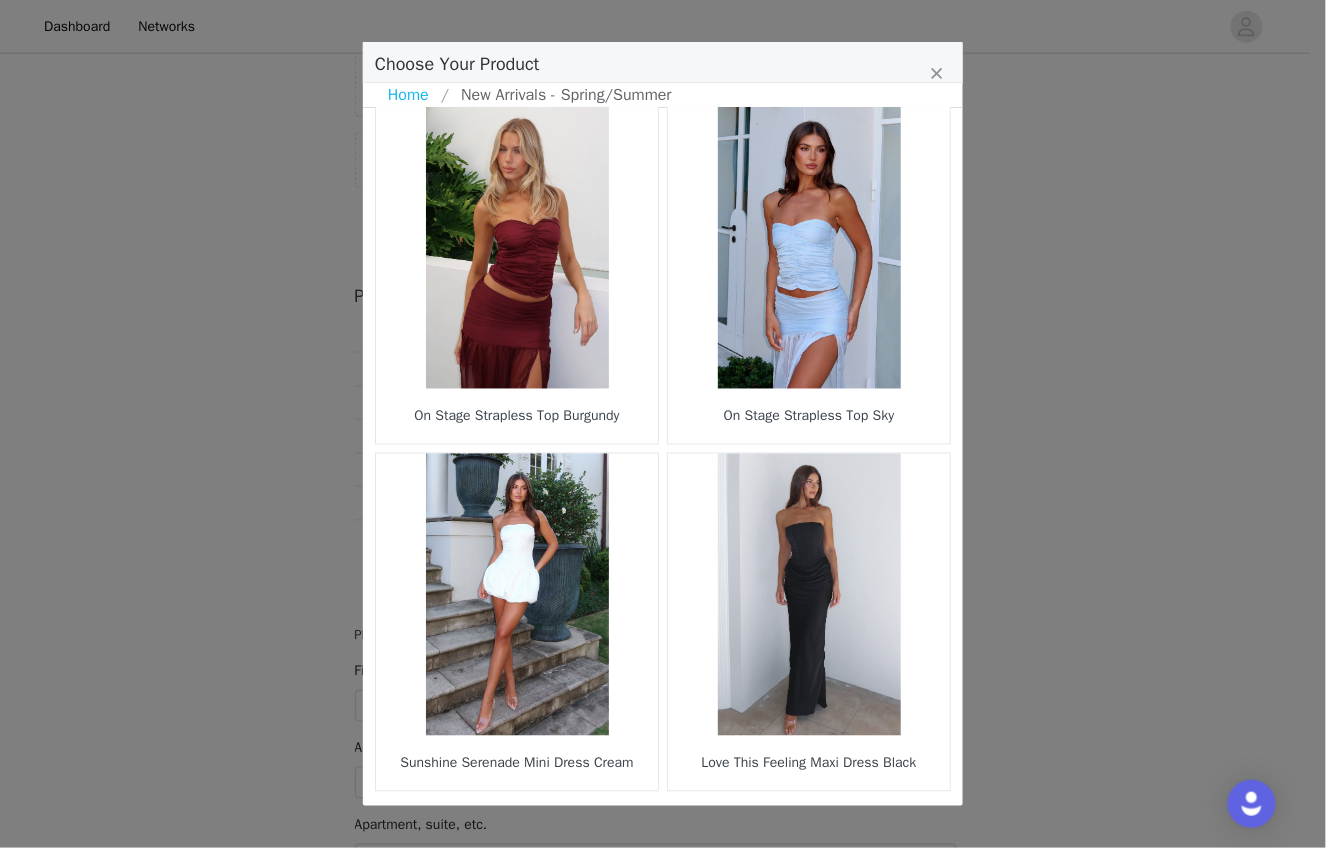 scroll, scrollTop: 2796, scrollLeft: 0, axis: vertical 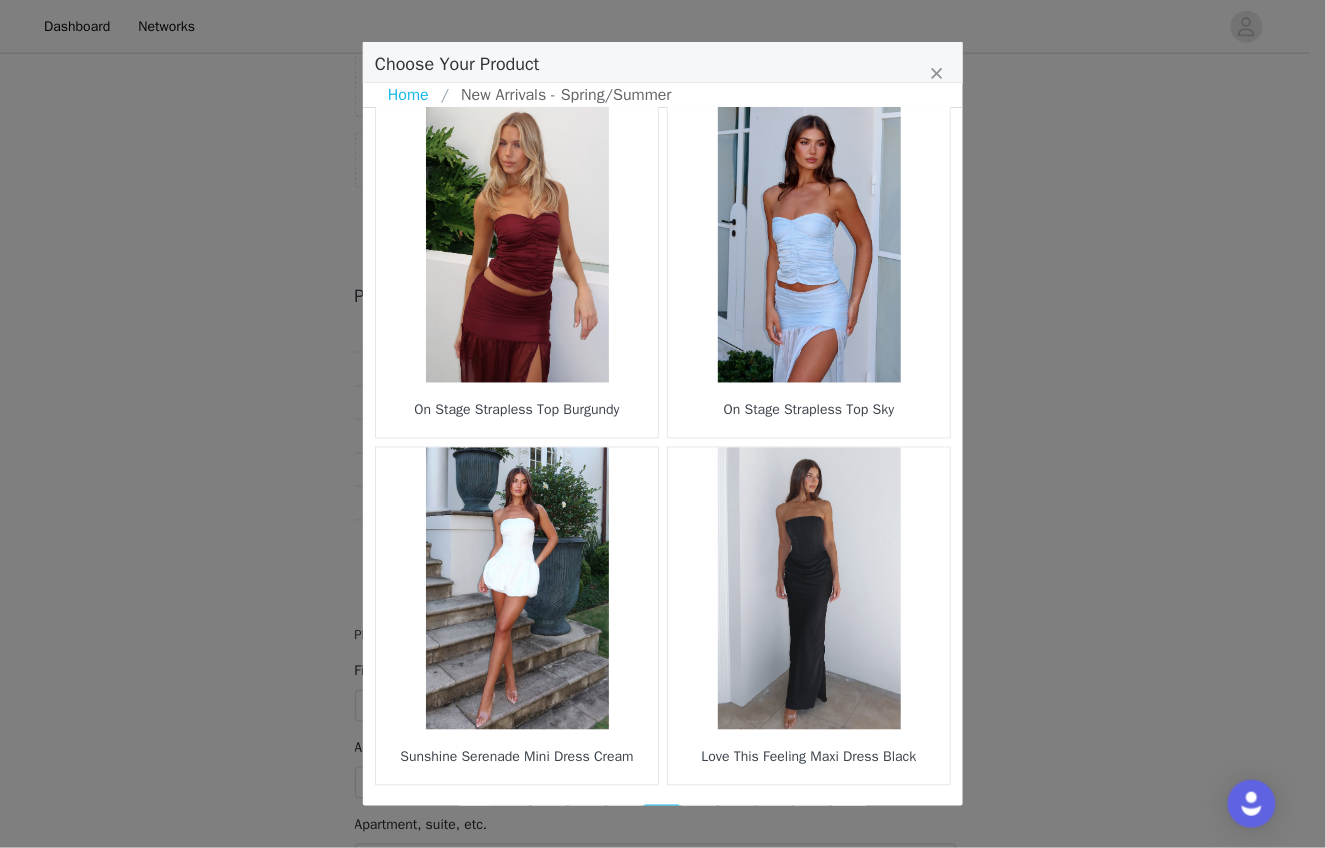 click on "17" at bounding box center (700, 819) 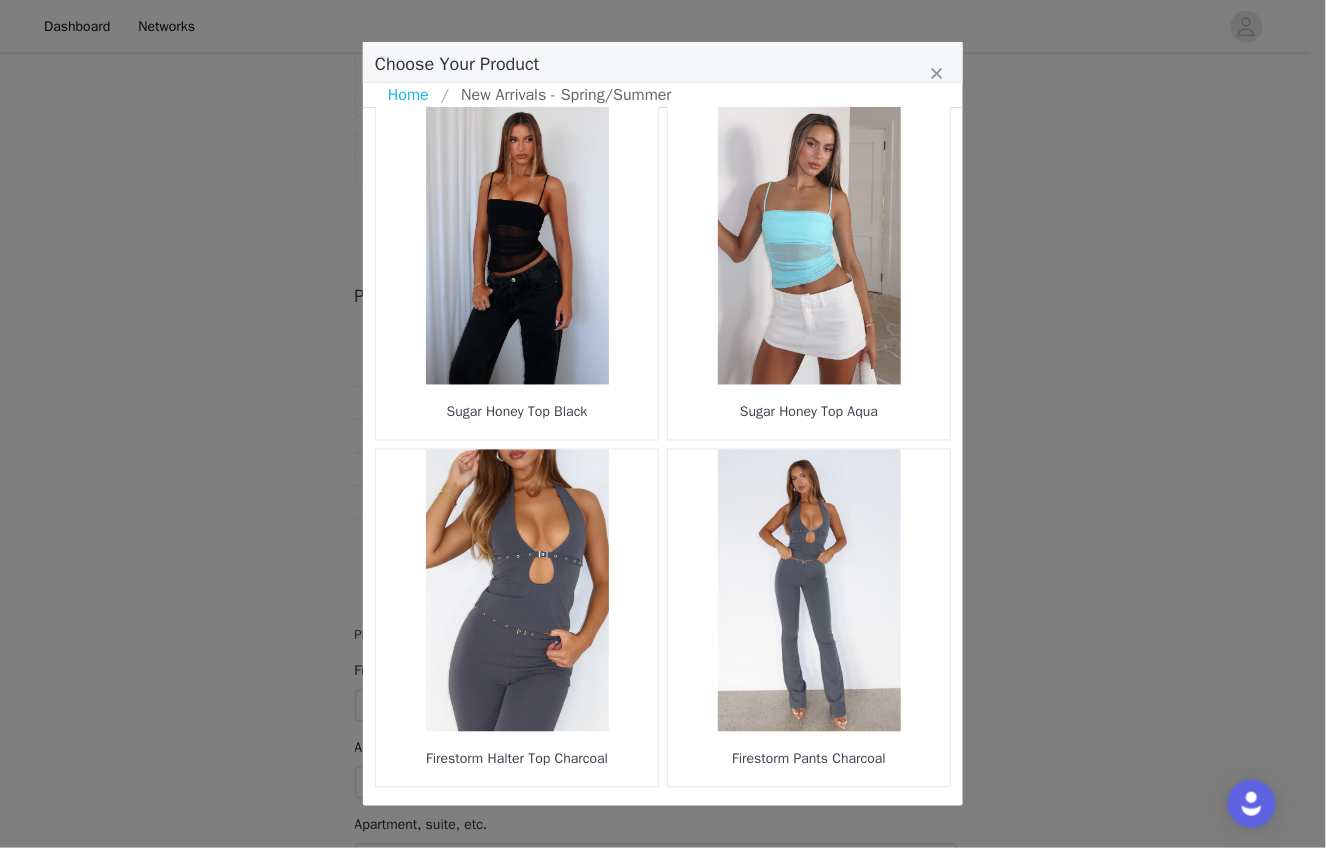scroll, scrollTop: 2796, scrollLeft: 0, axis: vertical 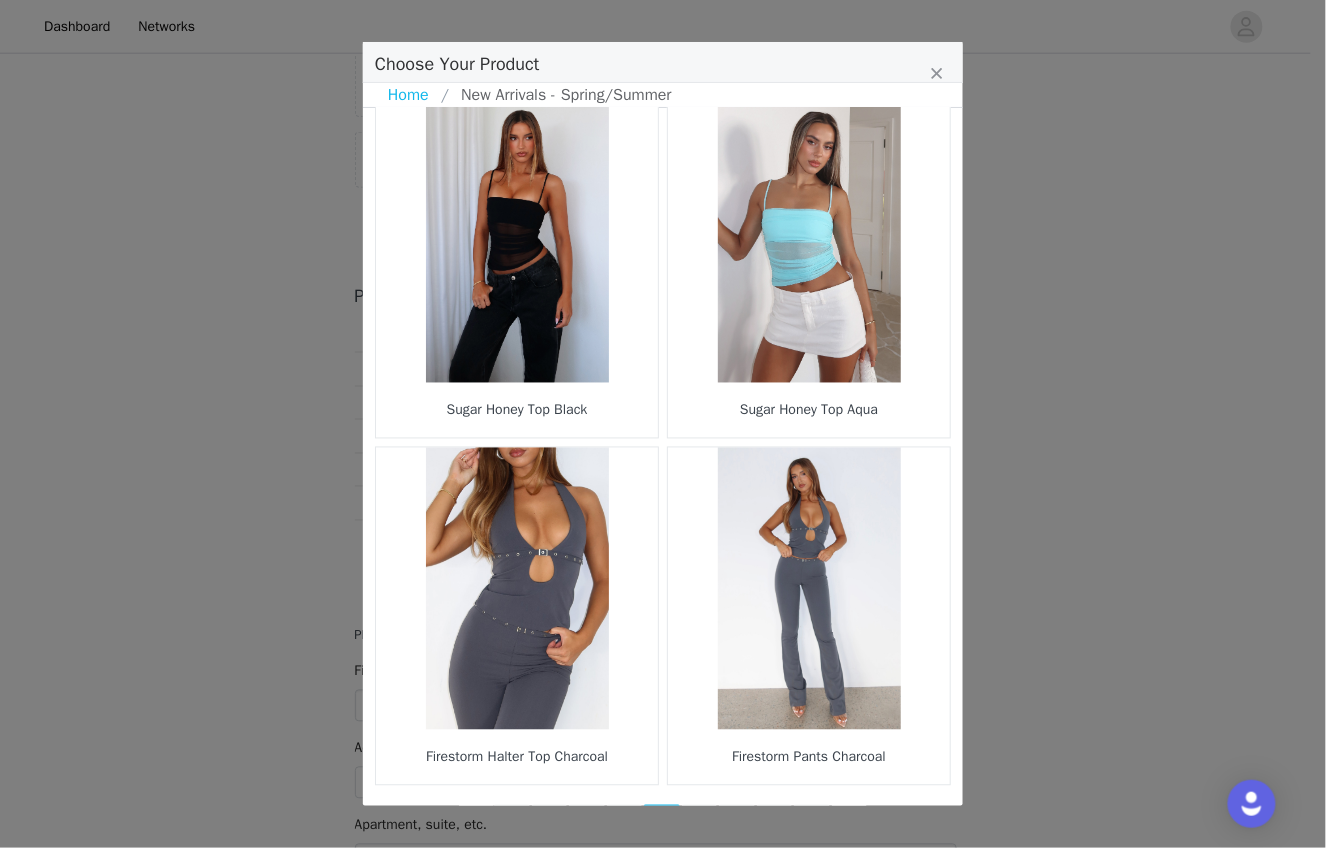 click on "18" at bounding box center (700, 819) 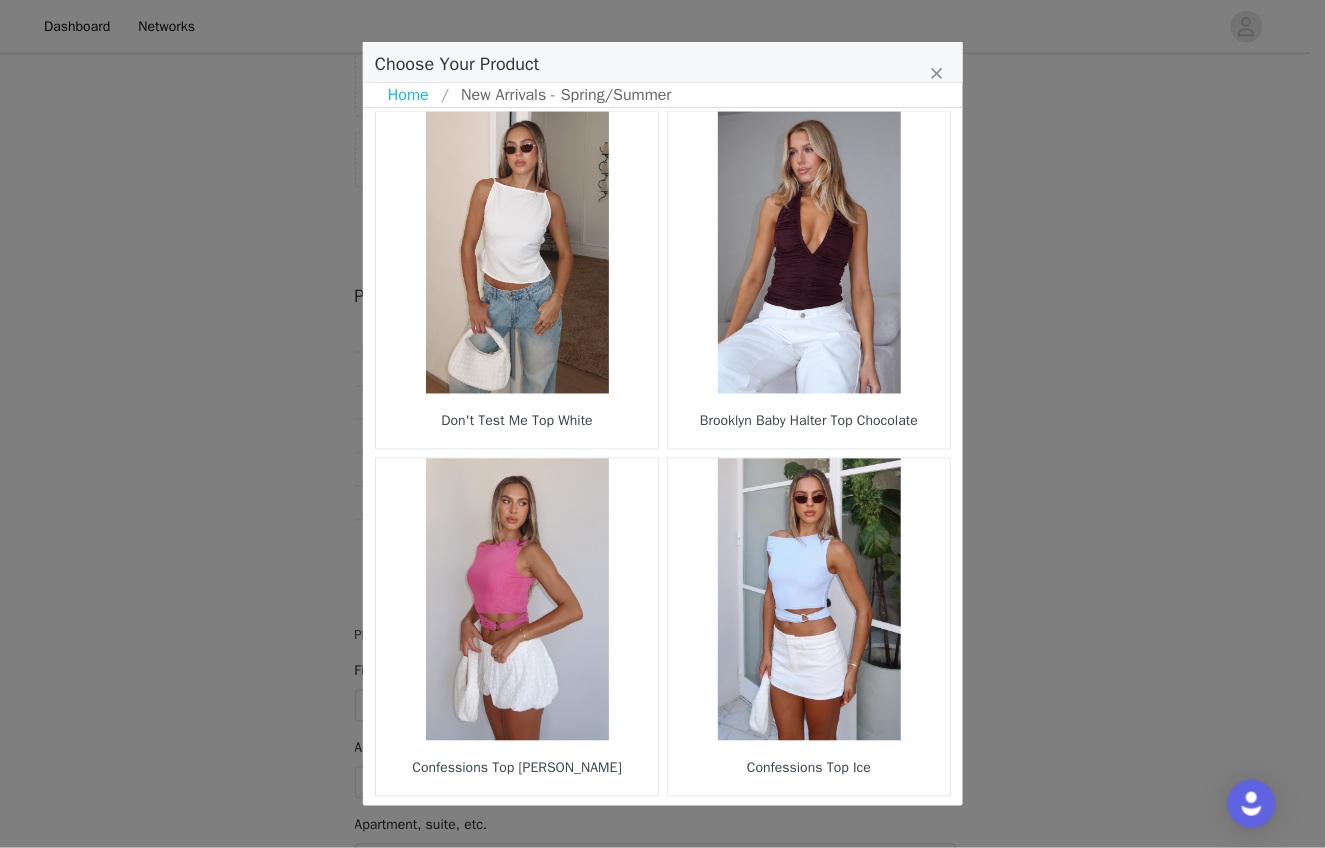 scroll, scrollTop: 2796, scrollLeft: 0, axis: vertical 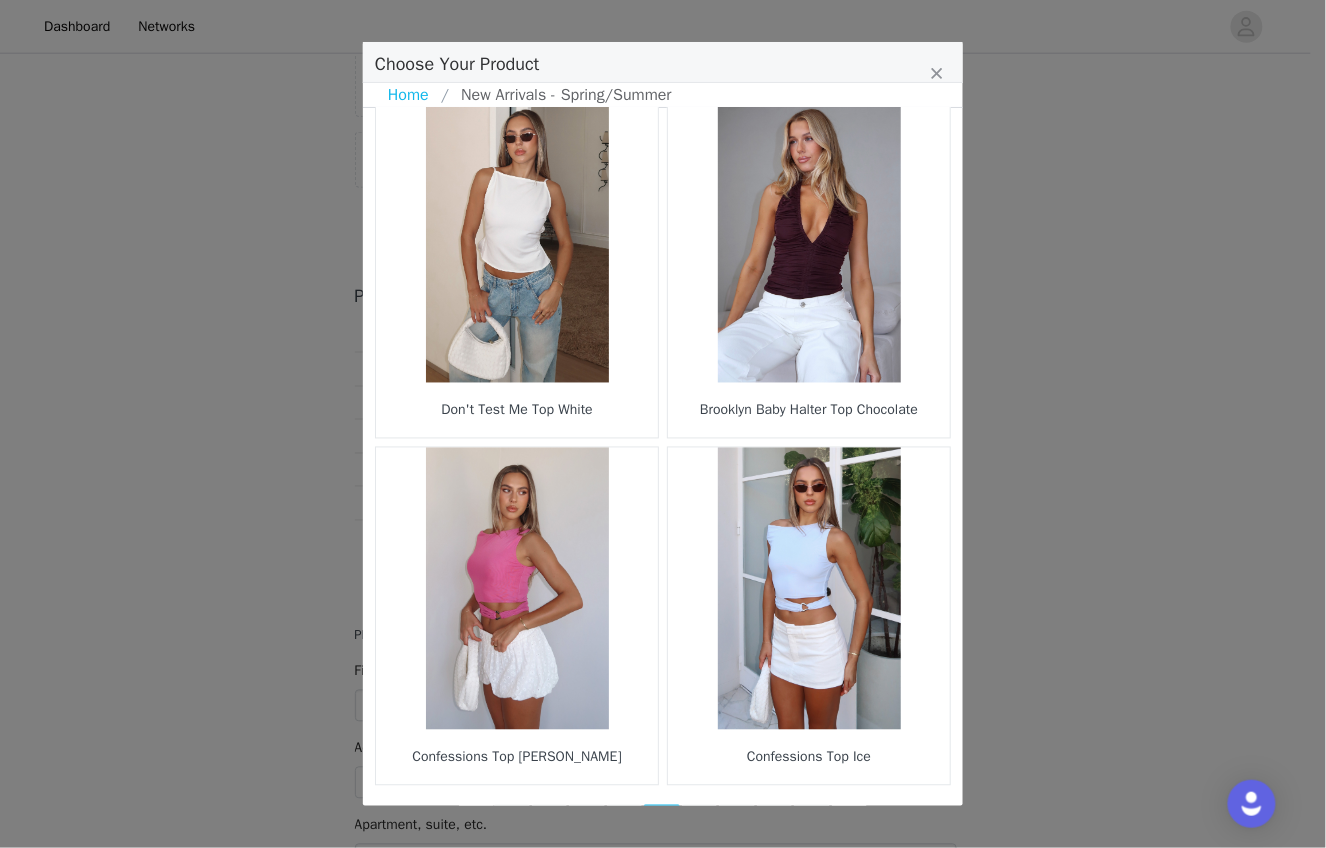 click at bounding box center (775, 819) 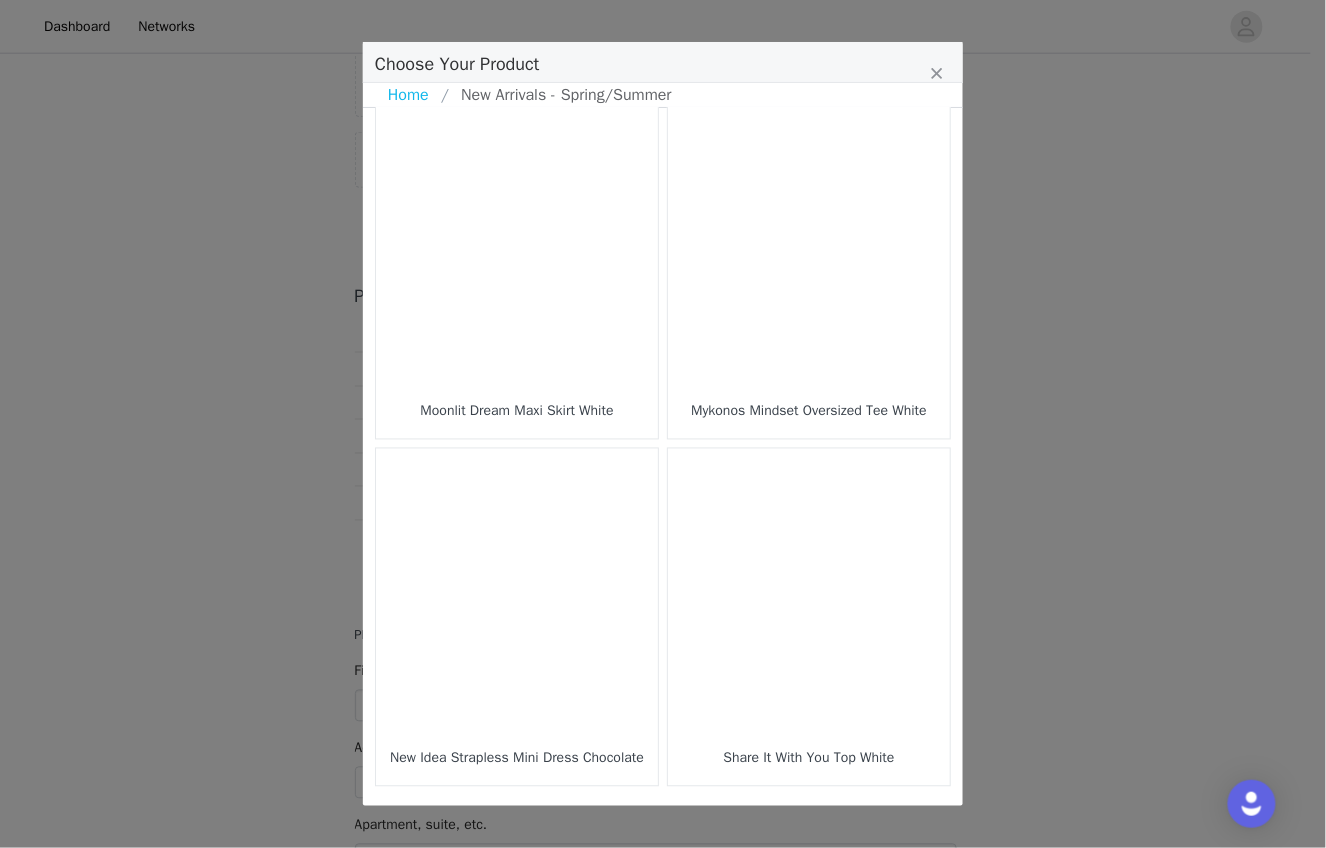 scroll, scrollTop: 2796, scrollLeft: 0, axis: vertical 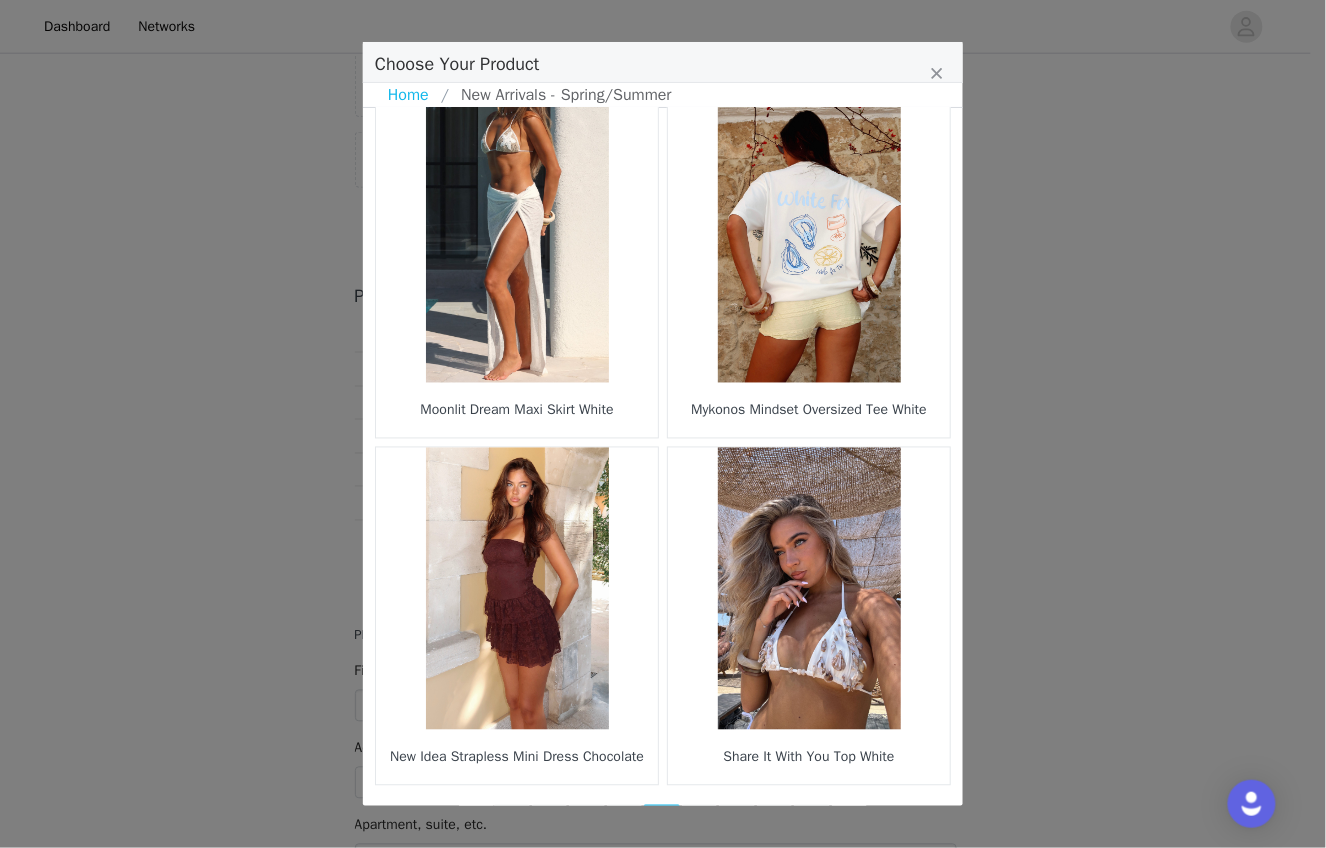 drag, startPoint x: 701, startPoint y: 769, endPoint x: 702, endPoint y: 745, distance: 24.020824 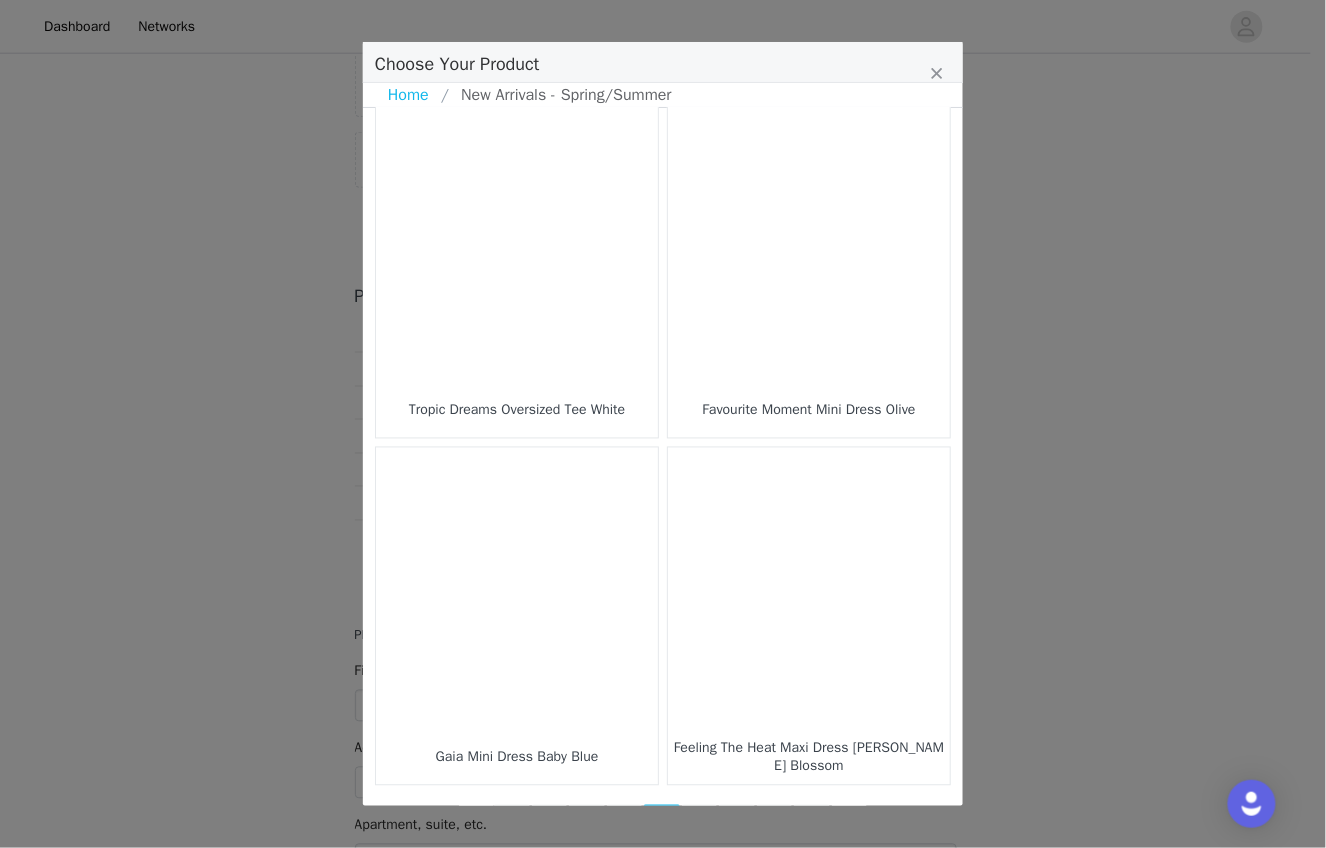 scroll, scrollTop: 2796, scrollLeft: 0, axis: vertical 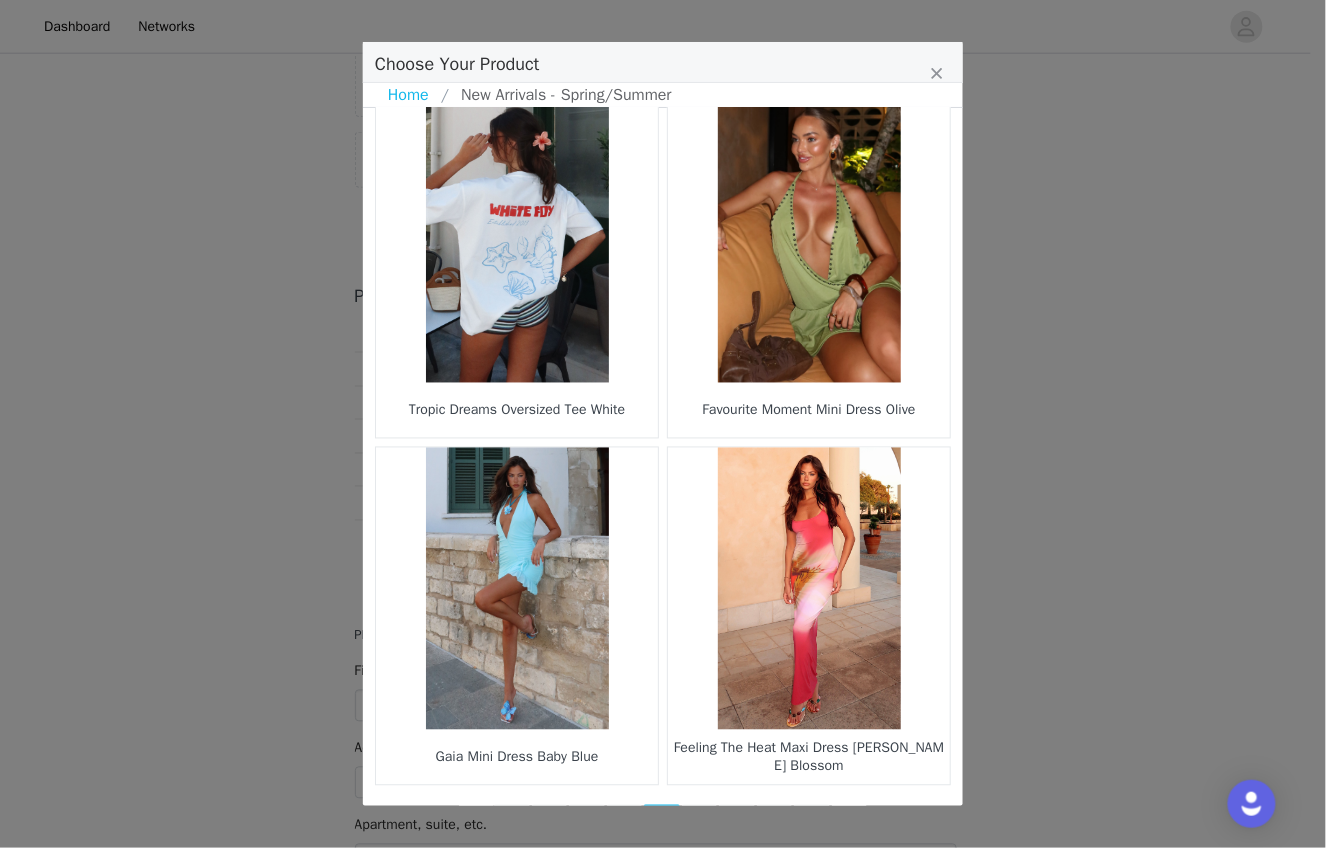 click on "25" at bounding box center [700, 819] 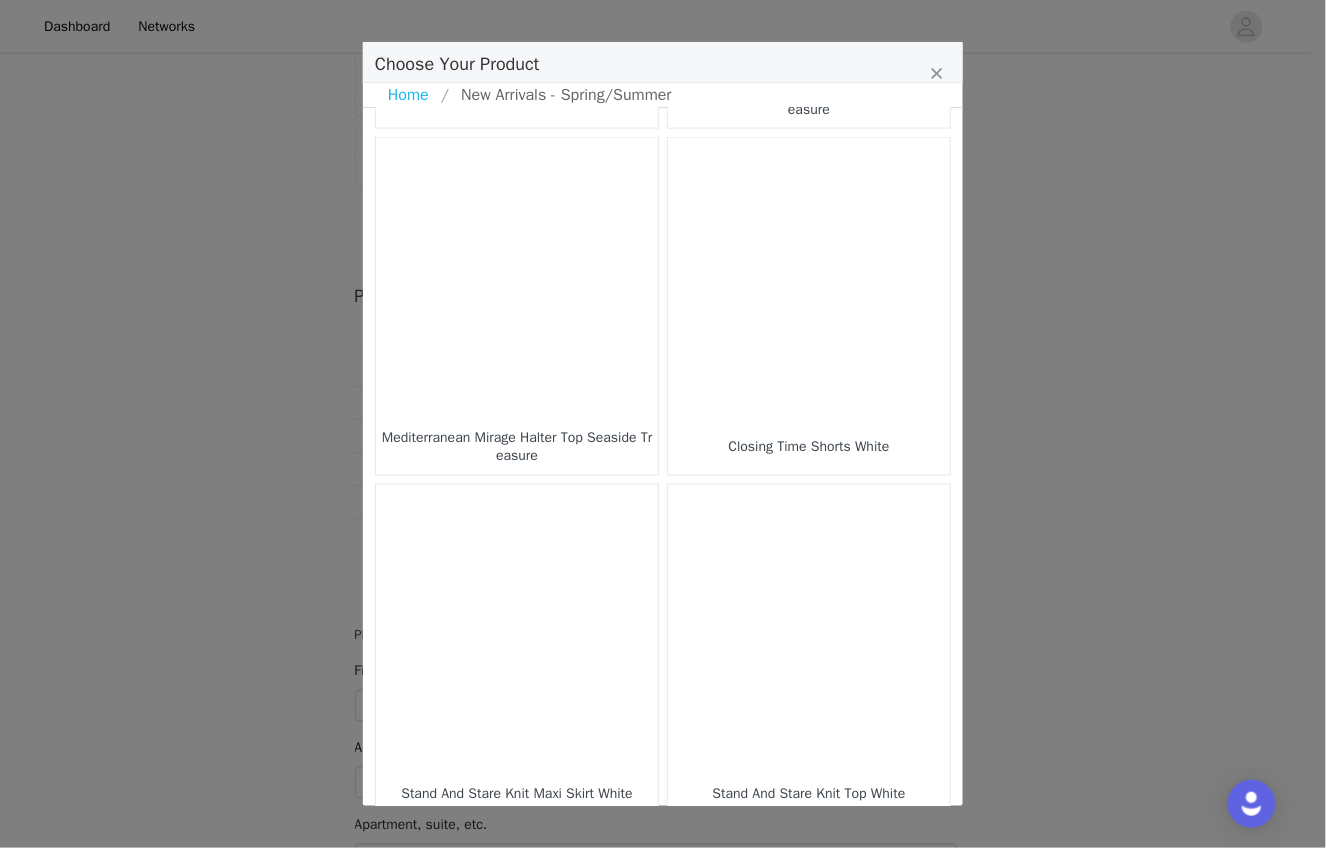 scroll, scrollTop: 2796, scrollLeft: 0, axis: vertical 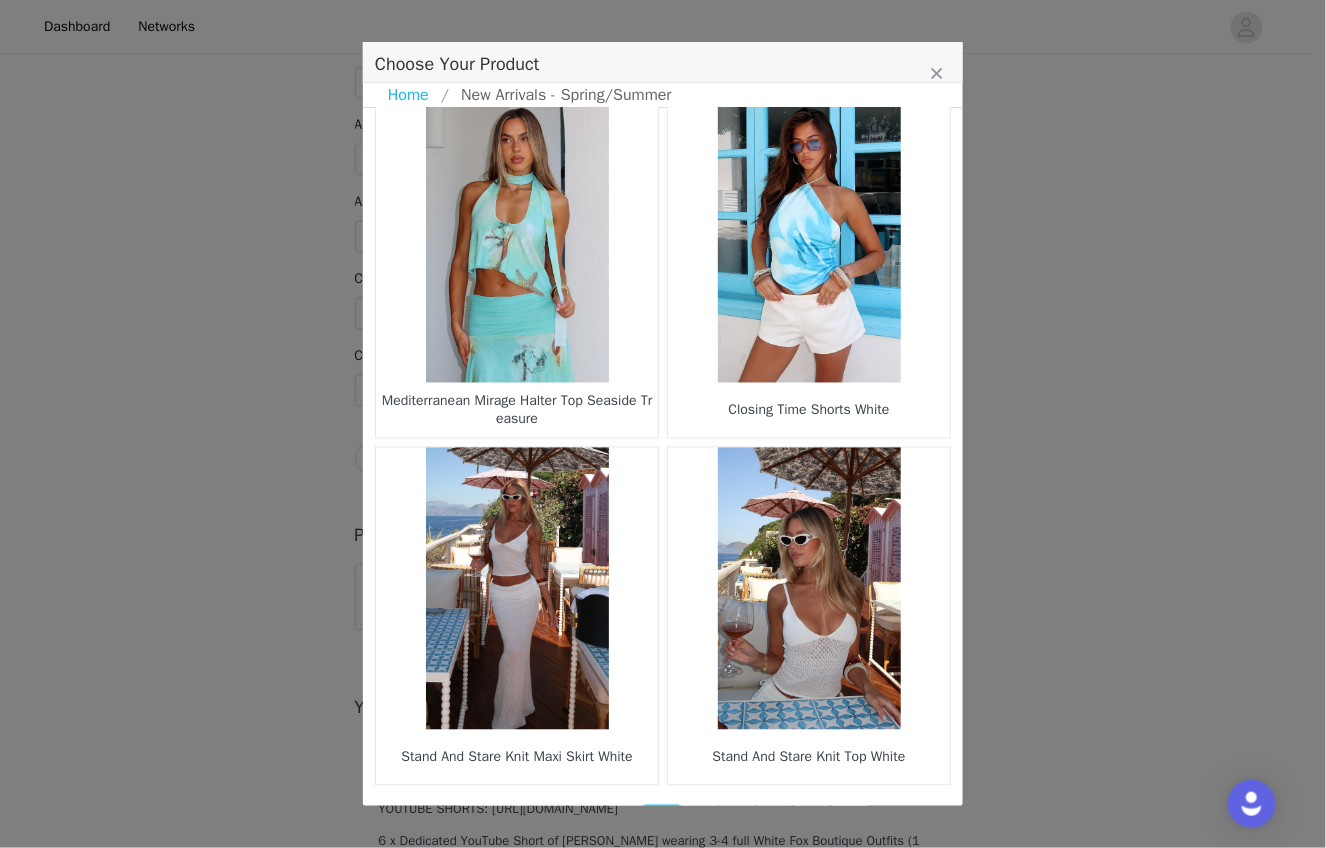 click on "26" at bounding box center [700, 819] 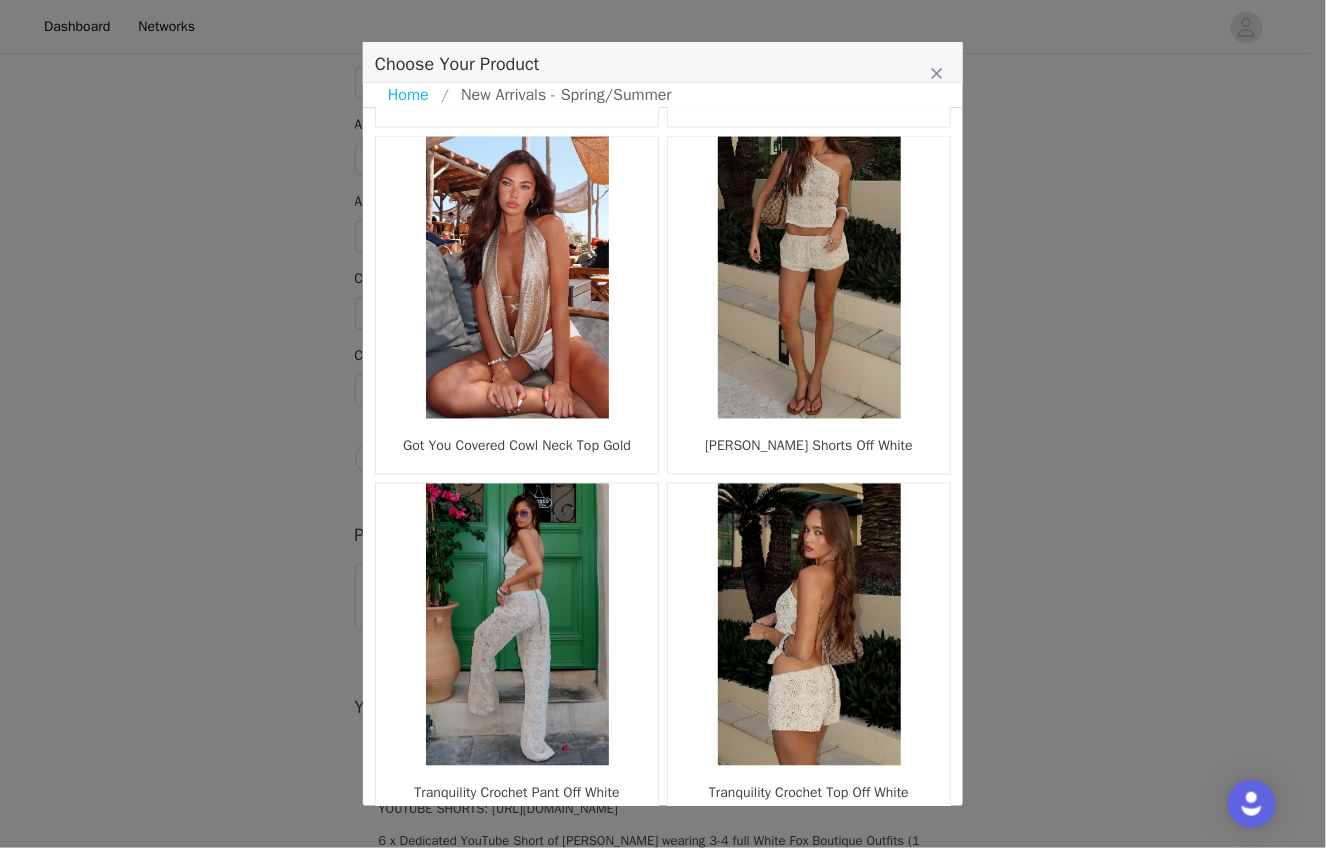 scroll, scrollTop: 2796, scrollLeft: 0, axis: vertical 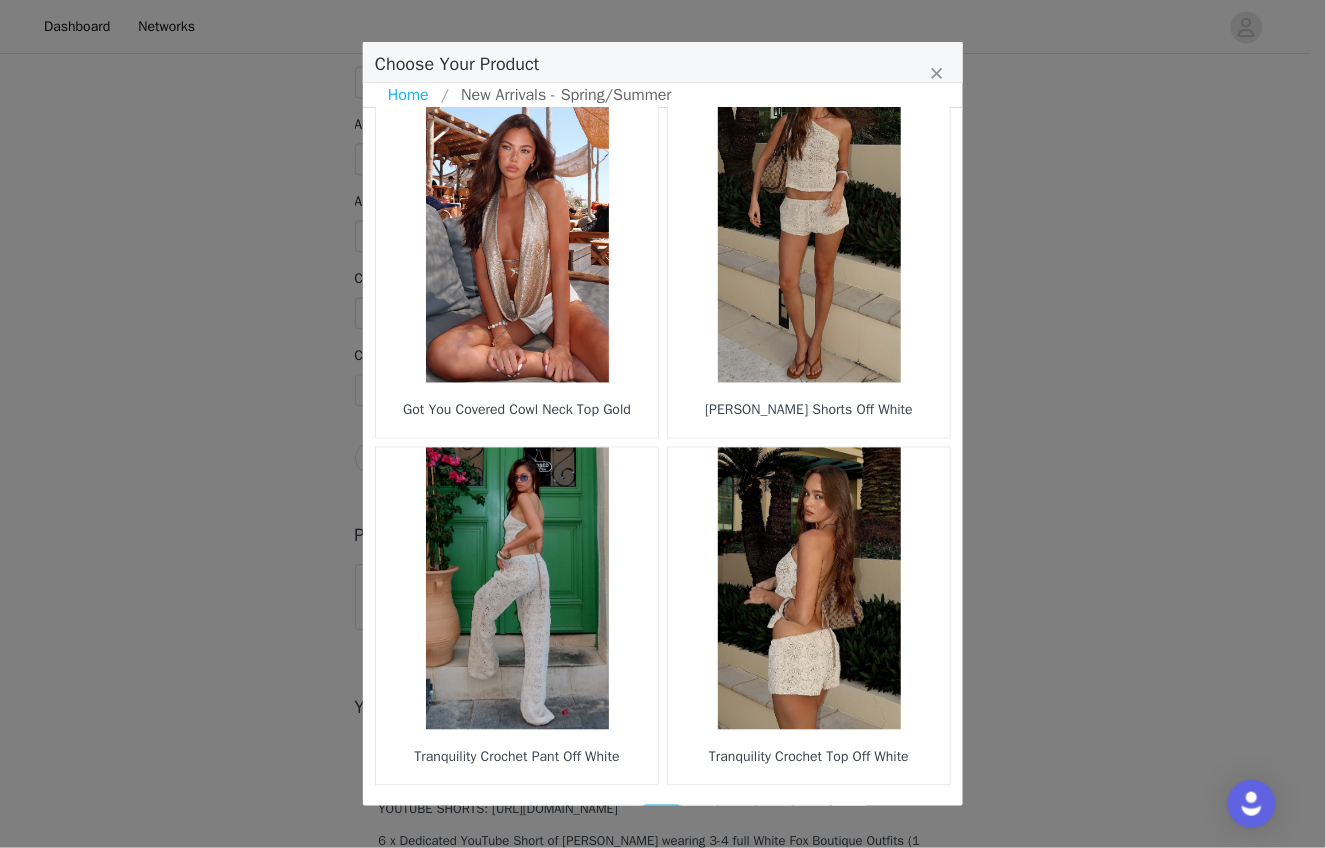 click on "27" at bounding box center [700, 819] 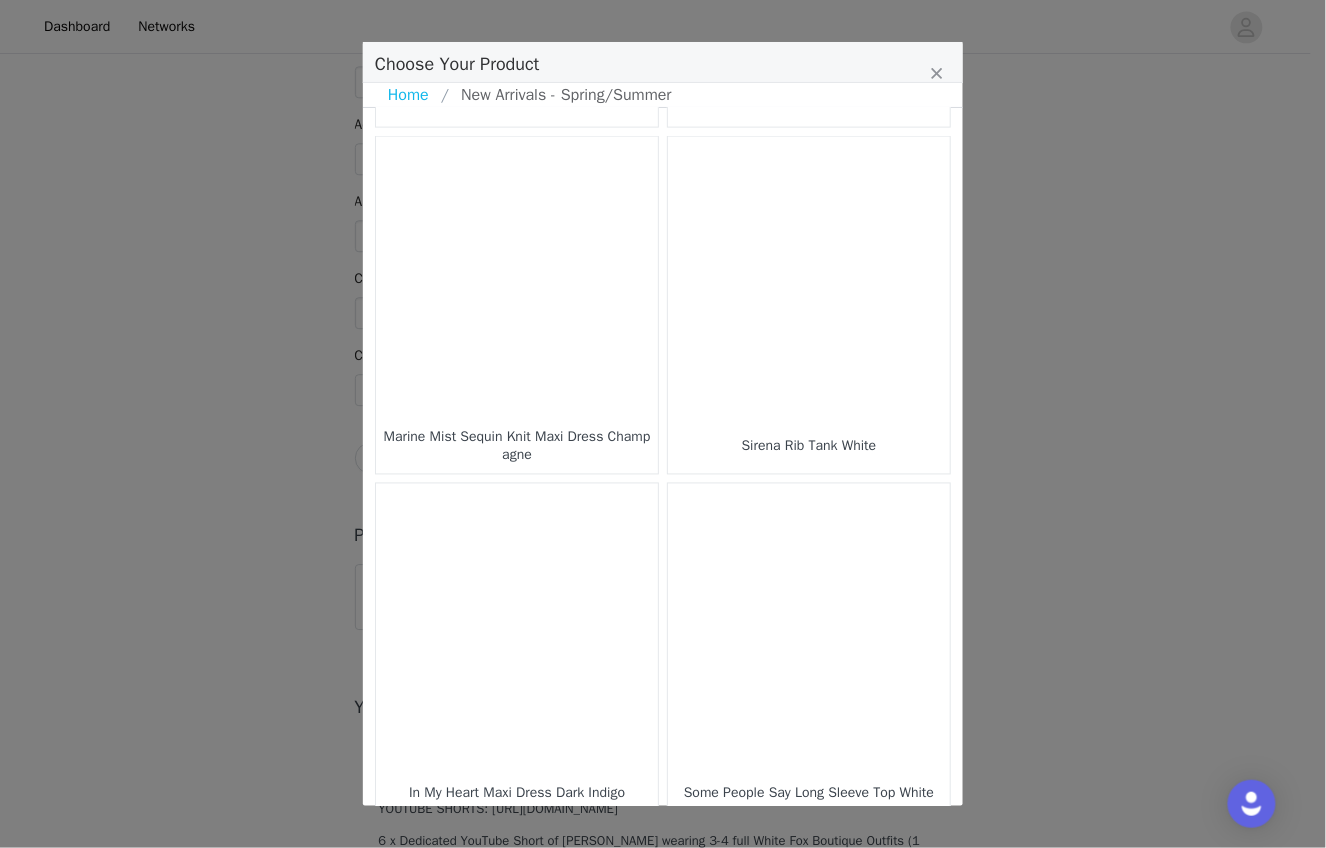 scroll, scrollTop: 2796, scrollLeft: 0, axis: vertical 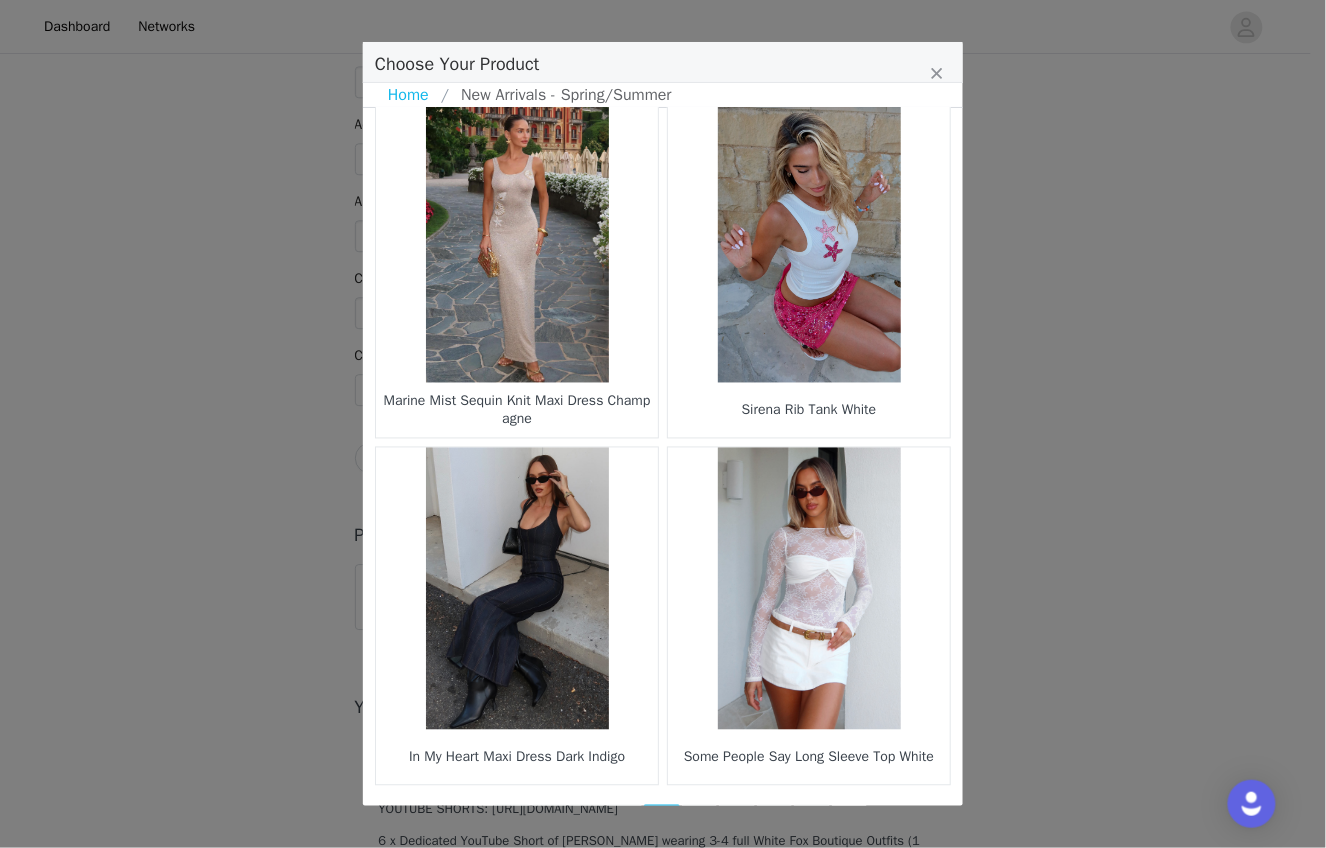click on "28" at bounding box center (700, 819) 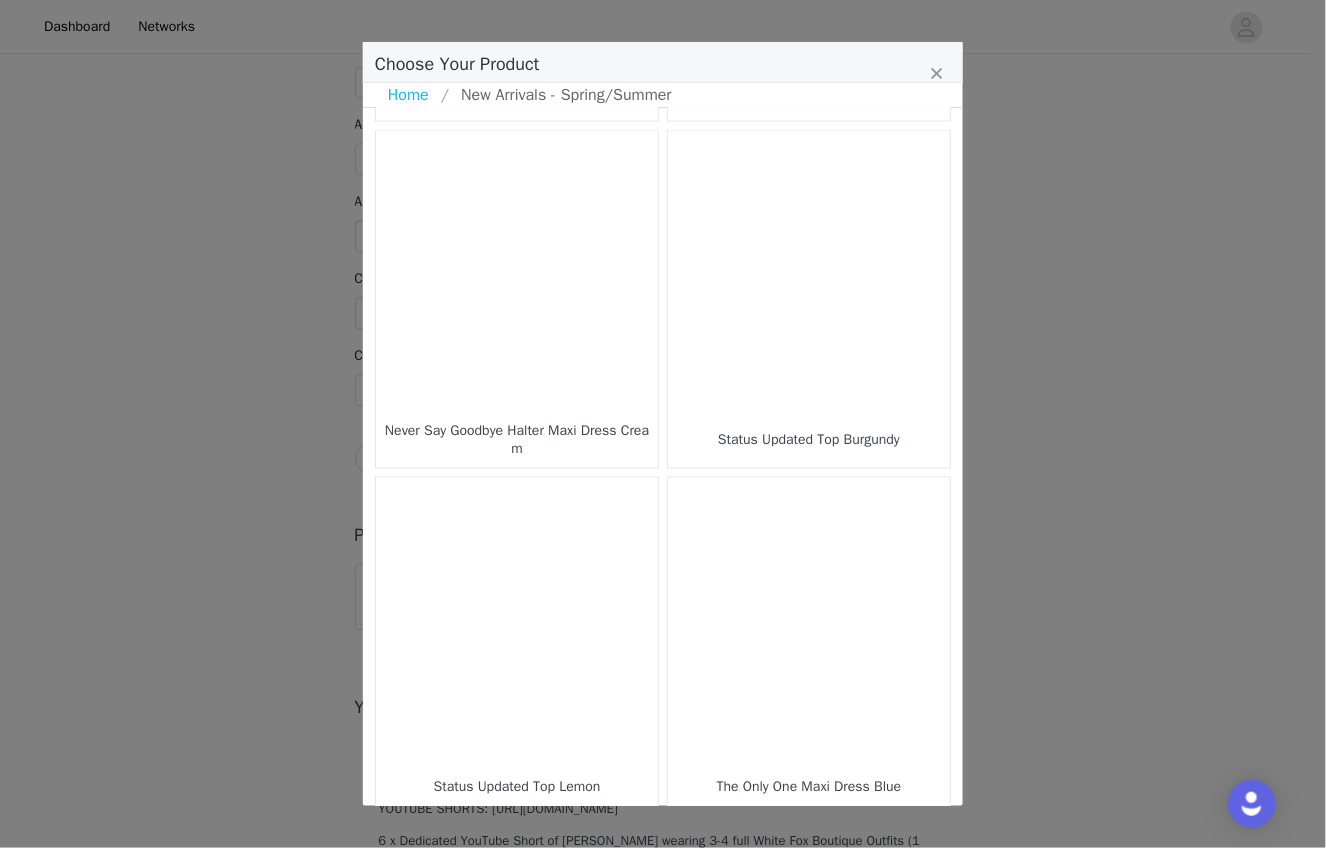 scroll, scrollTop: 2796, scrollLeft: 0, axis: vertical 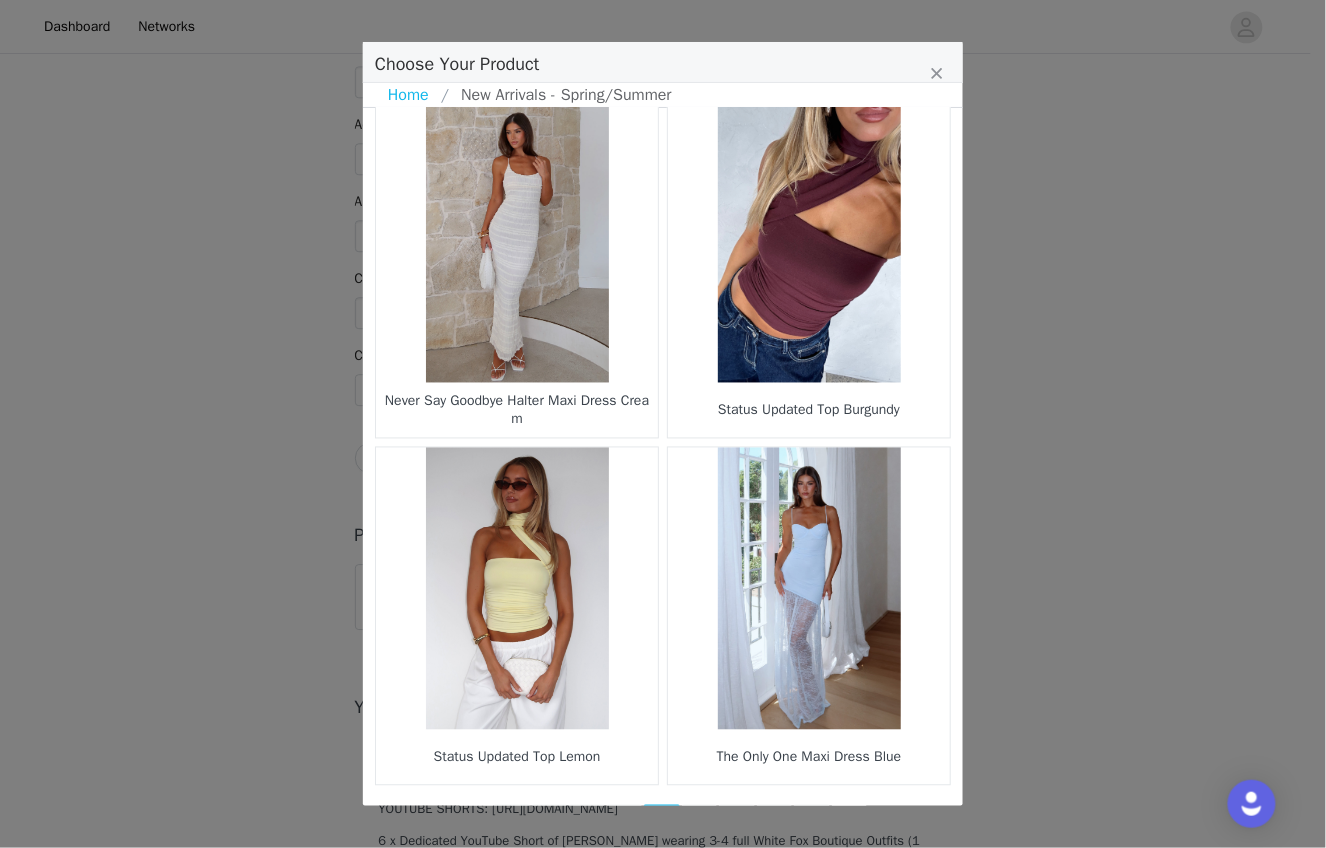 click on "29" at bounding box center (700, 819) 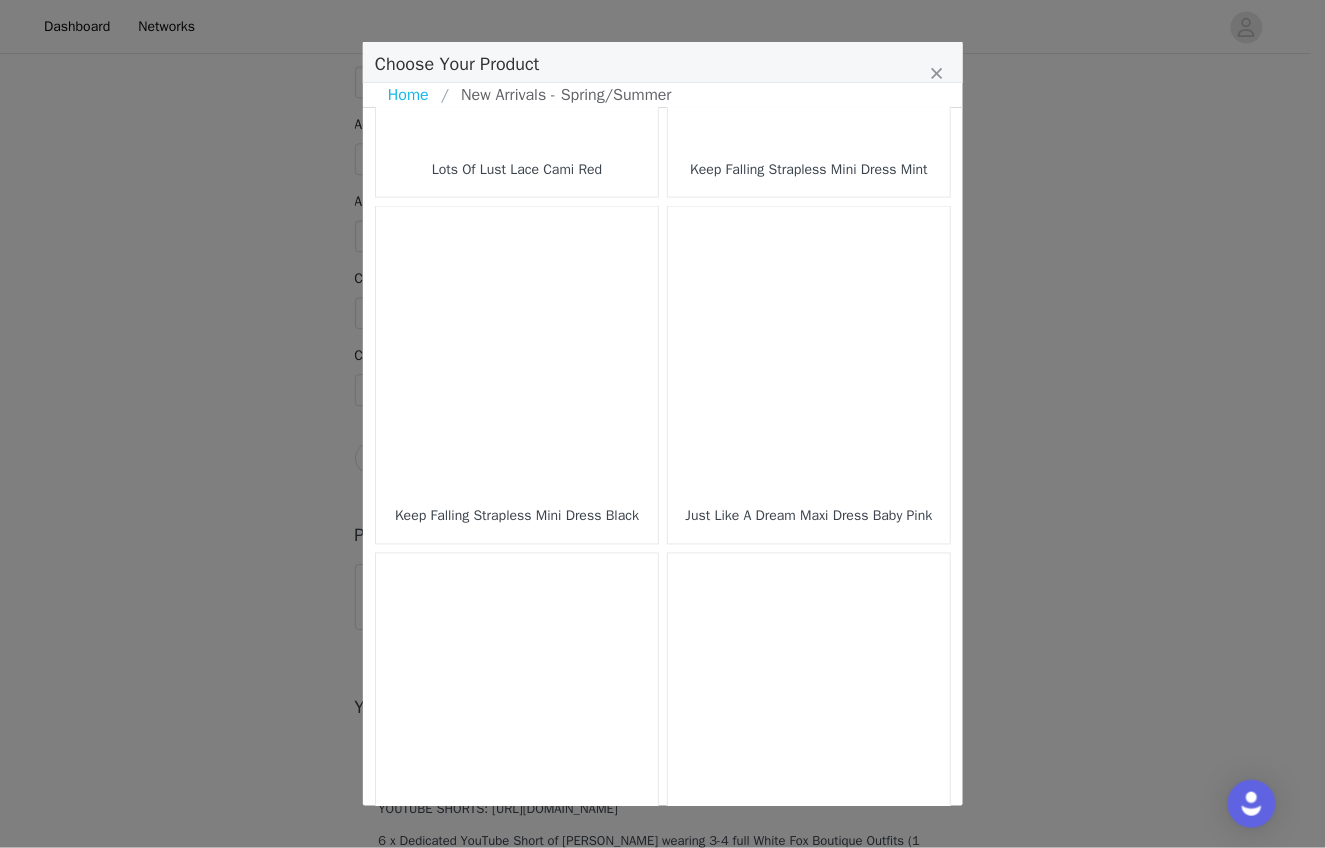 scroll, scrollTop: 2796, scrollLeft: 0, axis: vertical 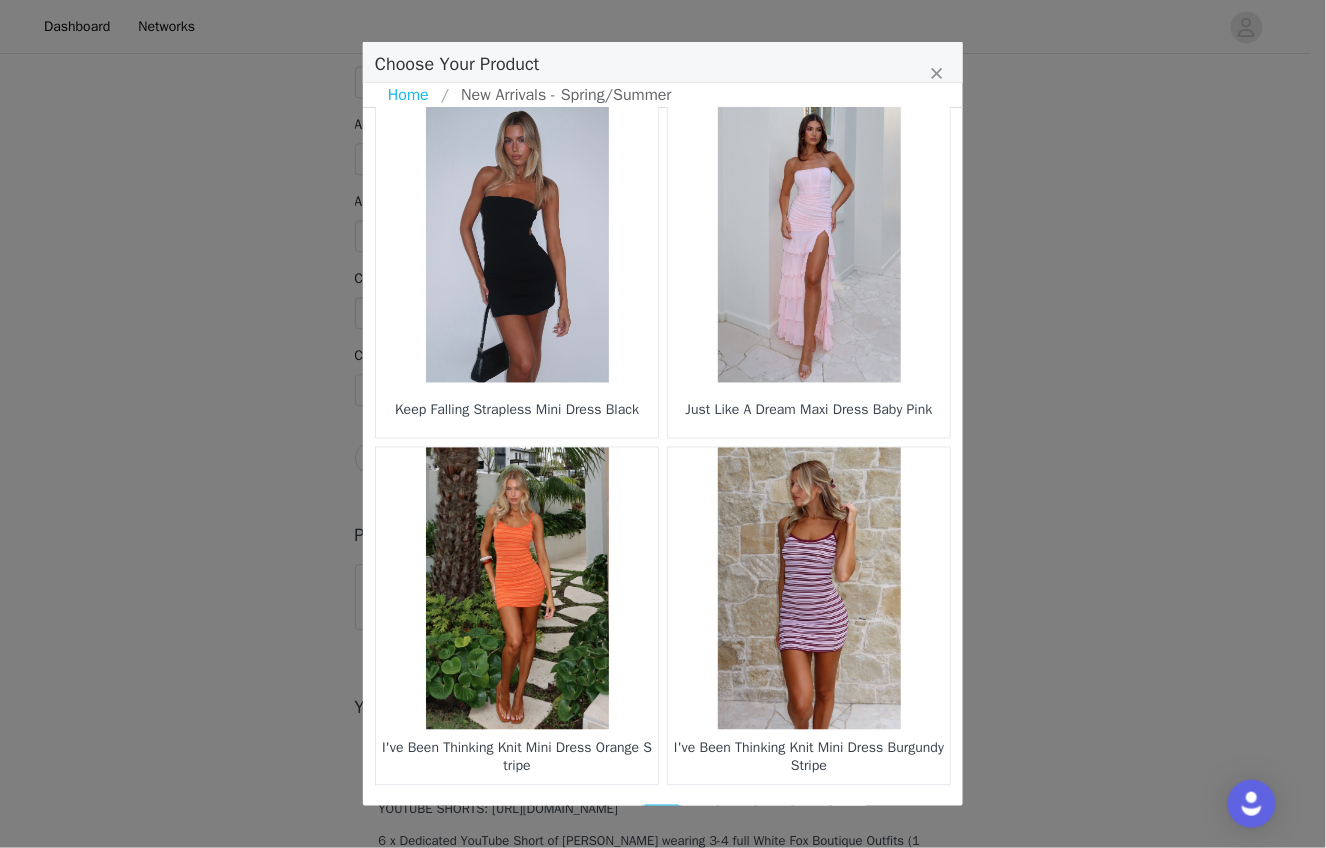 click on "30" at bounding box center [700, 819] 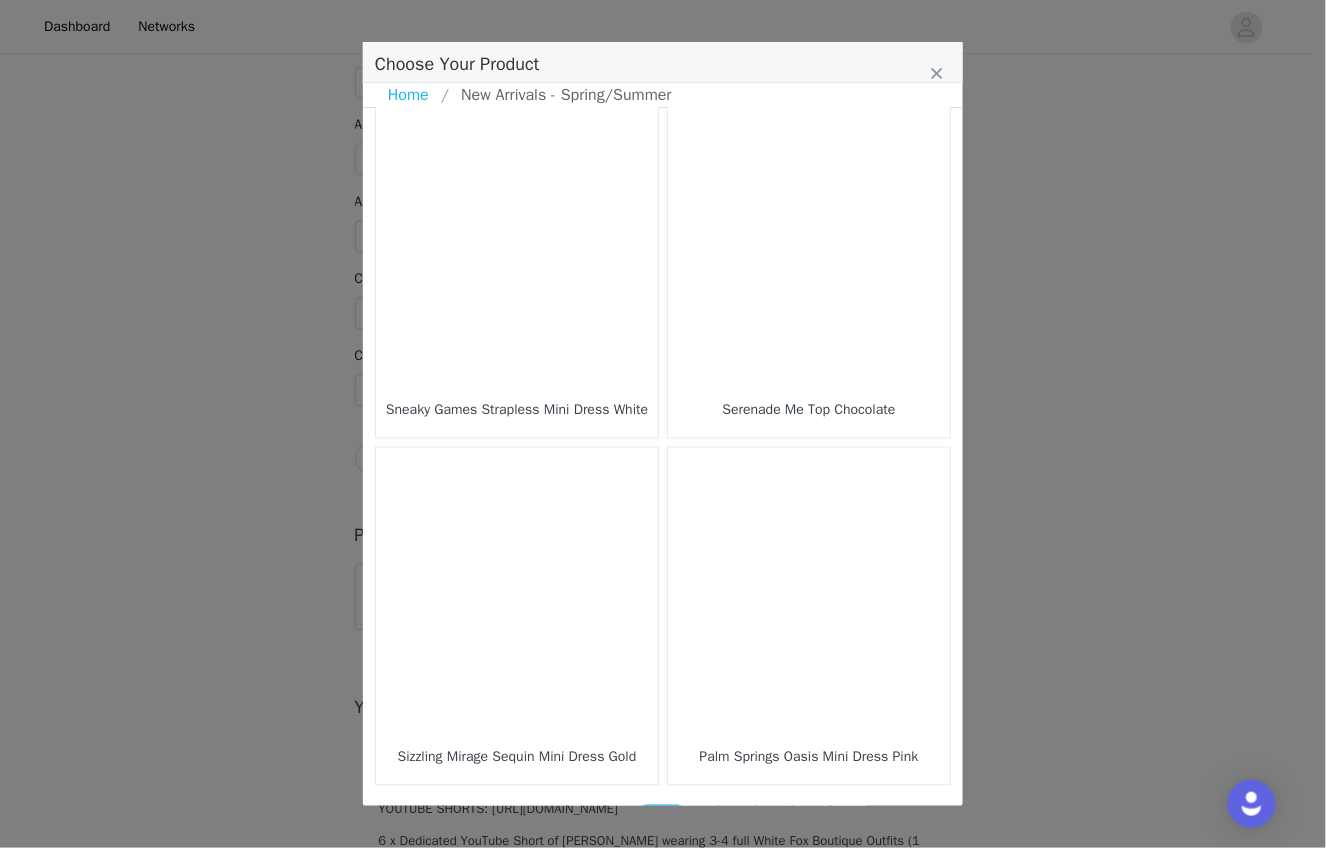 scroll, scrollTop: 2796, scrollLeft: 0, axis: vertical 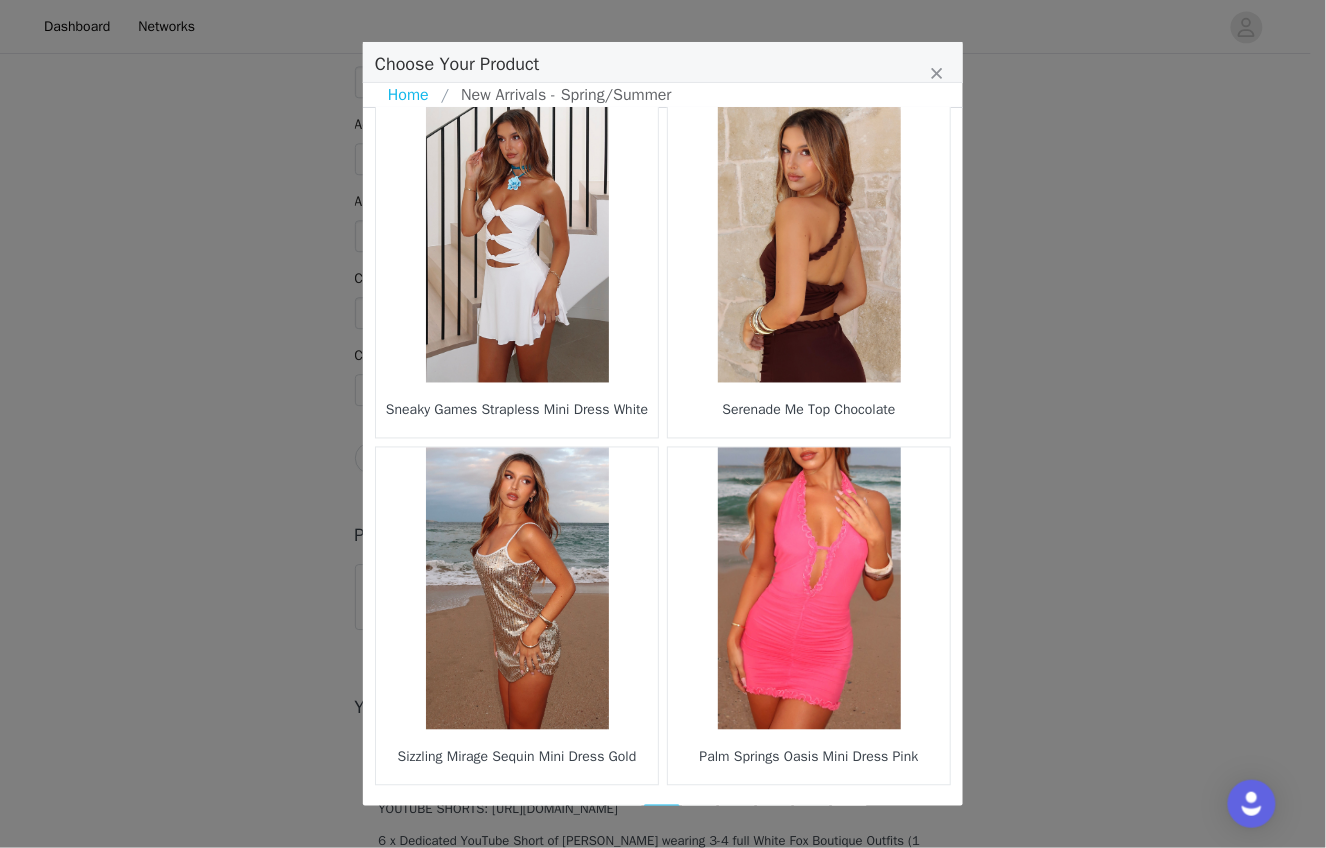 click on "31" at bounding box center (700, 819) 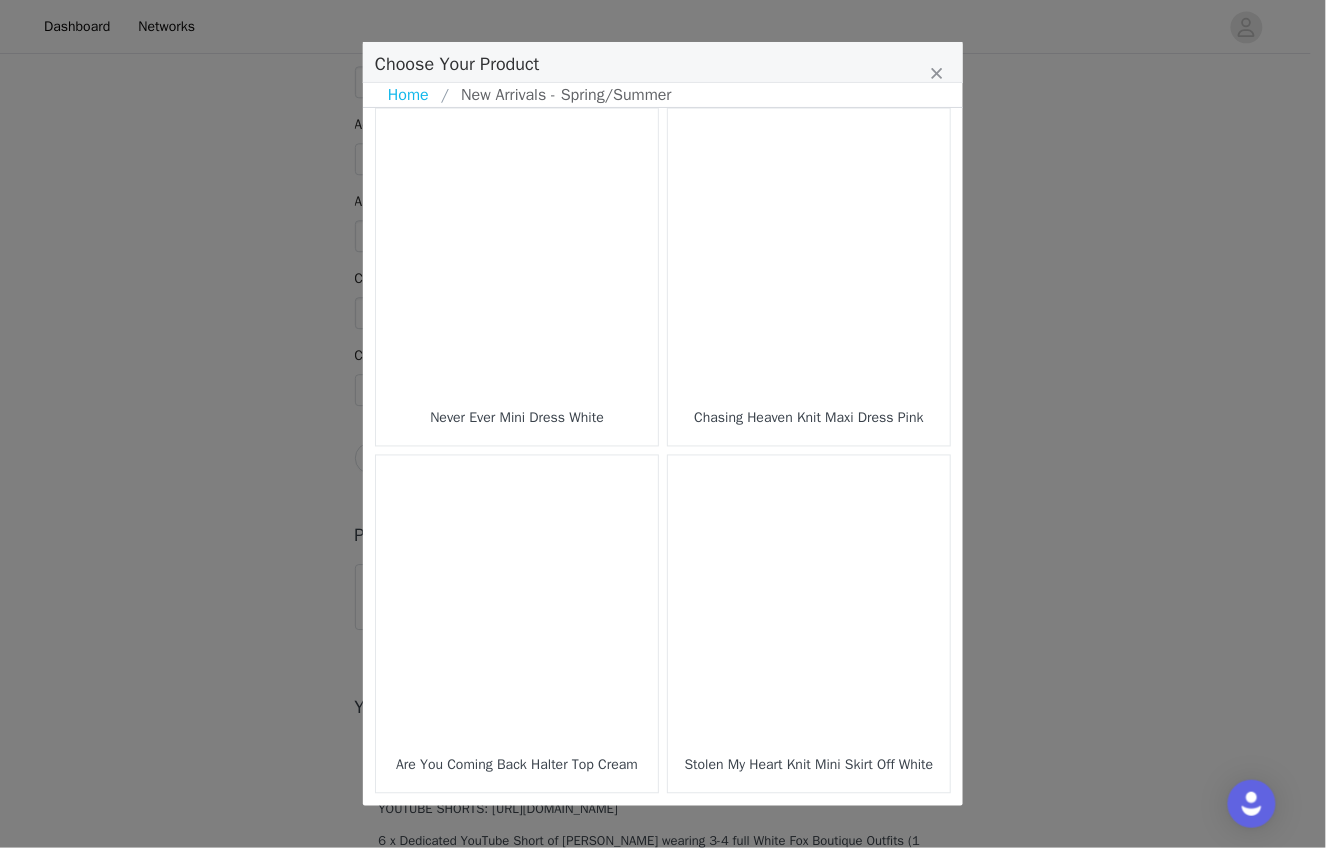 scroll, scrollTop: 2796, scrollLeft: 0, axis: vertical 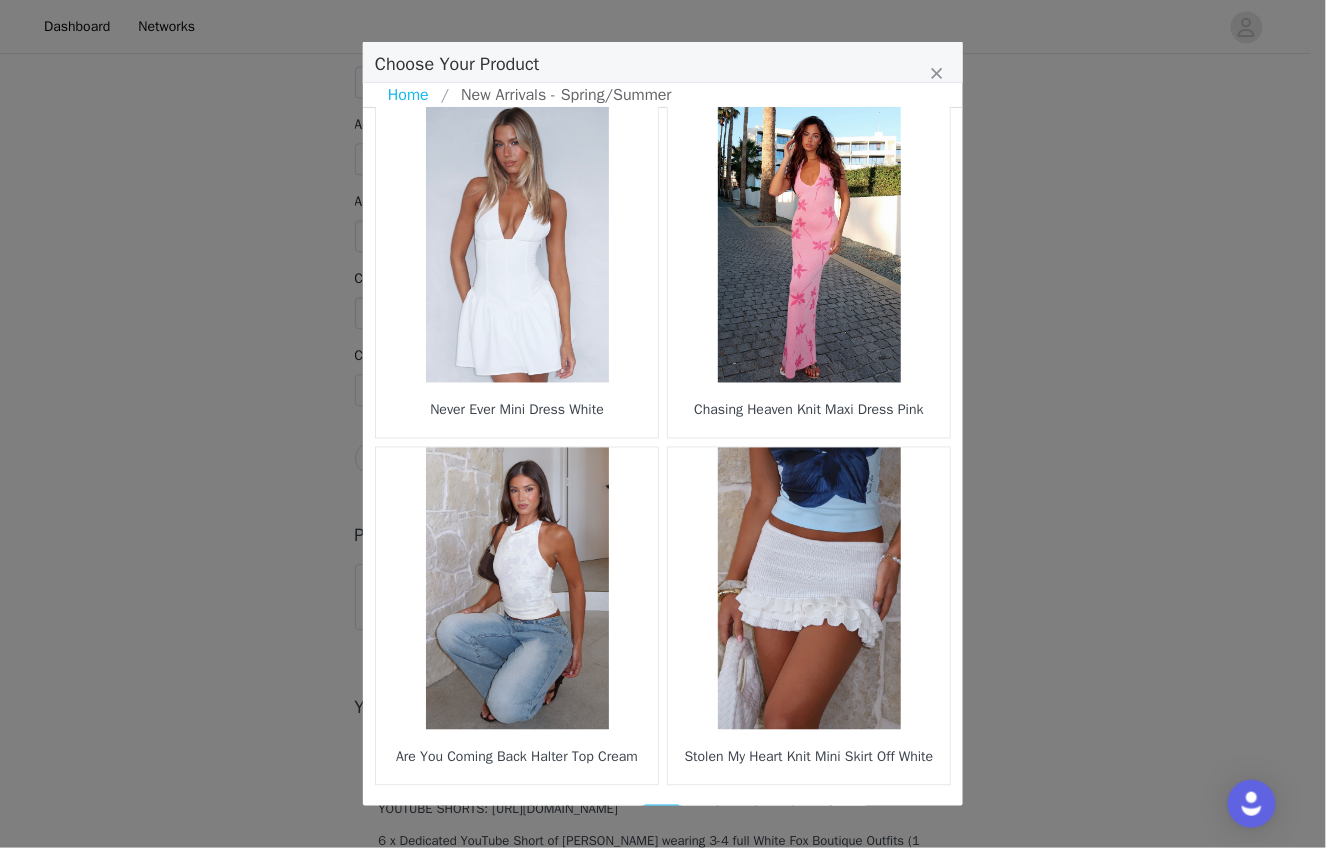 click on "32" at bounding box center [700, 819] 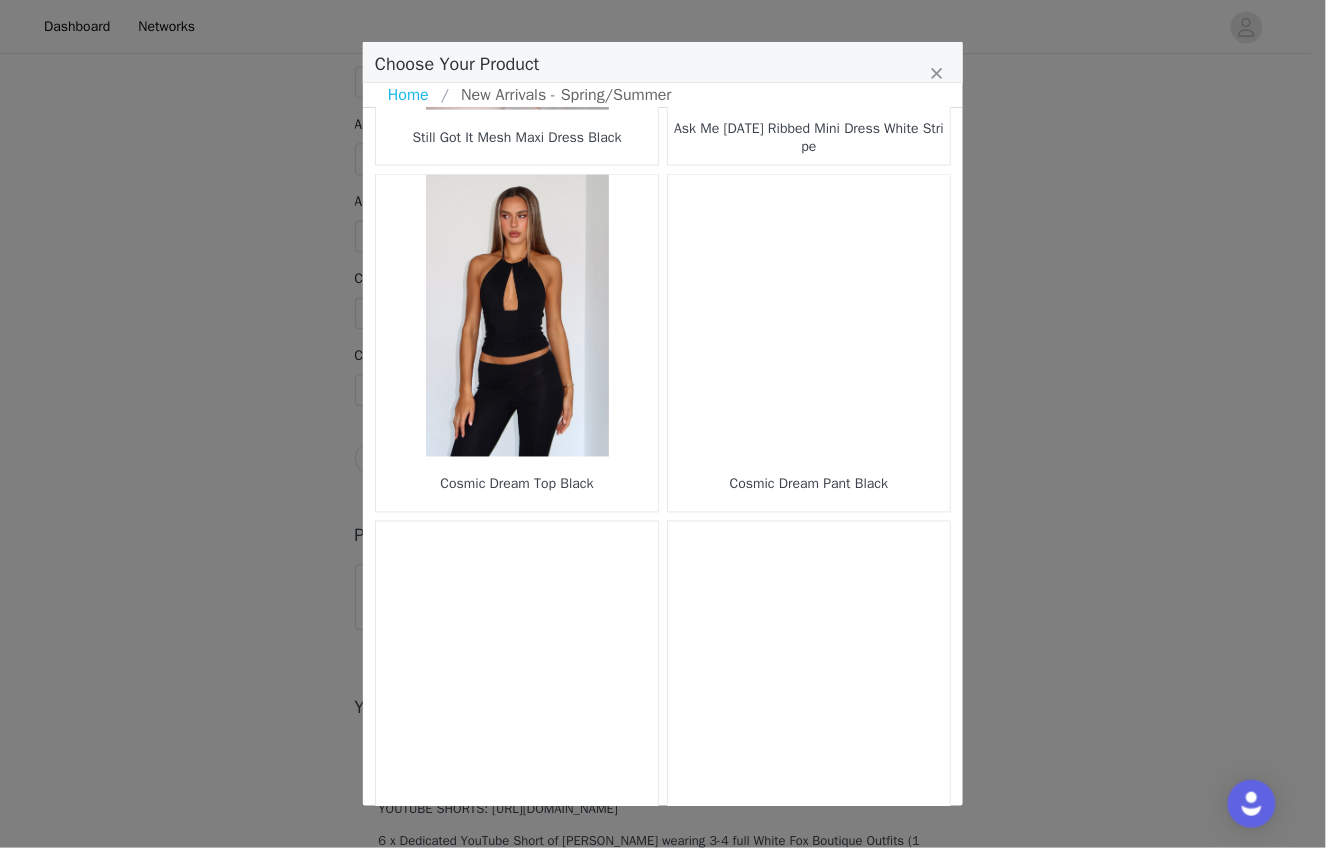 scroll, scrollTop: 2796, scrollLeft: 0, axis: vertical 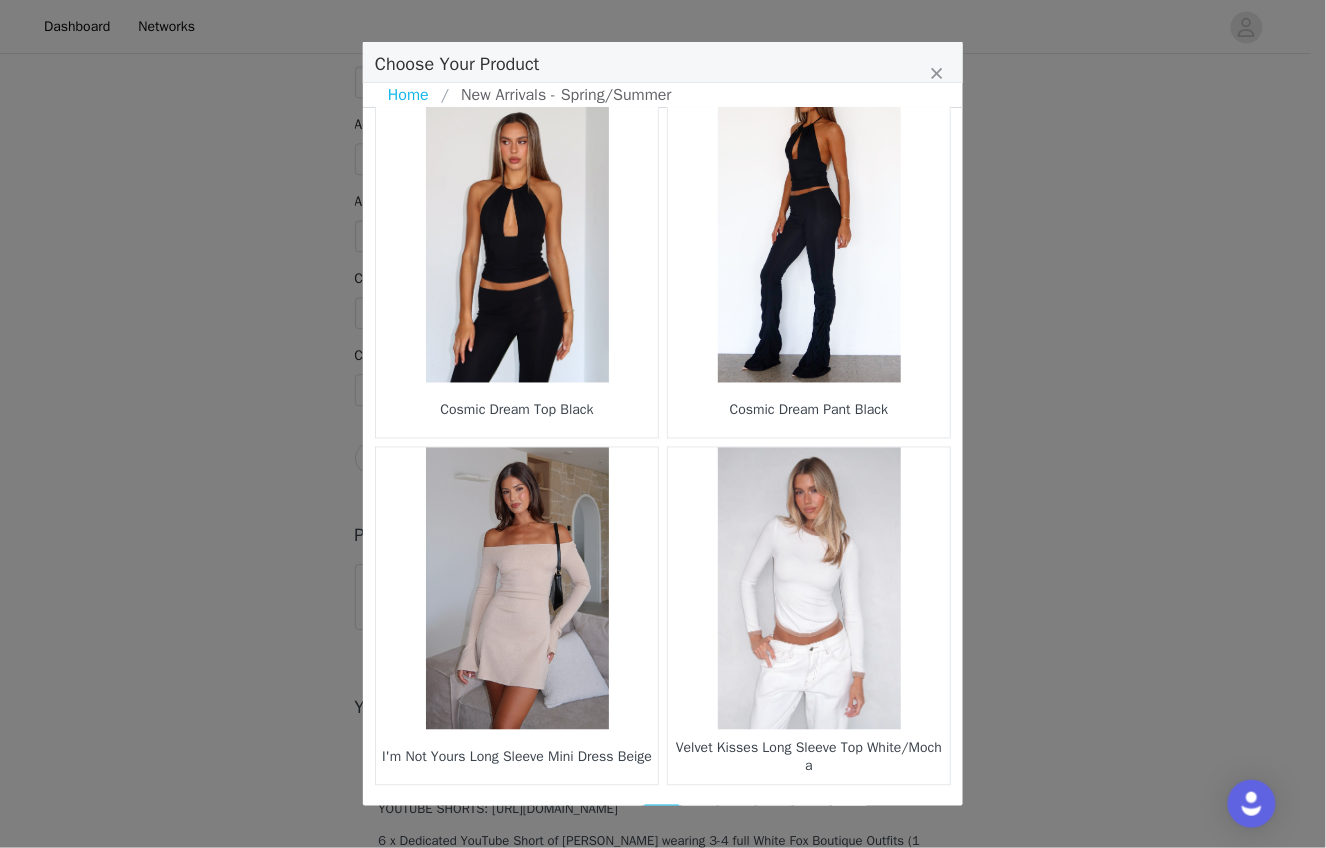 click on "33" at bounding box center [700, 819] 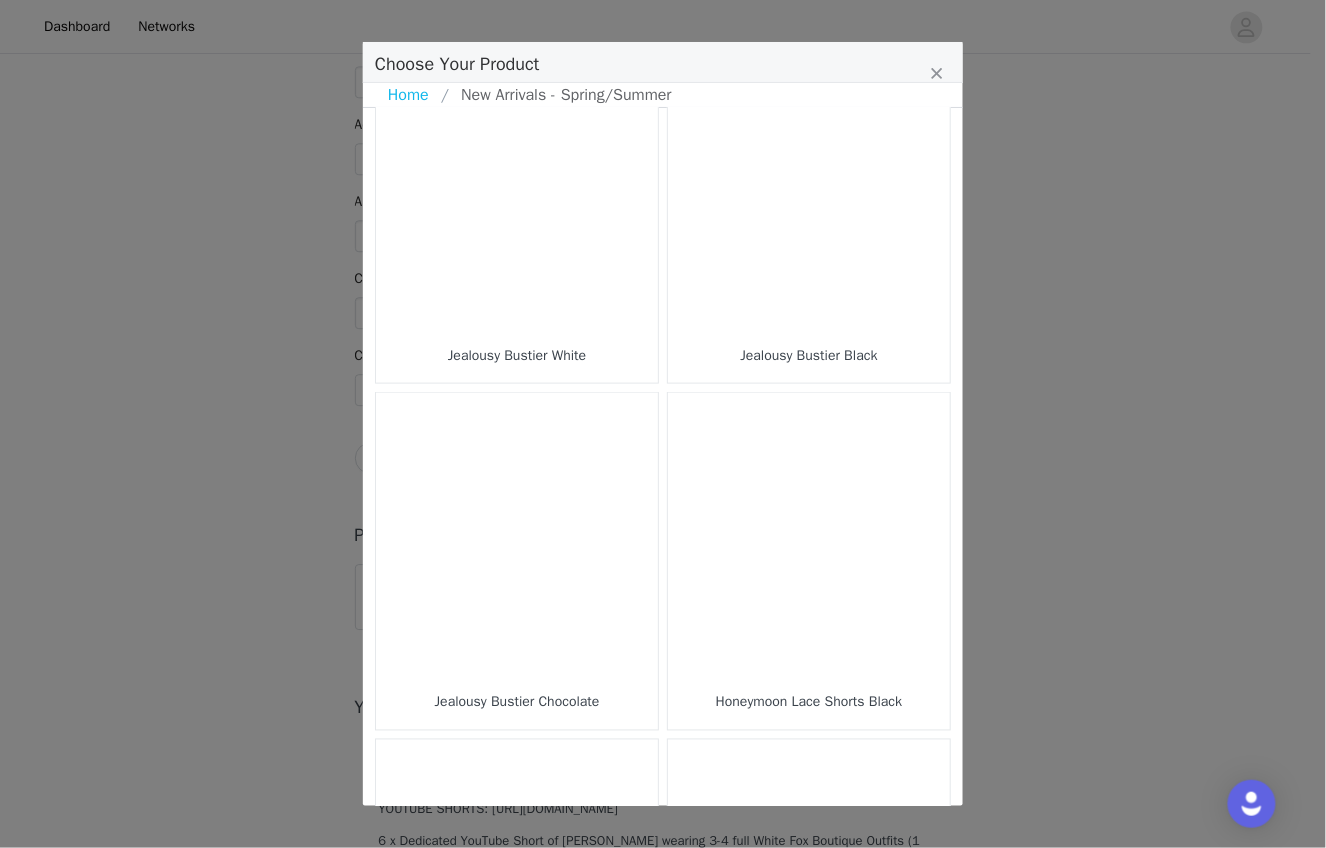 scroll, scrollTop: 2796, scrollLeft: 0, axis: vertical 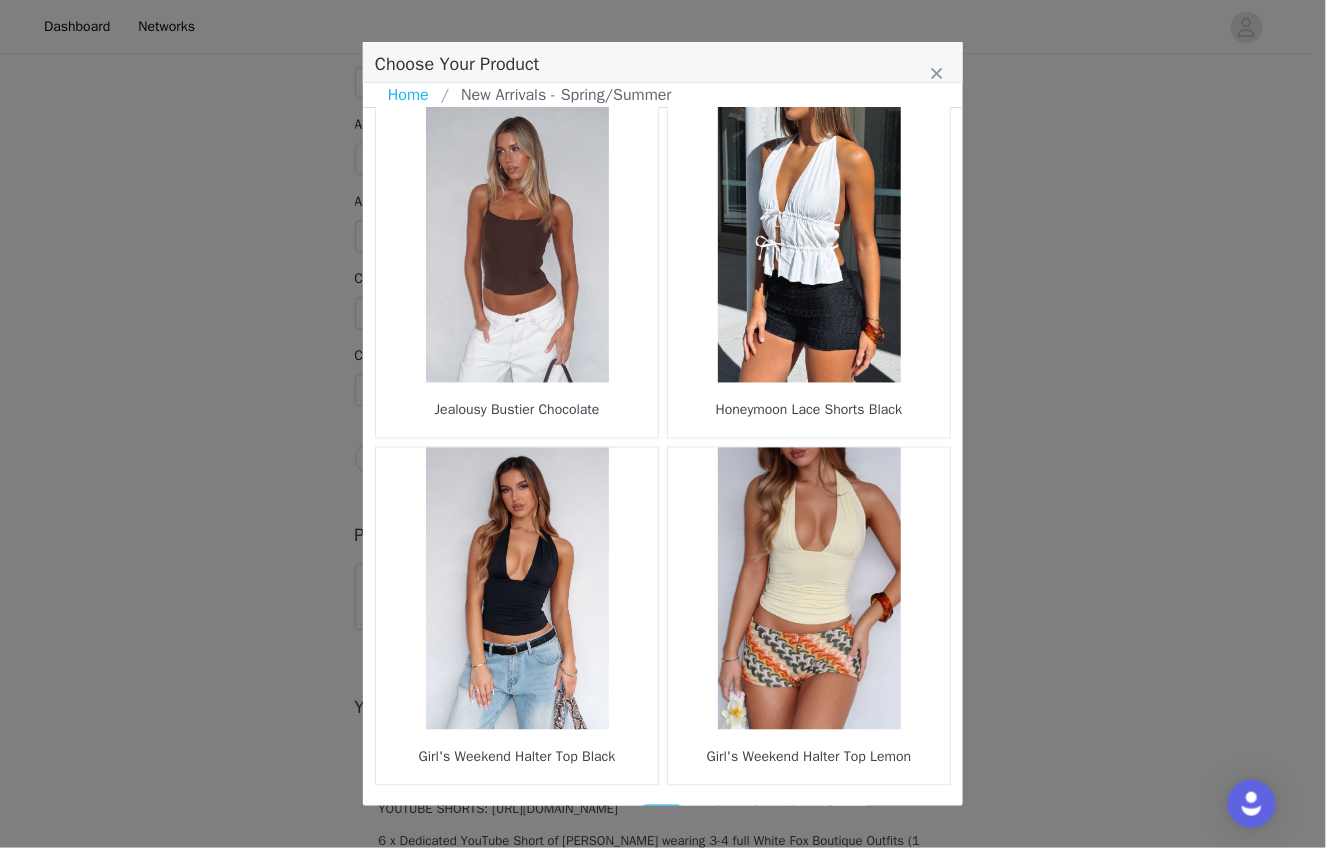click on "34" at bounding box center [700, 819] 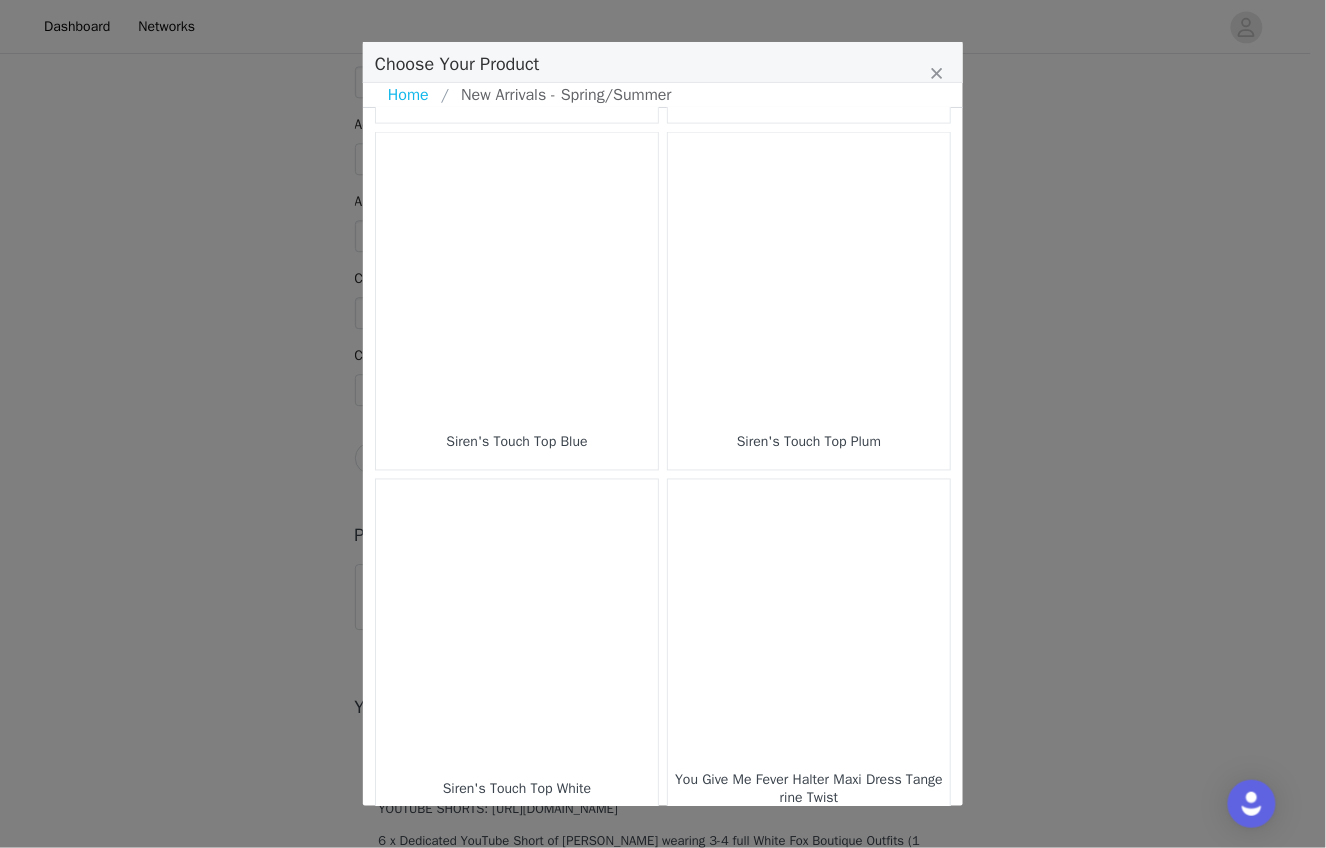 scroll, scrollTop: 2796, scrollLeft: 0, axis: vertical 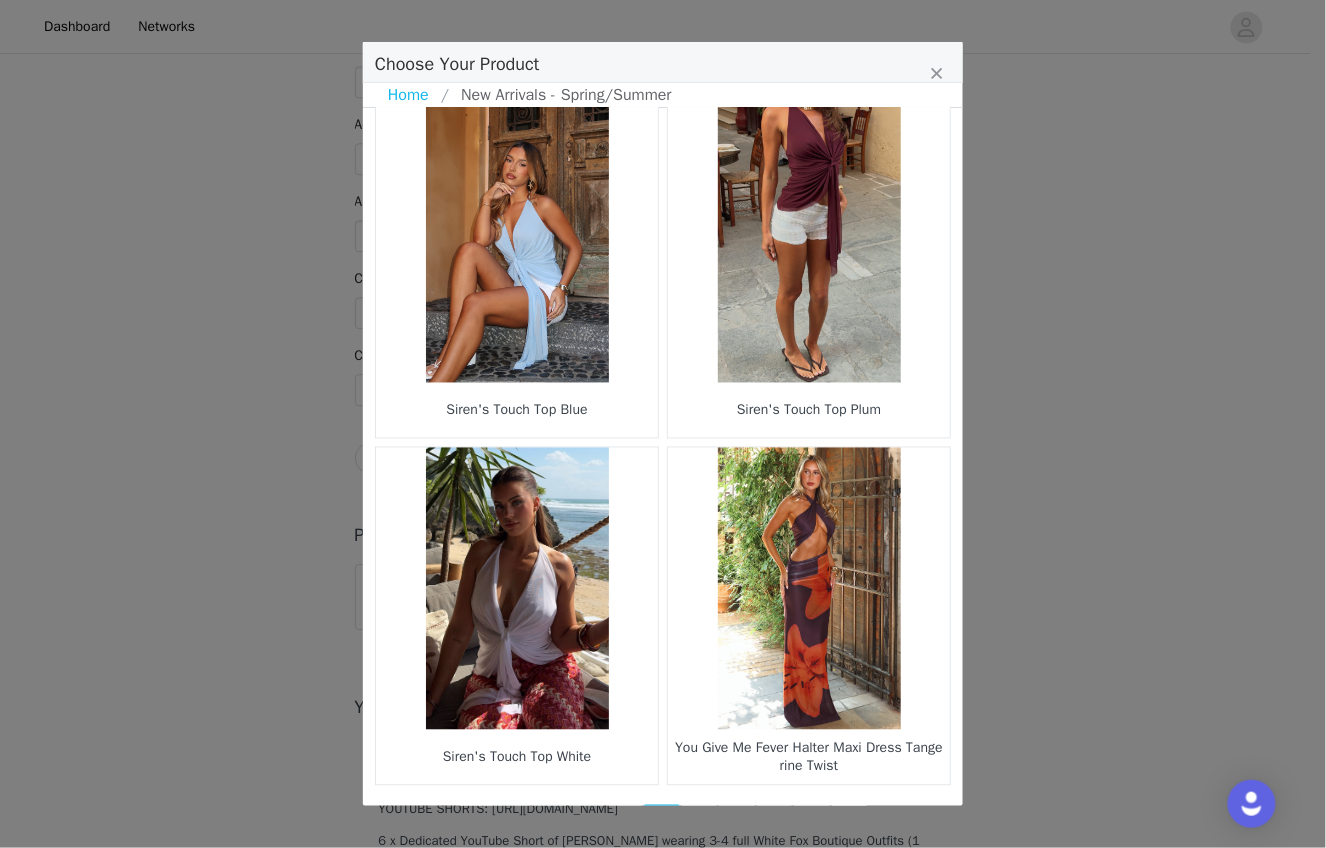 click on "35" at bounding box center (700, 819) 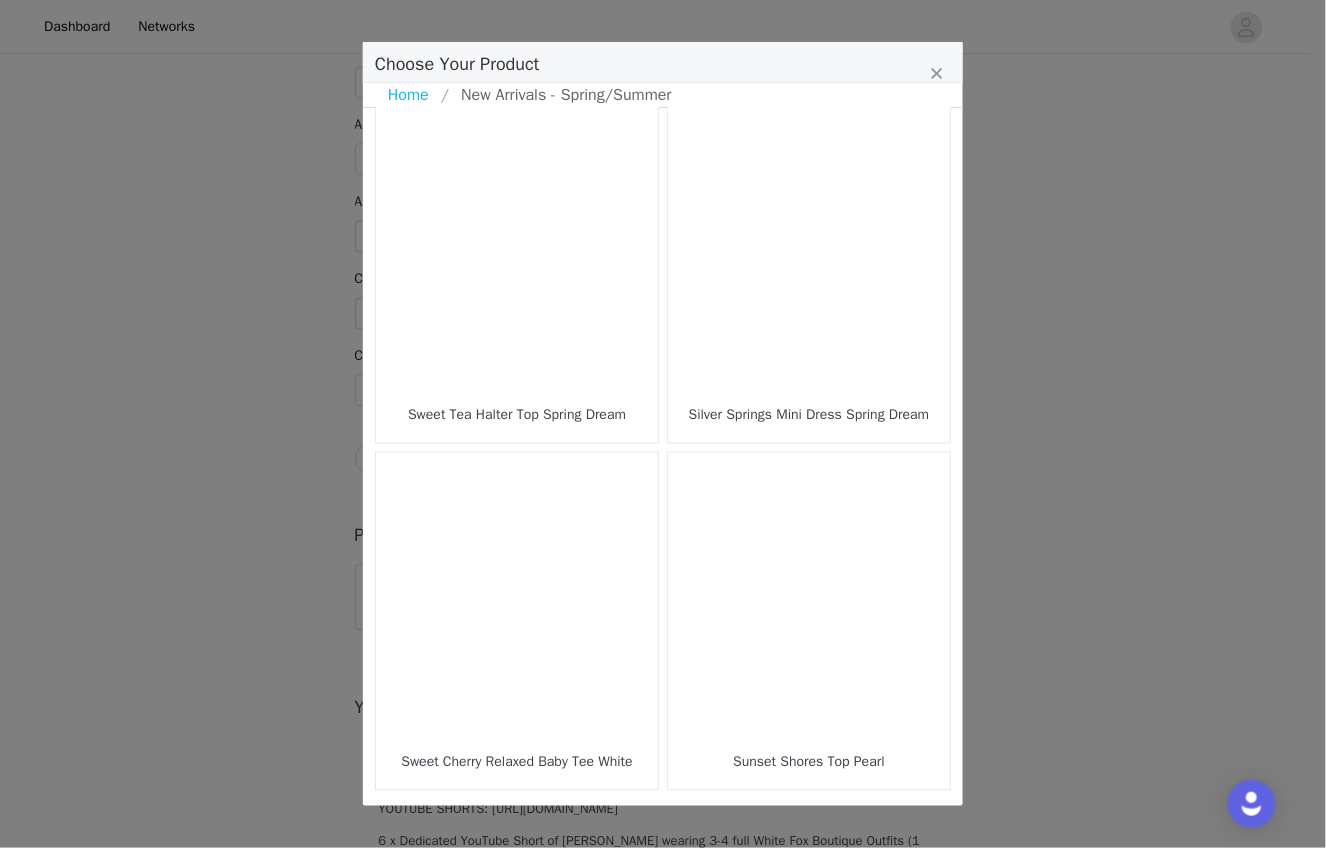 scroll, scrollTop: 2796, scrollLeft: 0, axis: vertical 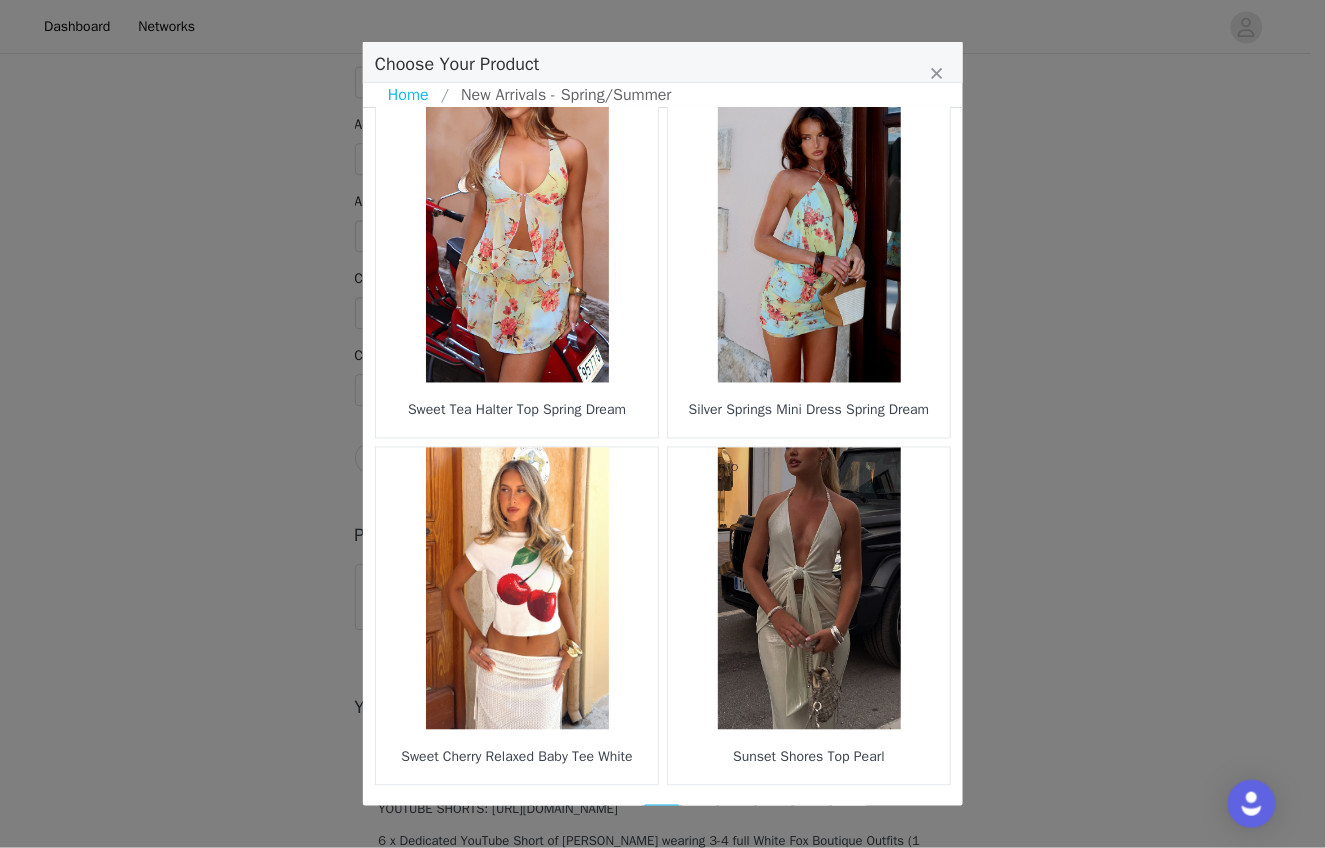 click on "36" at bounding box center [700, 819] 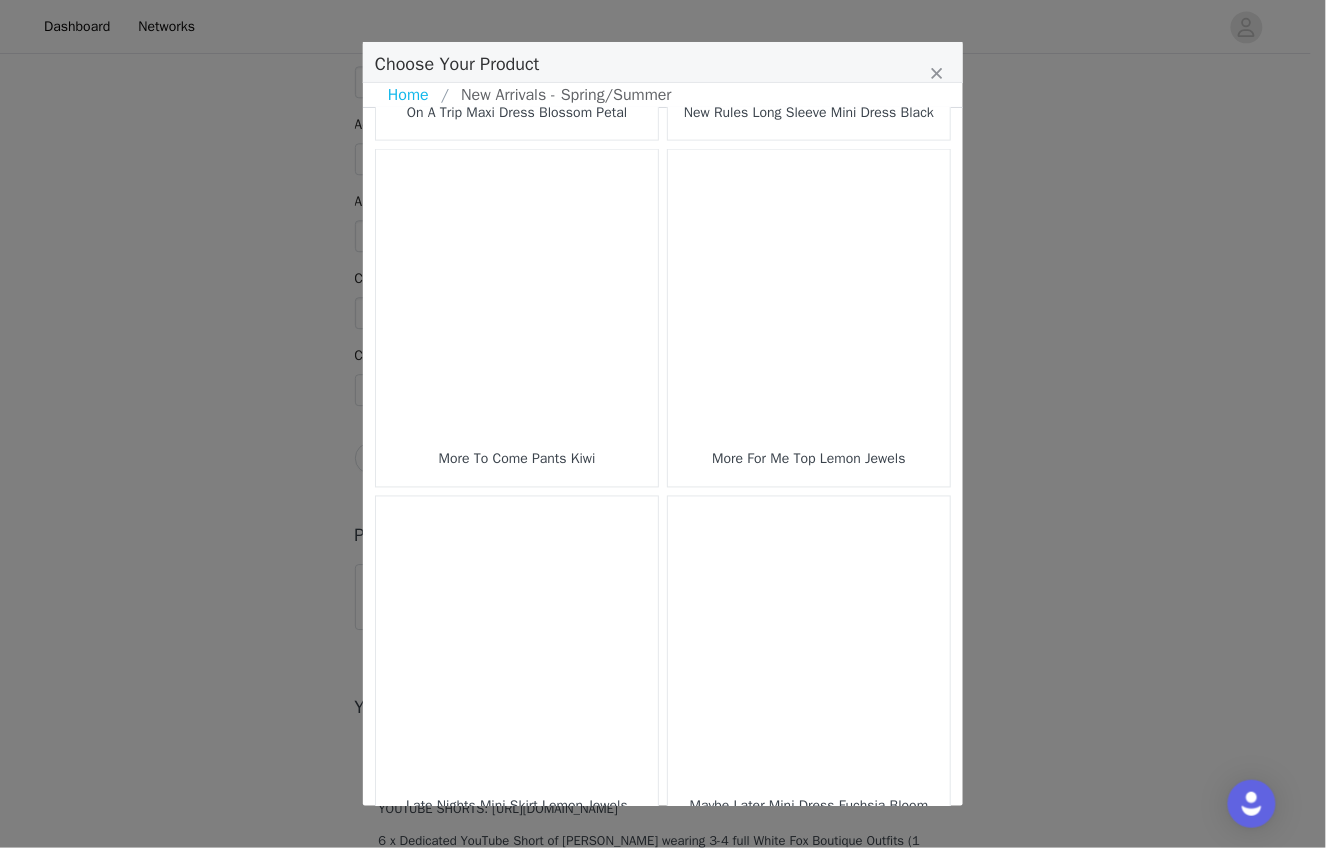 scroll, scrollTop: 2796, scrollLeft: 0, axis: vertical 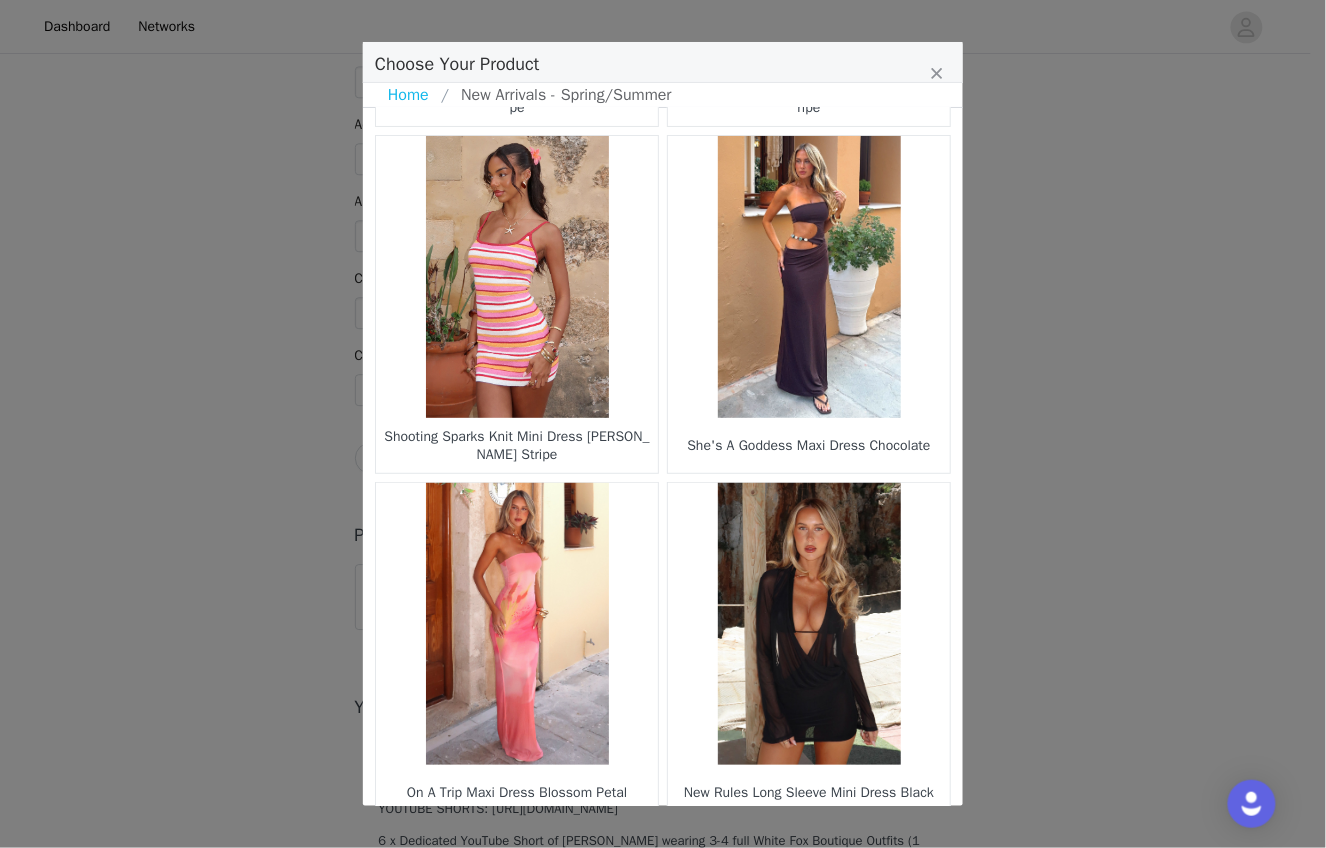 click at bounding box center (517, 624) 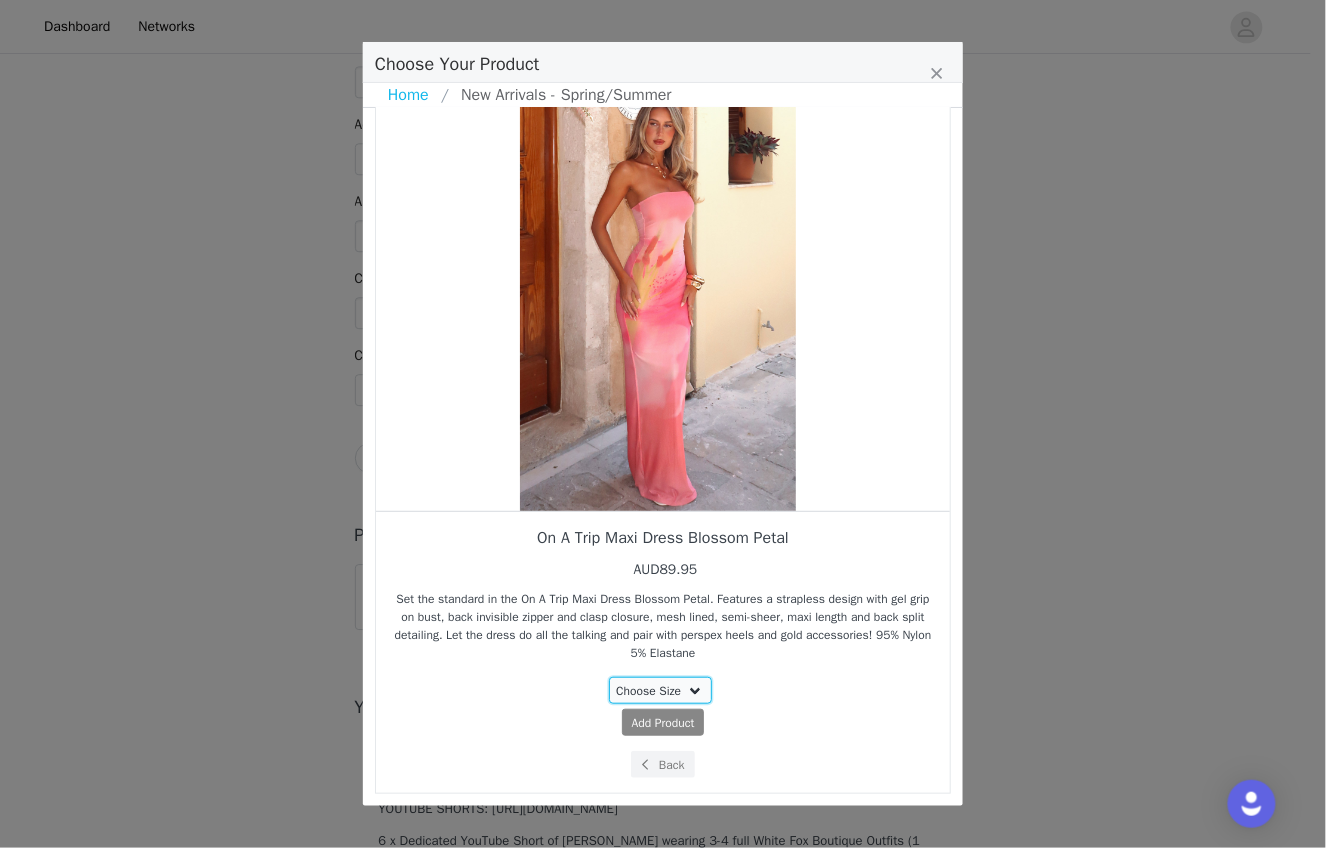 click on "Choose Size
XS
M" at bounding box center (661, 690) 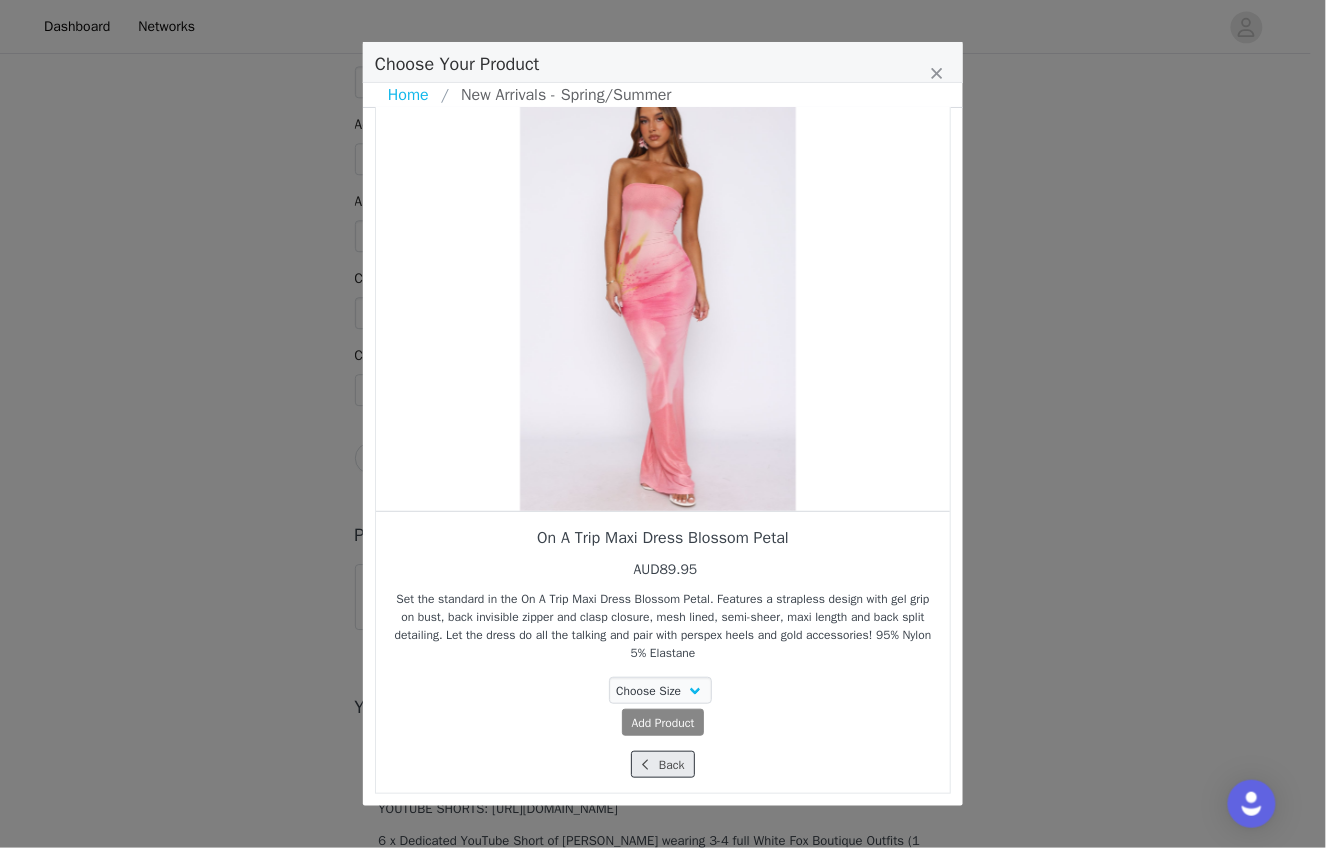 click on "Back" at bounding box center [662, 764] 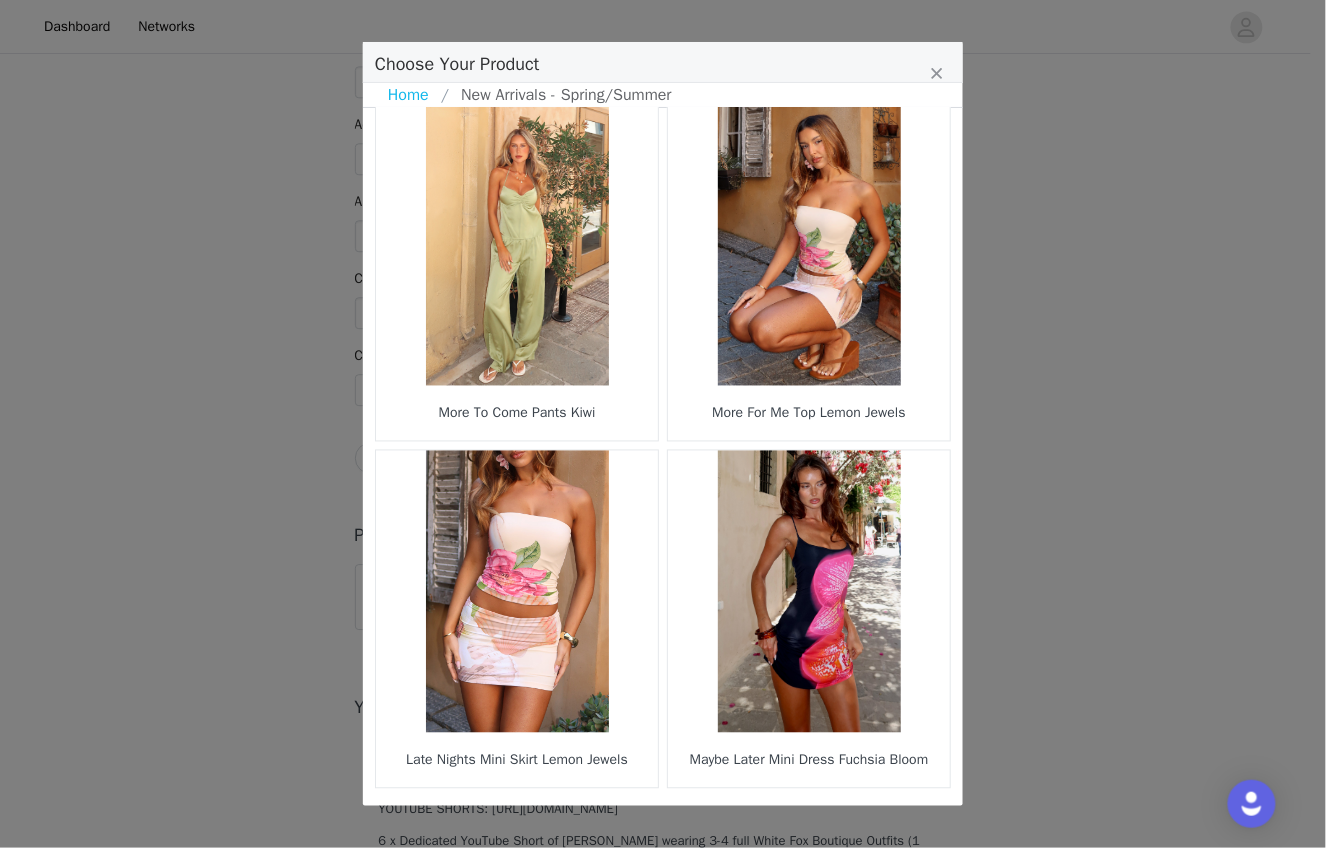 scroll, scrollTop: 2796, scrollLeft: 0, axis: vertical 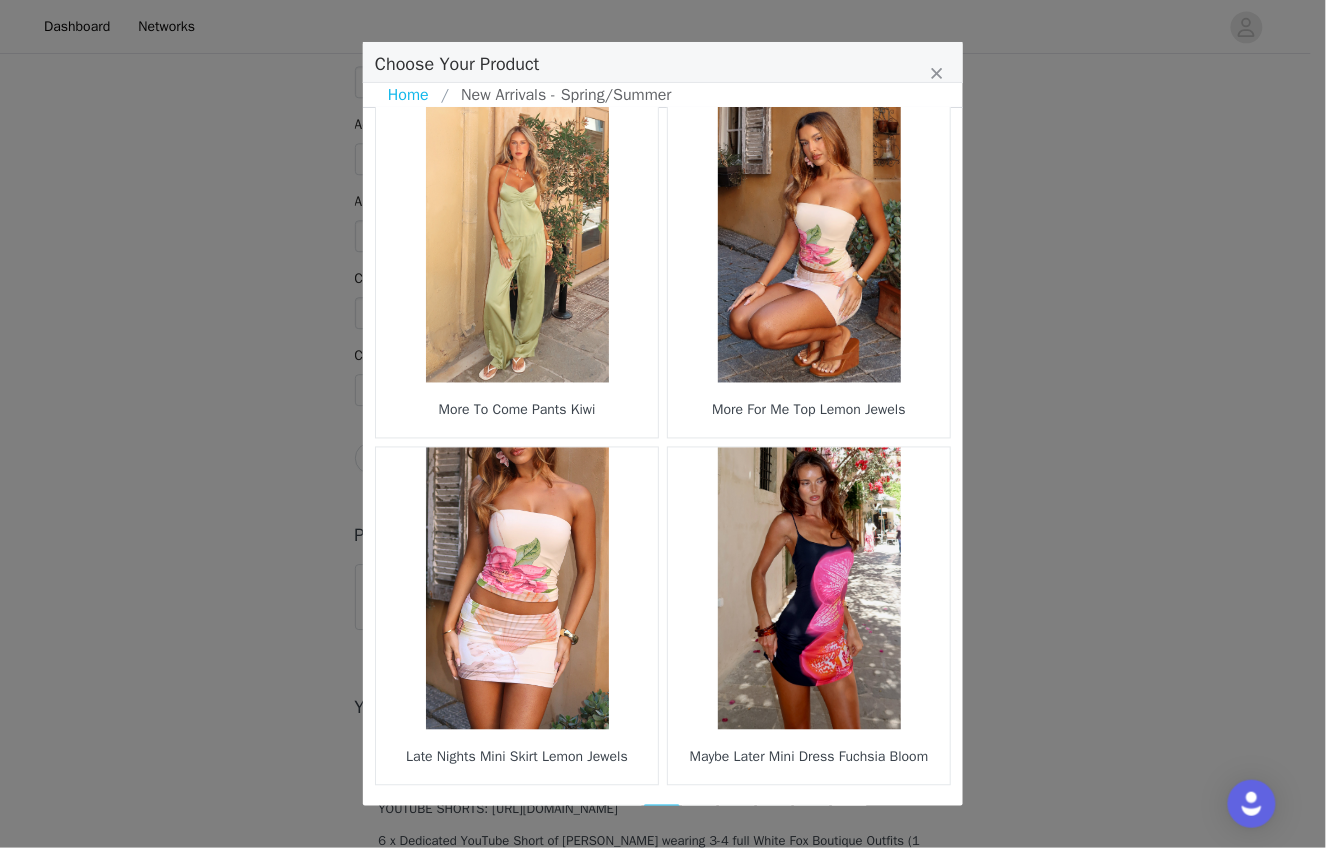 click on "37" at bounding box center [700, 819] 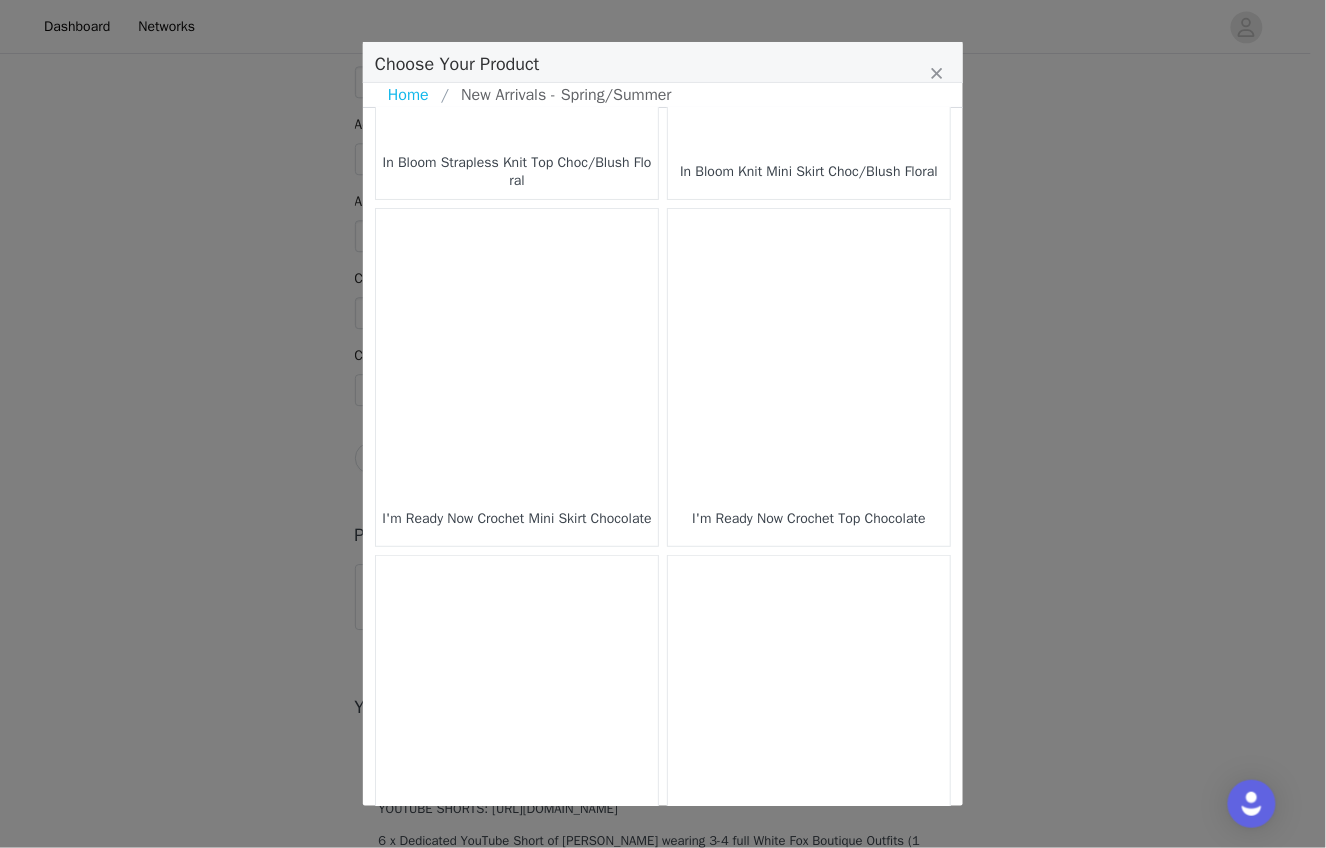 scroll, scrollTop: 2796, scrollLeft: 0, axis: vertical 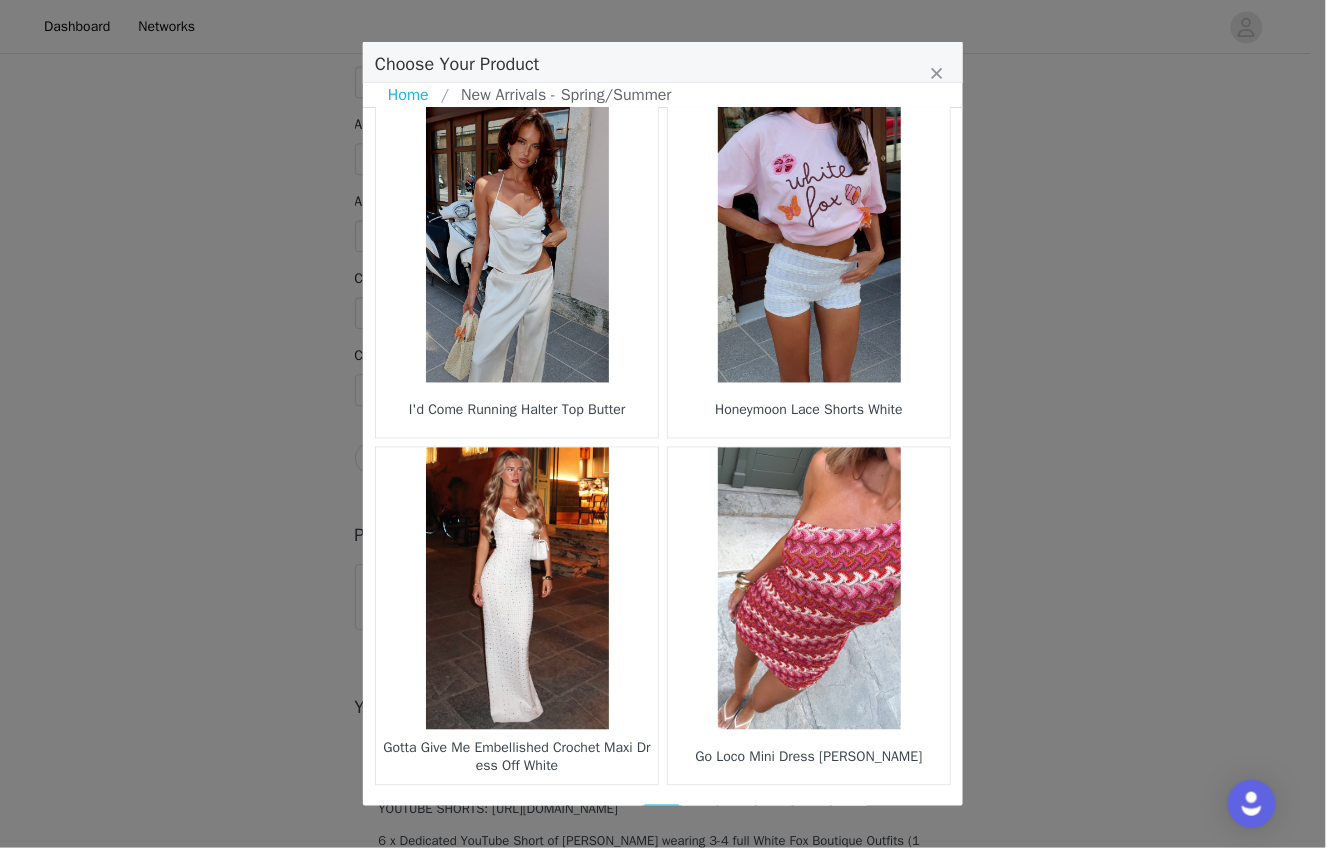click on "38" at bounding box center [700, 819] 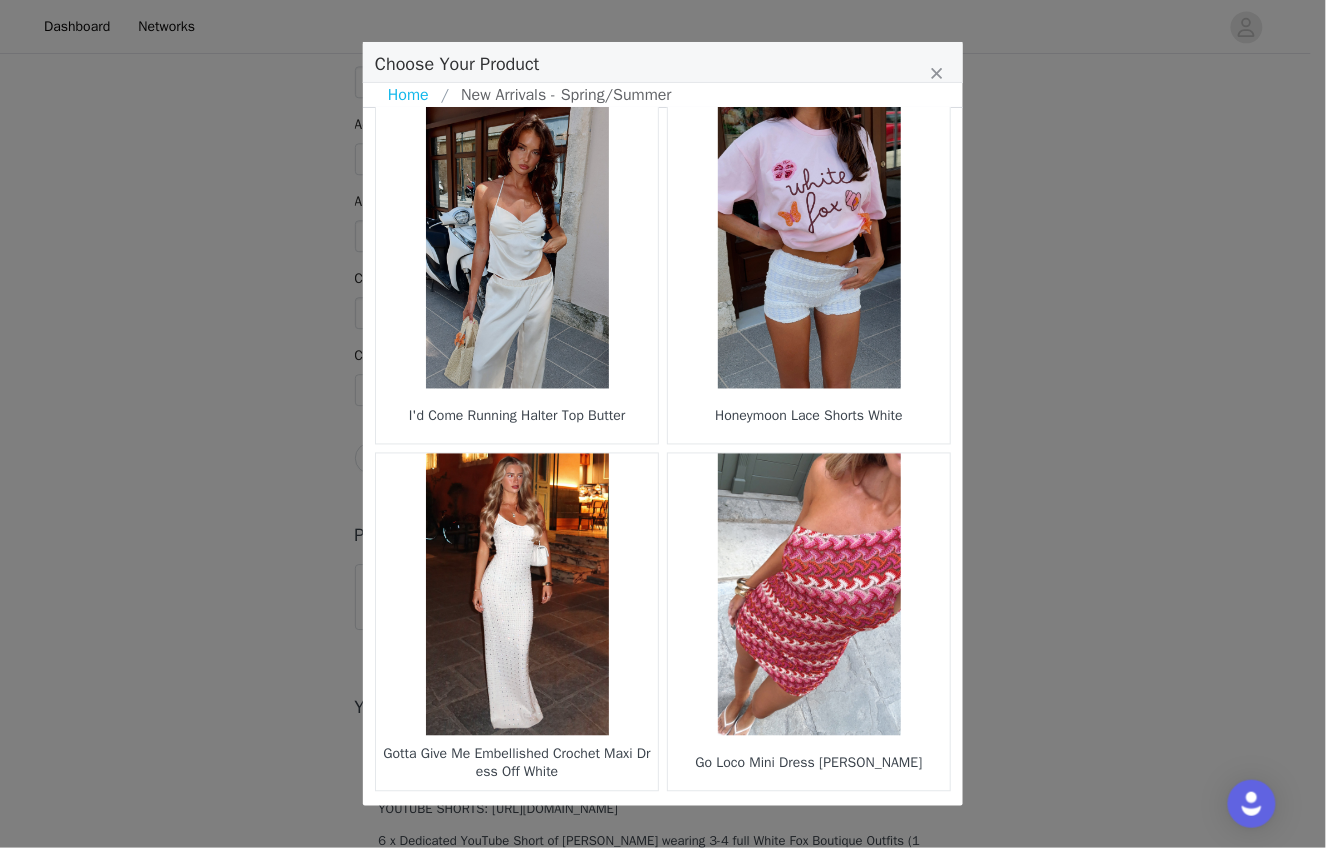 scroll, scrollTop: 2796, scrollLeft: 0, axis: vertical 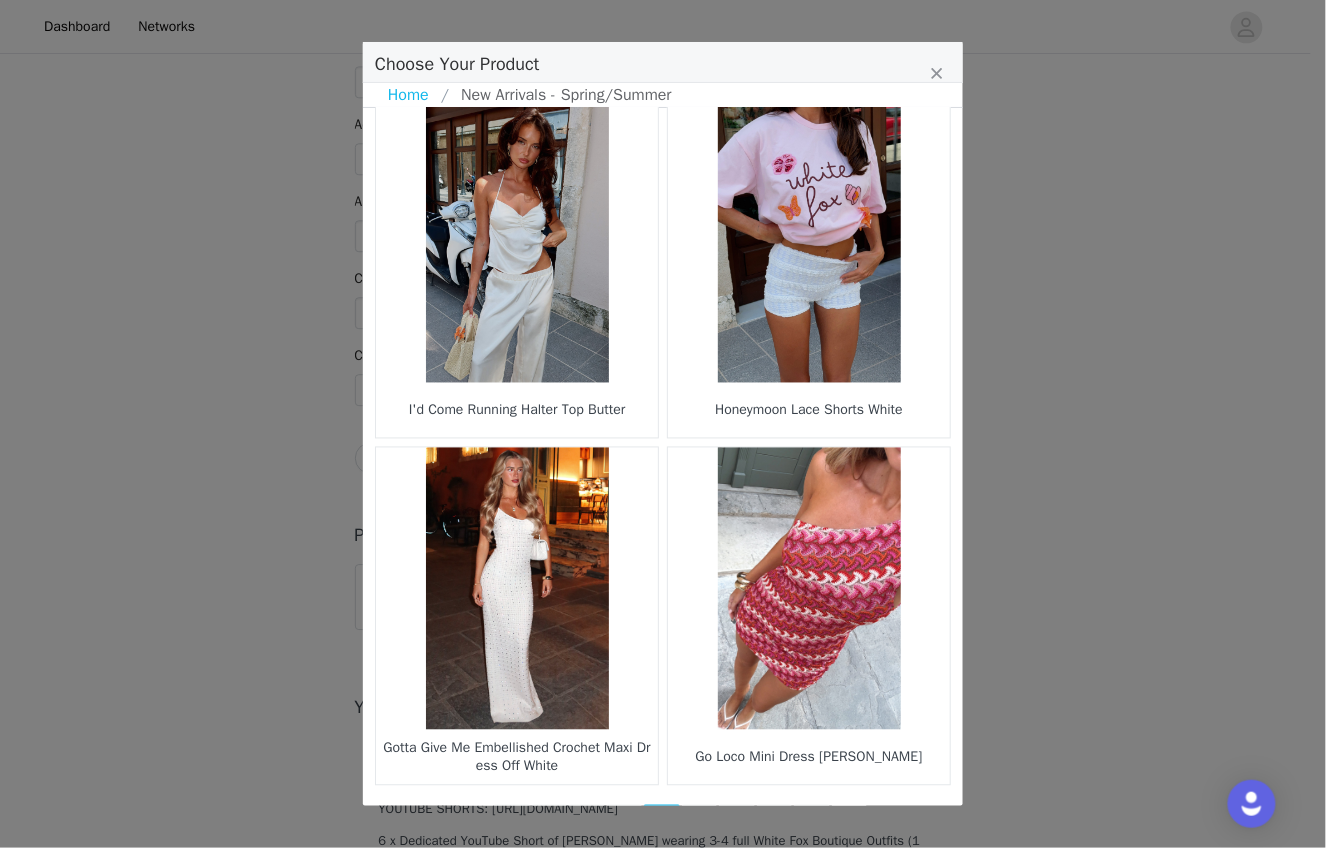 click on "39" at bounding box center [700, 819] 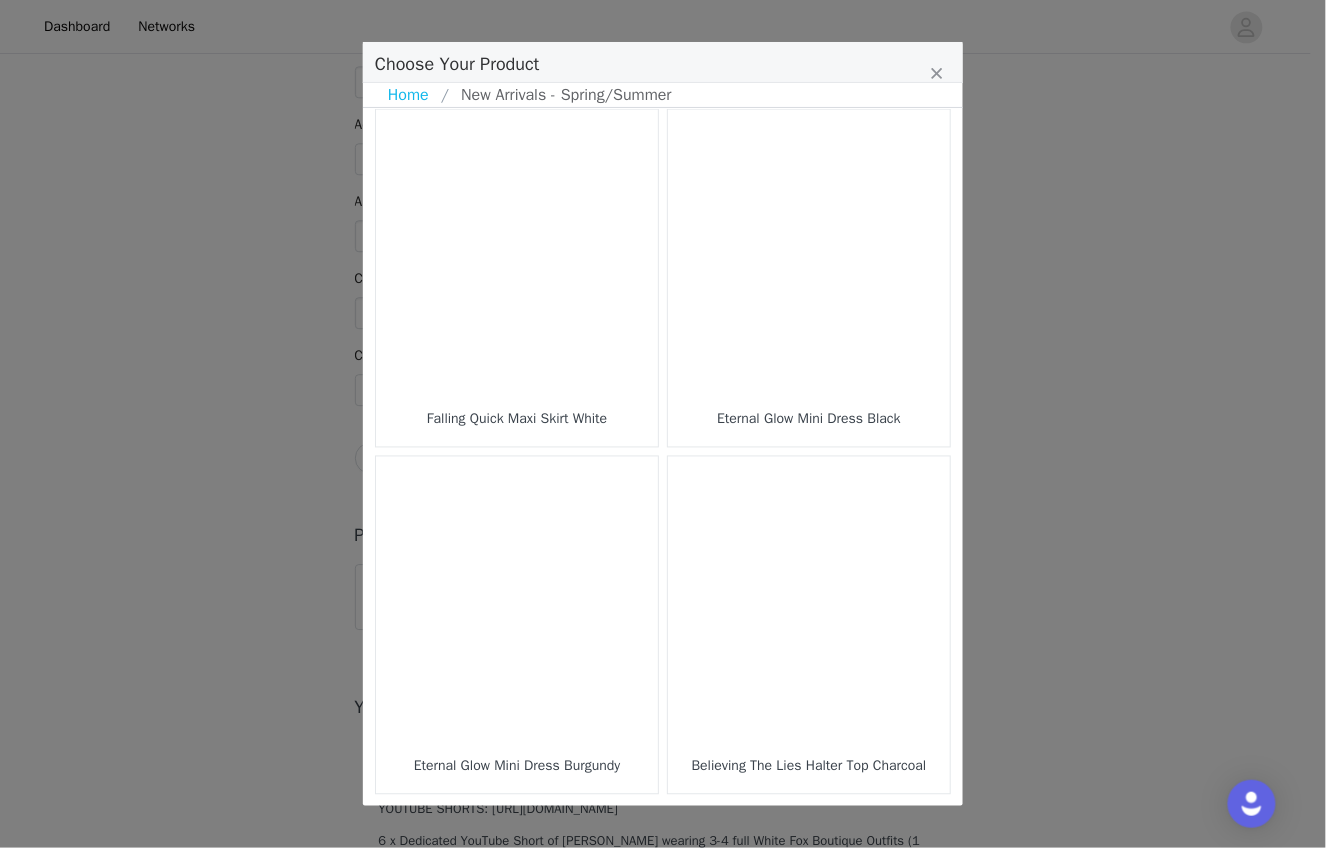 scroll, scrollTop: 2792, scrollLeft: 0, axis: vertical 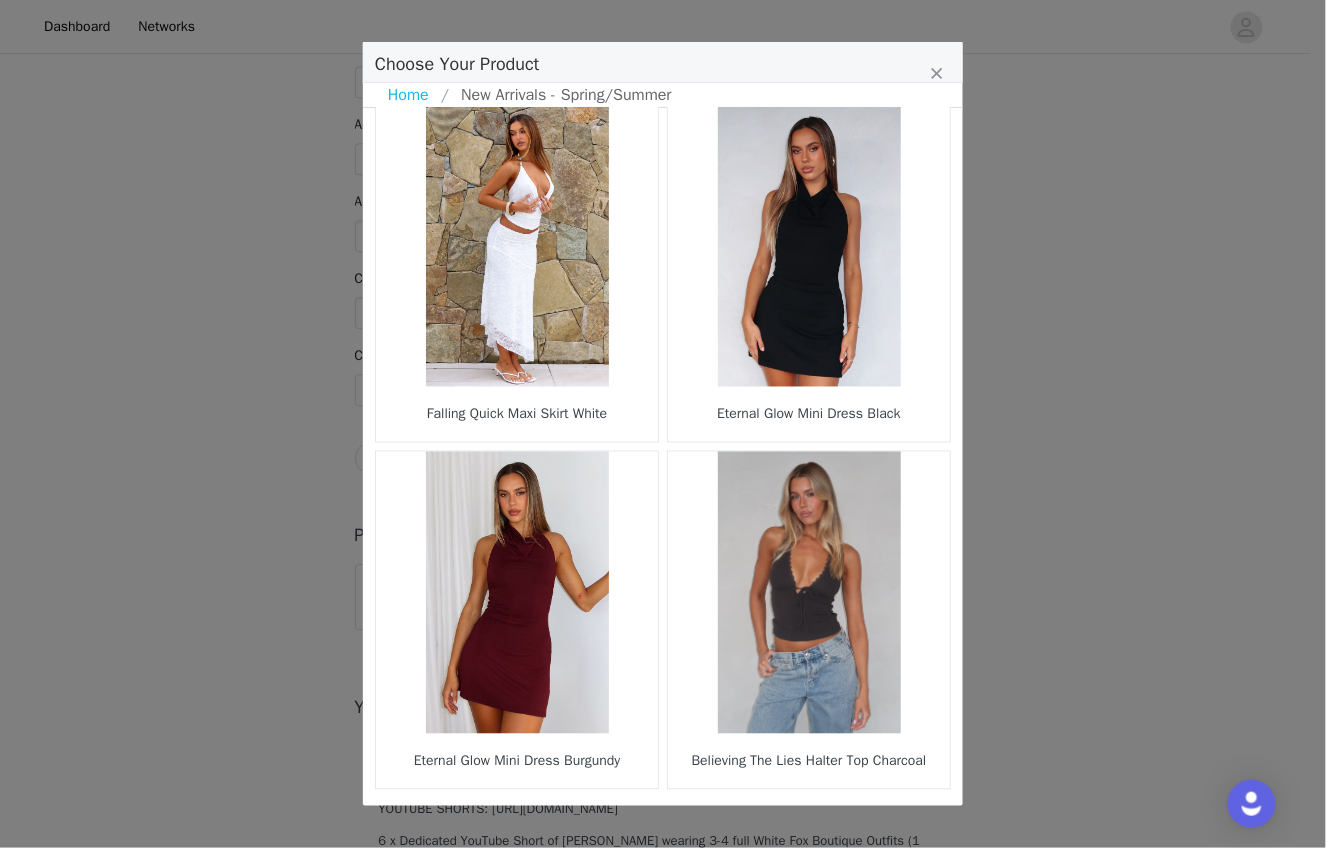 click on "40" at bounding box center (700, 823) 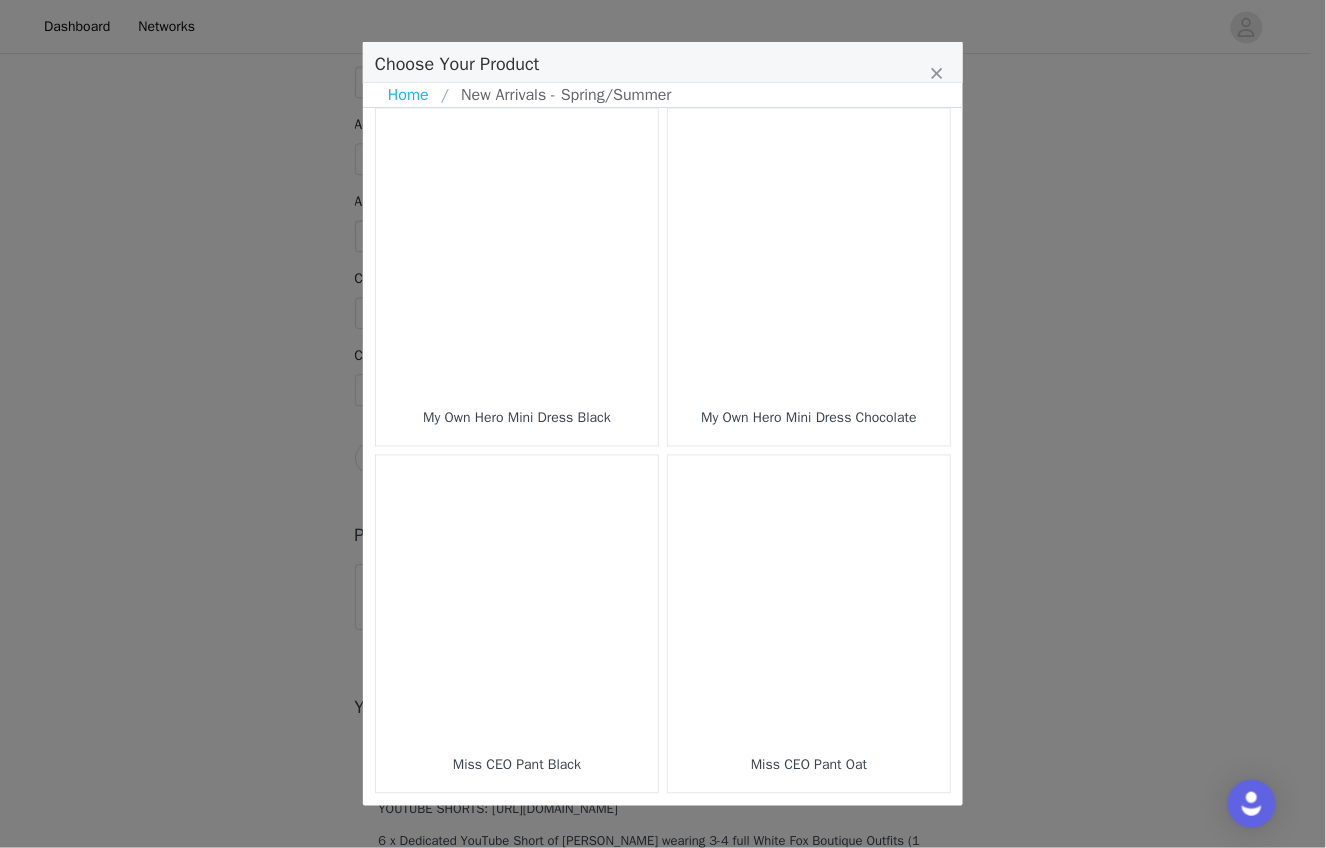 scroll, scrollTop: 2796, scrollLeft: 0, axis: vertical 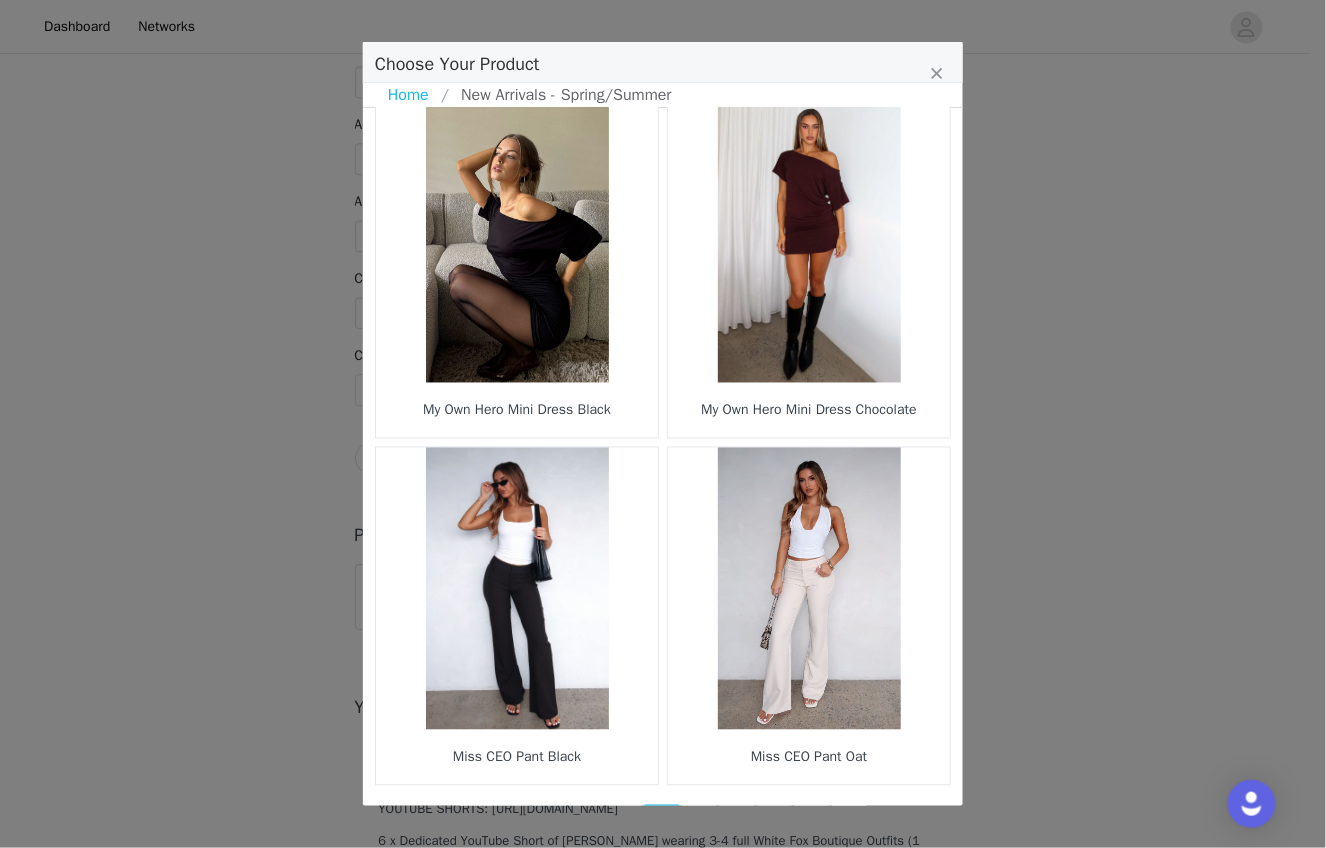 click on "41" at bounding box center [700, 819] 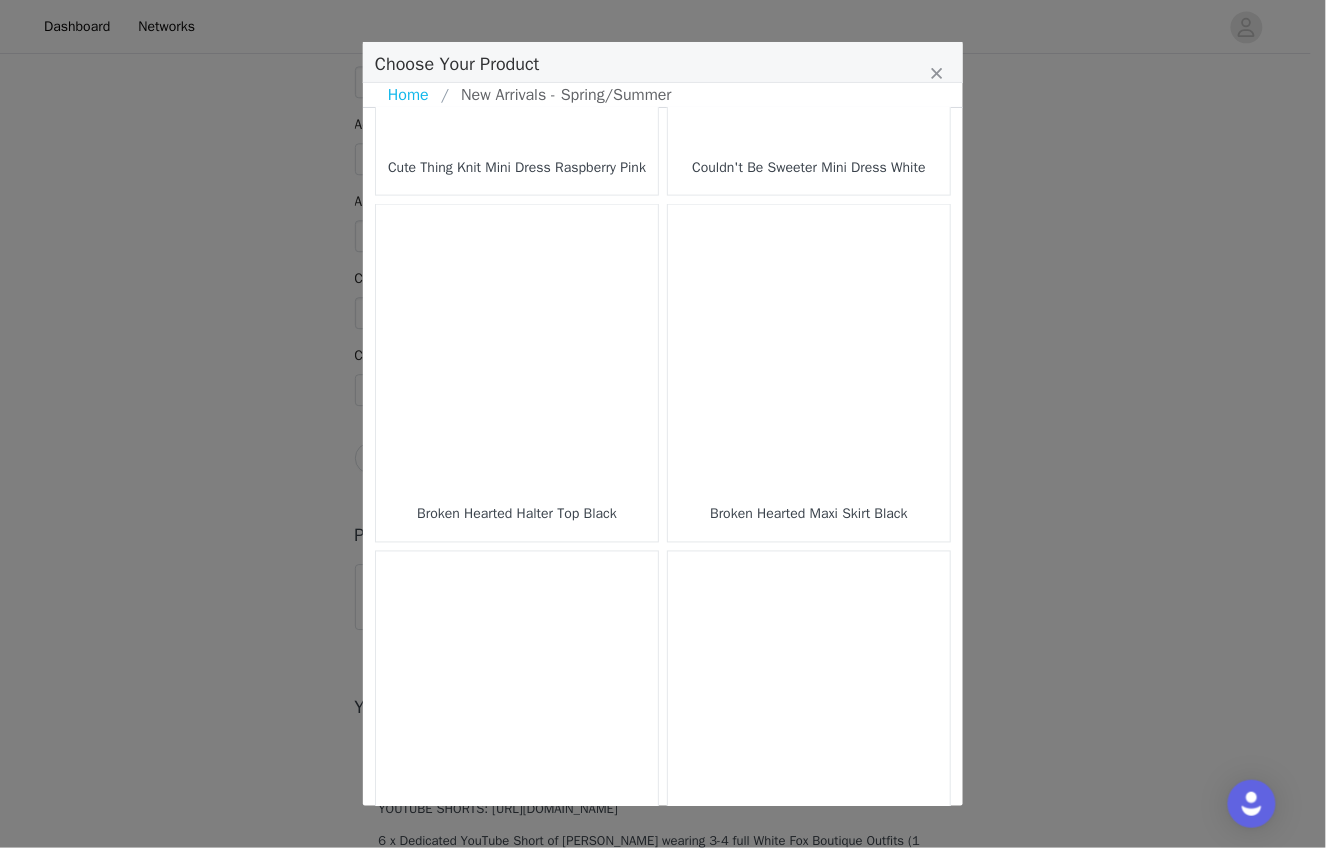 scroll, scrollTop: 2217, scrollLeft: 0, axis: vertical 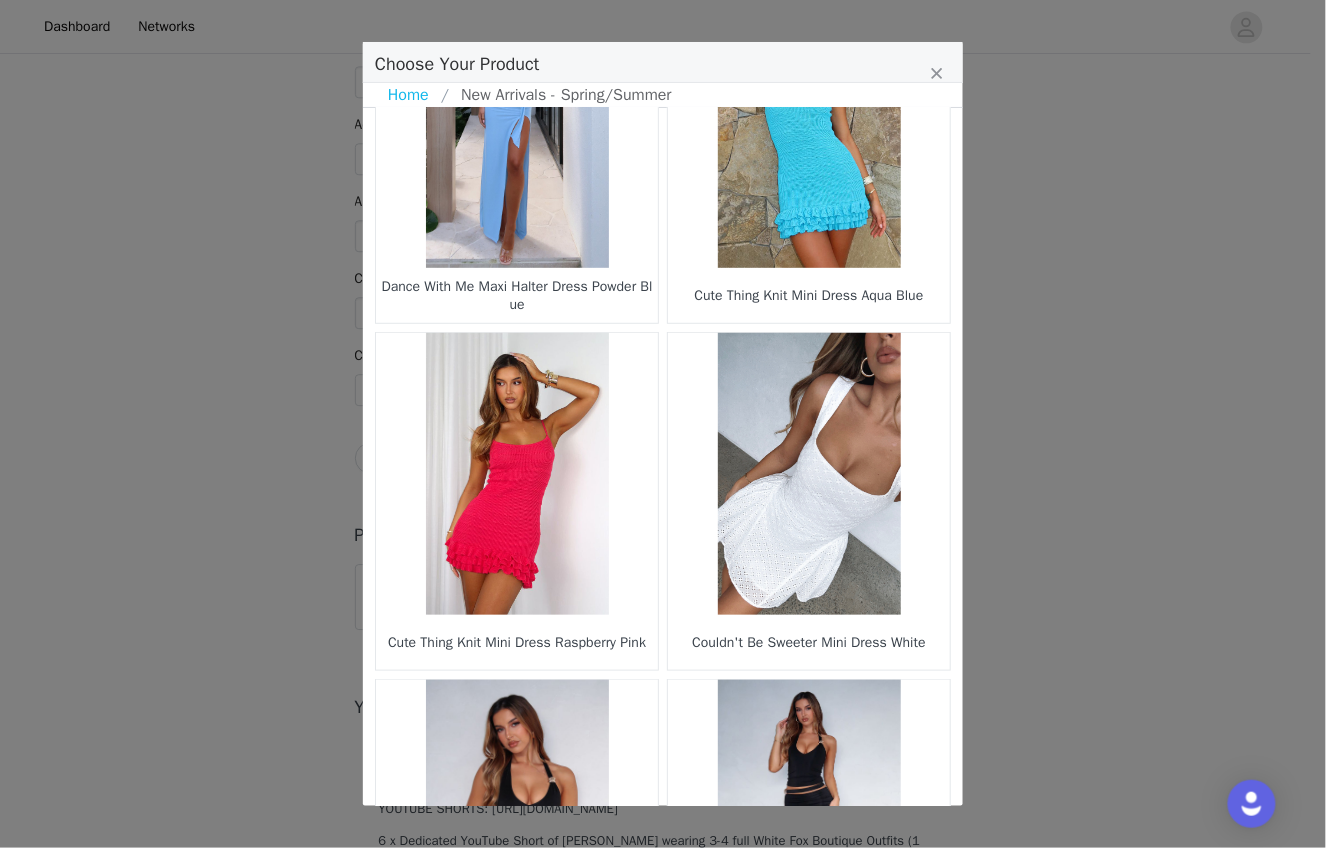 click at bounding box center (809, 474) 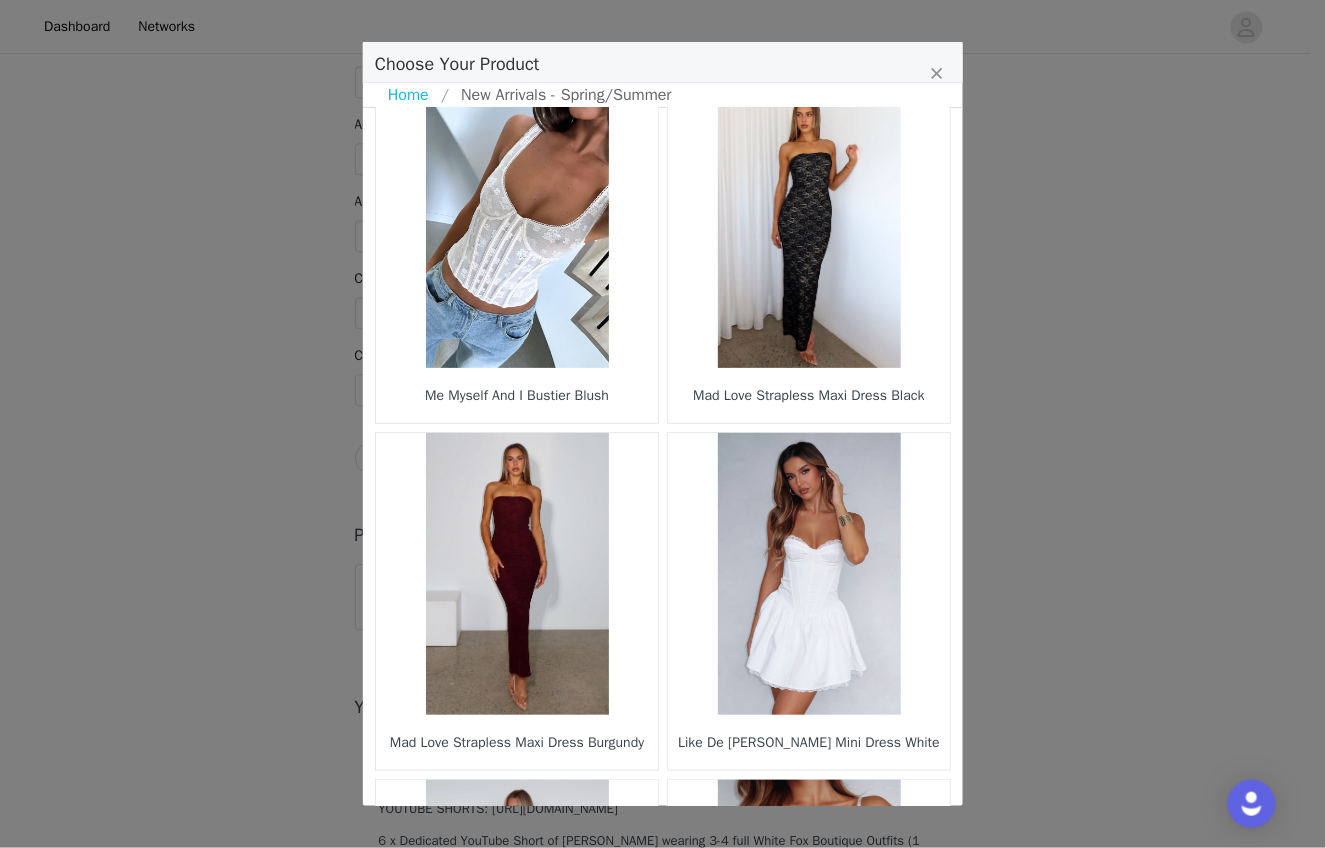 scroll, scrollTop: 35, scrollLeft: 0, axis: vertical 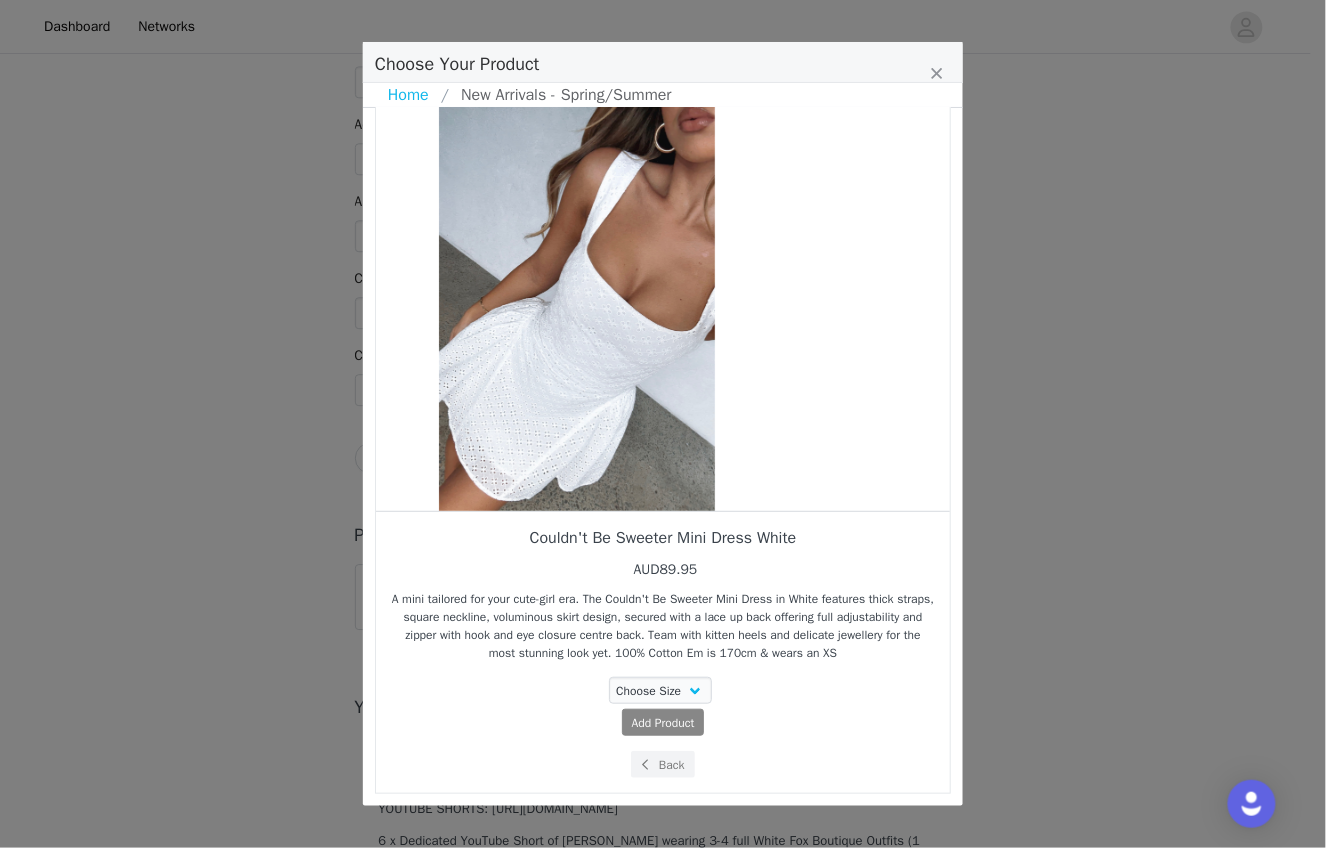 drag, startPoint x: 829, startPoint y: 362, endPoint x: 662, endPoint y: 390, distance: 169.33104 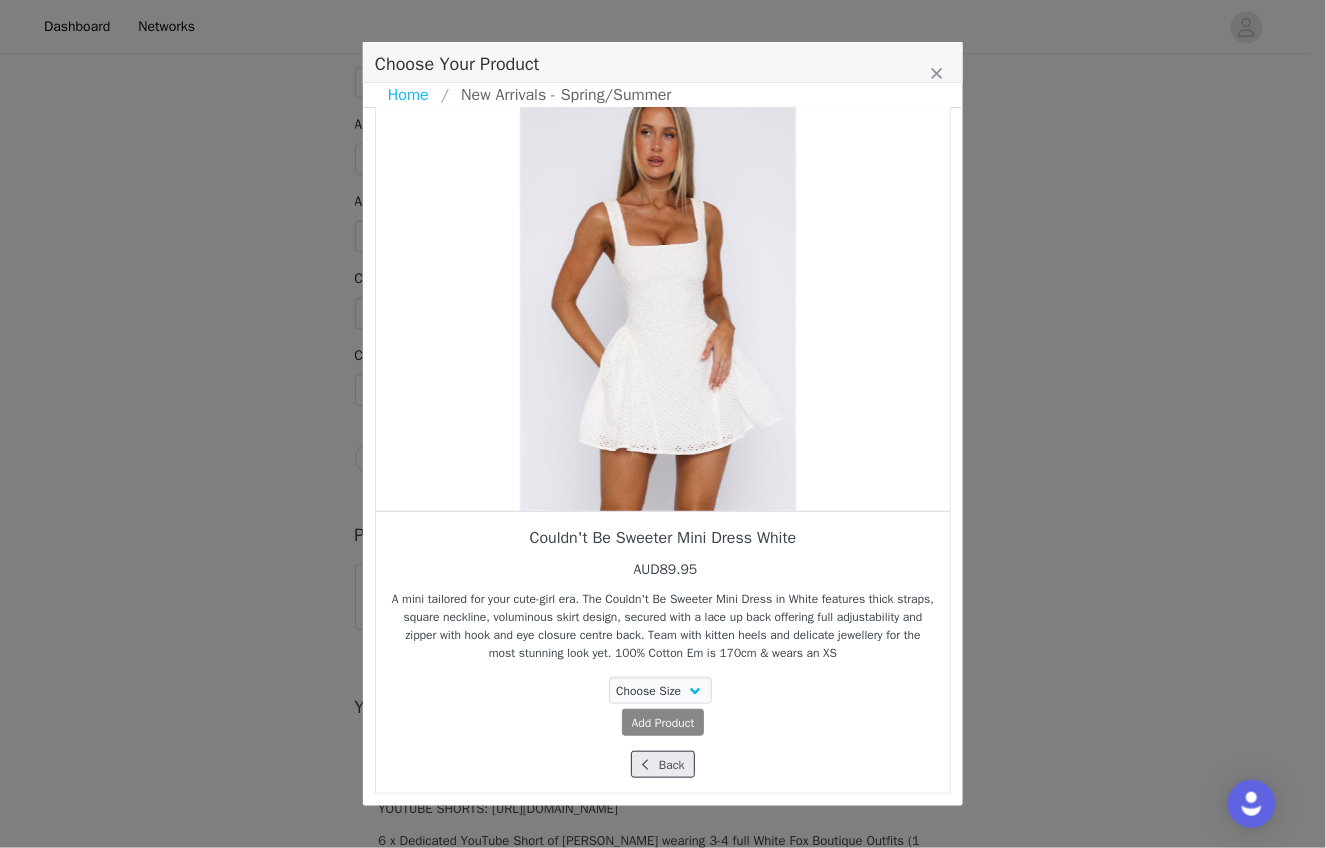 click on "Back" at bounding box center [662, 764] 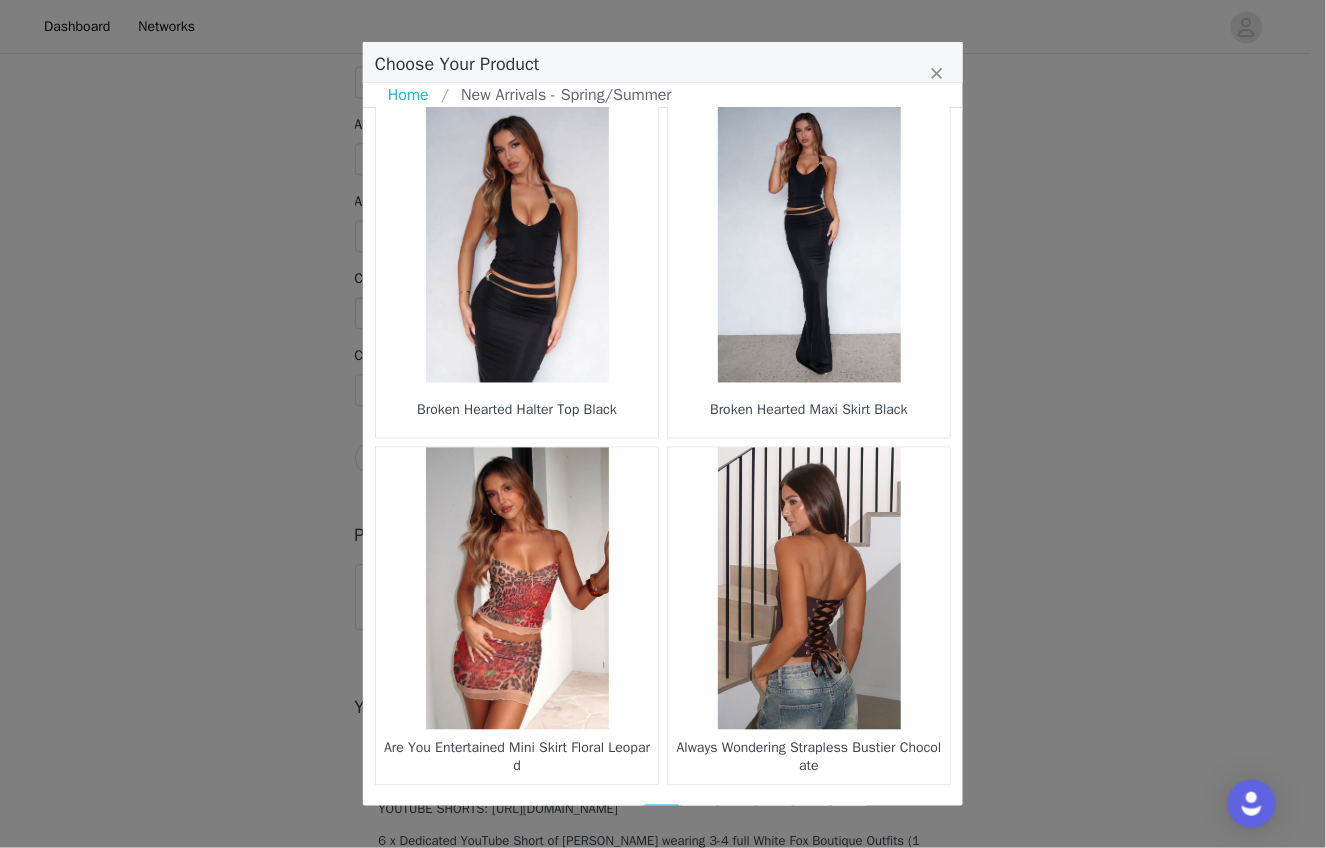 scroll, scrollTop: 2796, scrollLeft: 0, axis: vertical 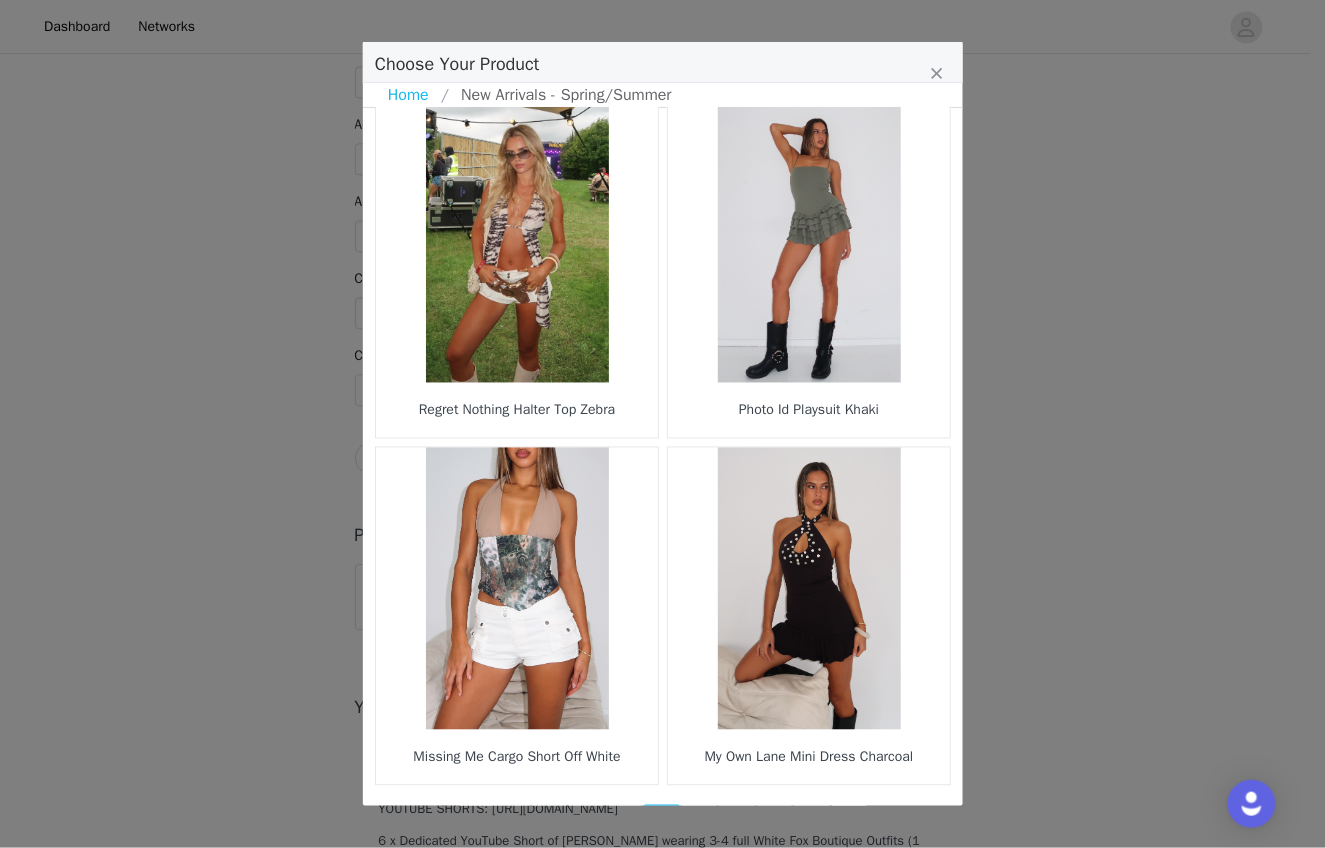 click on "43" at bounding box center [700, 819] 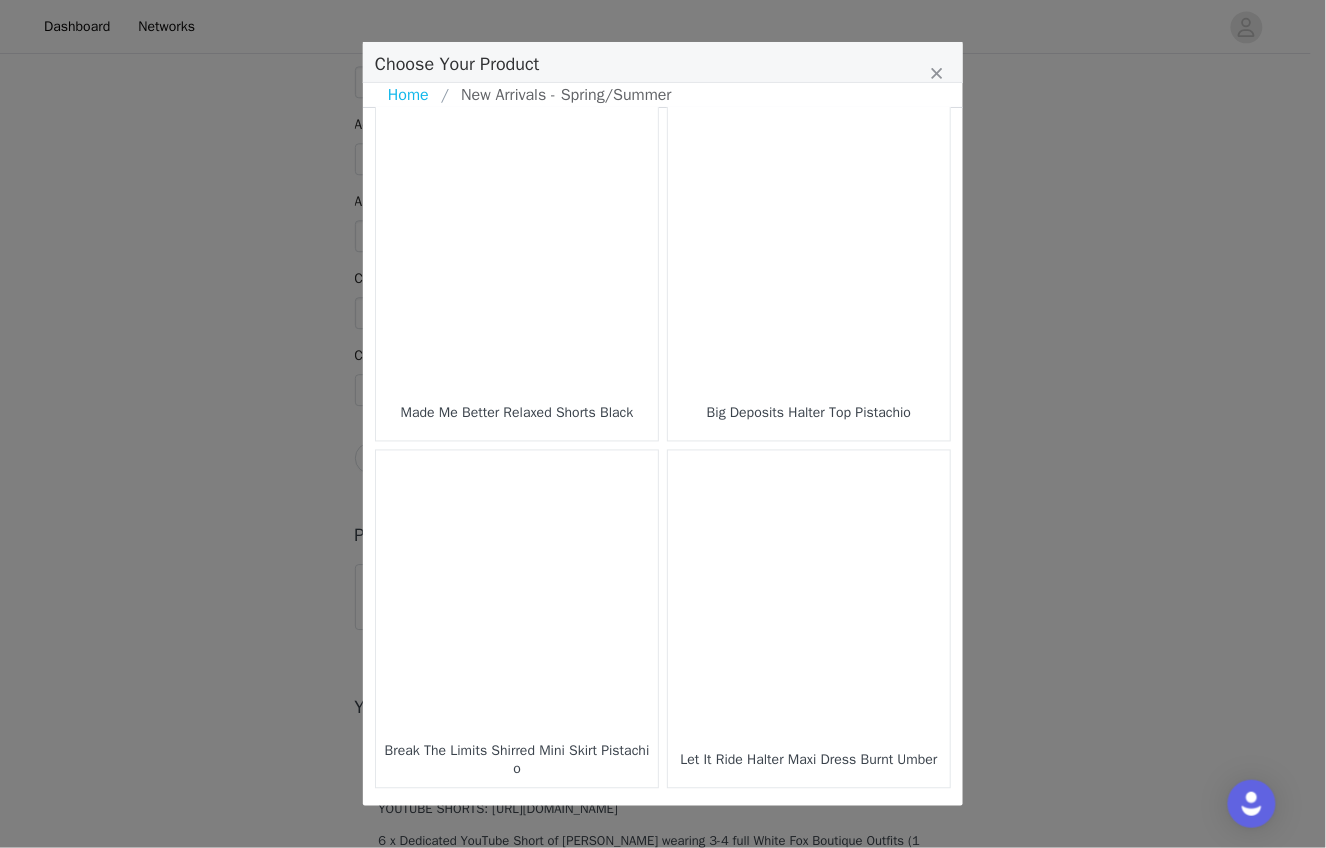 scroll, scrollTop: 2796, scrollLeft: 0, axis: vertical 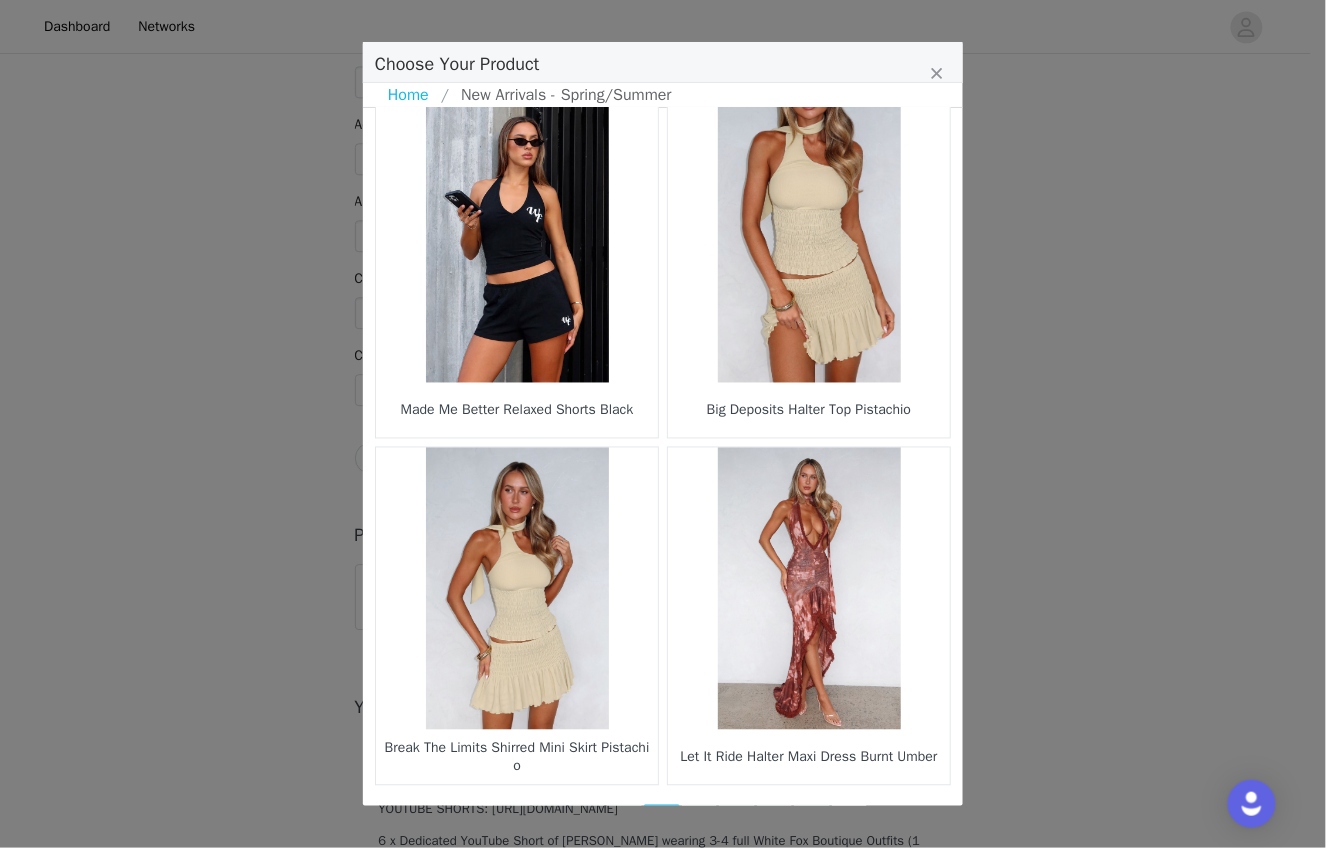 click on "44" at bounding box center [700, 819] 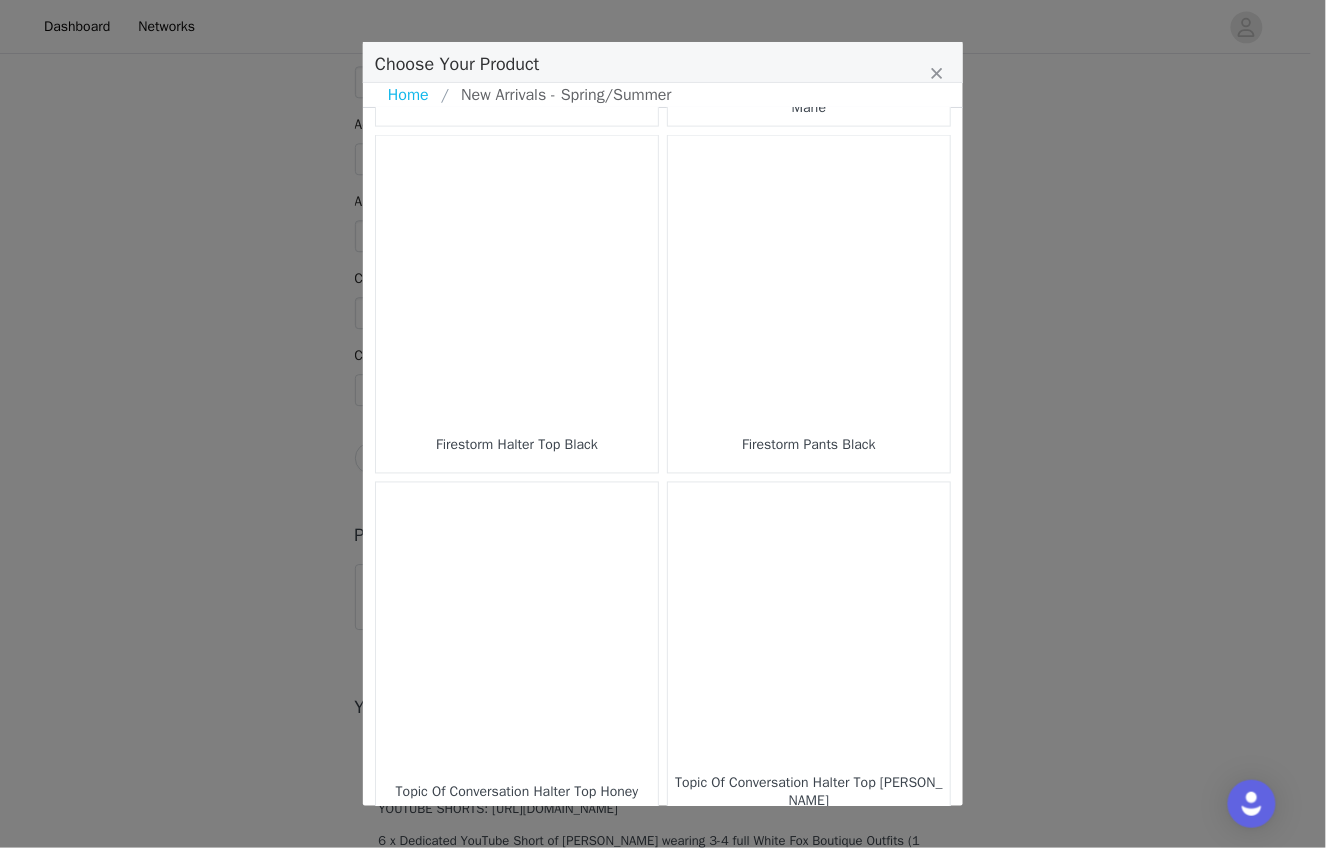scroll, scrollTop: 2796, scrollLeft: 0, axis: vertical 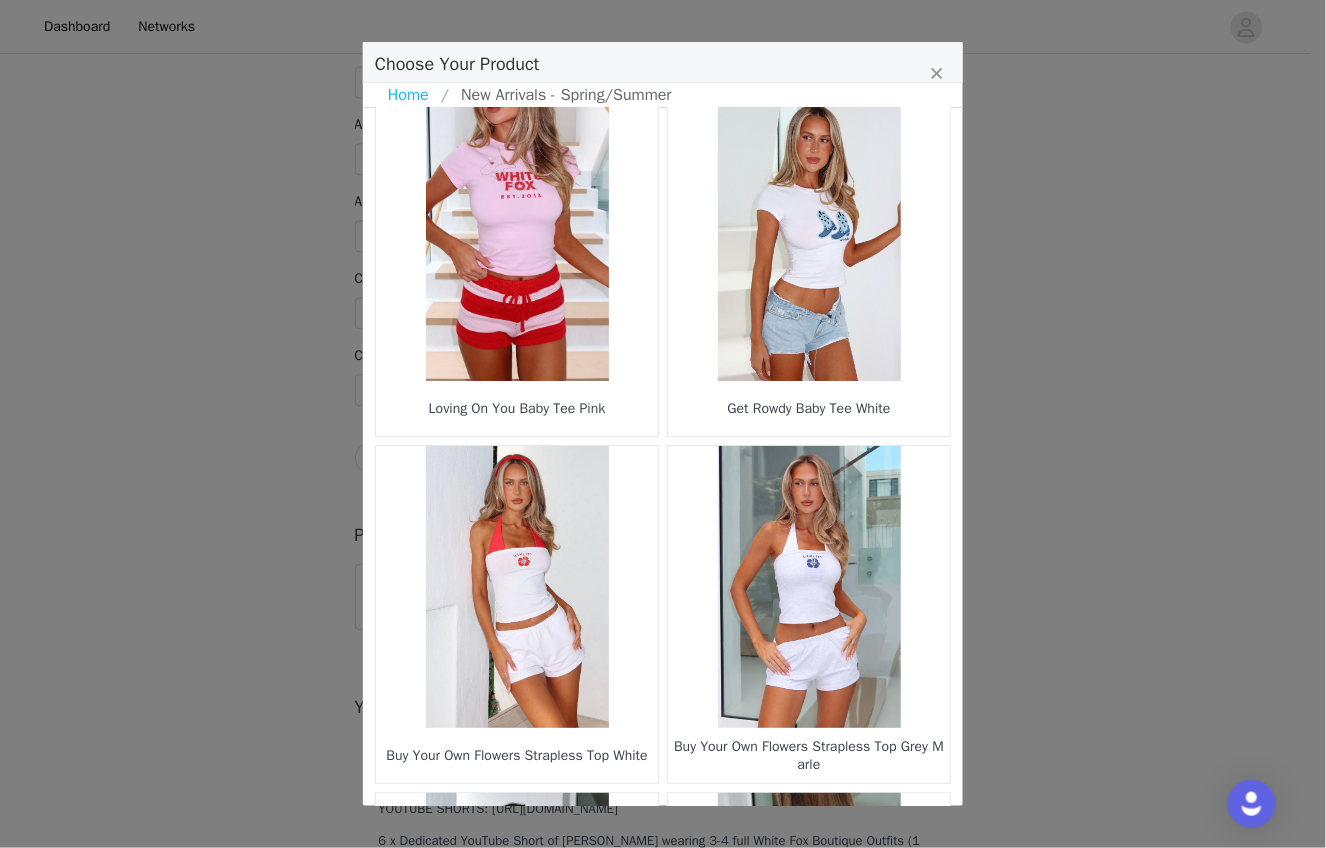 click at bounding box center (517, 587) 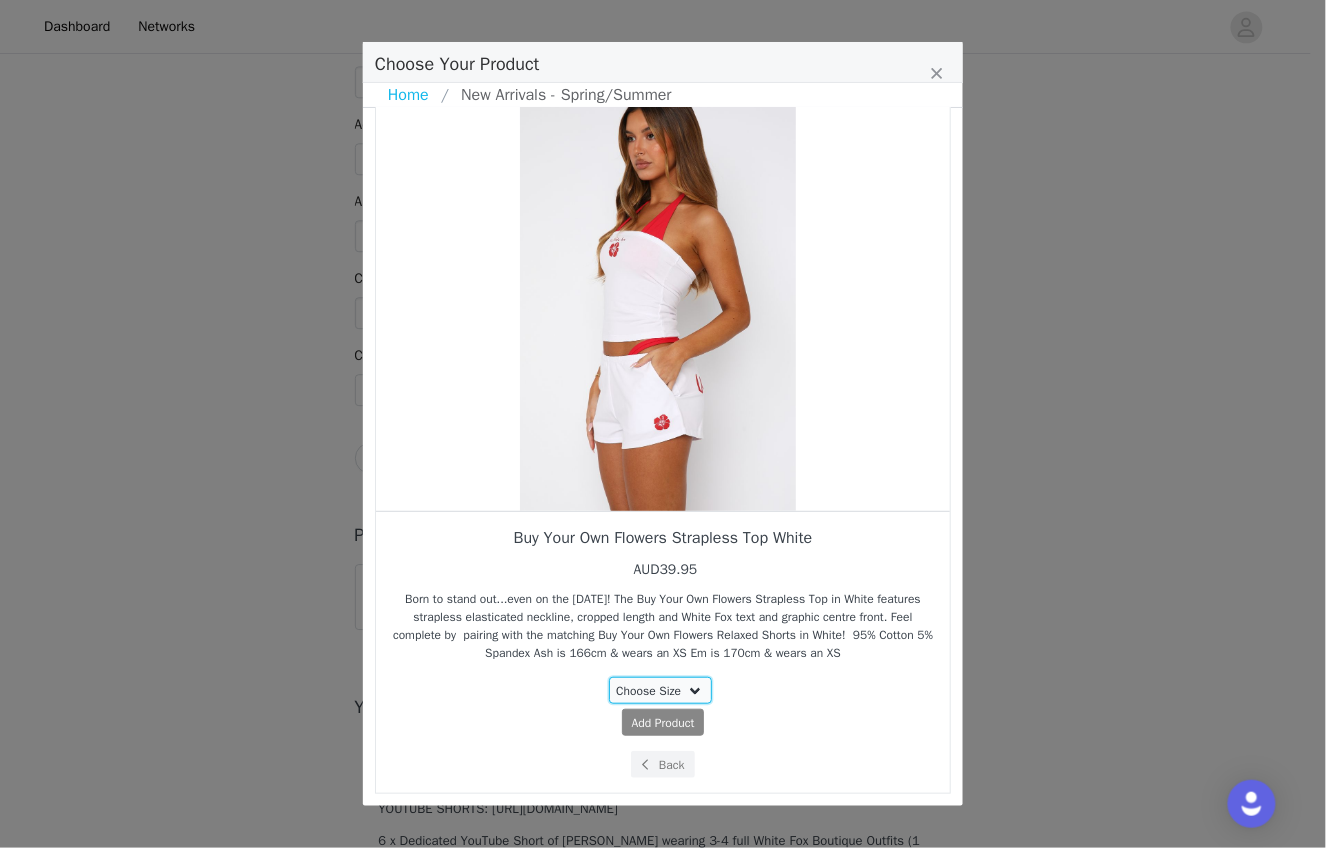 click on "Choose Size
XXS
XS
S
M
L
XL" at bounding box center [661, 690] 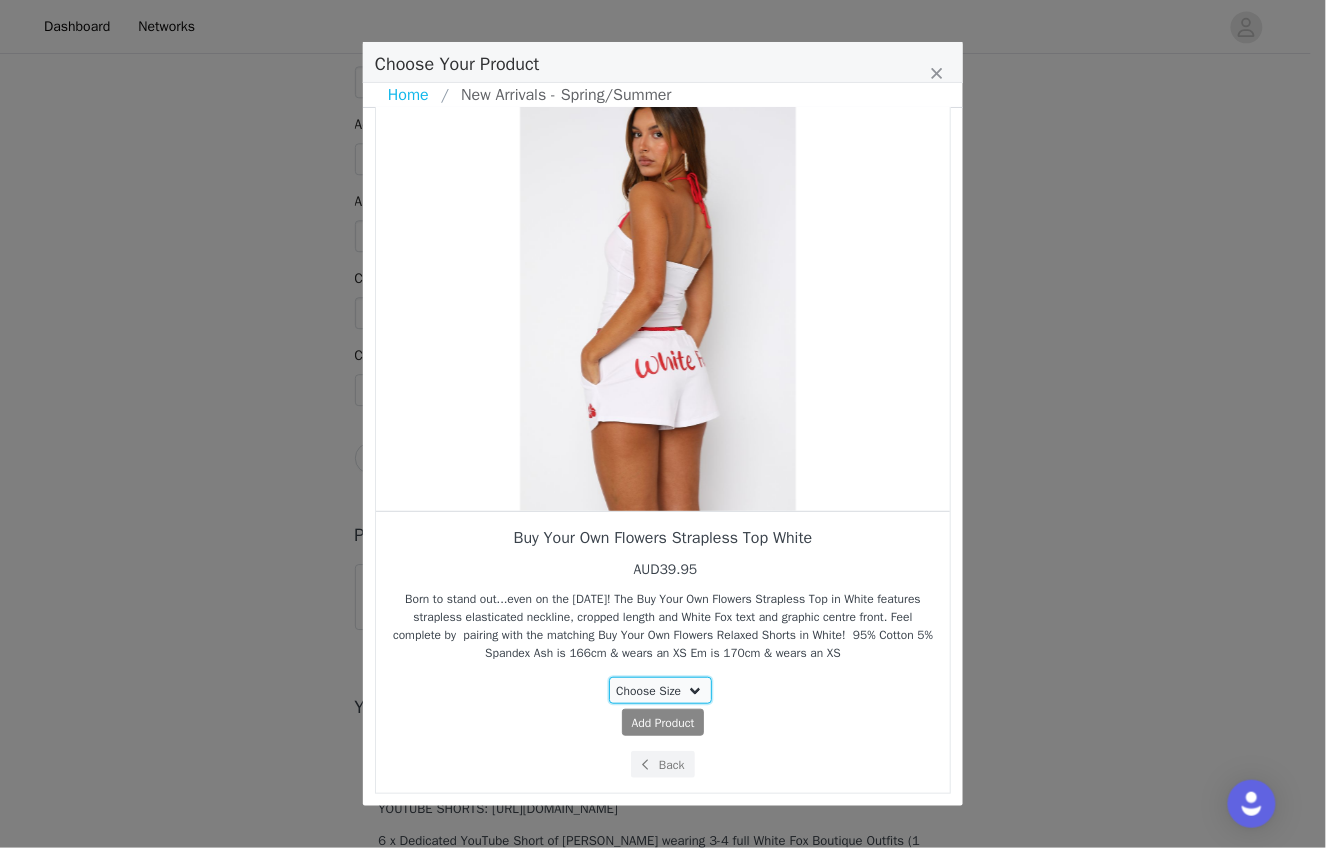 select on "27448365" 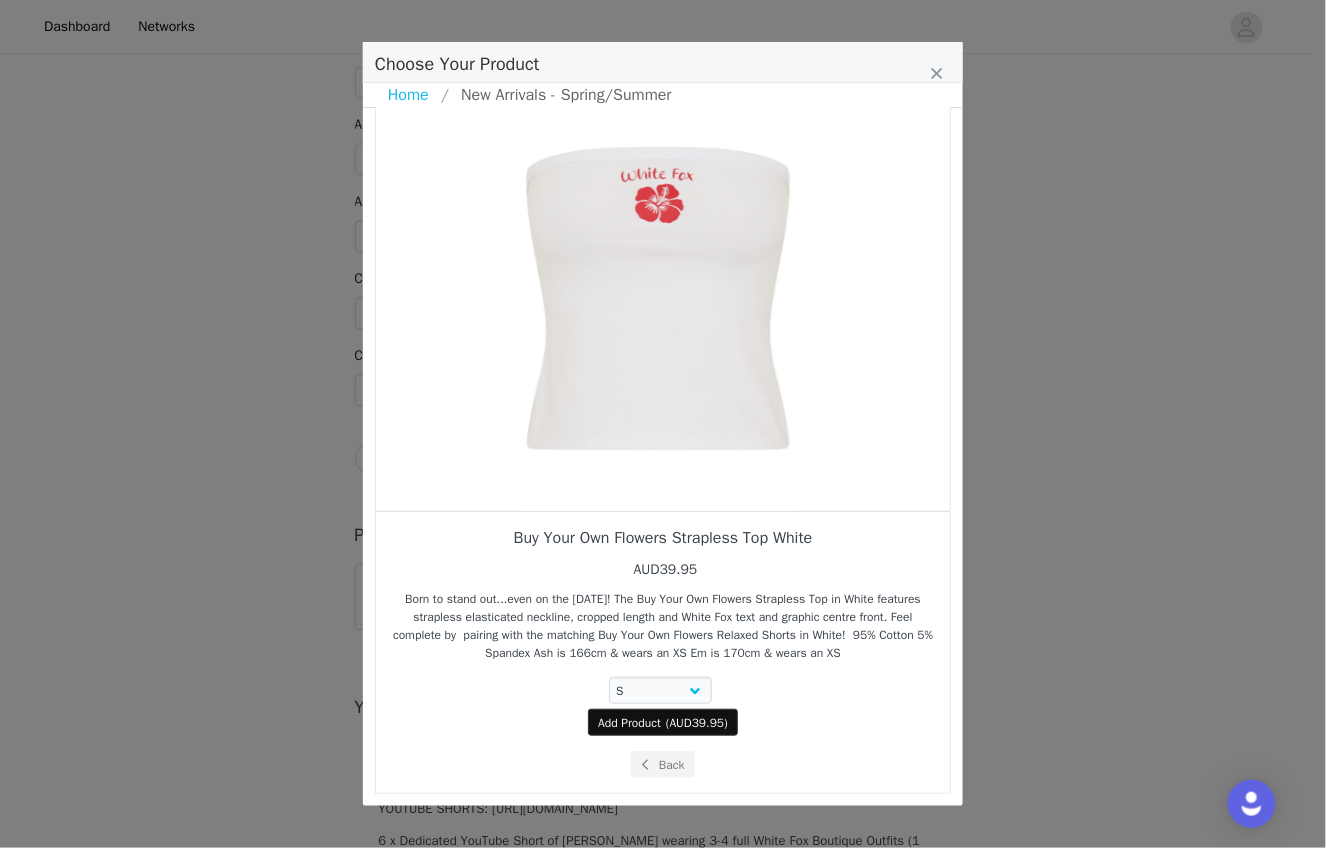 click on "( AUD39.95 )" at bounding box center [697, 723] 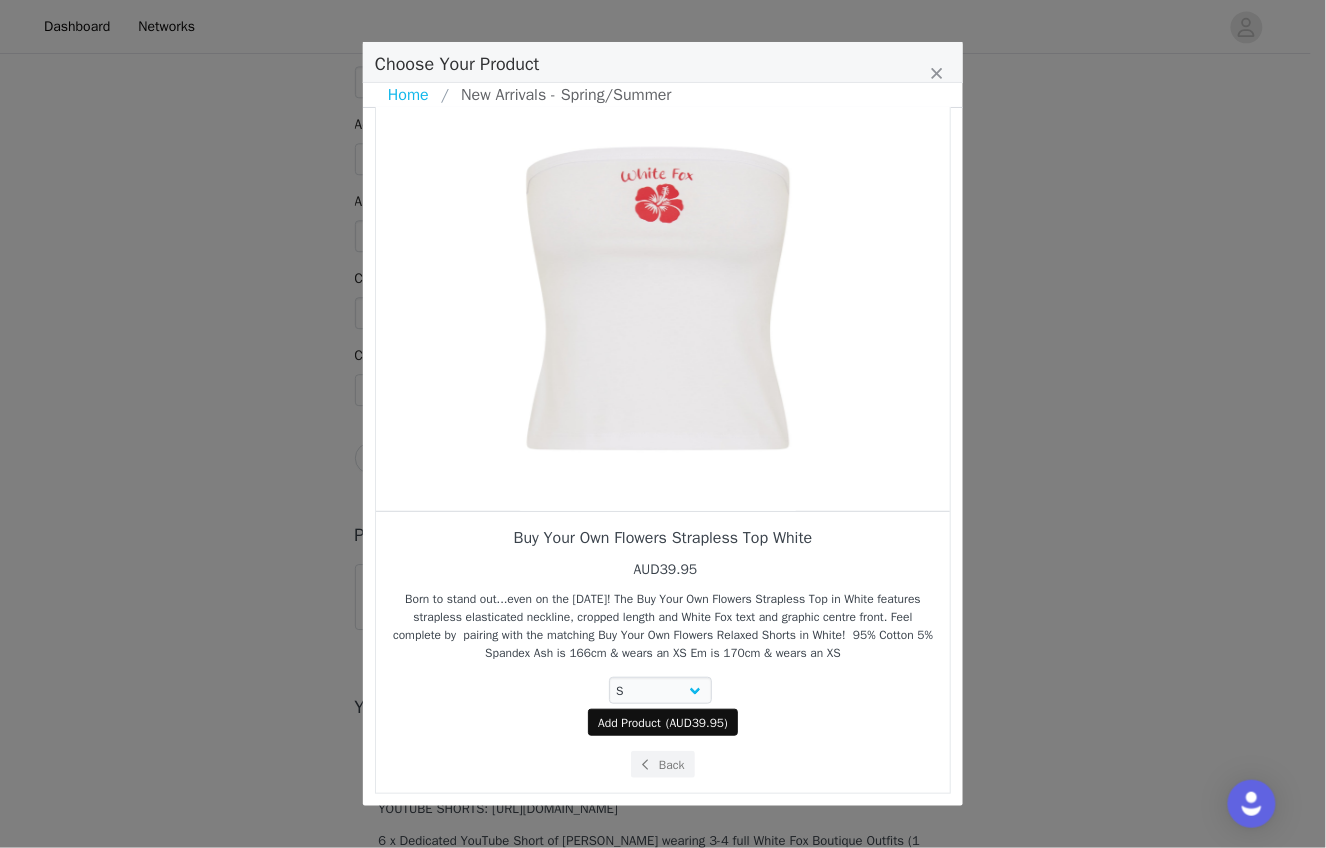 select on "27448365" 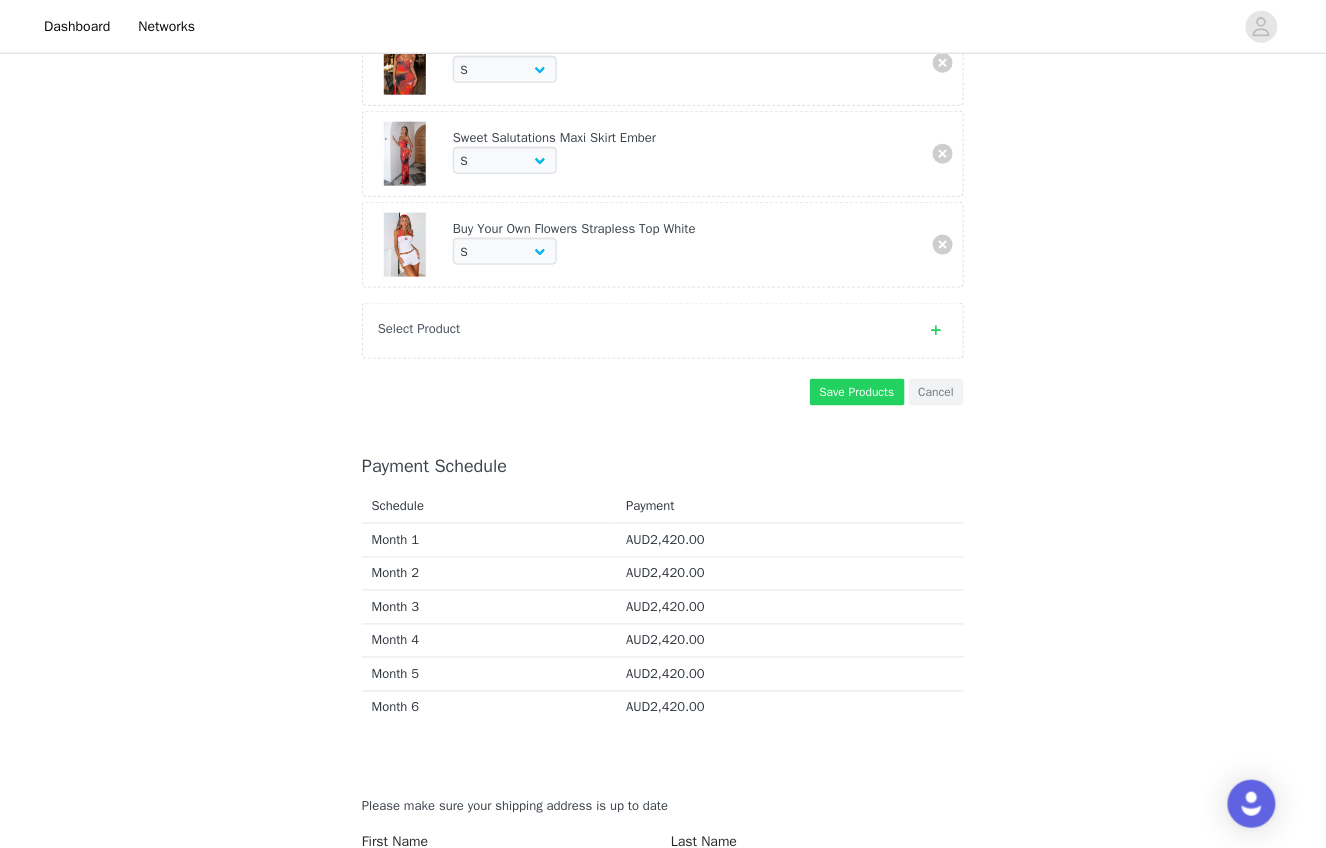 scroll, scrollTop: 2474, scrollLeft: 0, axis: vertical 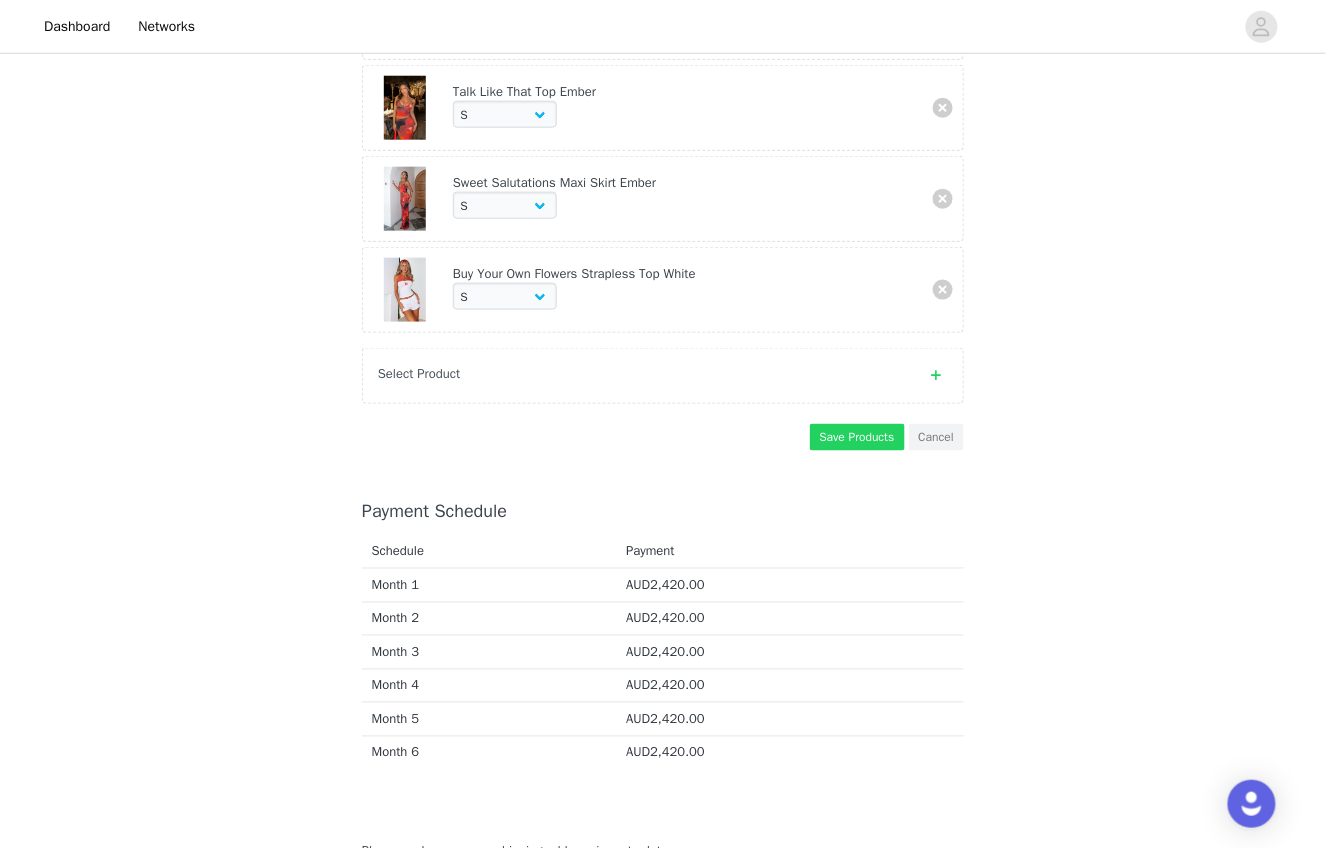 click on "Select Product" at bounding box center [663, 376] 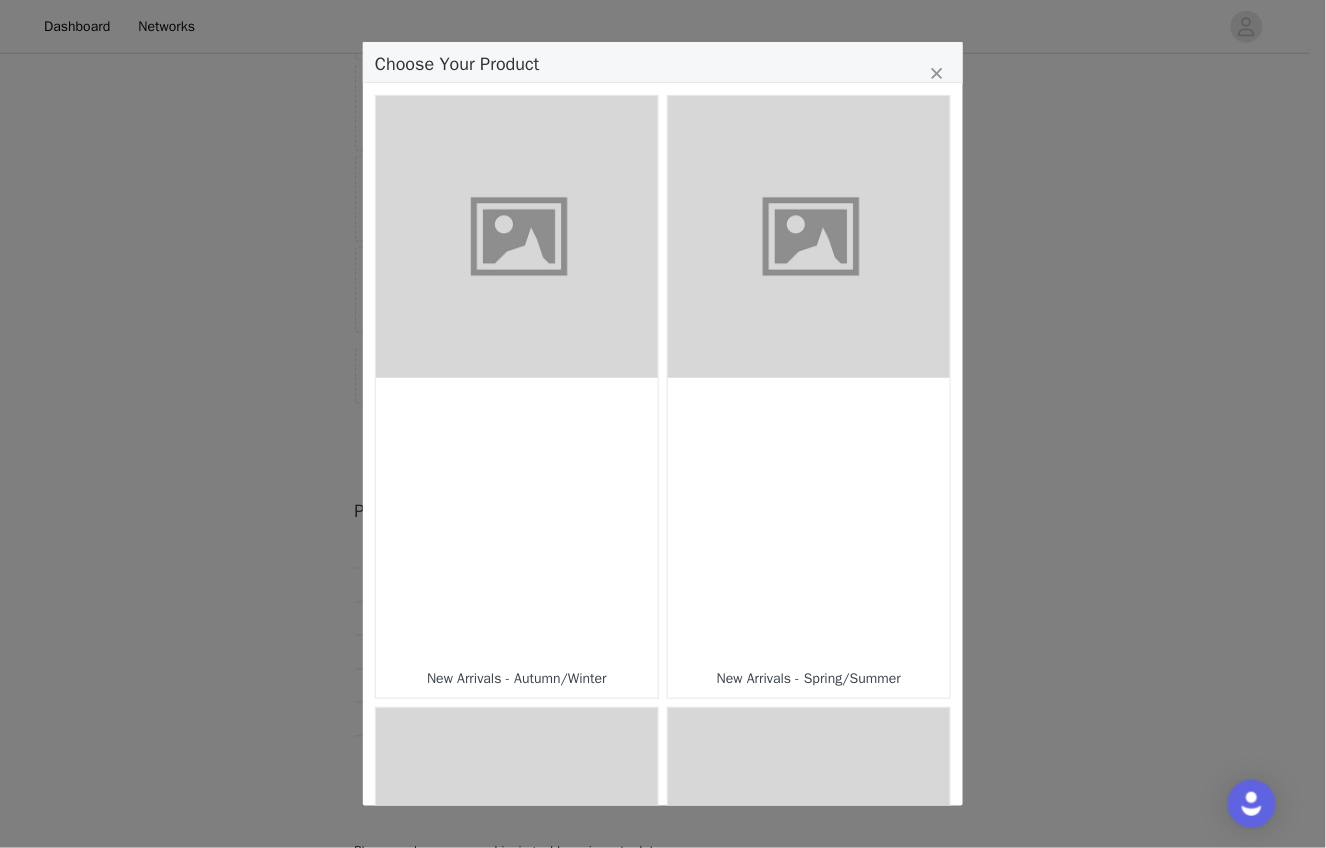 click at bounding box center [809, 519] 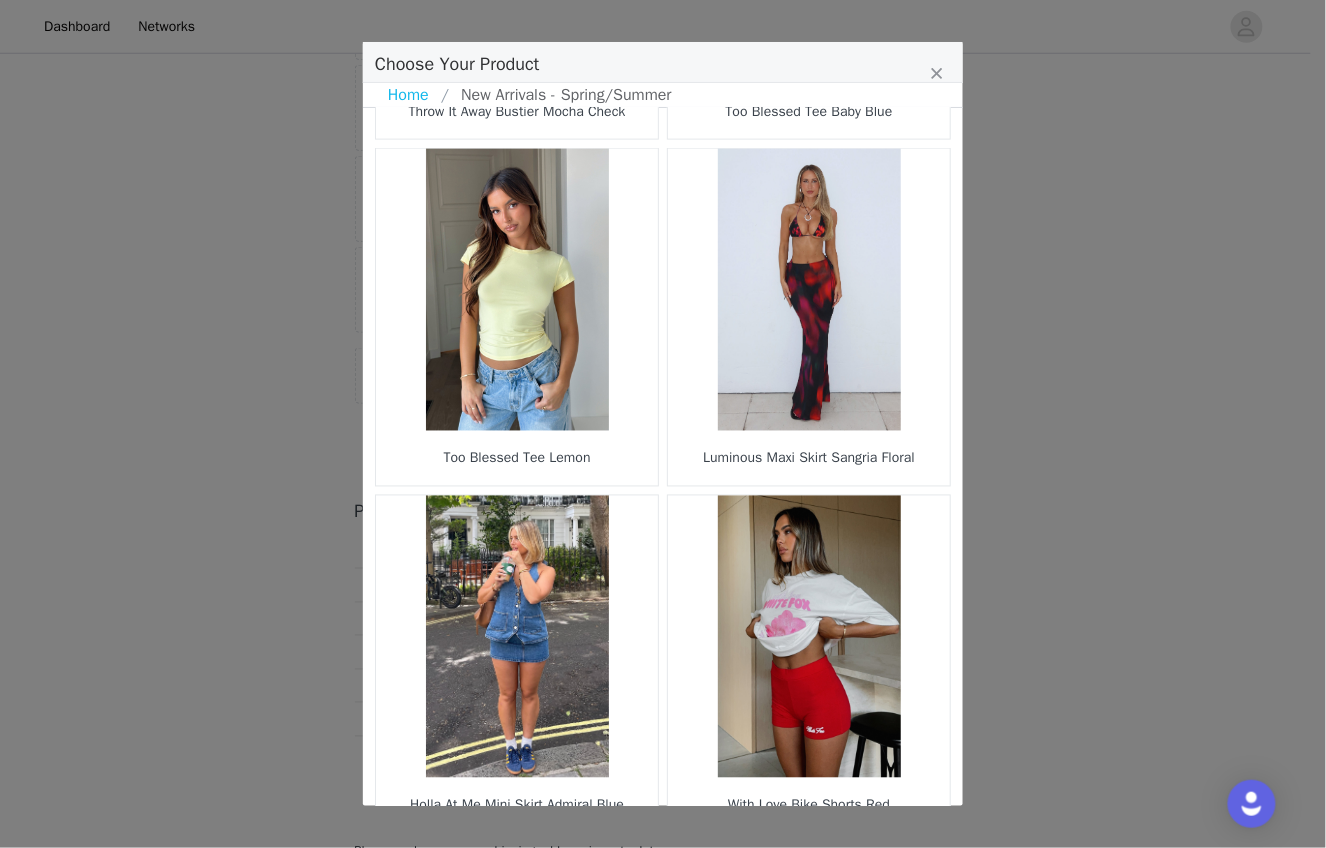 scroll, scrollTop: 2796, scrollLeft: 0, axis: vertical 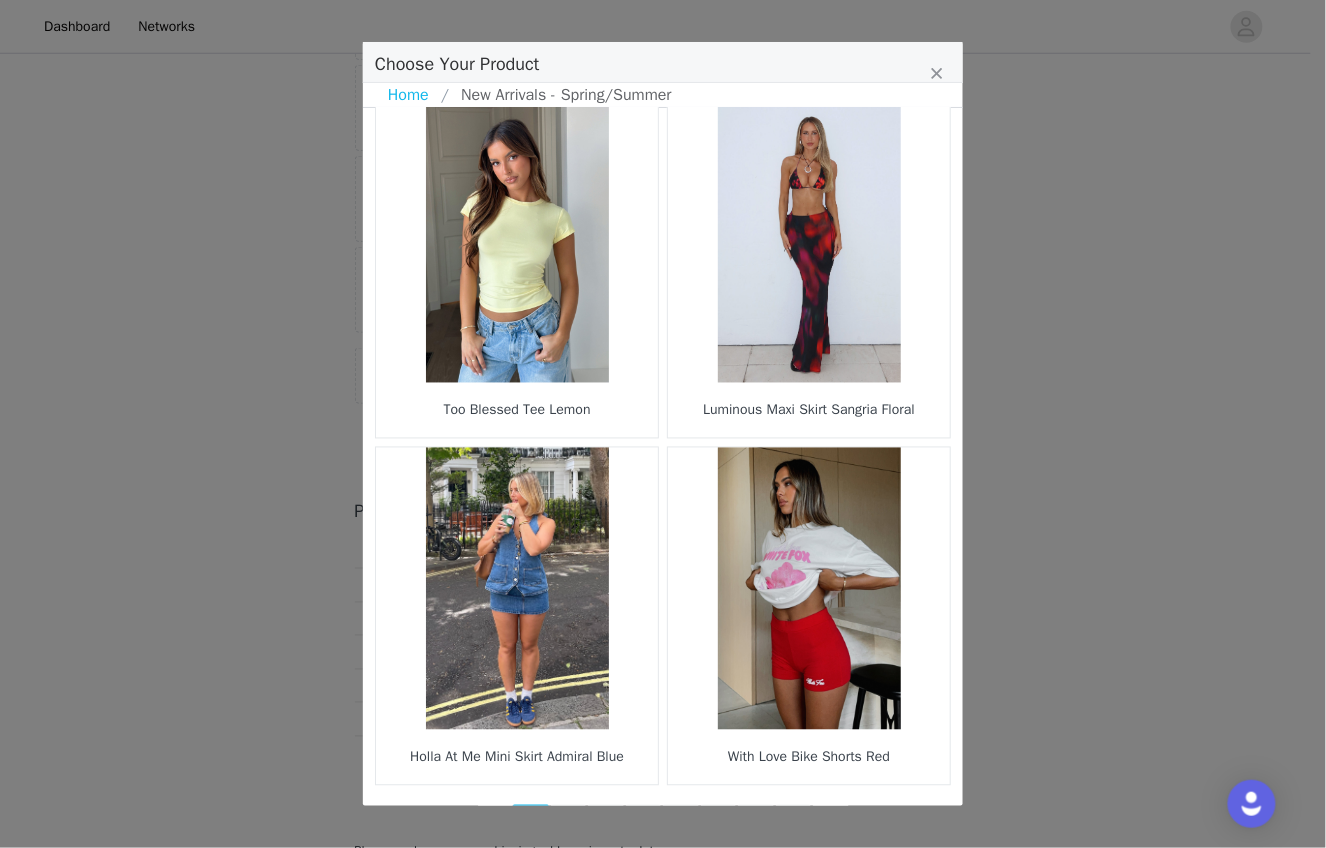 click on "59" at bounding box center [794, 819] 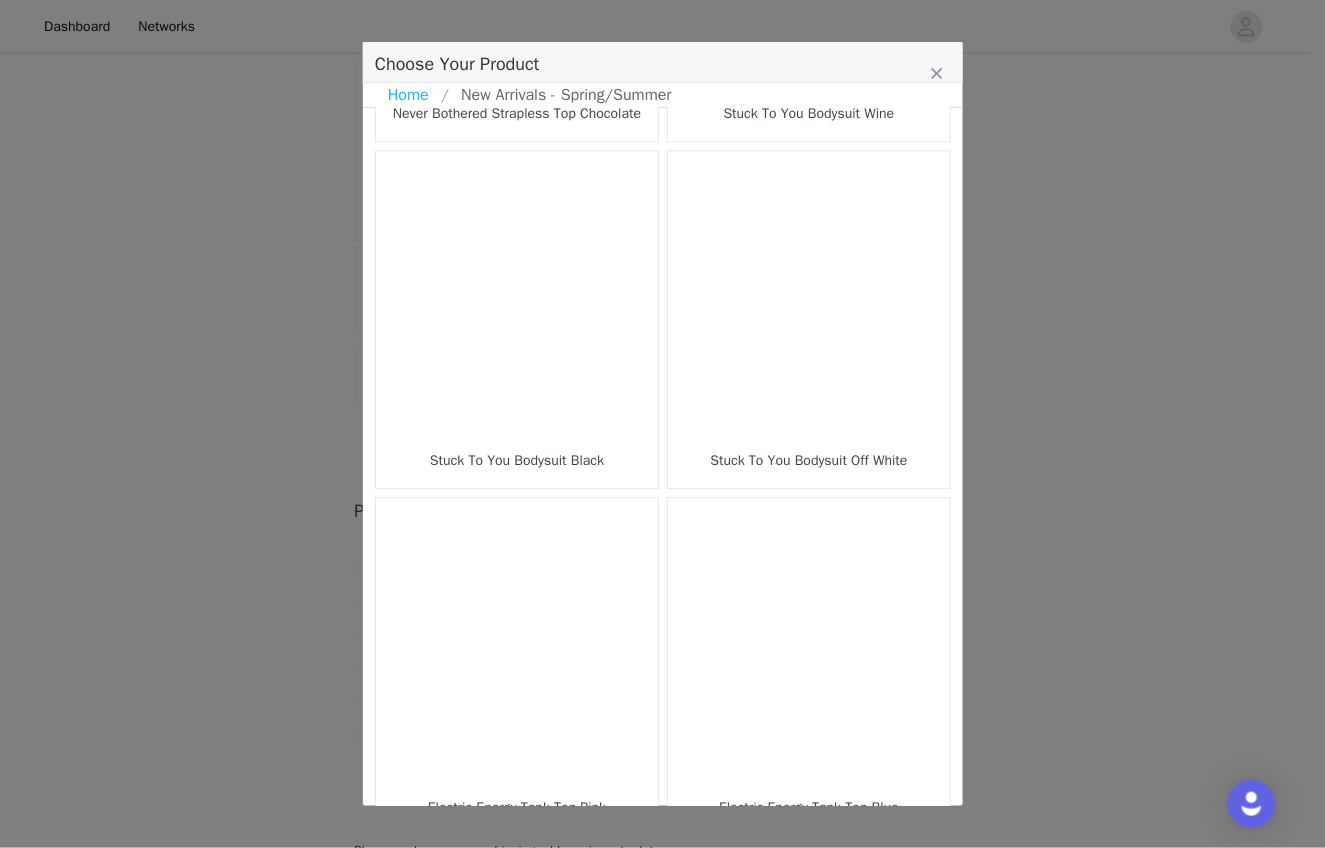 scroll, scrollTop: 2112, scrollLeft: 0, axis: vertical 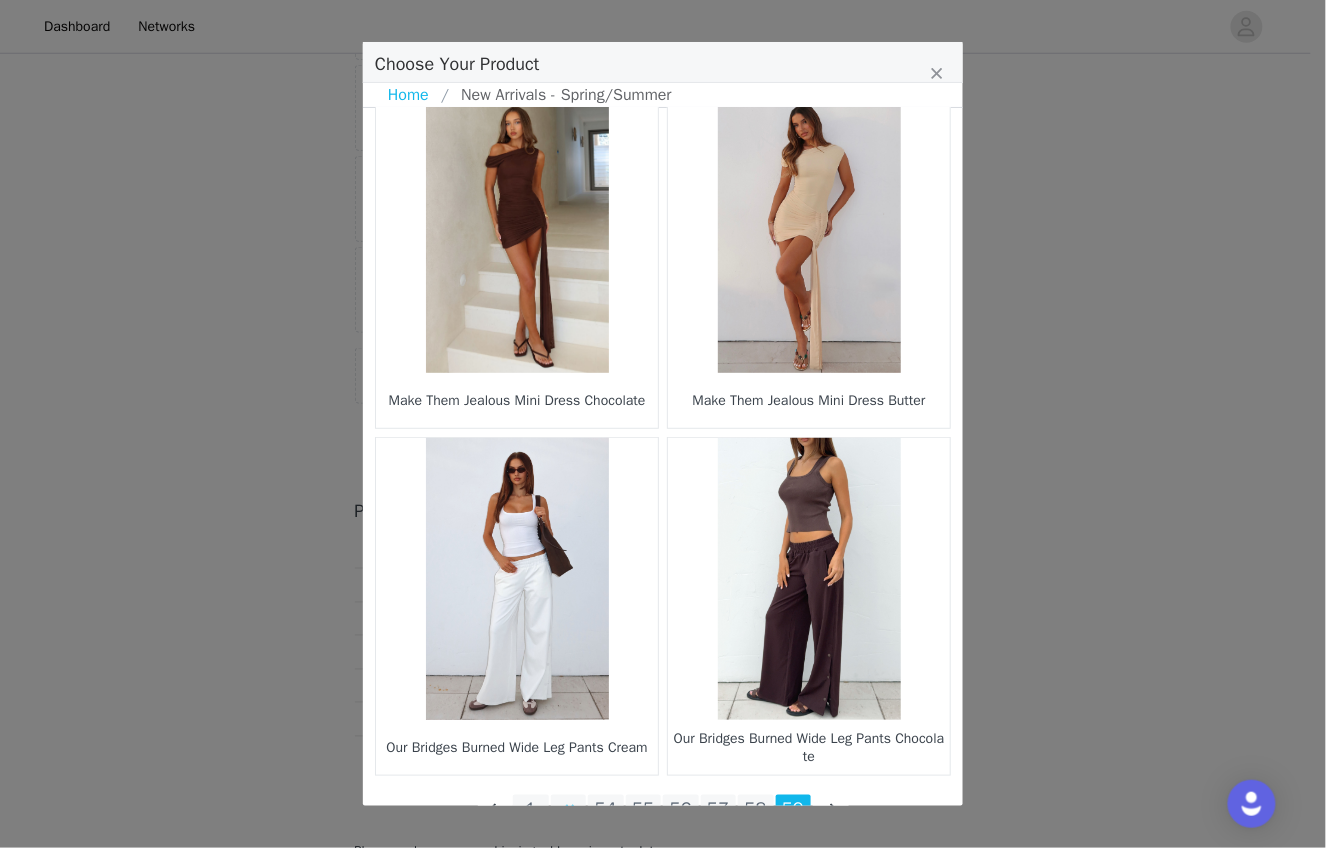 click at bounding box center (569, 809) 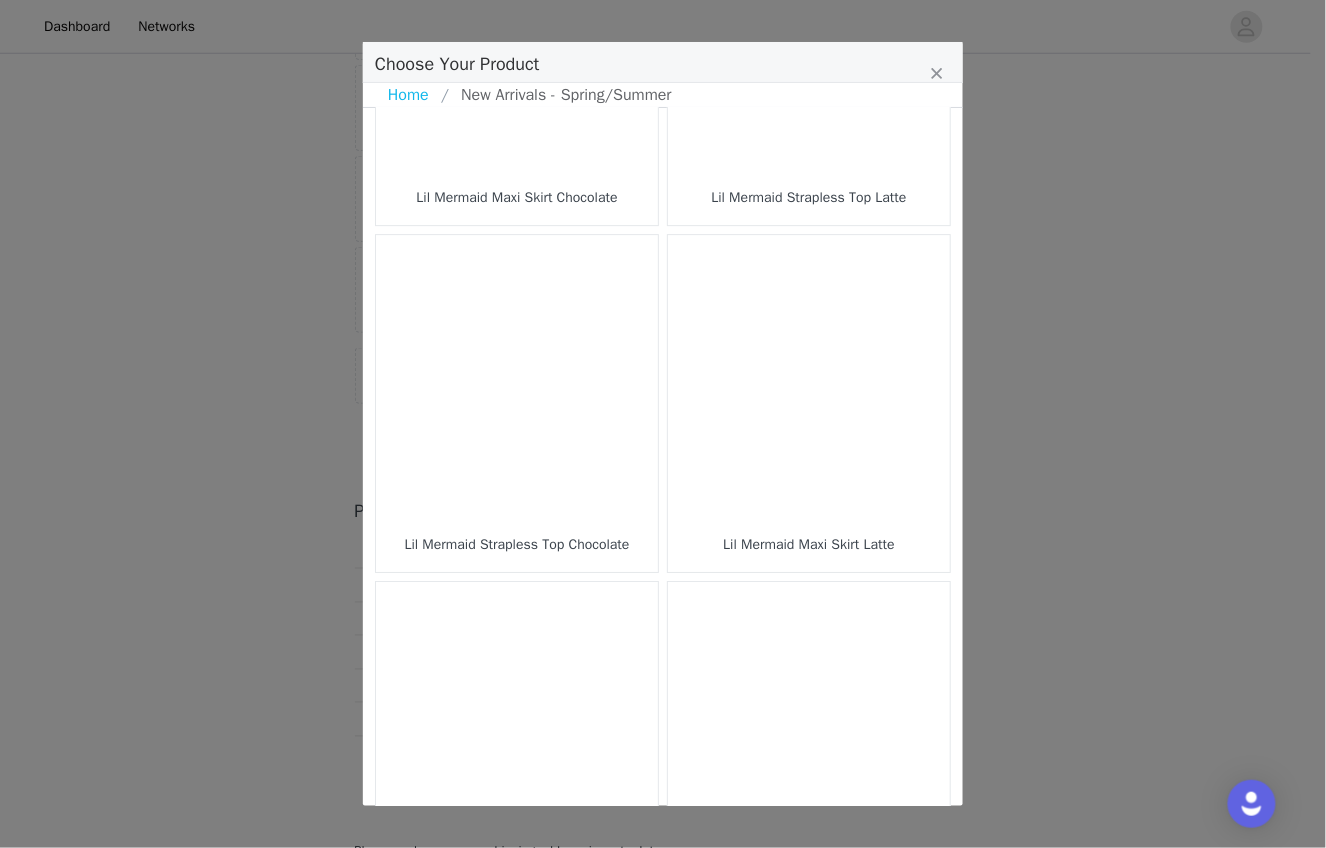 scroll, scrollTop: 2796, scrollLeft: 0, axis: vertical 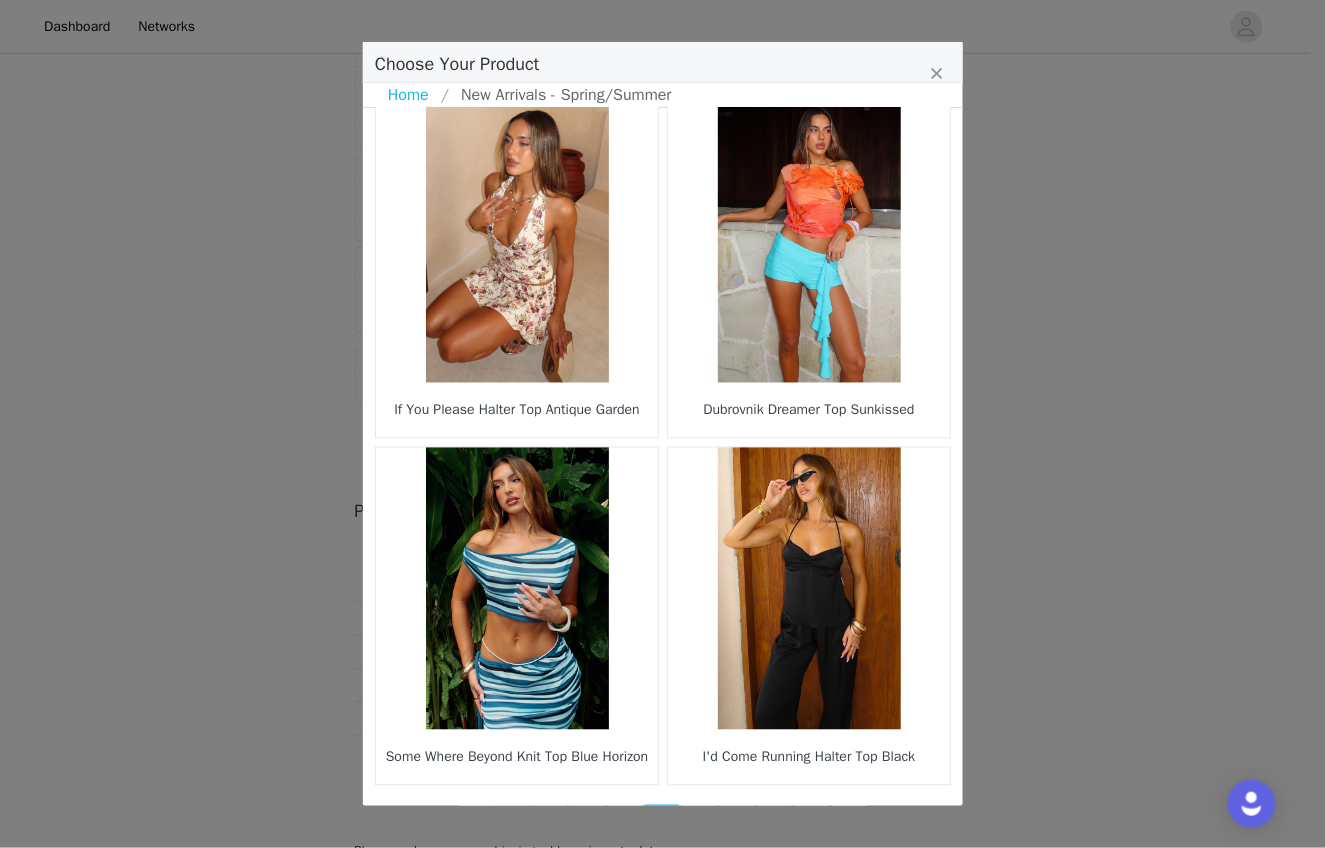 click at bounding box center (550, 819) 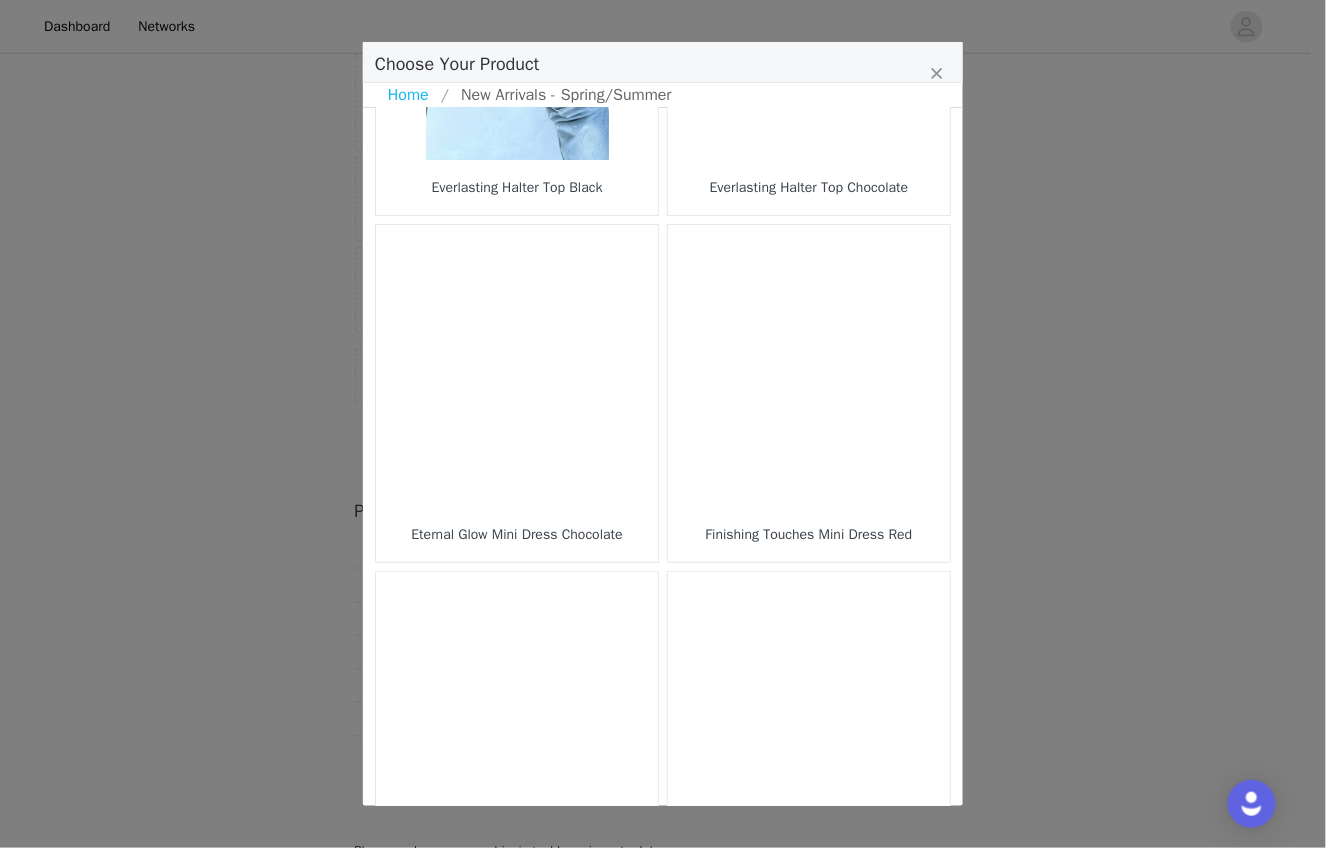 scroll, scrollTop: 2796, scrollLeft: 0, axis: vertical 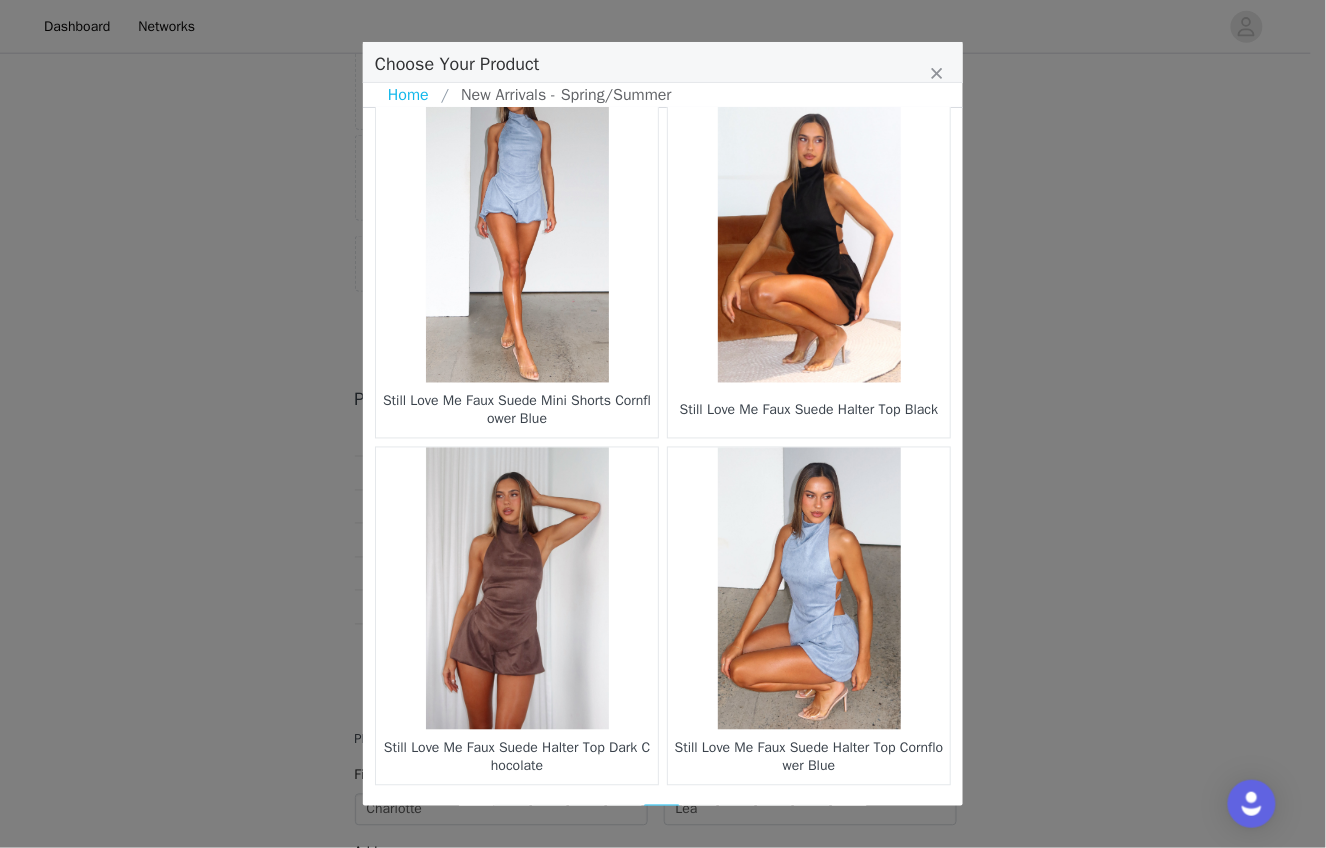 click at bounding box center [550, 819] 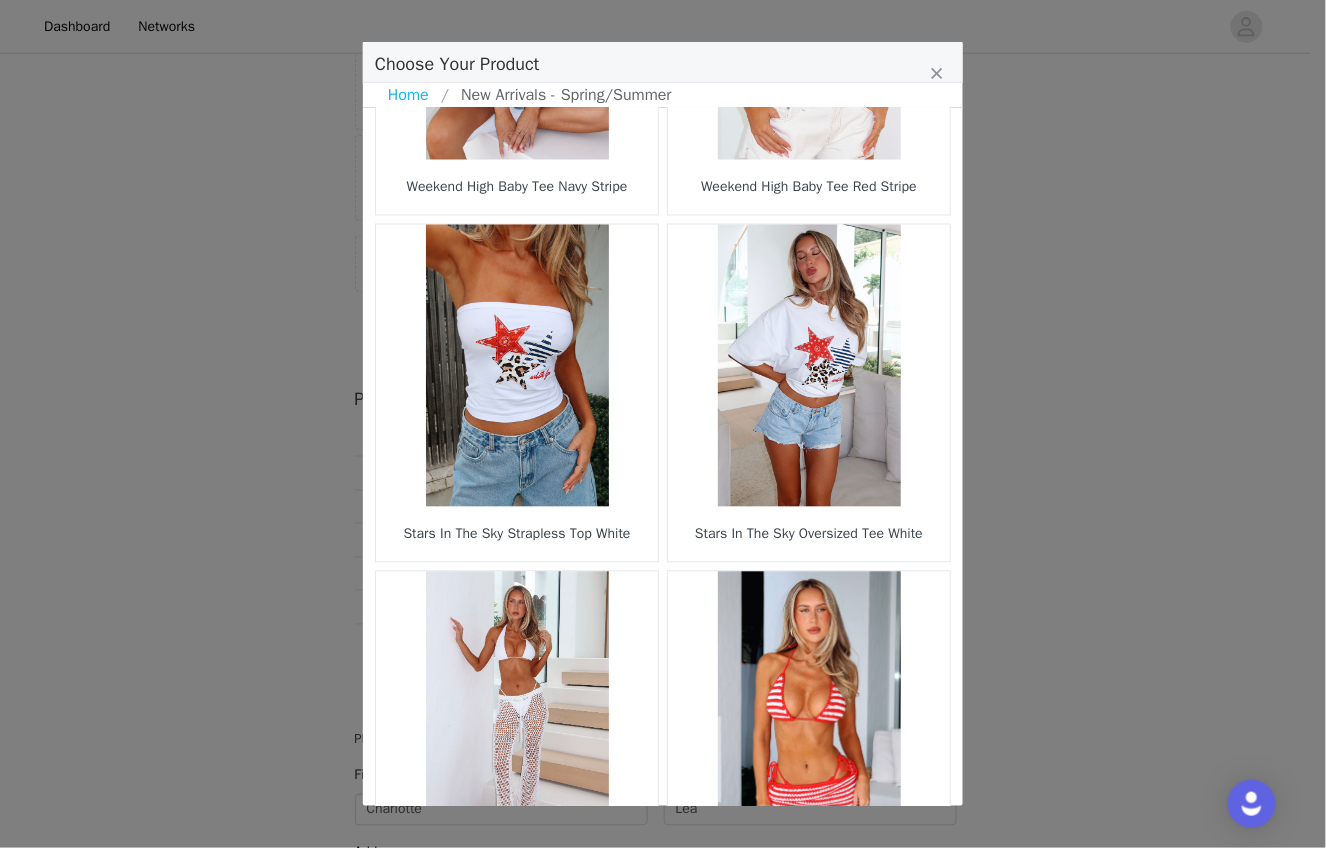 scroll, scrollTop: 925, scrollLeft: 0, axis: vertical 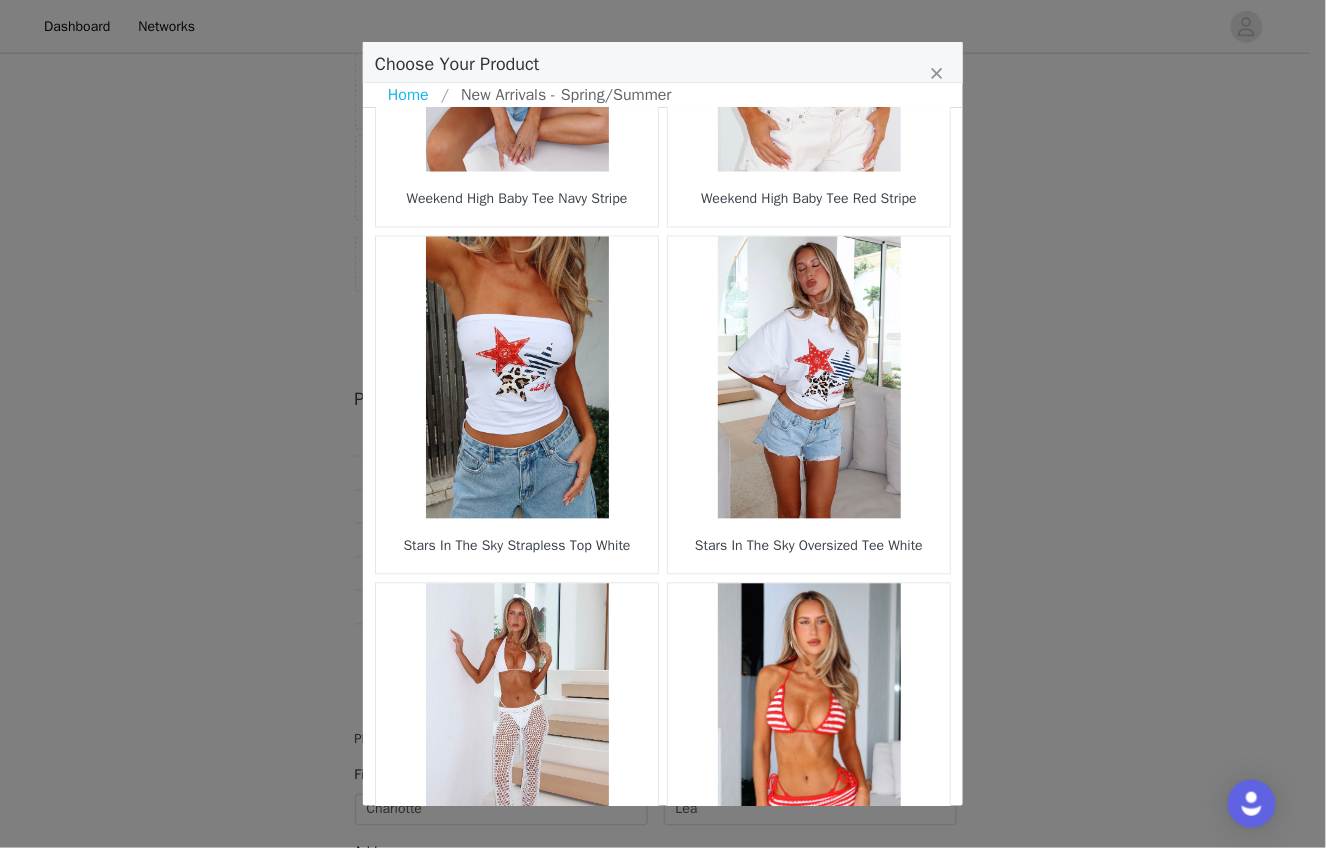 click at bounding box center (517, 378) 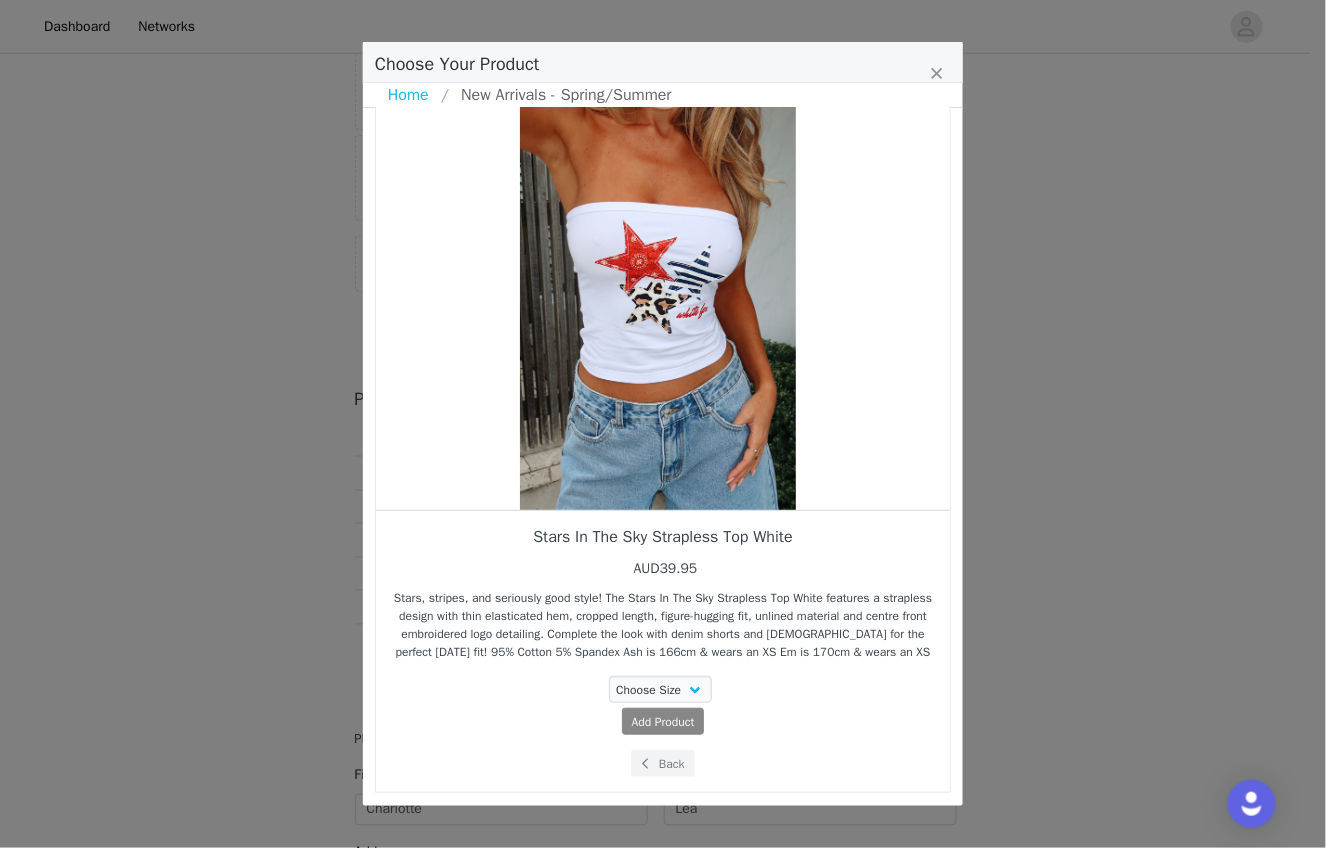 scroll, scrollTop: 53, scrollLeft: 0, axis: vertical 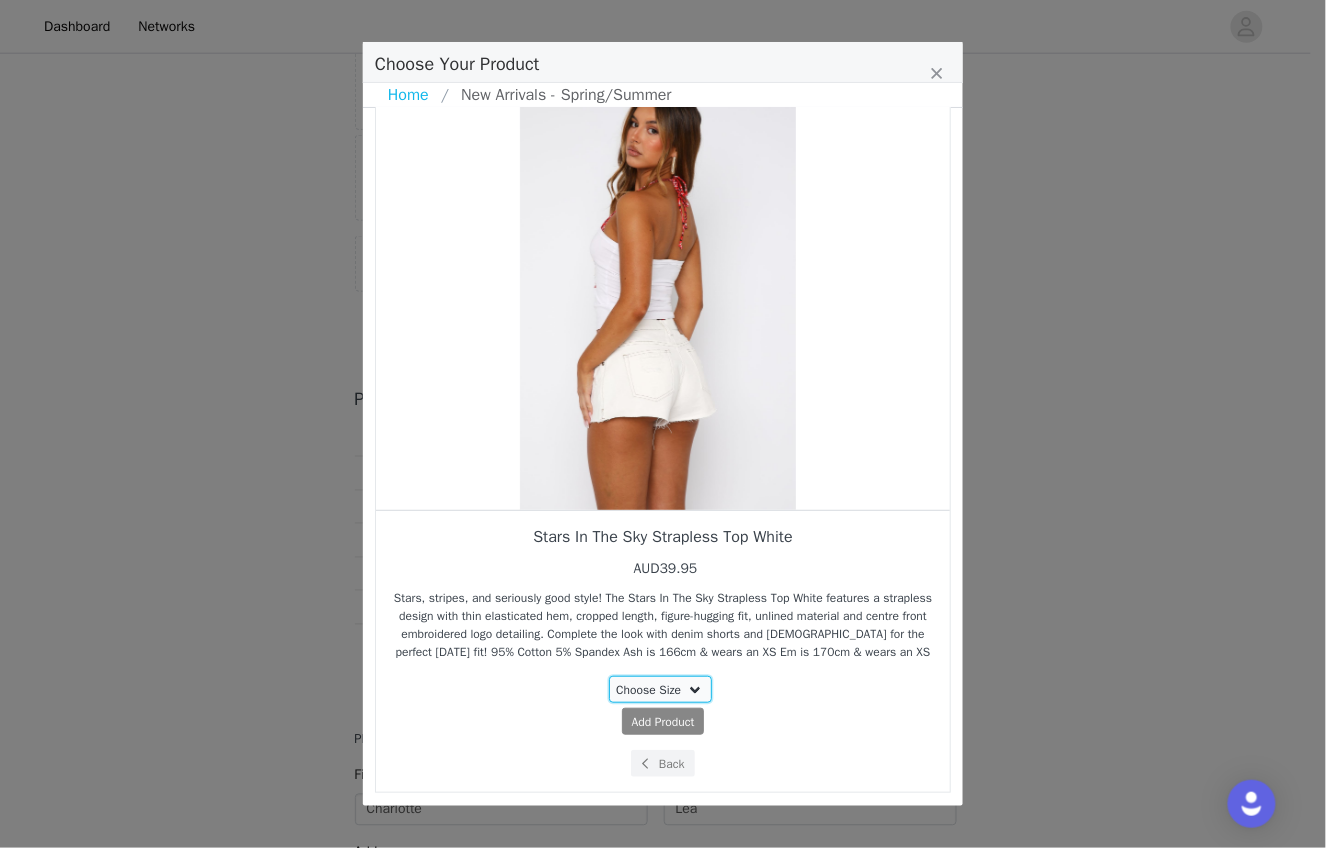 click on "Choose Size
XXS
L
XL" at bounding box center [661, 689] 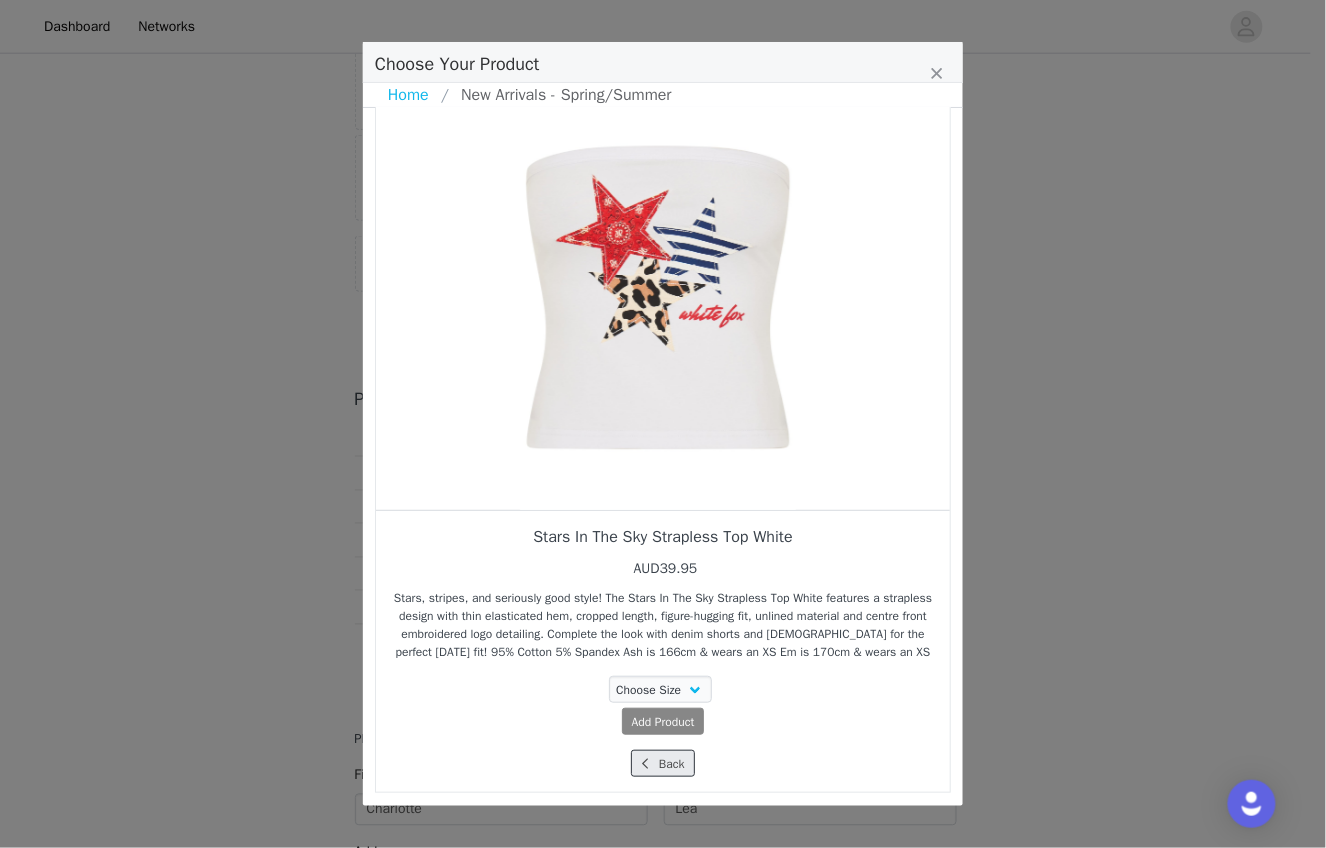 click on "Back" at bounding box center (662, 763) 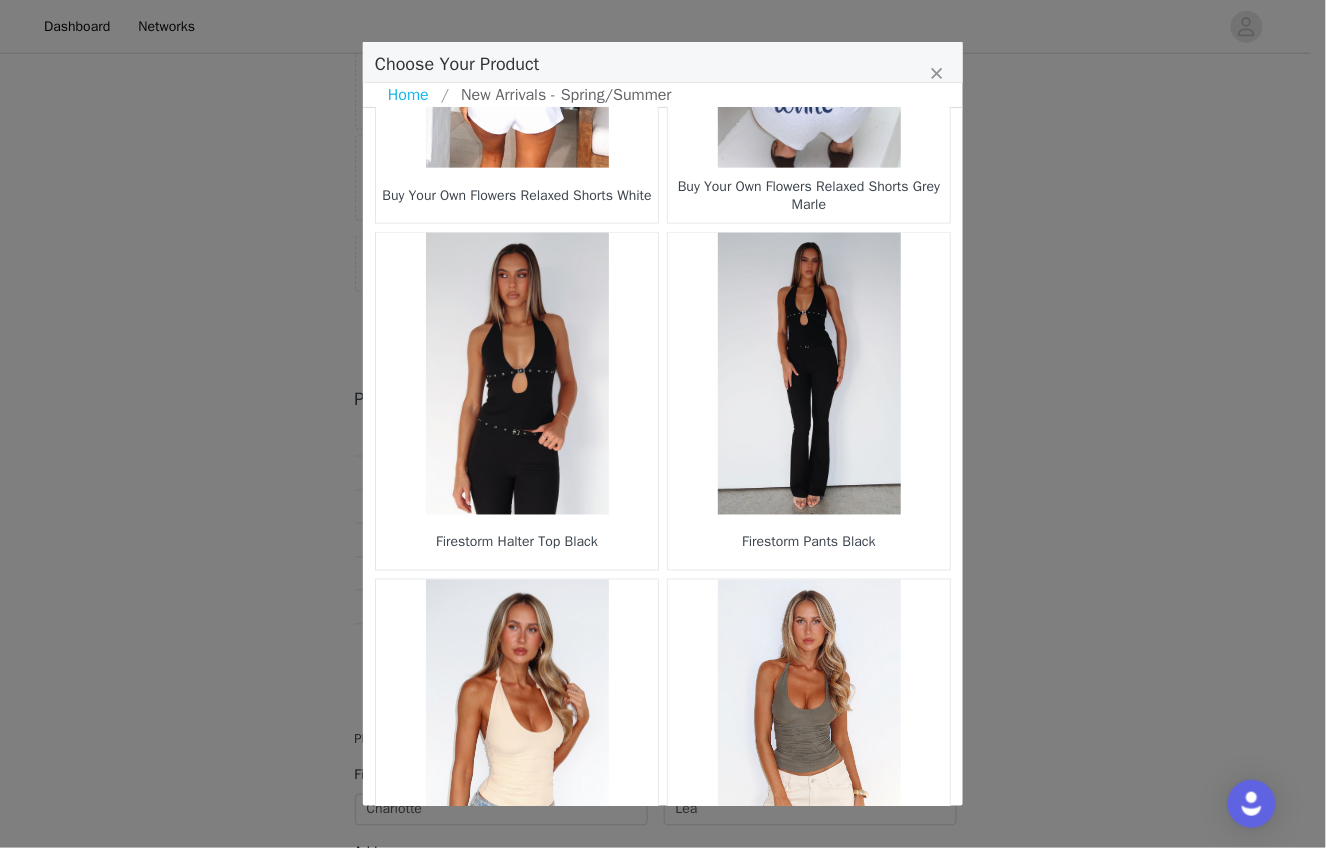 scroll, scrollTop: 2796, scrollLeft: 0, axis: vertical 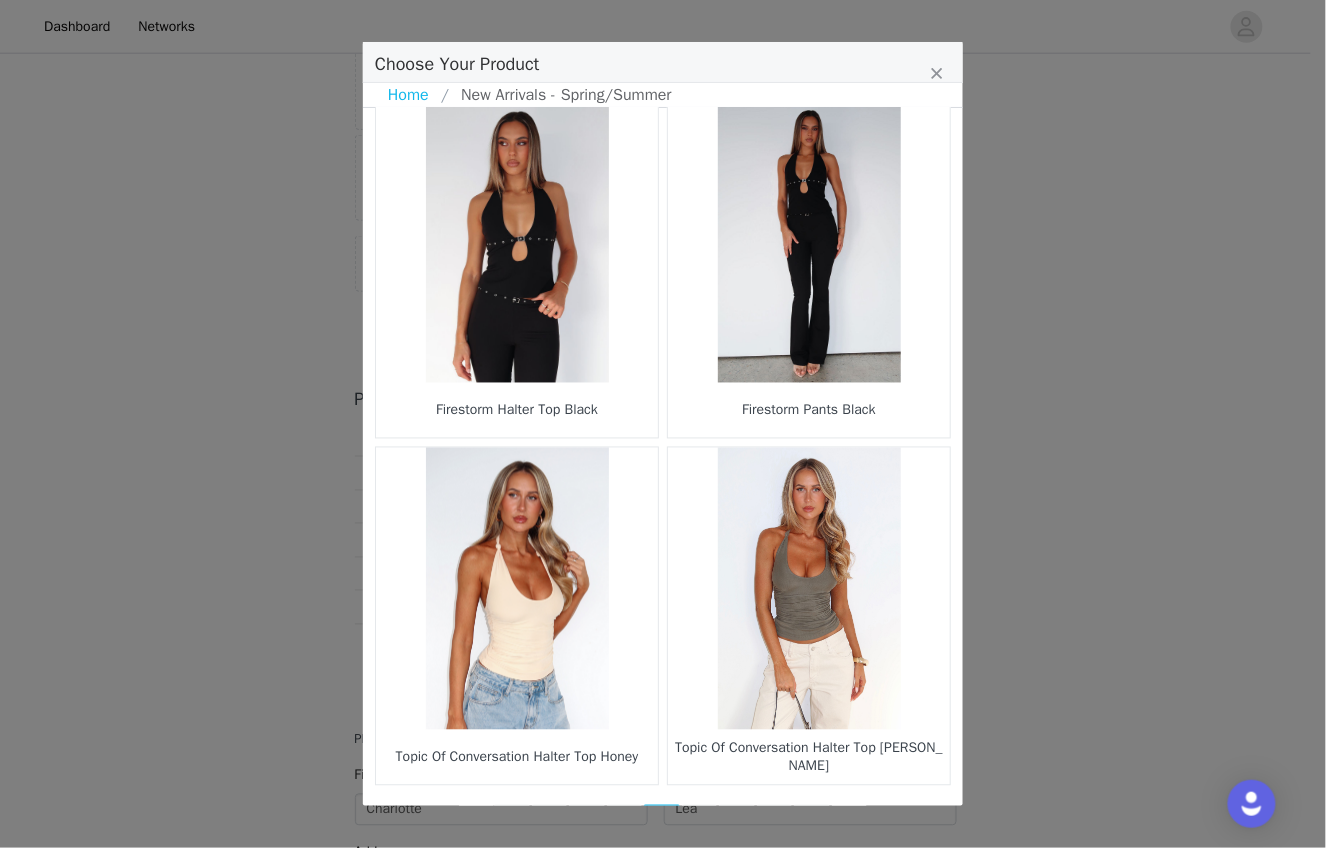 click on "45" at bounding box center [700, 819] 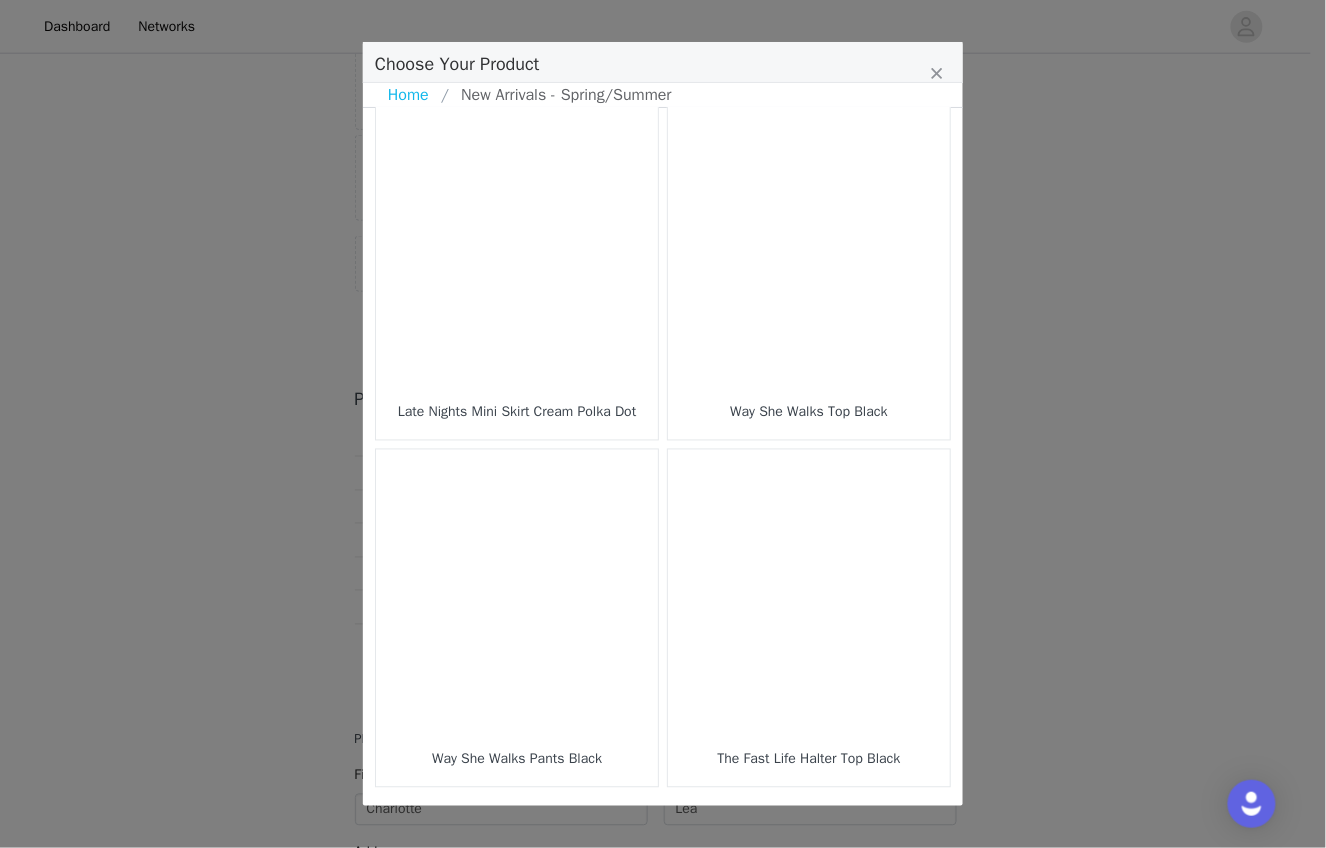 scroll, scrollTop: 2796, scrollLeft: 0, axis: vertical 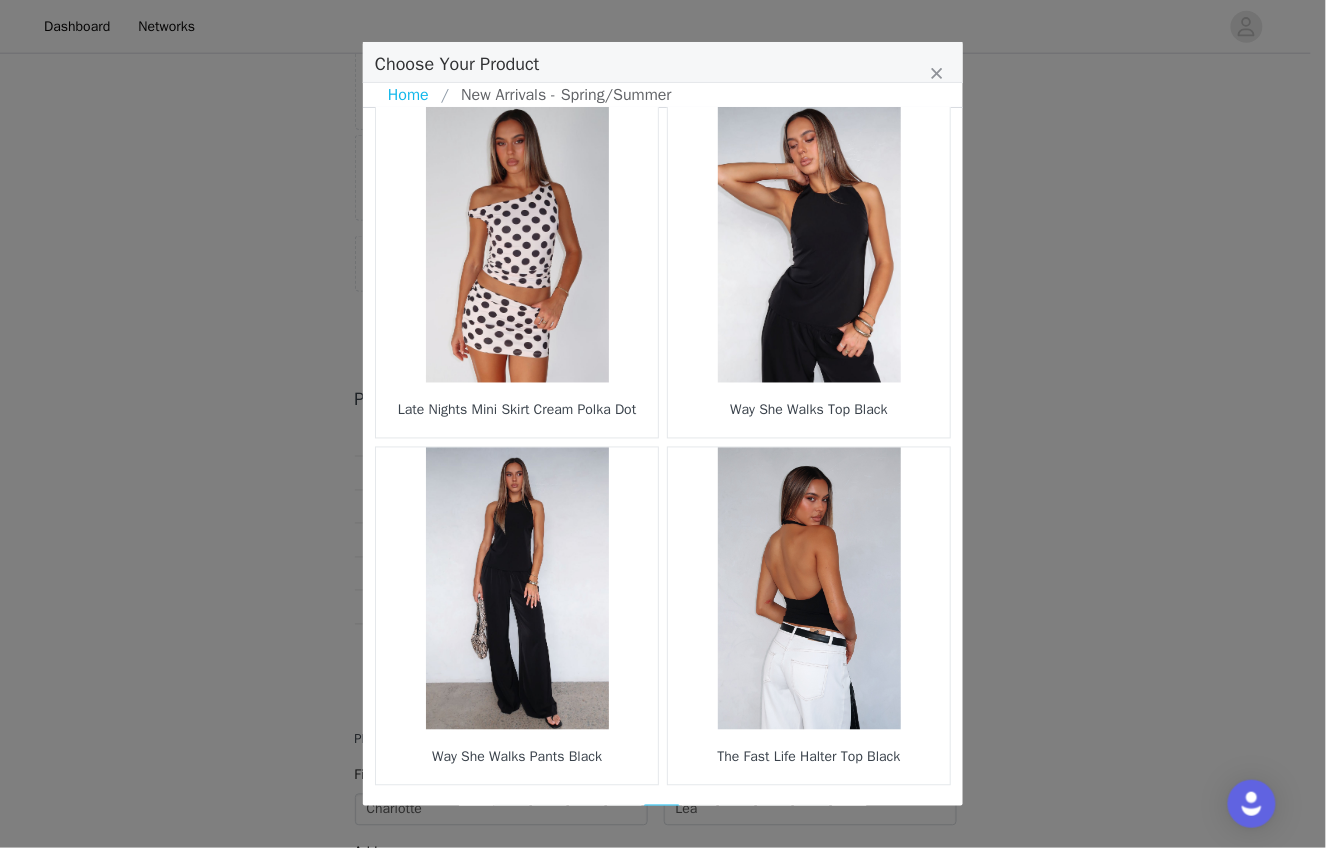 click on "46" at bounding box center (700, 819) 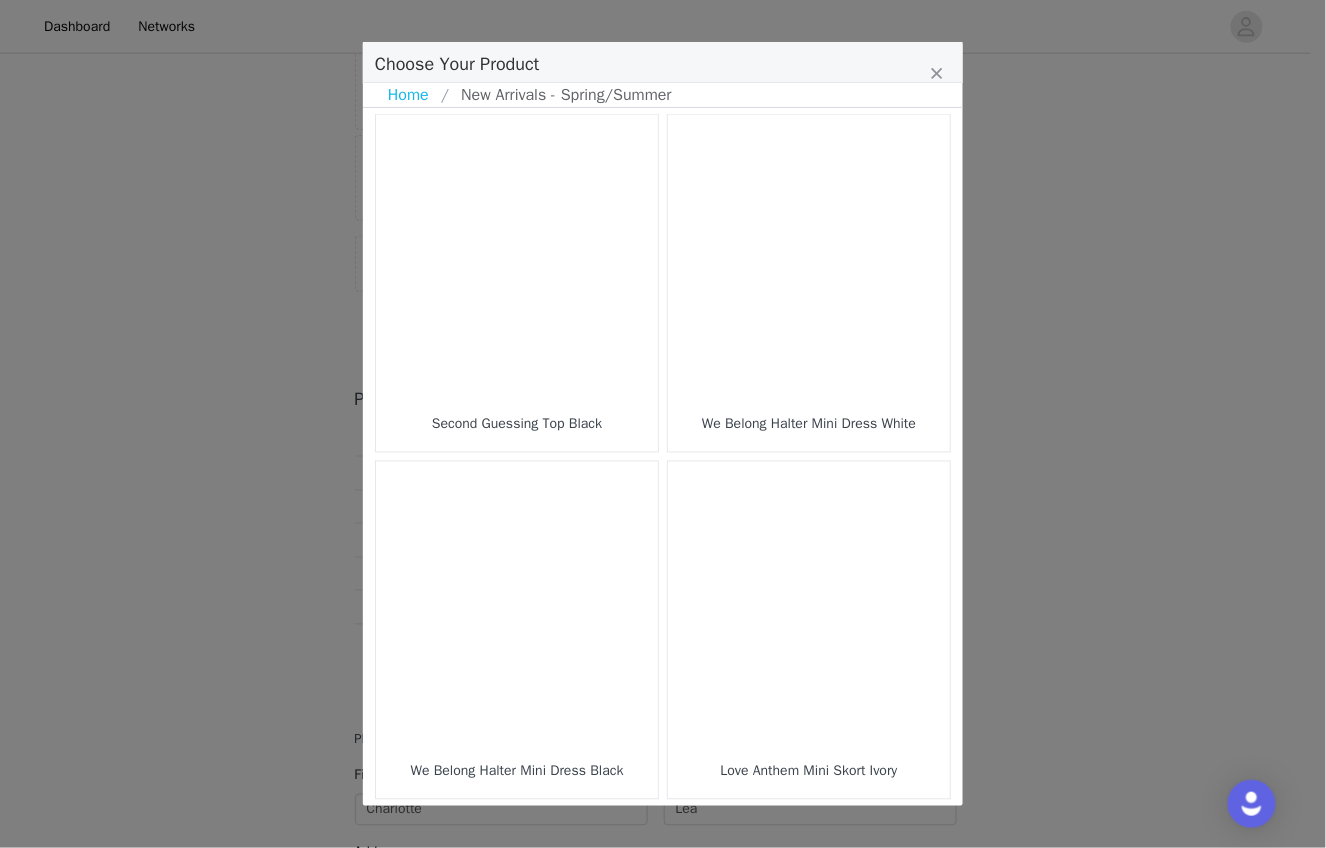scroll, scrollTop: 2796, scrollLeft: 0, axis: vertical 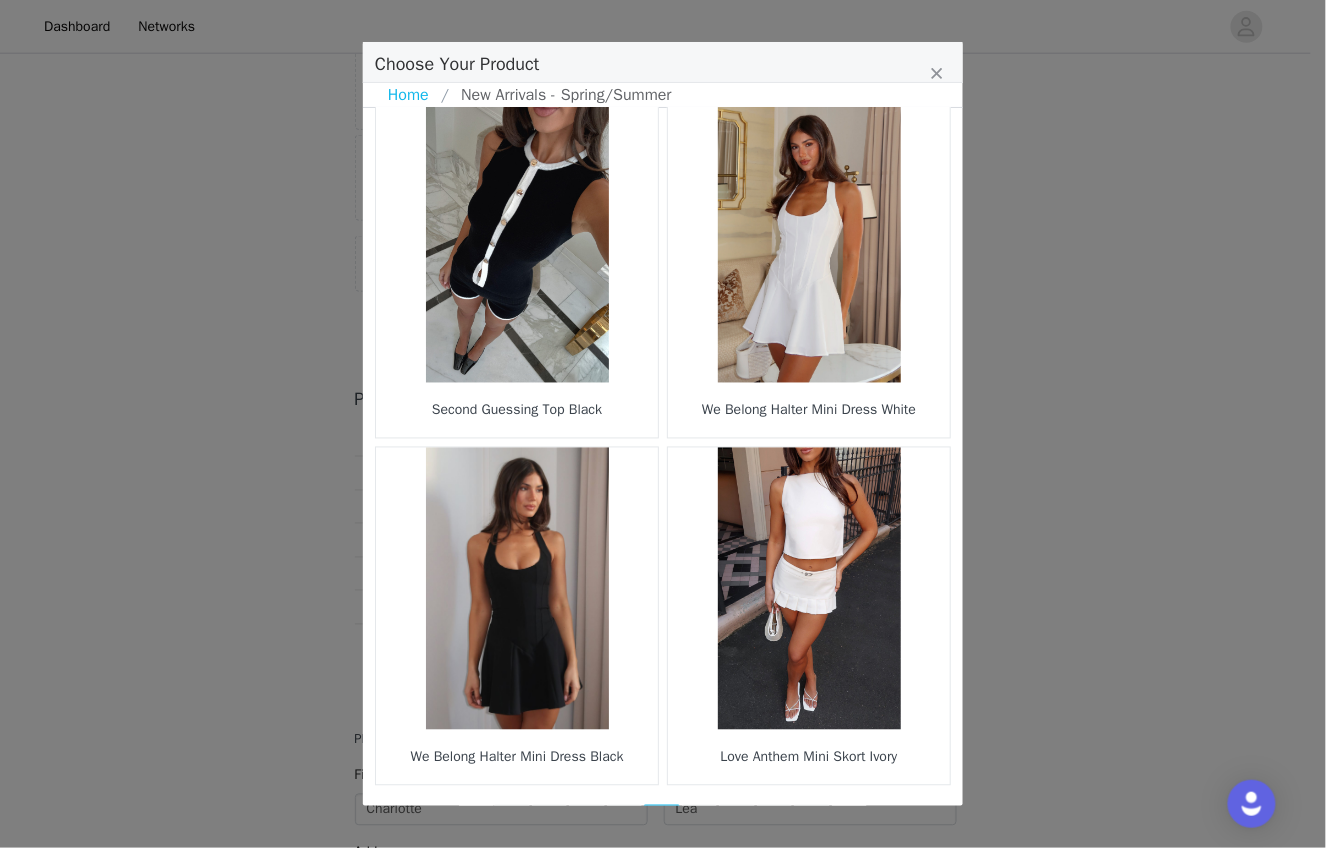 click on "47" at bounding box center (700, 819) 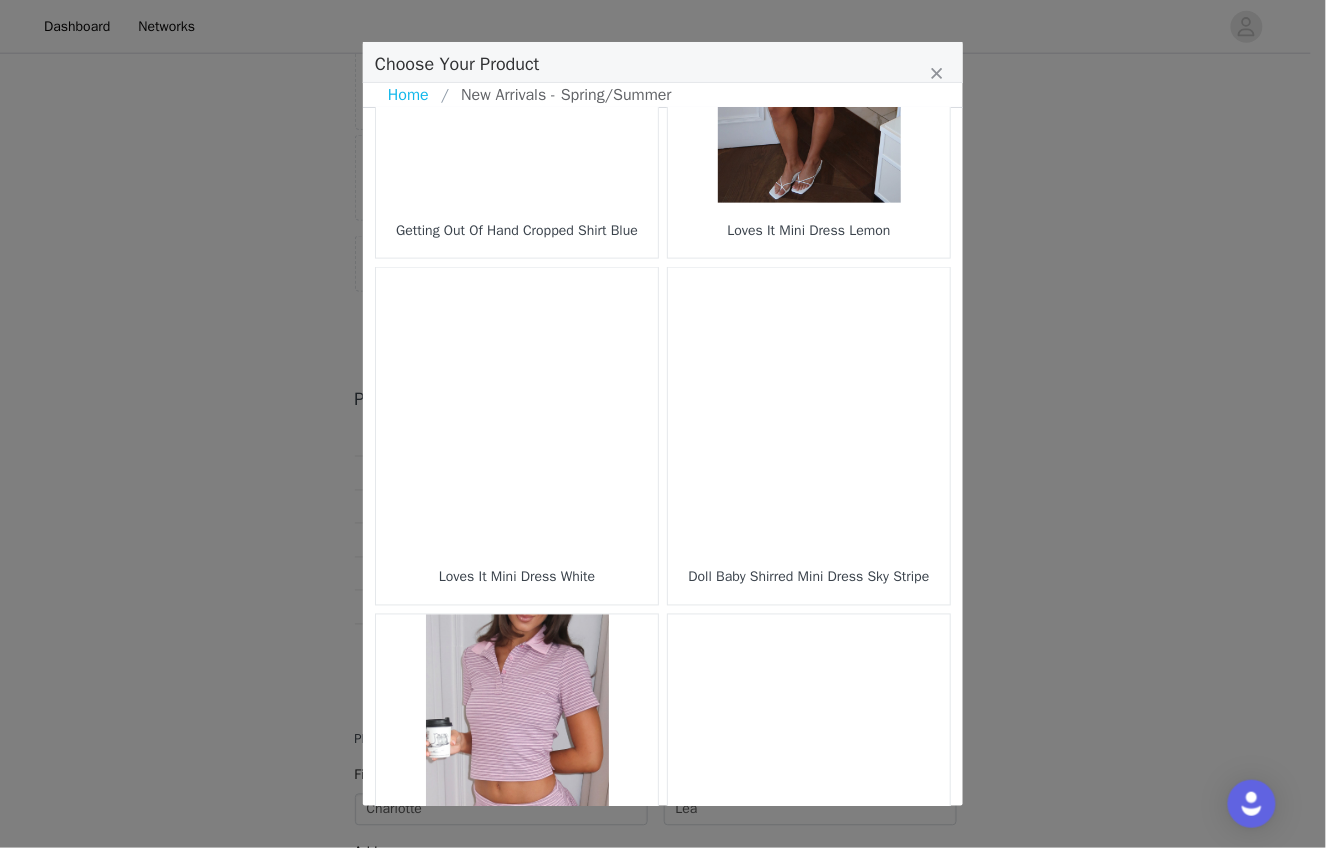scroll, scrollTop: 2796, scrollLeft: 0, axis: vertical 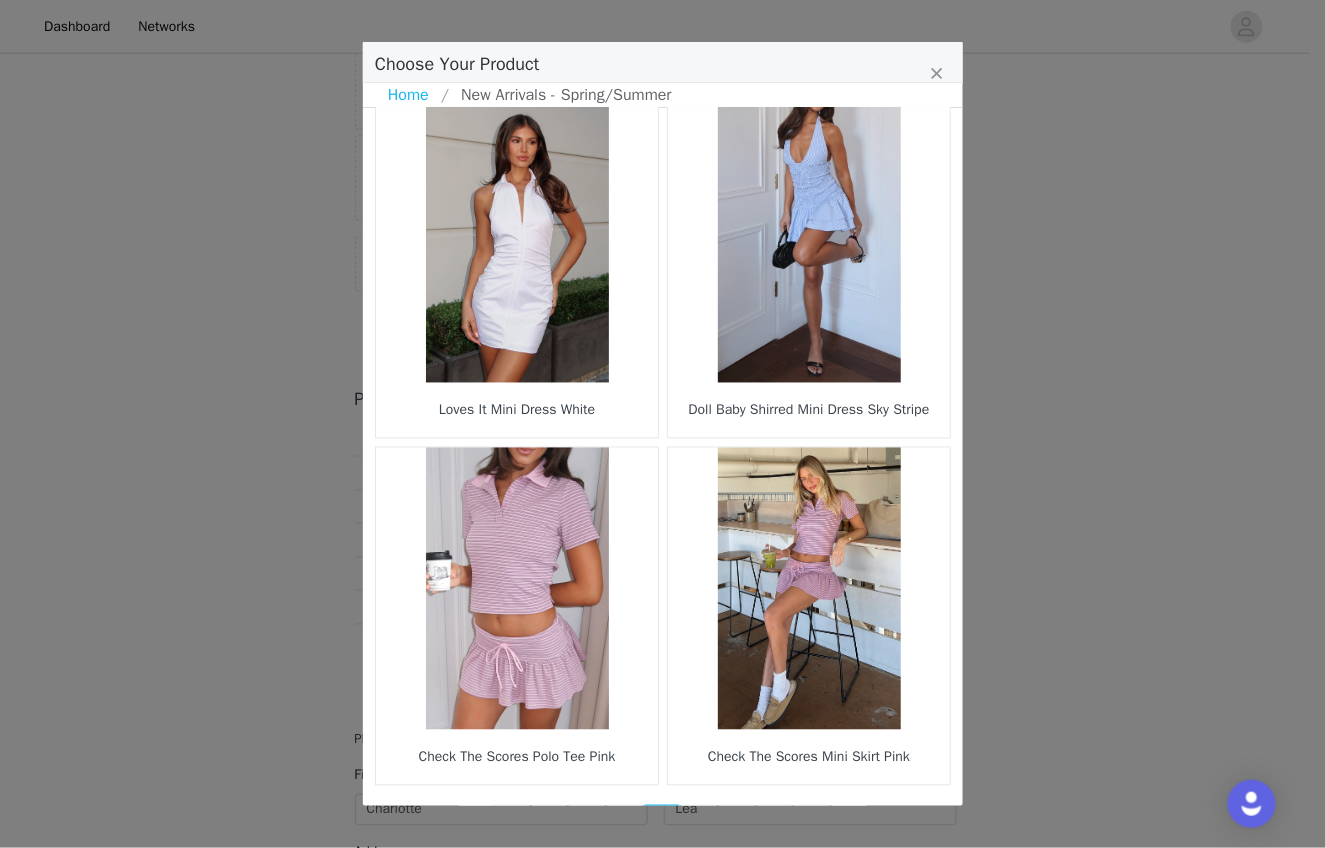 click on "48" at bounding box center [700, 819] 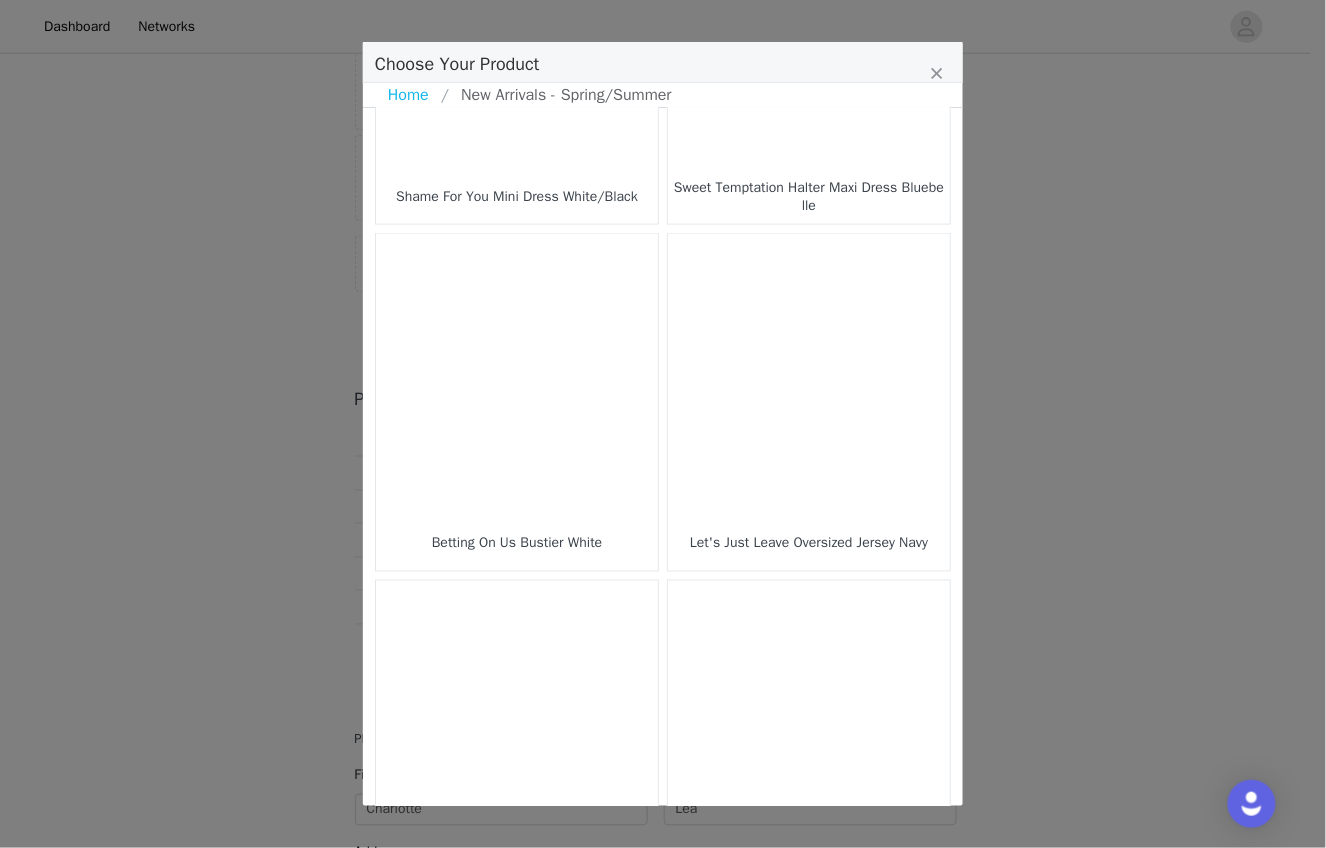 scroll, scrollTop: 2796, scrollLeft: 0, axis: vertical 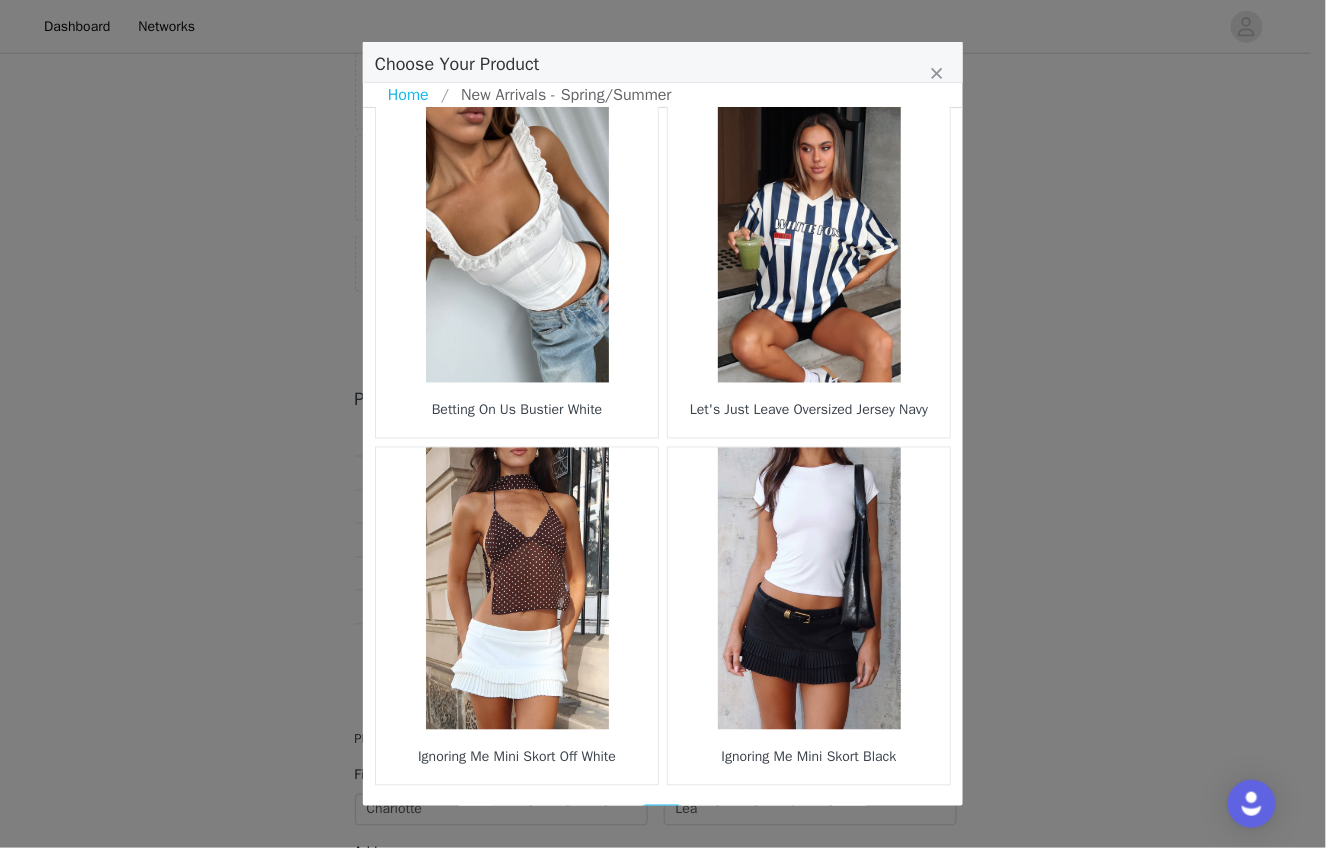 click on "Don't Wanna Wait Halter Top Midnight Tartan
Busy Getting Money Halter Top White Polka Dot
Busy Getting Money Mini Skirt White Polka Dot
Heaven On Earth Mini Skort White
Trusting You Maxi Dress Dark Chocolate
Too Many Questions Maxi Dress Lemon
Crazy Romantic Midi Skirt Chocolate Plaid
Have A Nice Day Top Off White
Have A Nice Day Top Black
I'll Be Alright Strapless Bustier Midnight Twist
On The Town Bustier Black
In The Back Of My Mind Mini Dress Baby Blue Polka Dot" at bounding box center (663, -916) 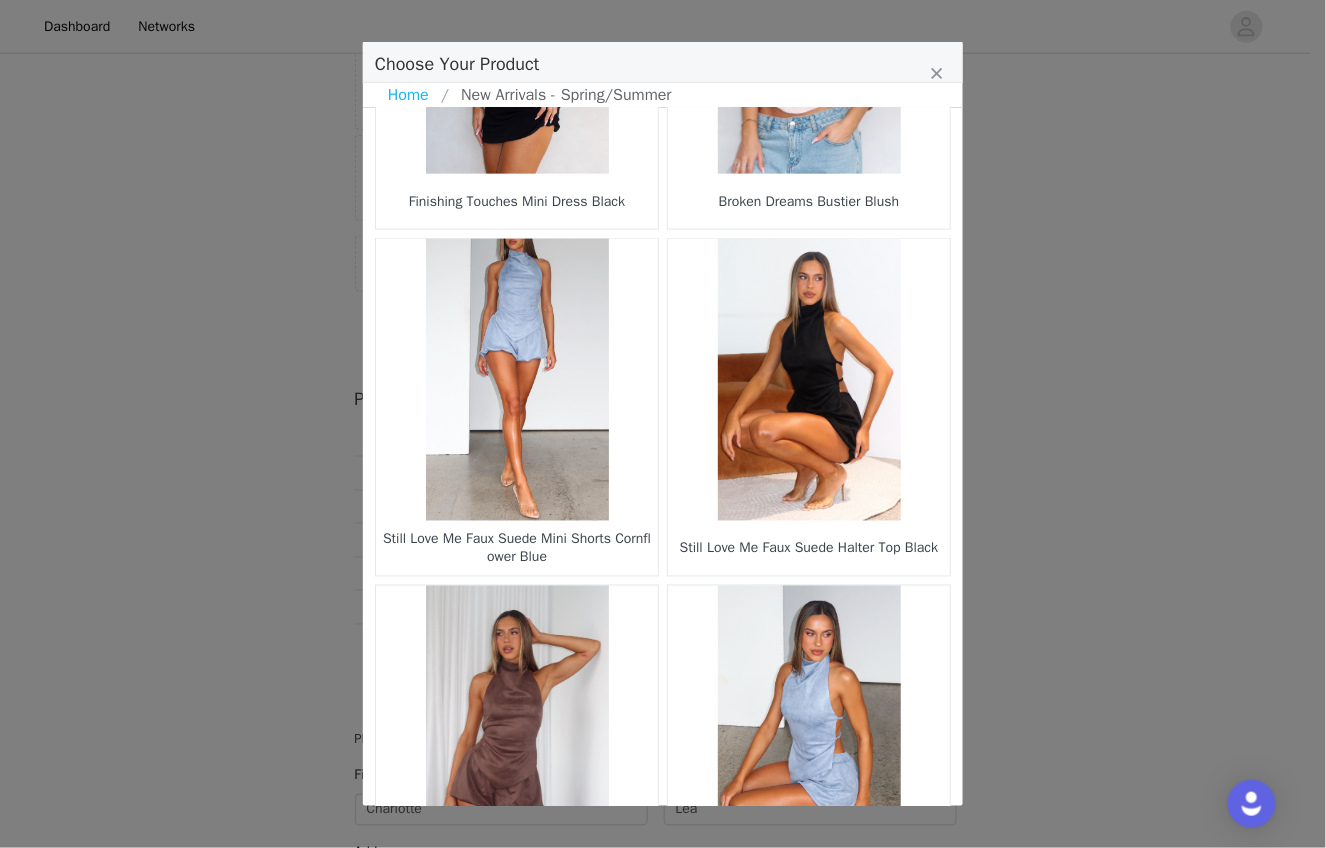 scroll, scrollTop: 2796, scrollLeft: 0, axis: vertical 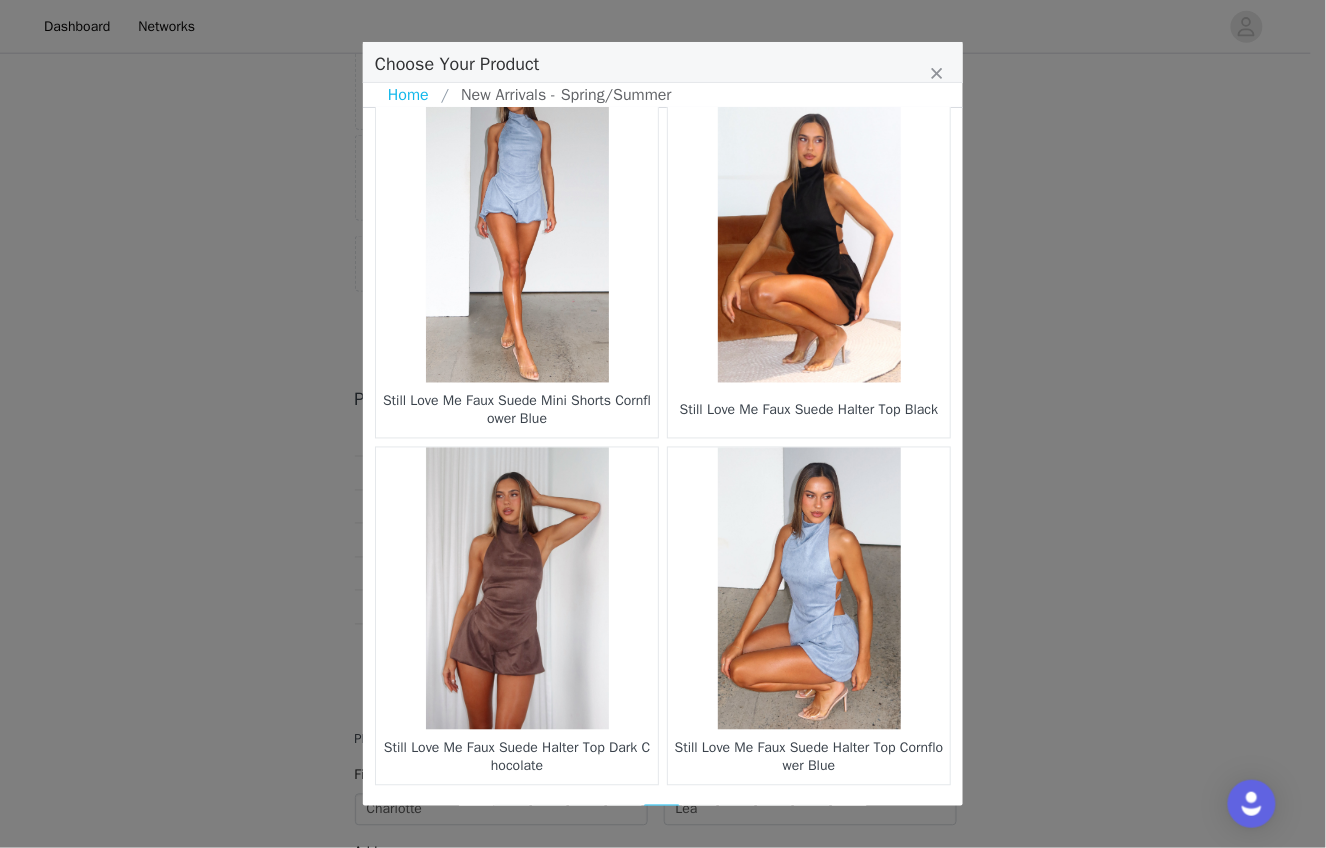 click on "50" at bounding box center [700, 819] 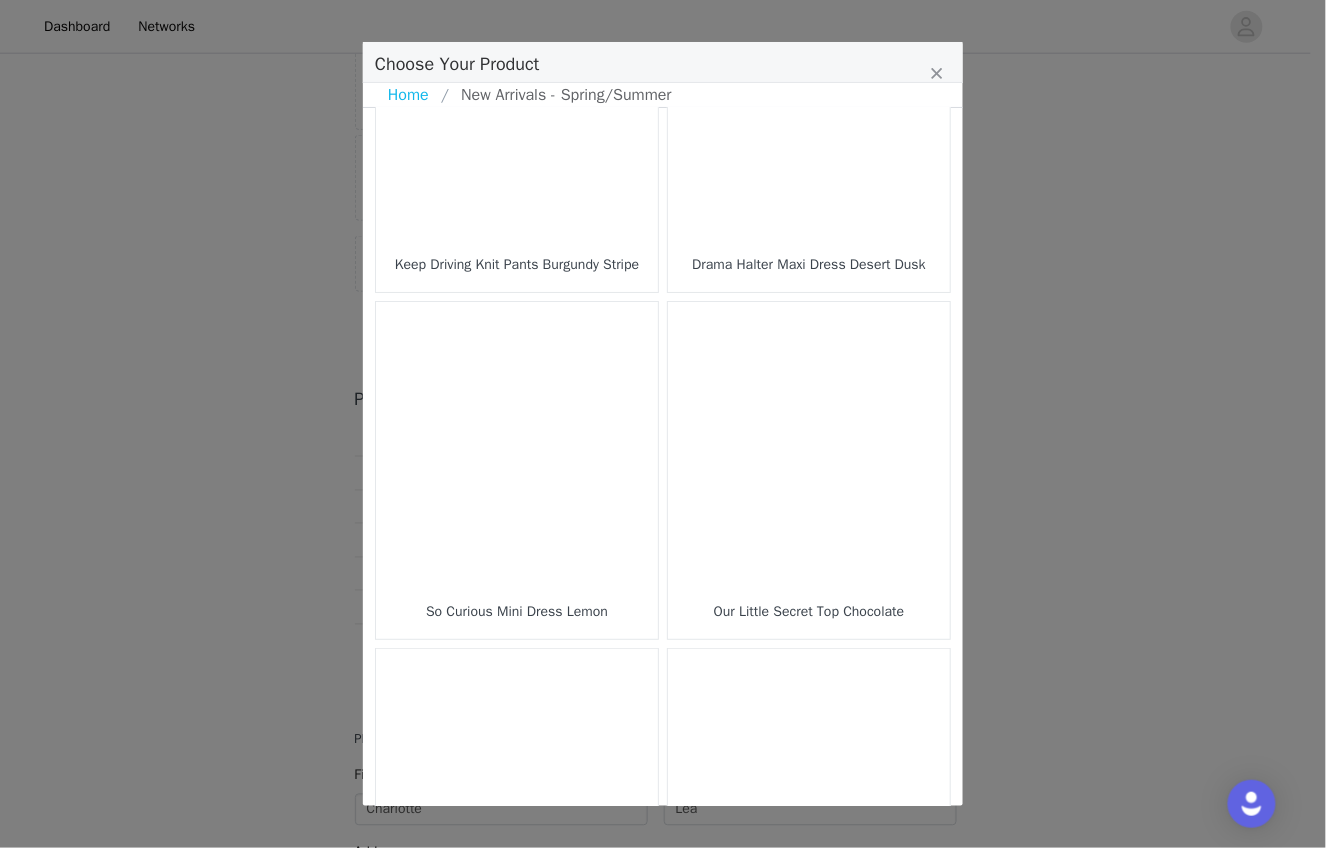 scroll, scrollTop: 2023, scrollLeft: 0, axis: vertical 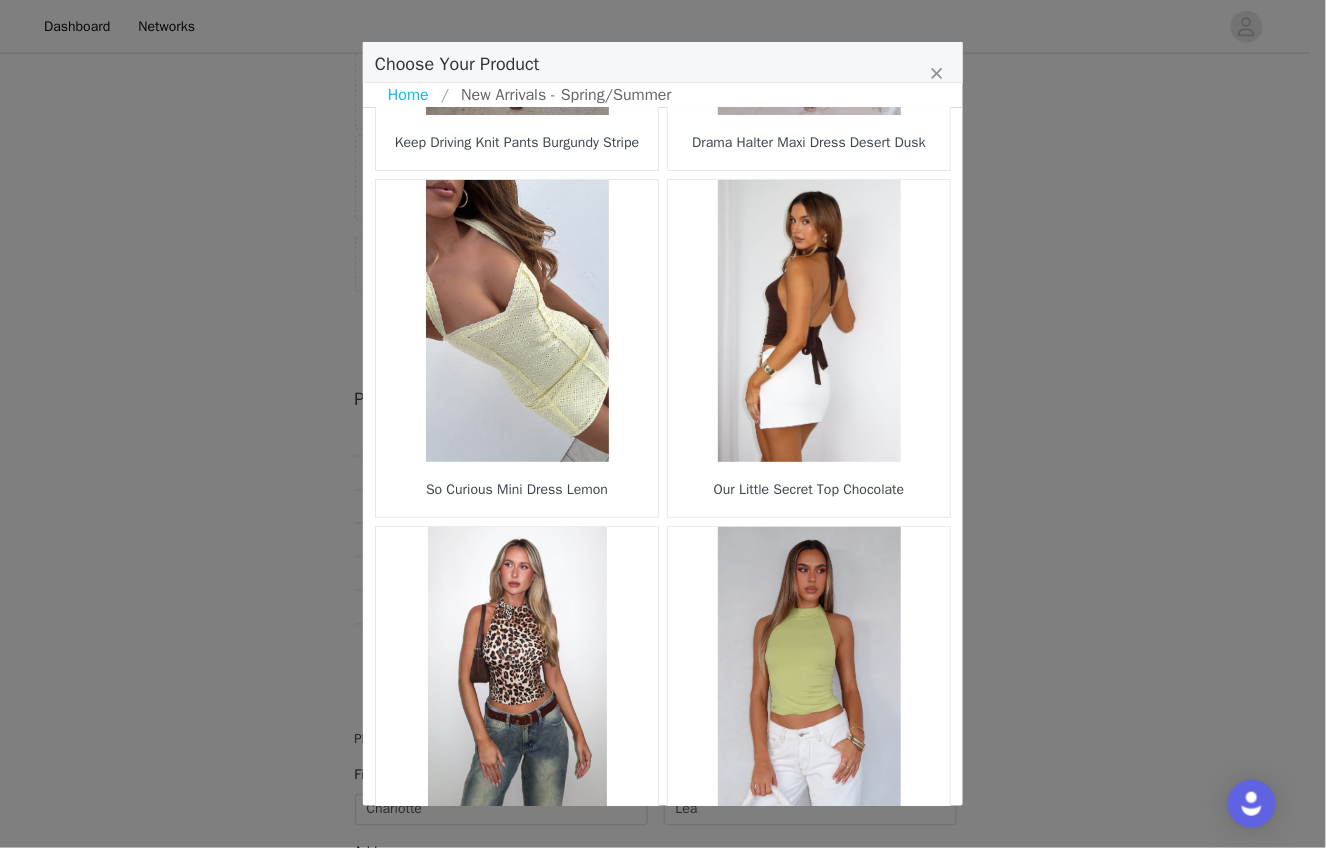 click at bounding box center (517, 321) 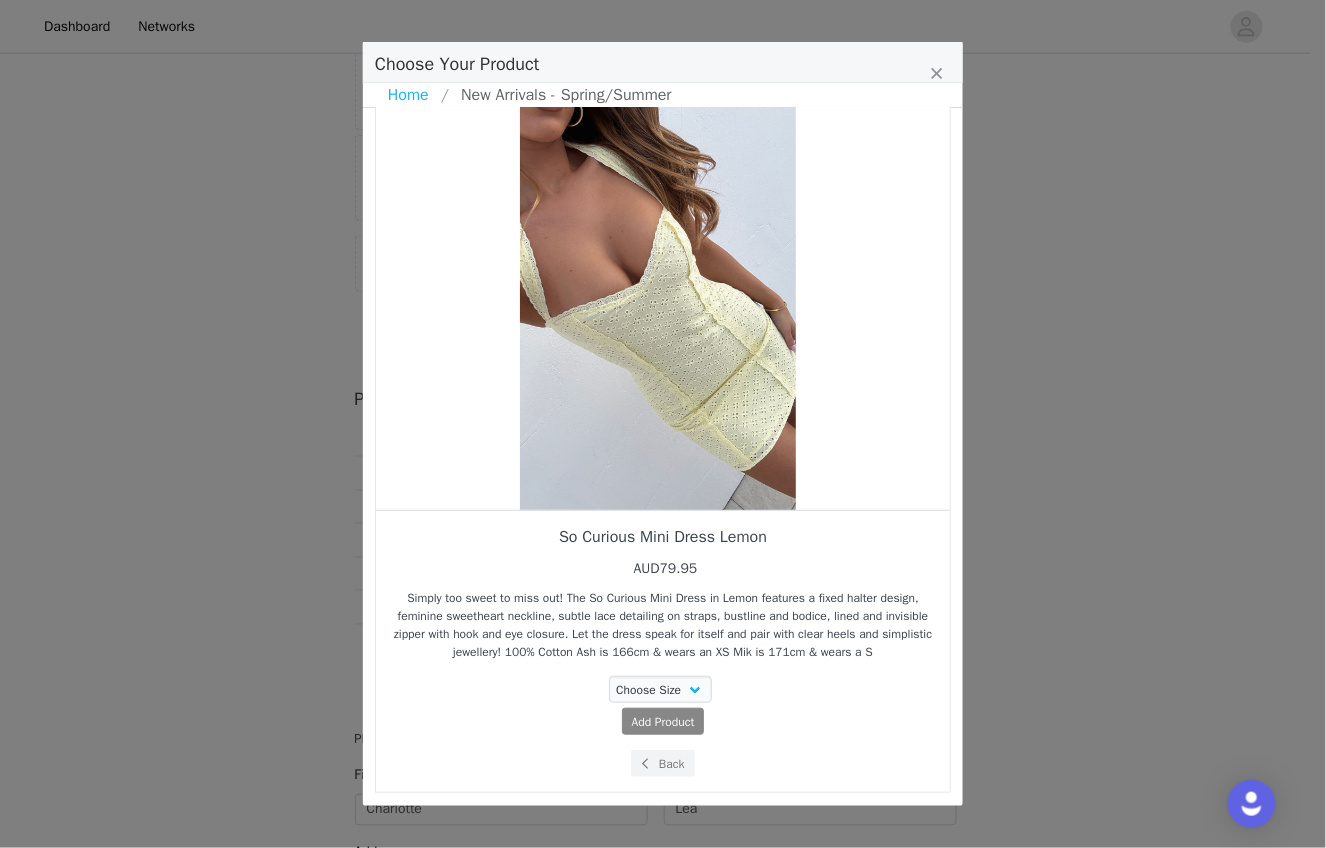drag, startPoint x: 850, startPoint y: 375, endPoint x: 721, endPoint y: 388, distance: 129.65338 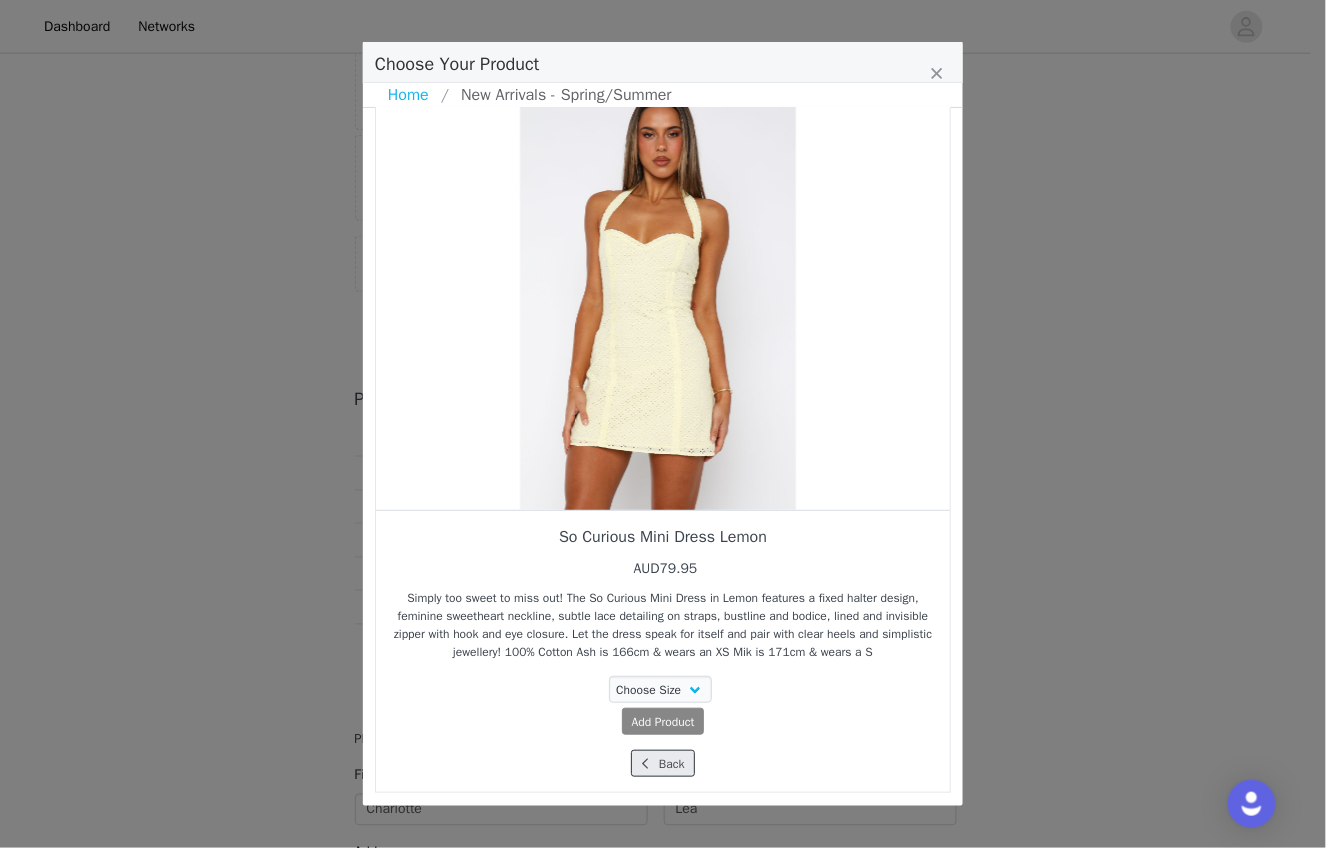 click on "Back" at bounding box center (662, 763) 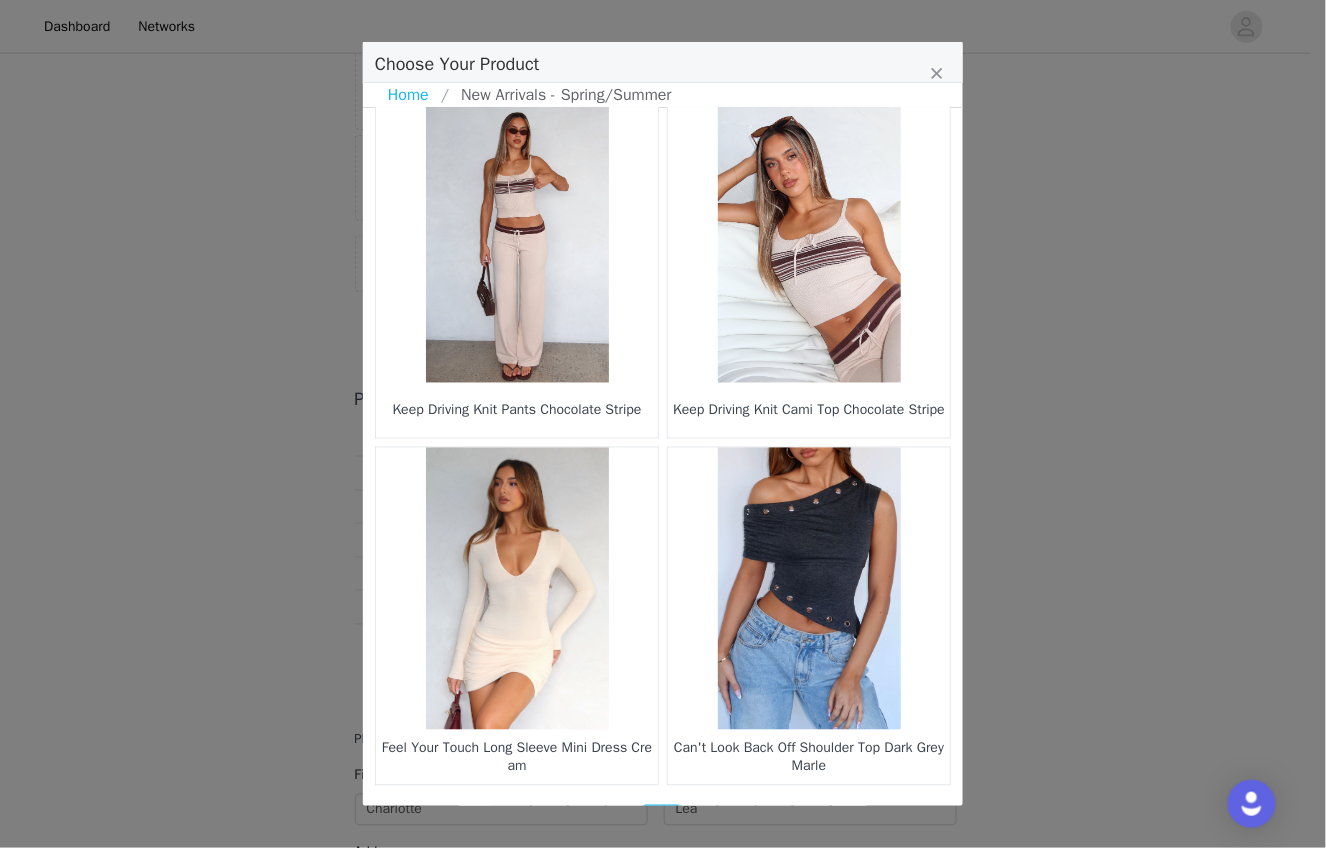scroll, scrollTop: 2796, scrollLeft: 0, axis: vertical 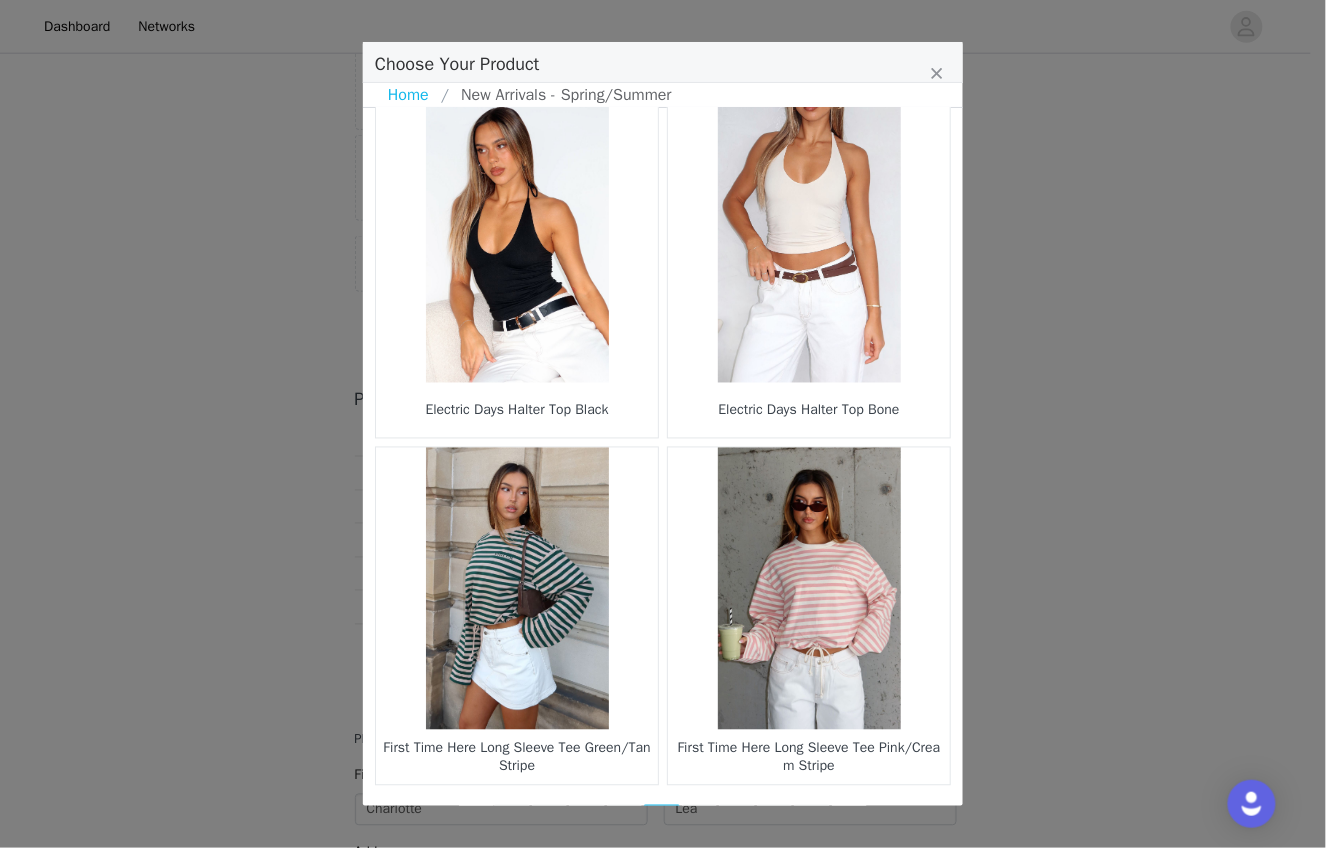 click on "52" at bounding box center (700, 819) 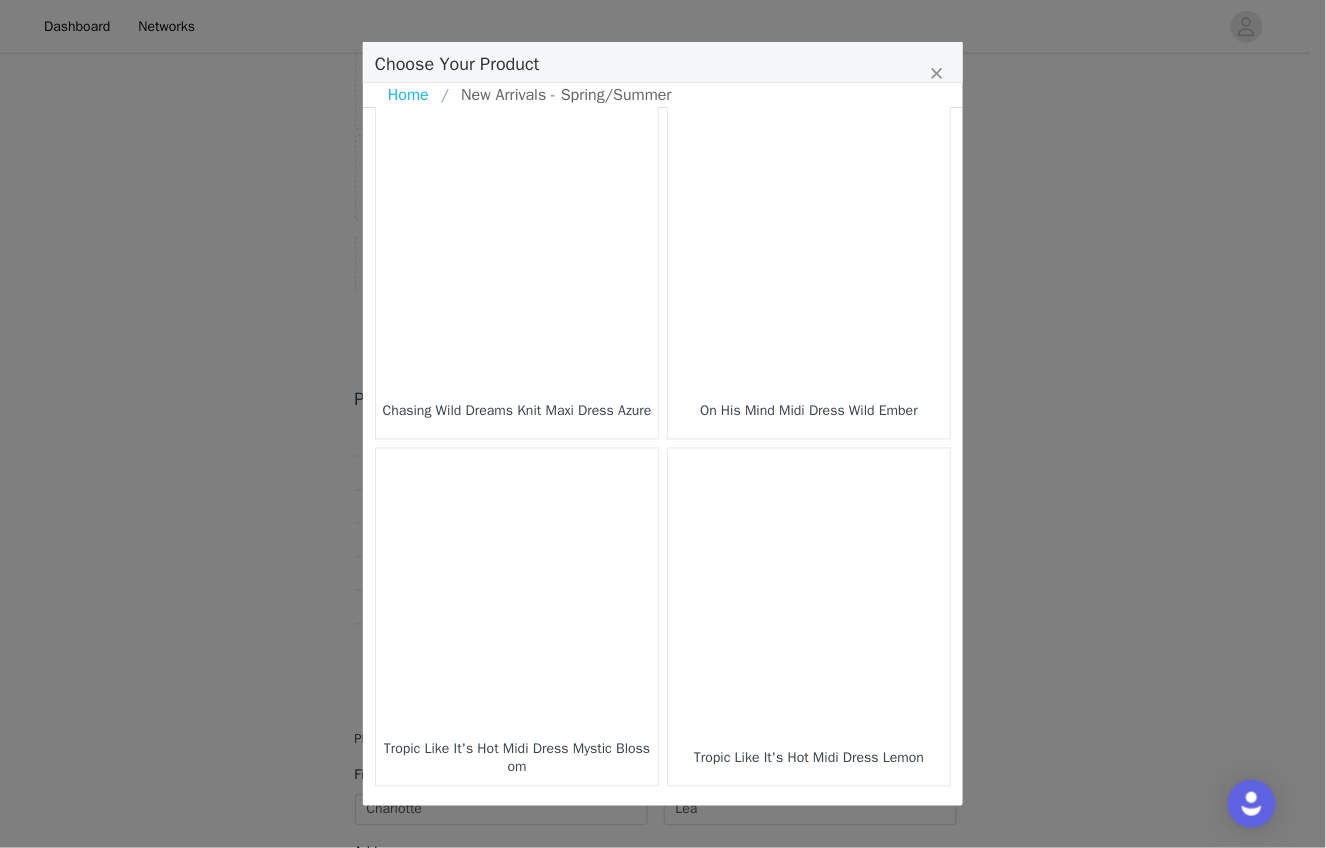 scroll, scrollTop: 2796, scrollLeft: 0, axis: vertical 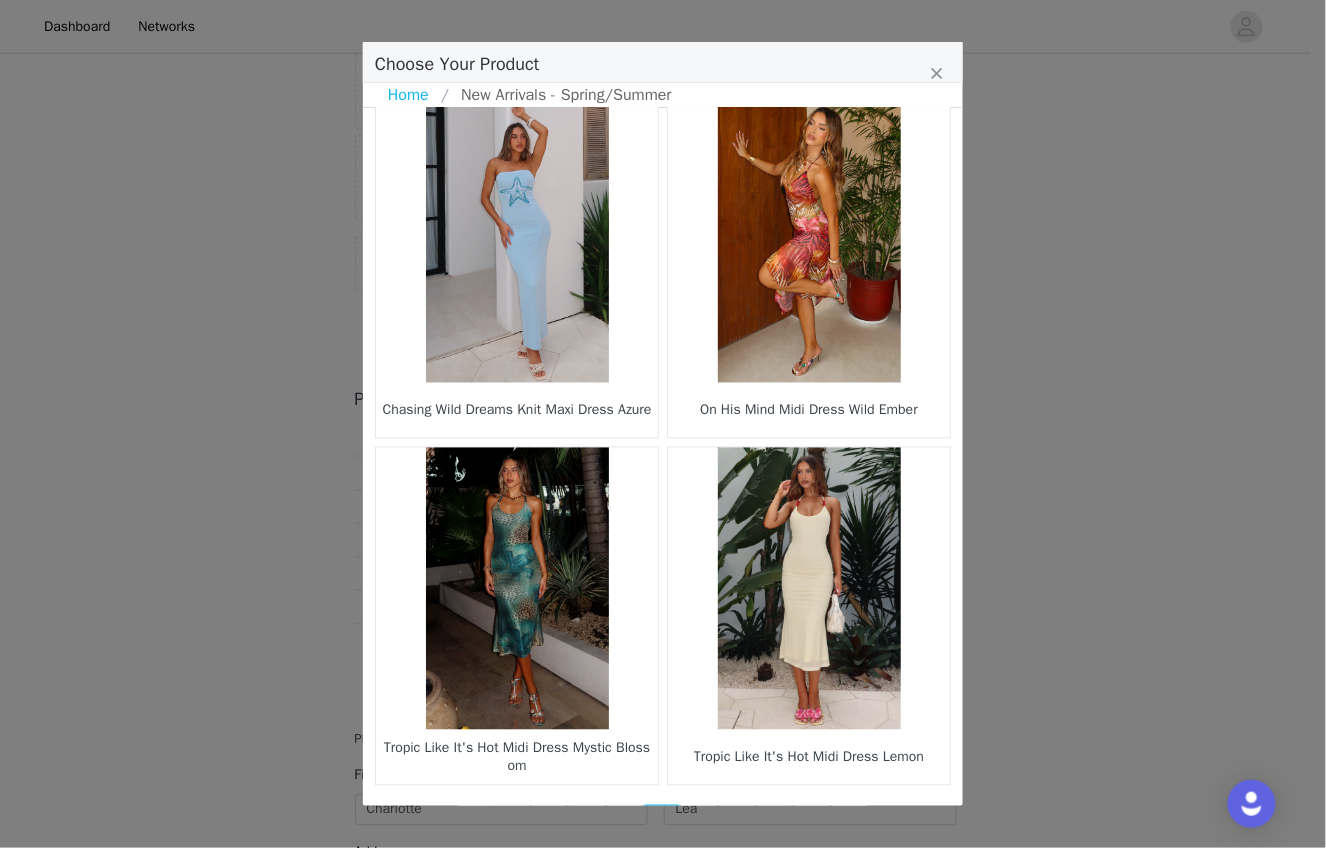 click on "53" at bounding box center (700, 819) 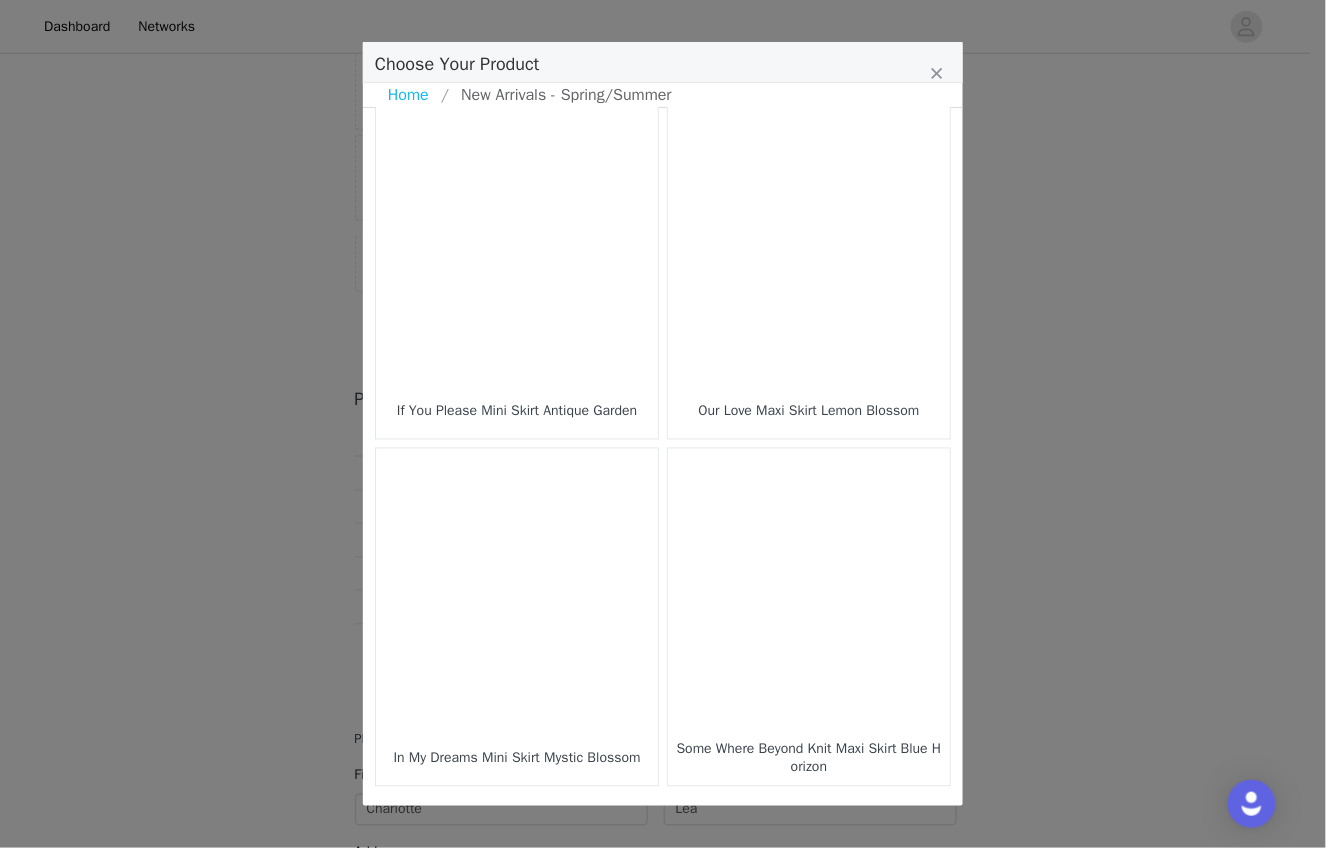 scroll, scrollTop: 2796, scrollLeft: 0, axis: vertical 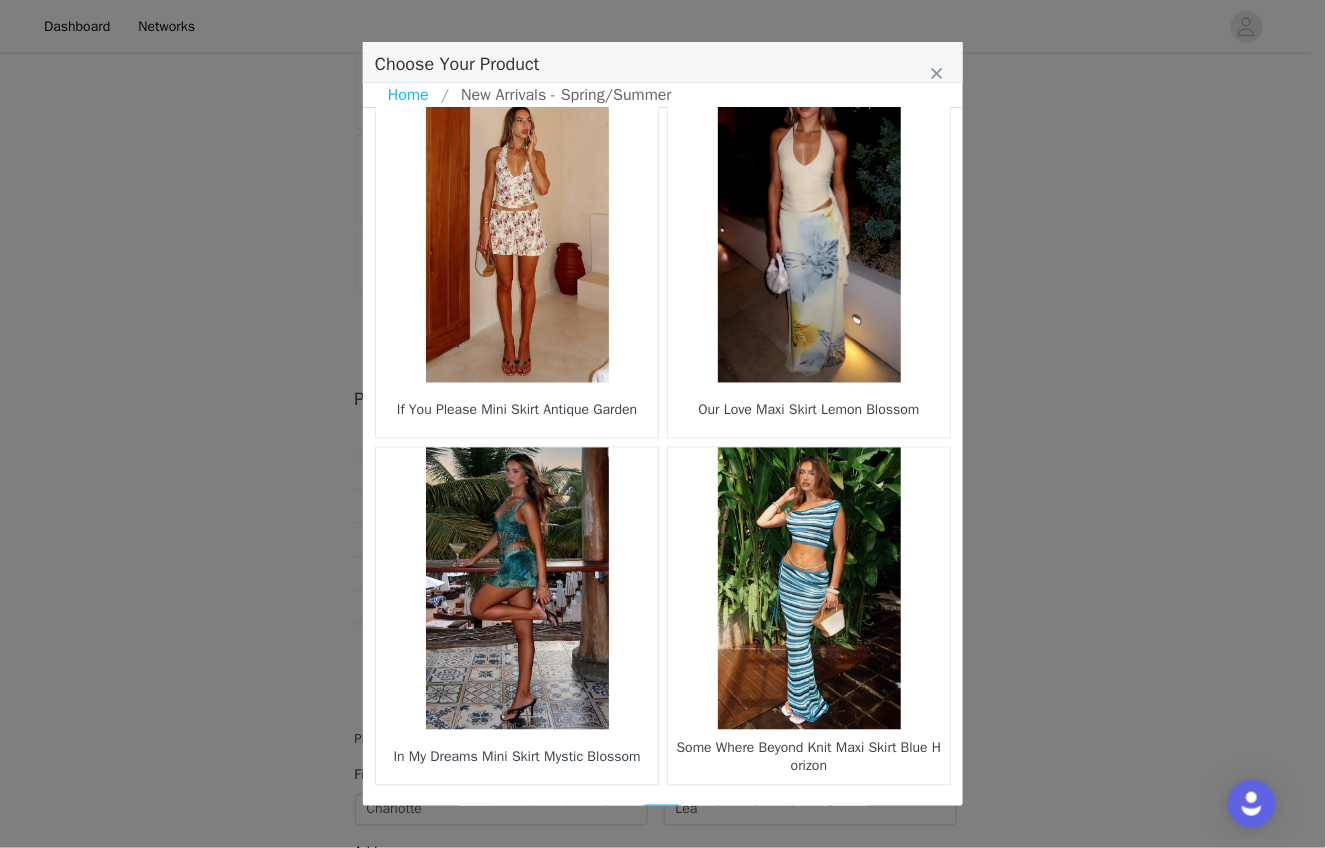 click on "54" at bounding box center [700, 819] 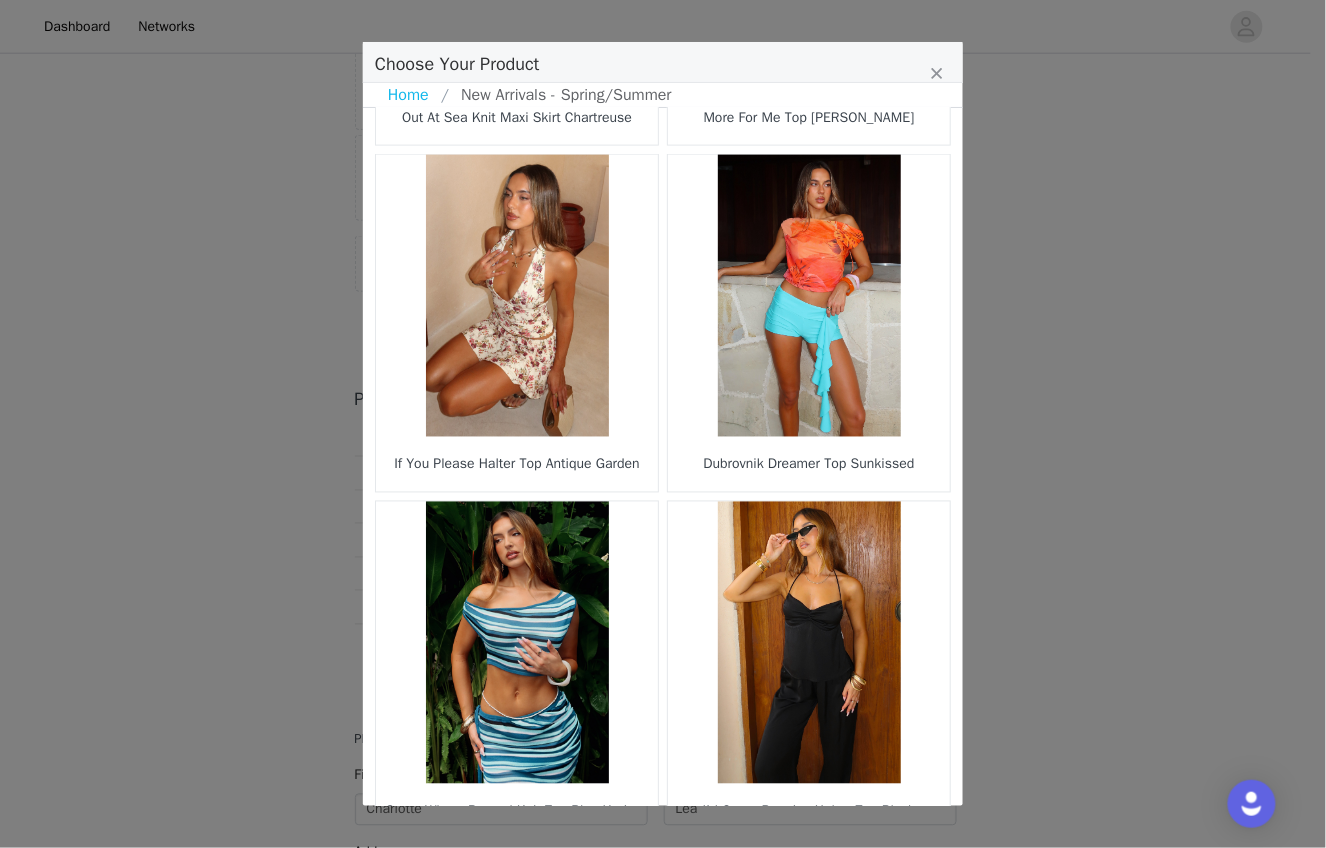 scroll, scrollTop: 2796, scrollLeft: 0, axis: vertical 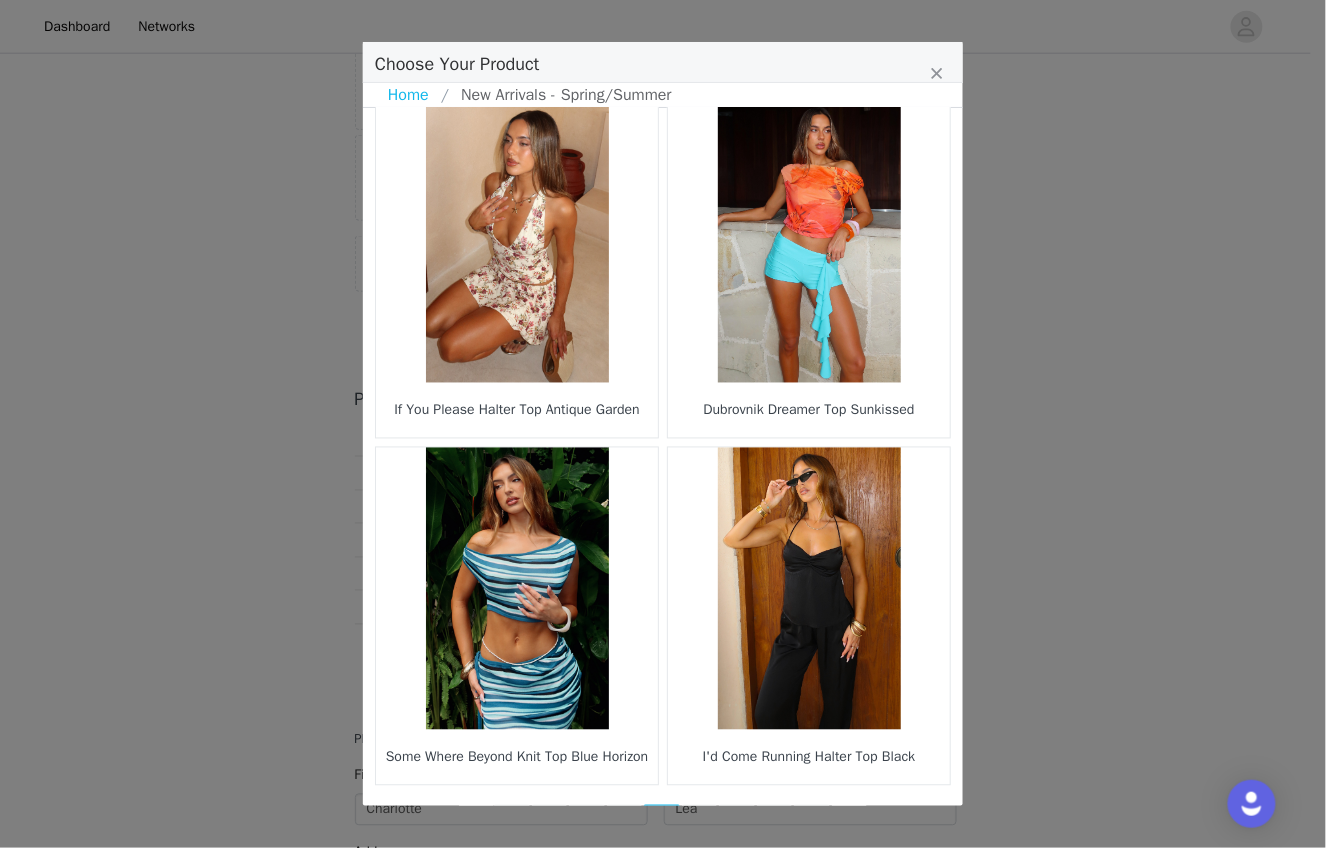 click on "55" at bounding box center [700, 819] 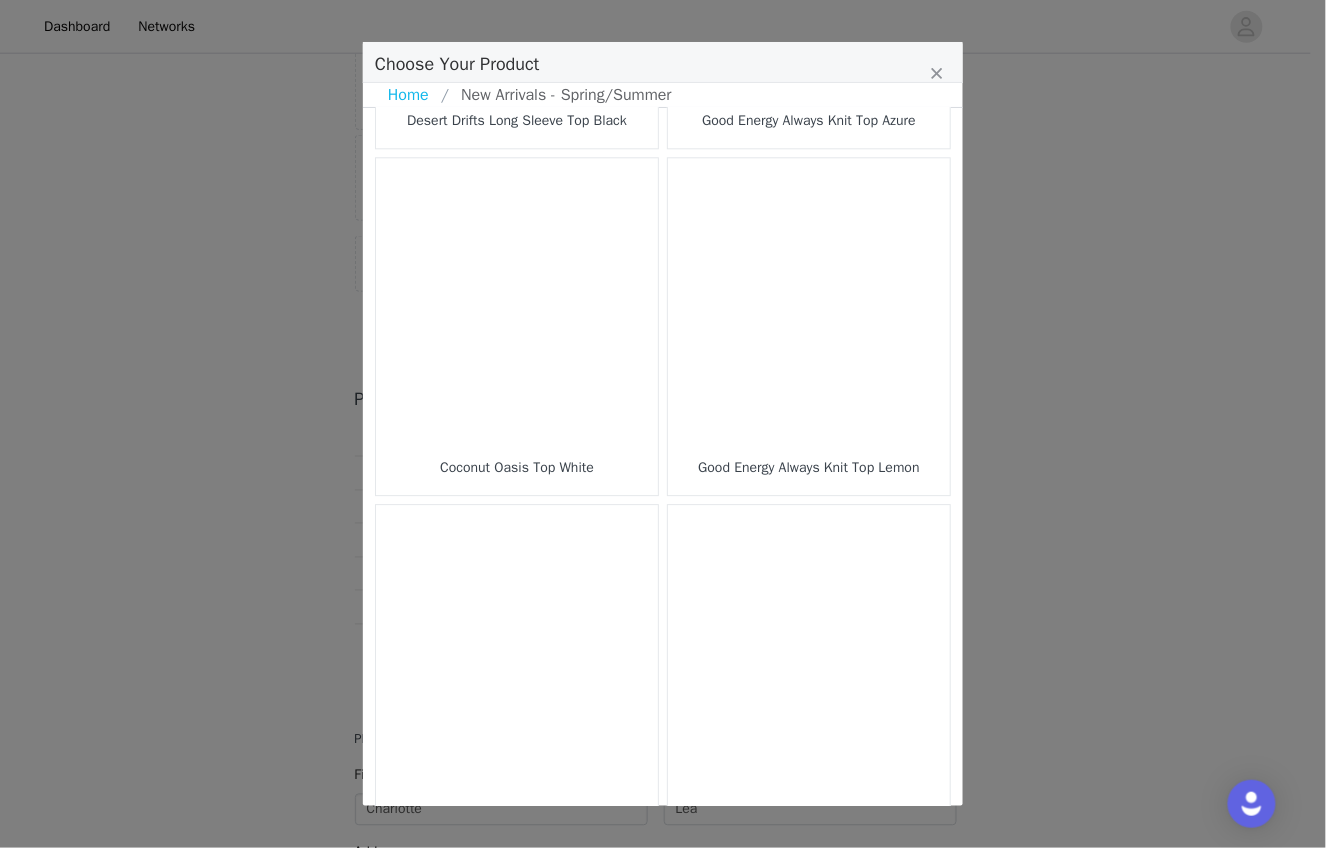 scroll, scrollTop: 1351, scrollLeft: 0, axis: vertical 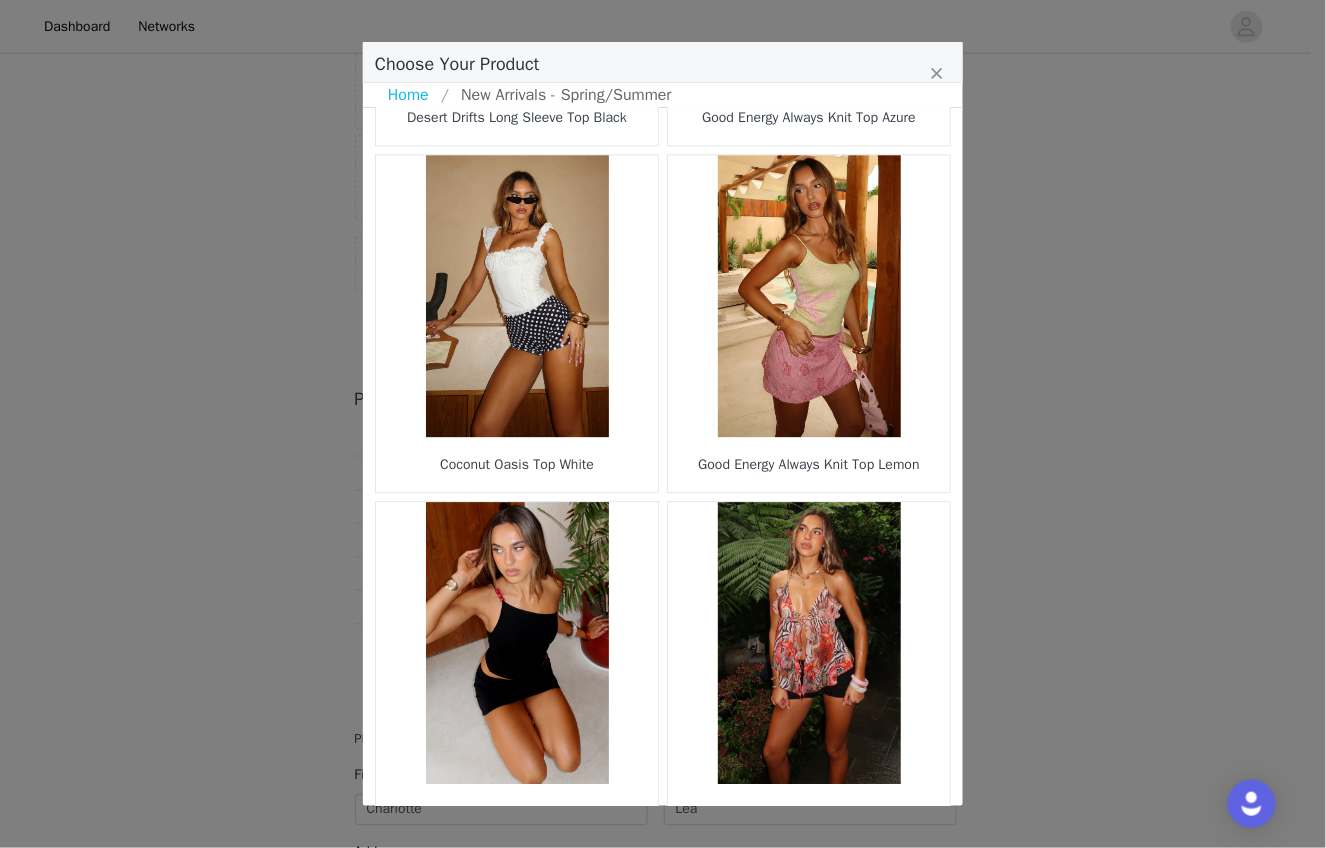 click at bounding box center [517, 296] 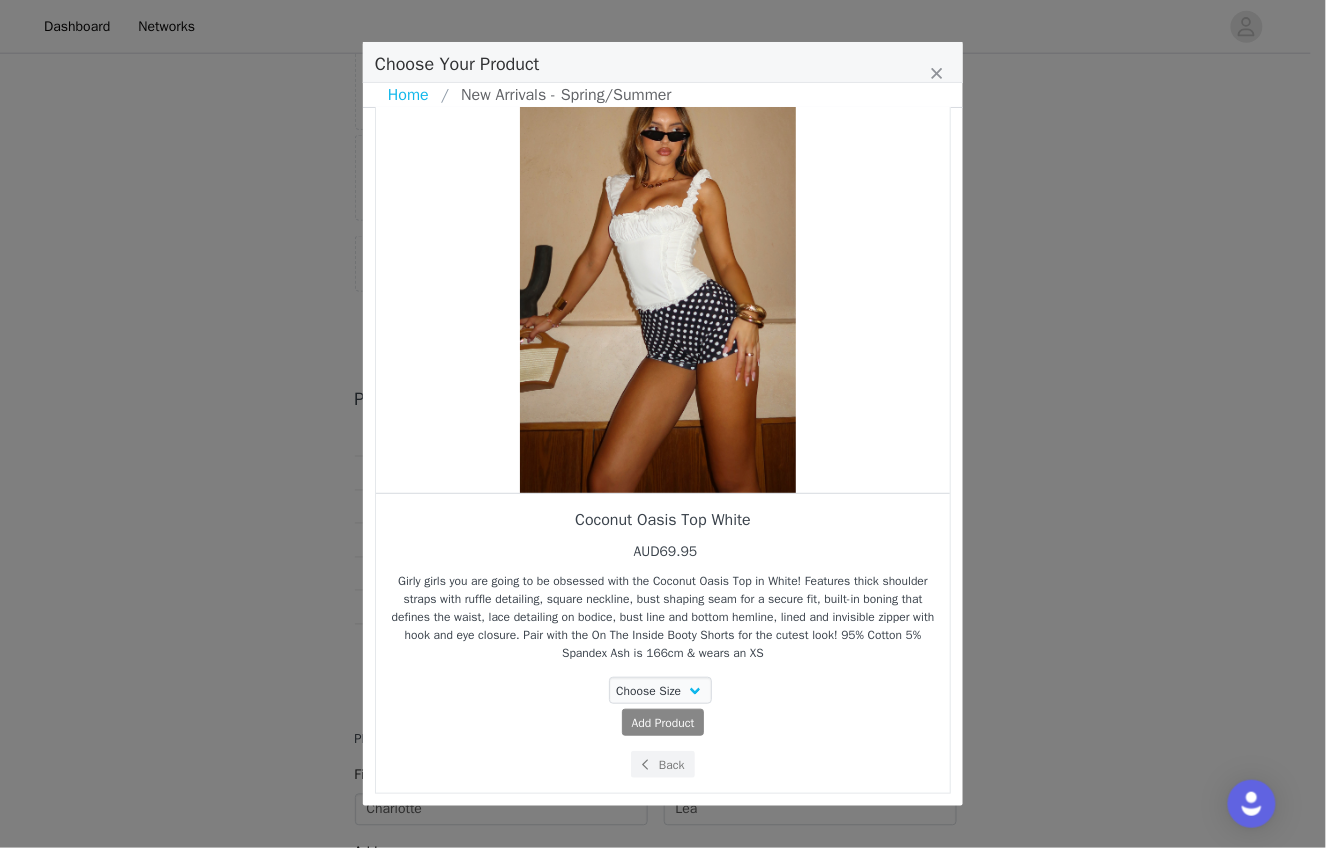 drag, startPoint x: 769, startPoint y: 329, endPoint x: 651, endPoint y: 366, distance: 123.66487 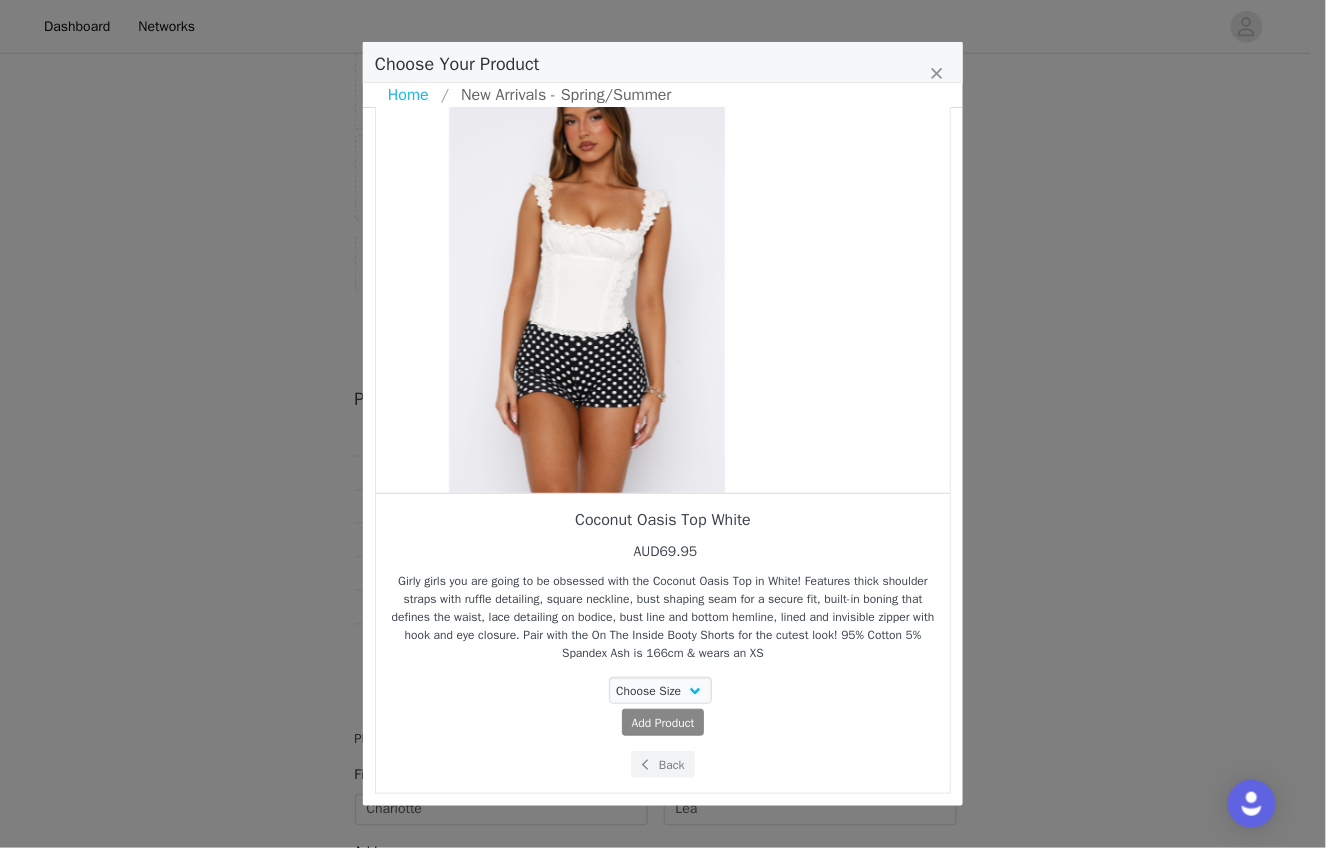 drag, startPoint x: 783, startPoint y: 344, endPoint x: 706, endPoint y: 349, distance: 77.16217 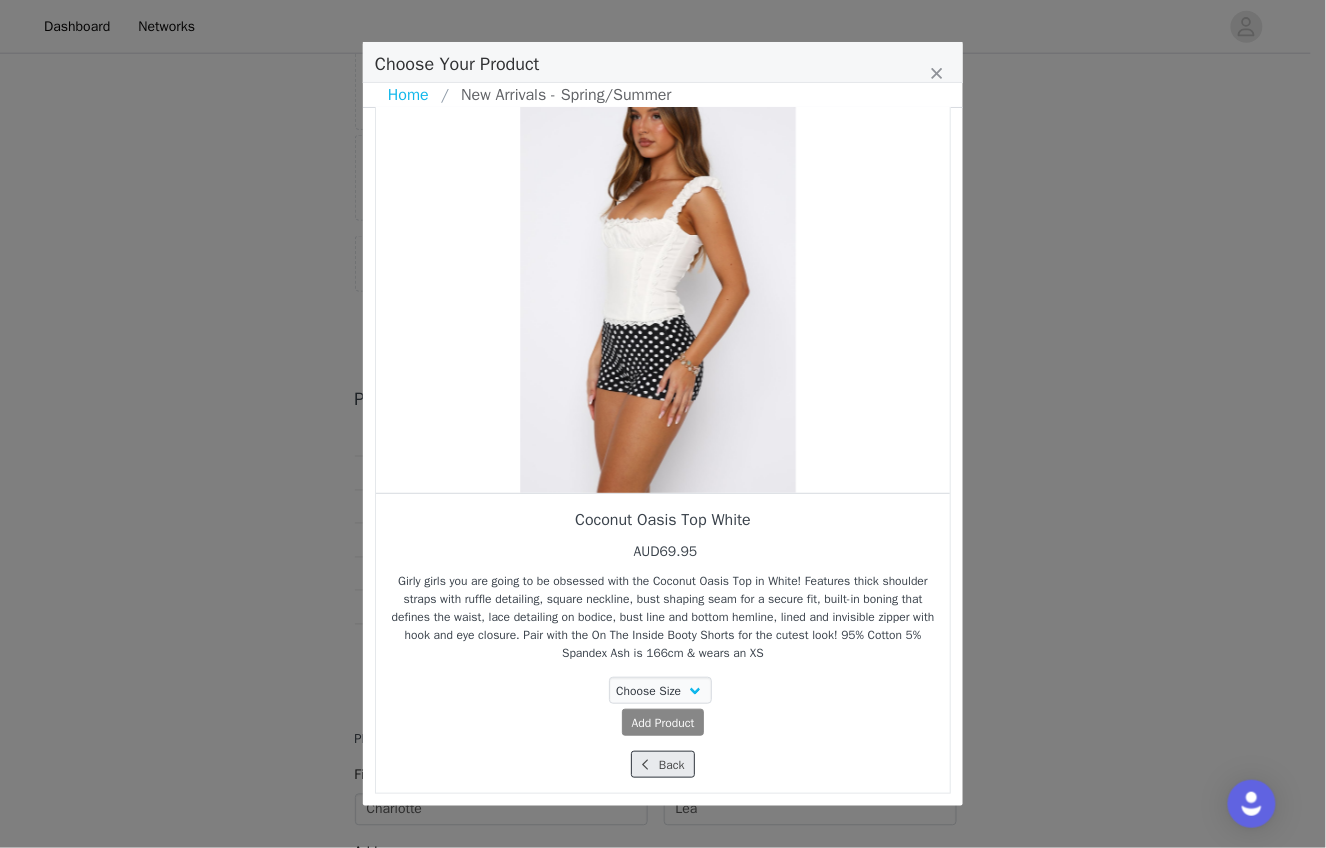 click on "Back" at bounding box center [662, 764] 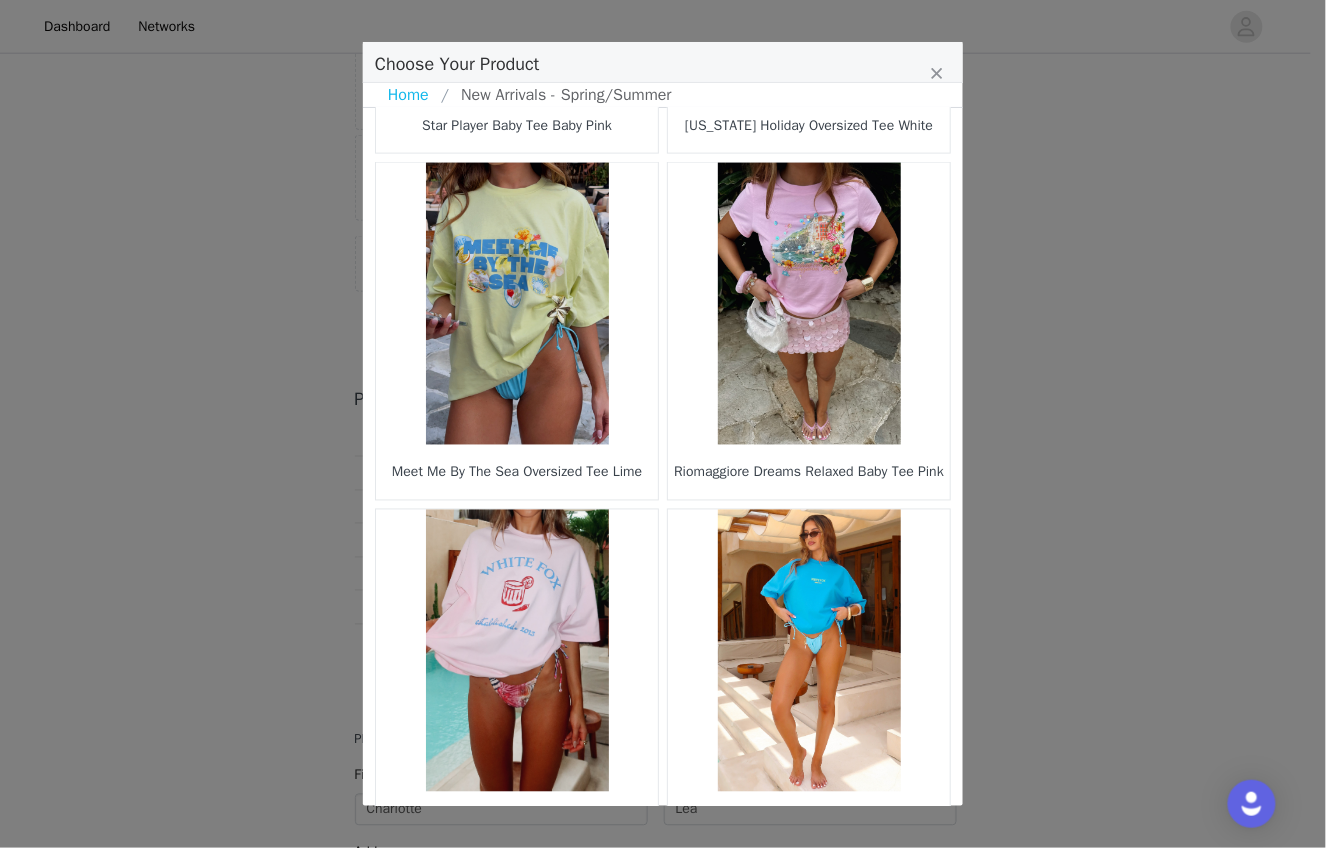 scroll, scrollTop: 2796, scrollLeft: 0, axis: vertical 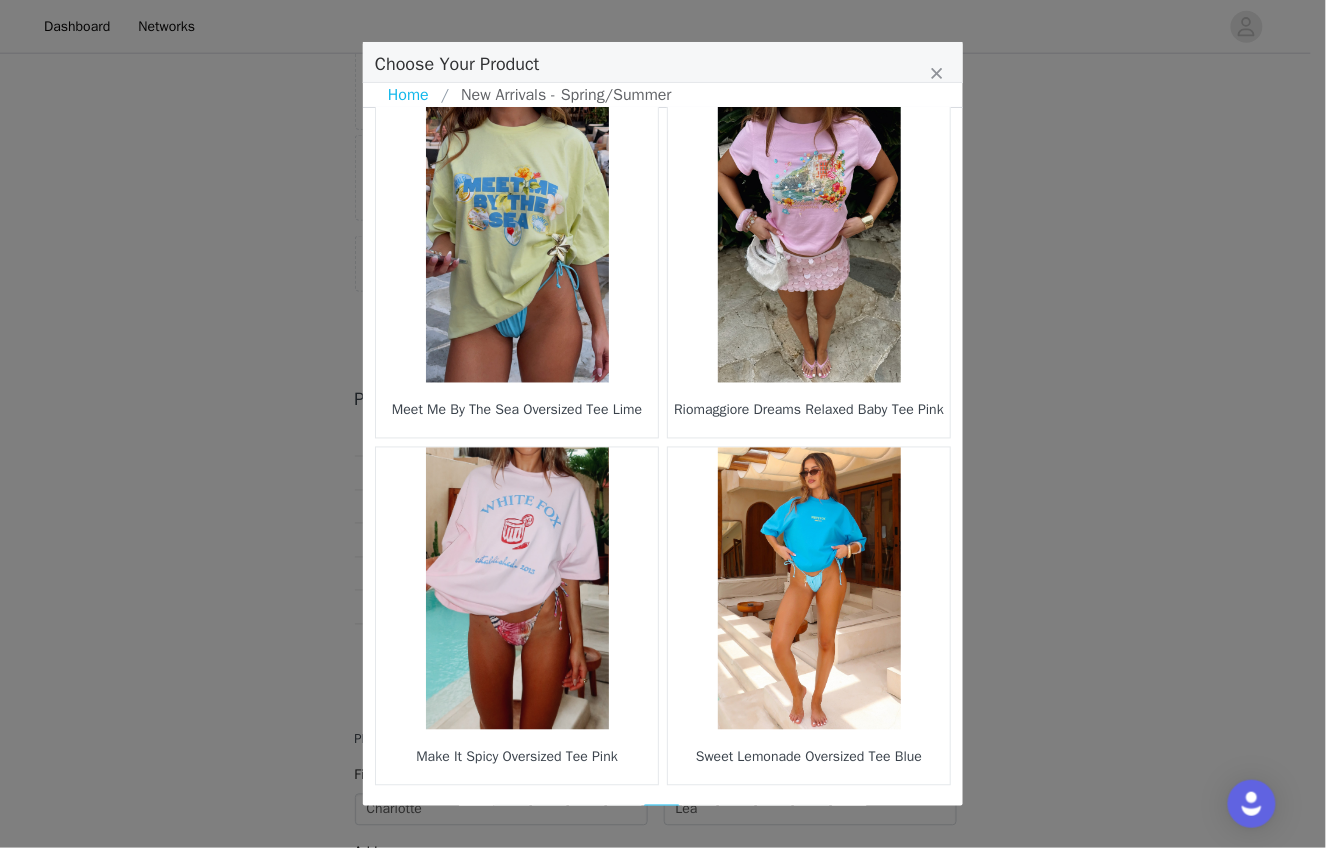 click on "56" at bounding box center [700, 819] 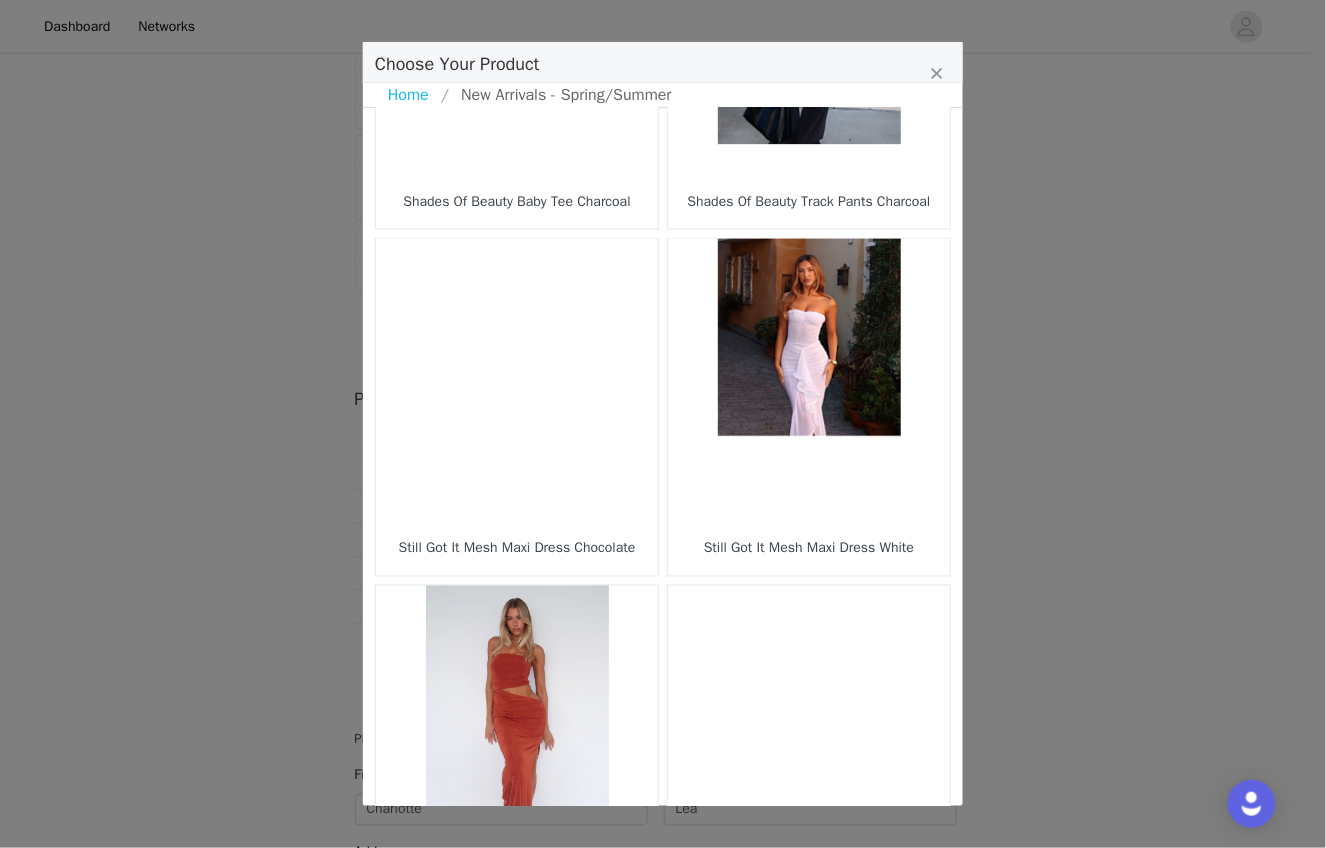 scroll, scrollTop: 2796, scrollLeft: 0, axis: vertical 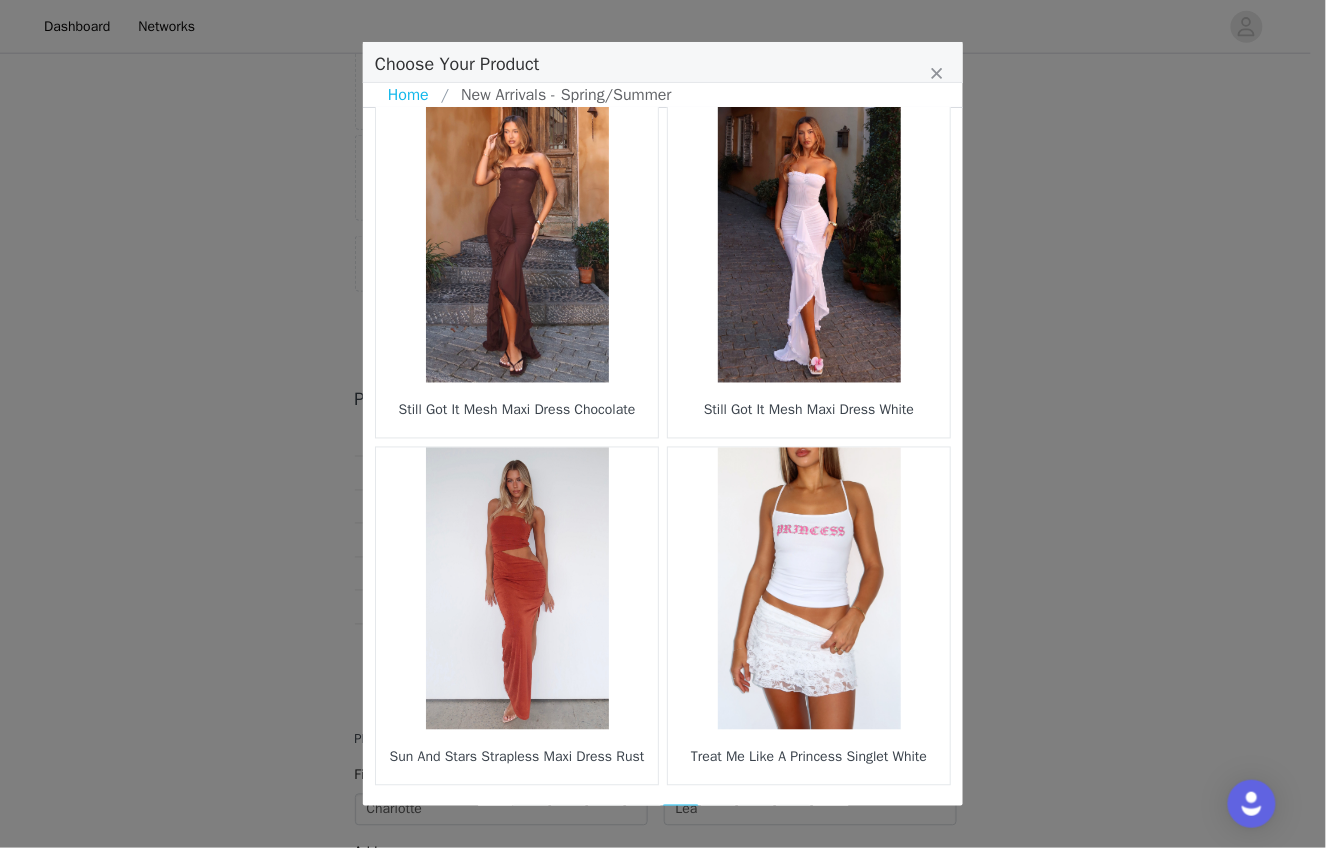 click on "57" at bounding box center (719, 819) 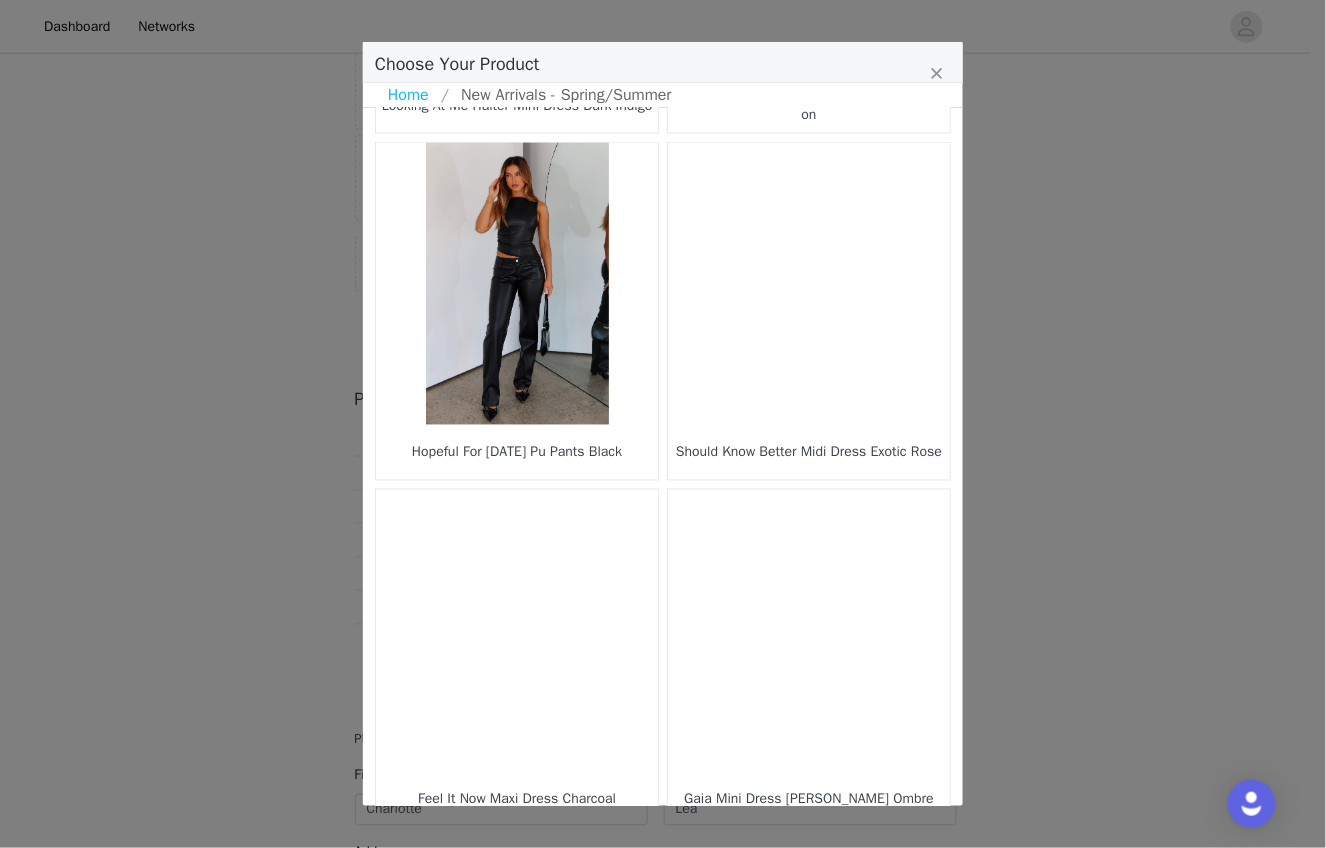 scroll, scrollTop: 2796, scrollLeft: 0, axis: vertical 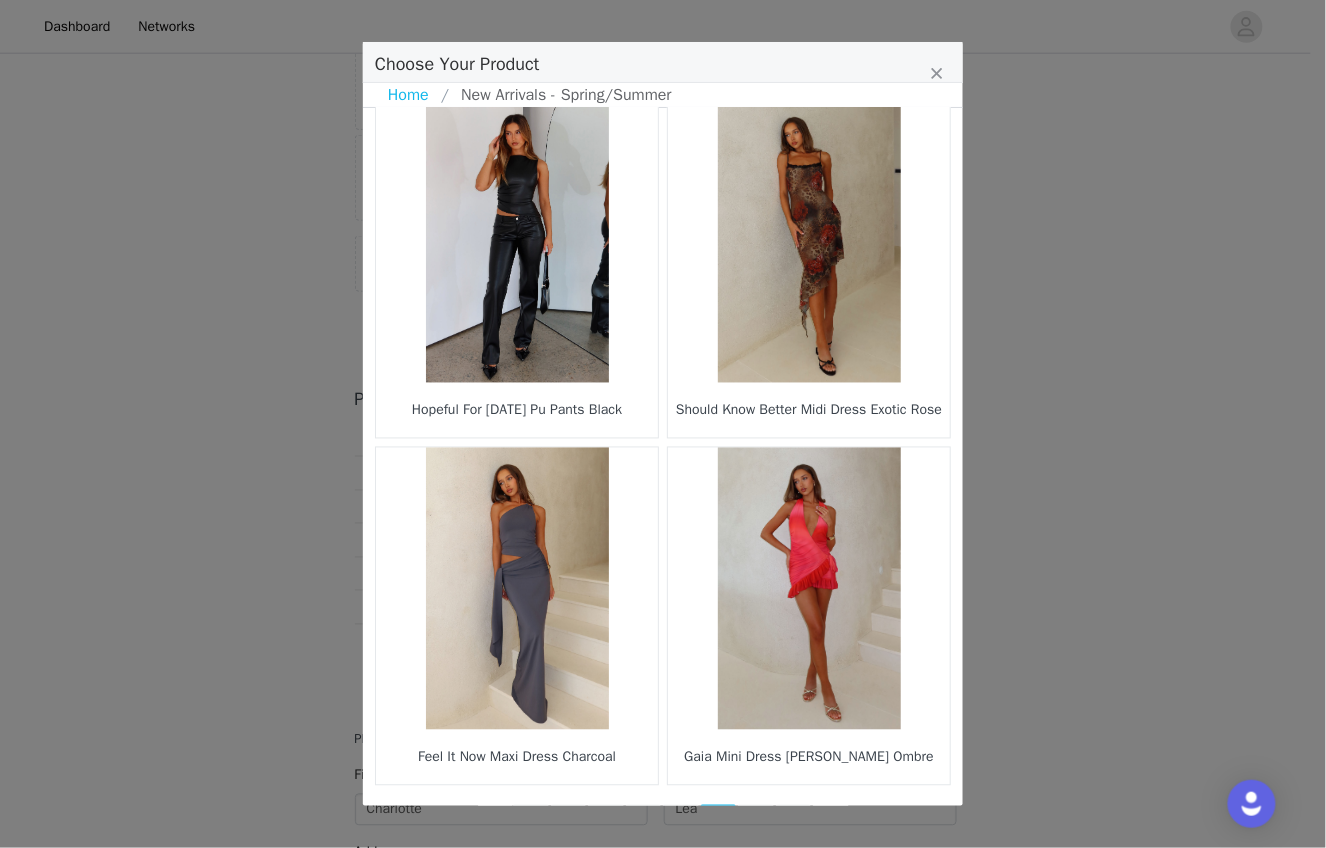 click on "58" at bounding box center (756, 819) 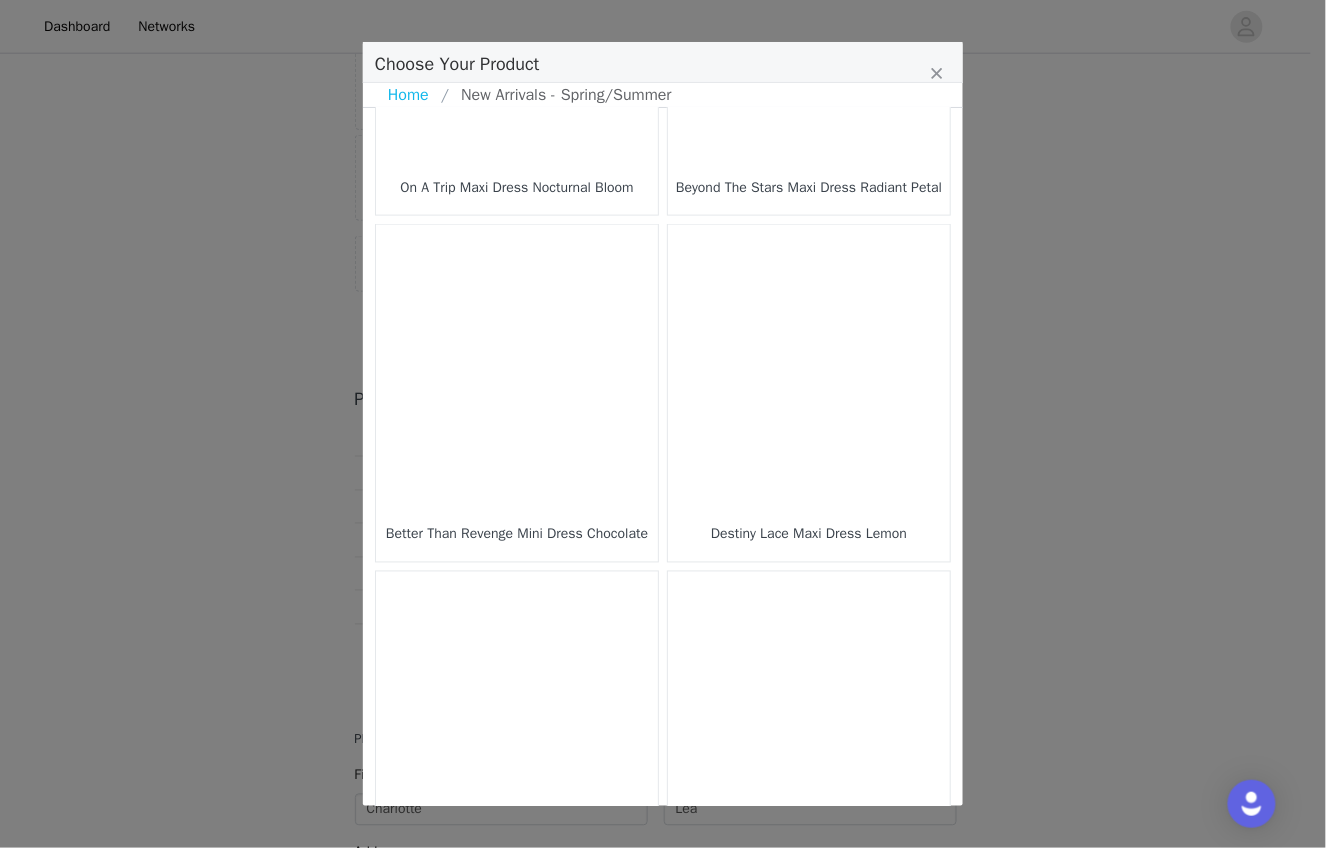scroll, scrollTop: 2796, scrollLeft: 0, axis: vertical 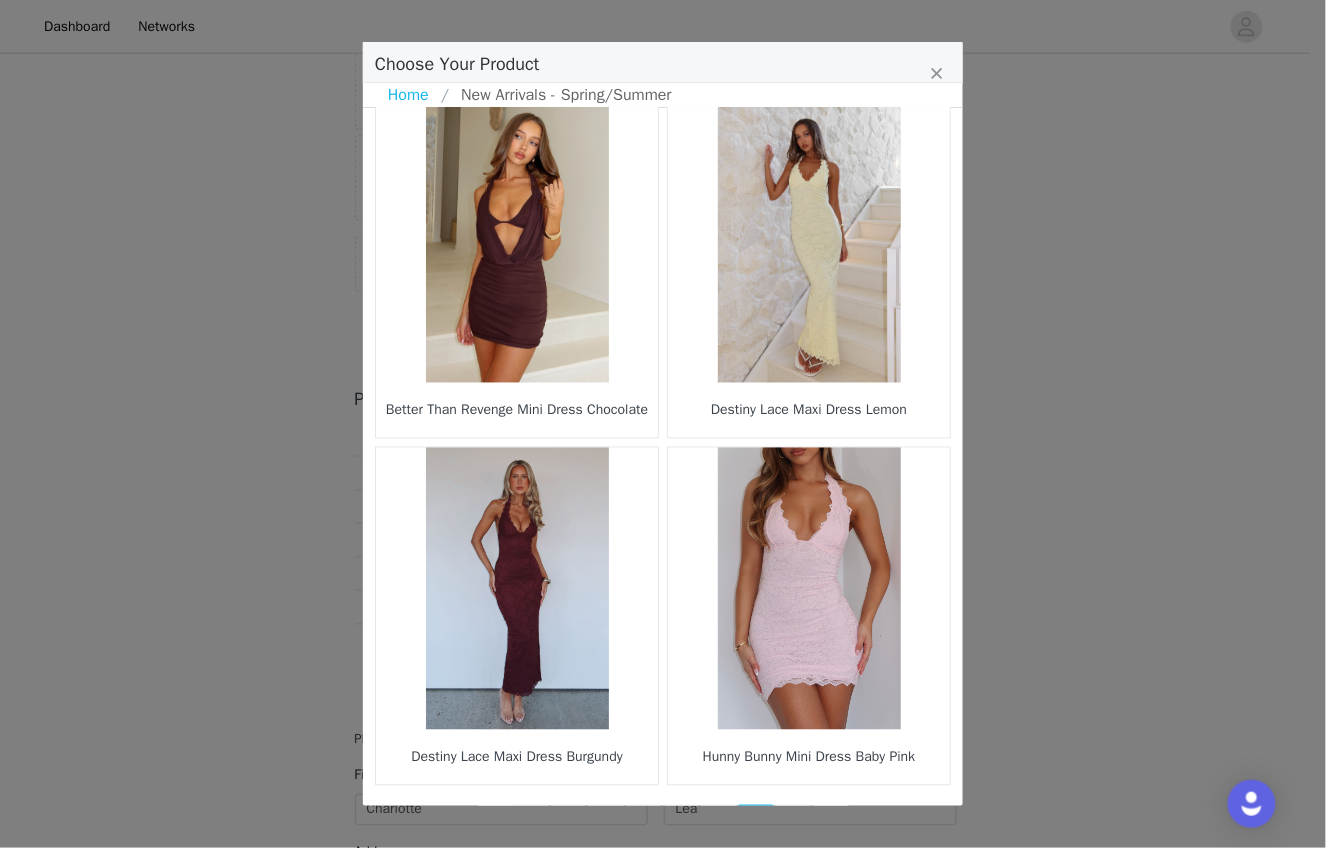 click on "Gaia Mini Dress Ocean Ombre
Let's Get Loud Mini Dress Chocolate
Made You Stare Maxi Dress Black
Loving Me Linen Pants Beige
Mistress Strapless Mini Dress Burgundy
Mistress Strapless Mini Dress Black
Nights Away Mini Dress Lemon
Nights Away Mini Dress Chocolate
Smiling At You Mini Dress Black
Smiling At You Mini Dress Plum
Sugar High Maxi Dress Chocolate
Girls Night Maxi Dress Black
In Girl World Mini Skort Cream" at bounding box center (663, -916) 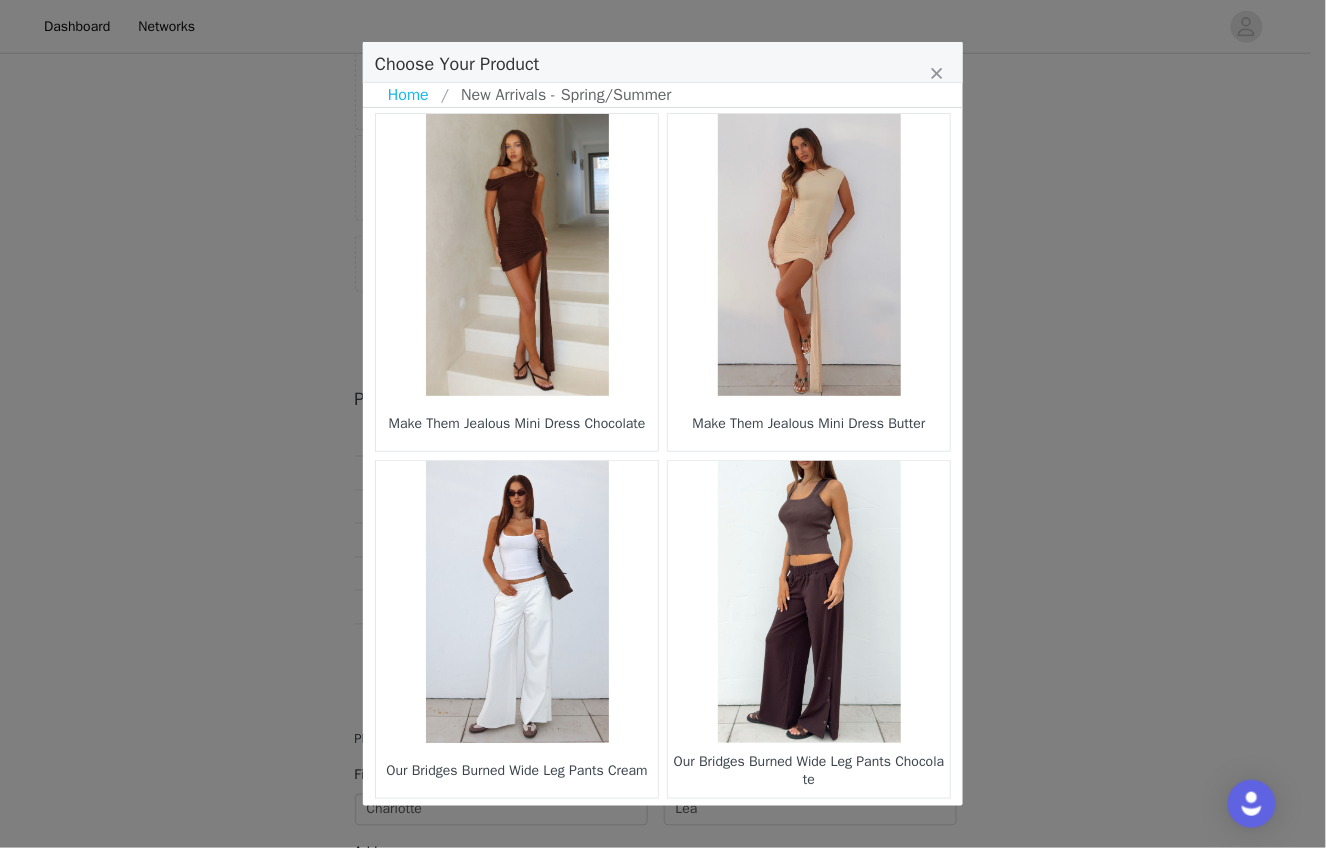 scroll, scrollTop: 2112, scrollLeft: 0, axis: vertical 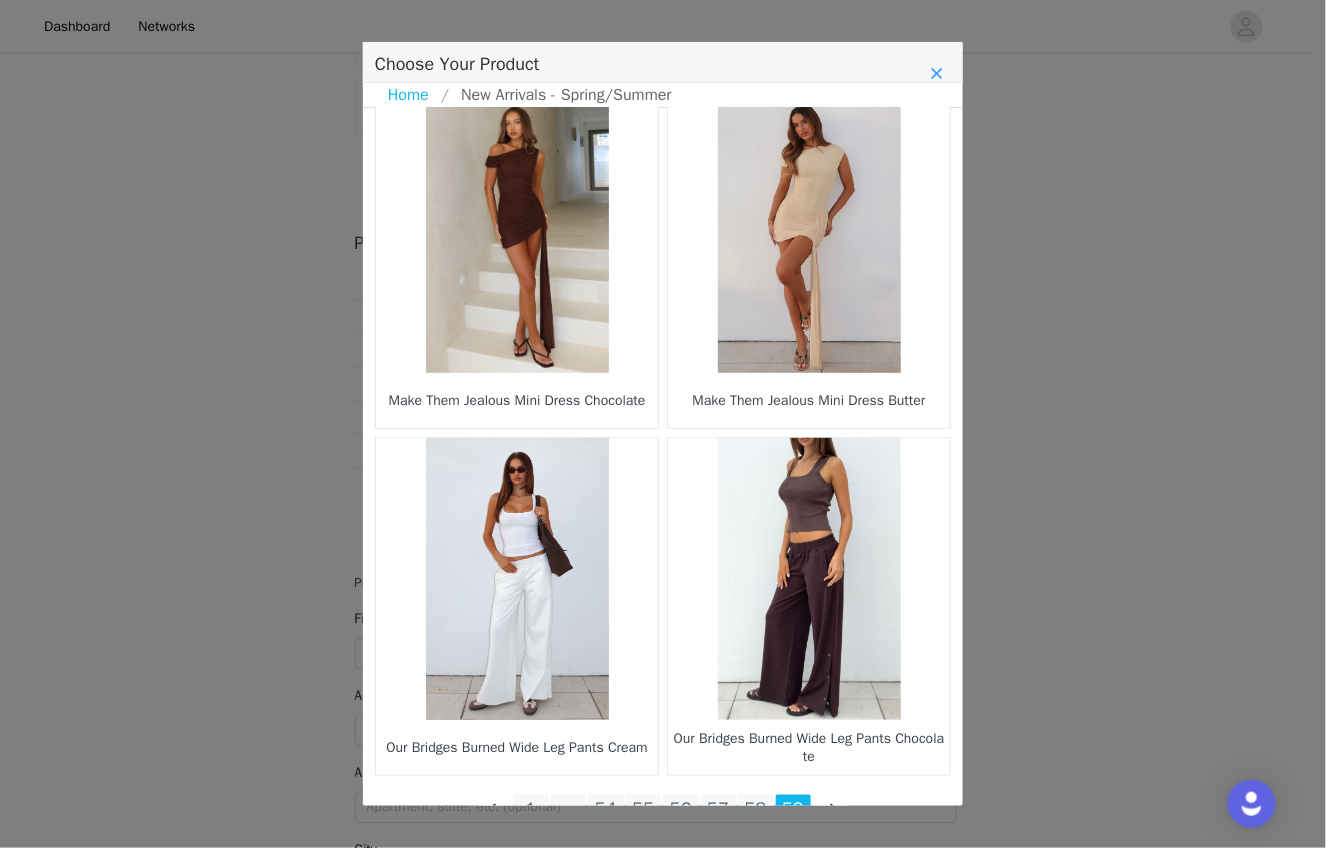 click at bounding box center [937, 73] 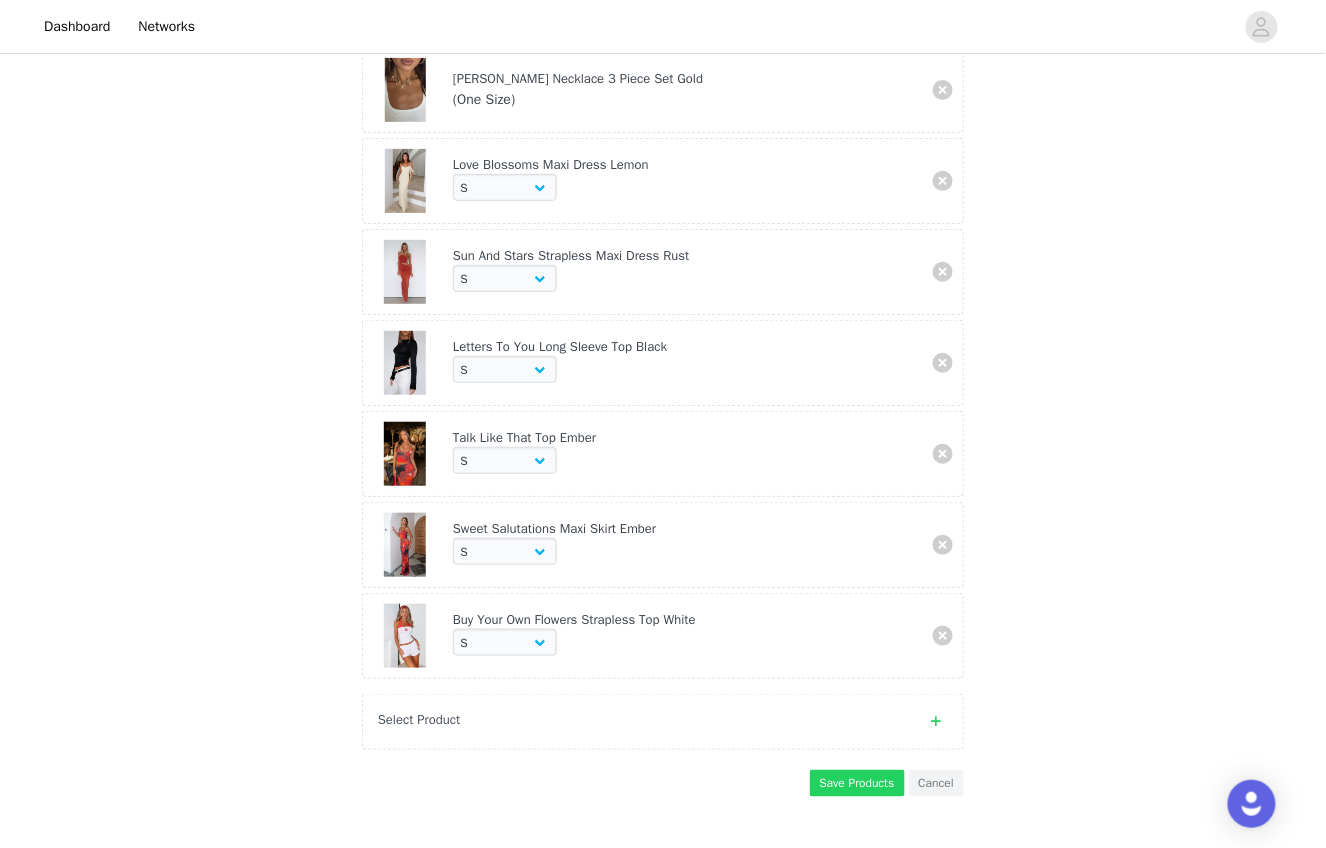 scroll, scrollTop: 2132, scrollLeft: 0, axis: vertical 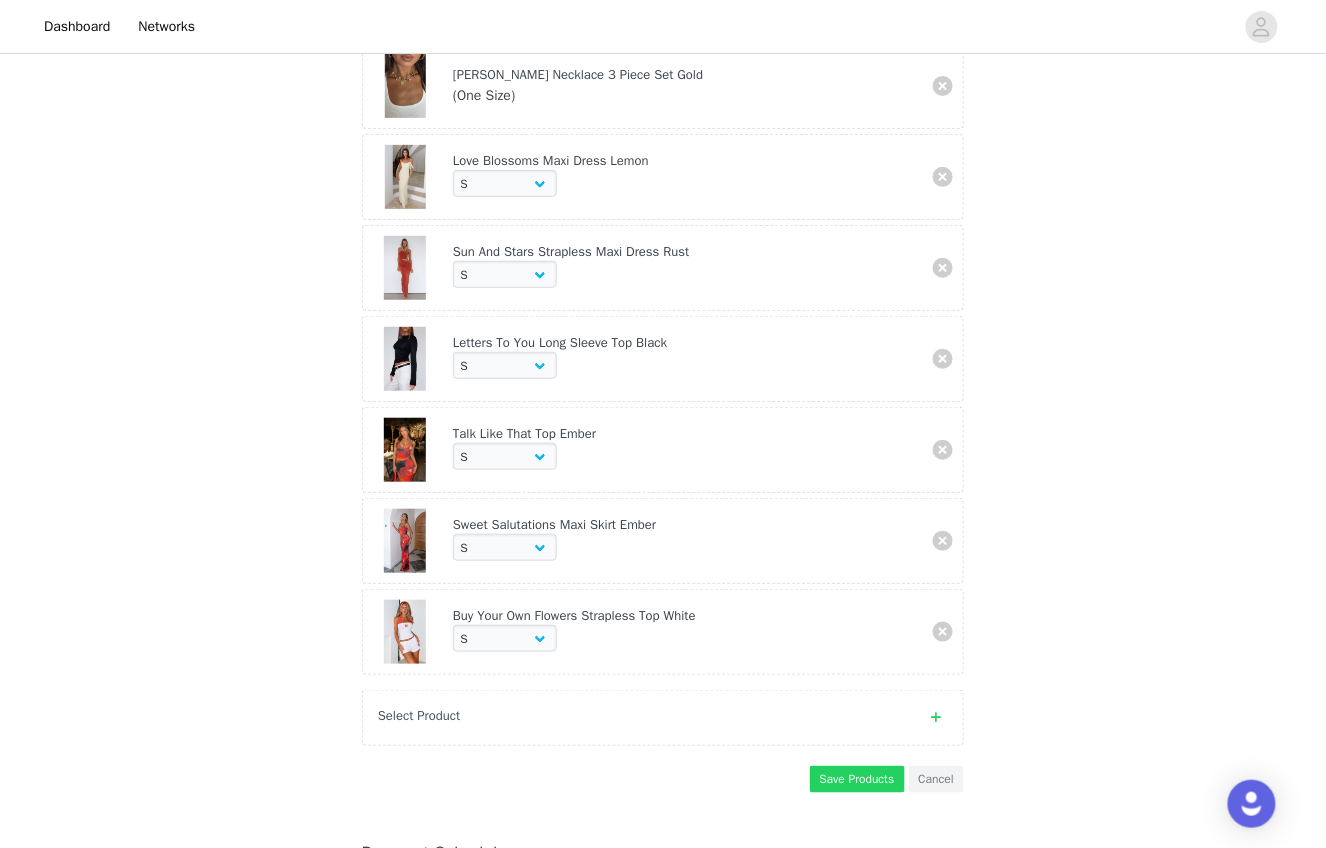 click on "Select Product" at bounding box center (643, 716) 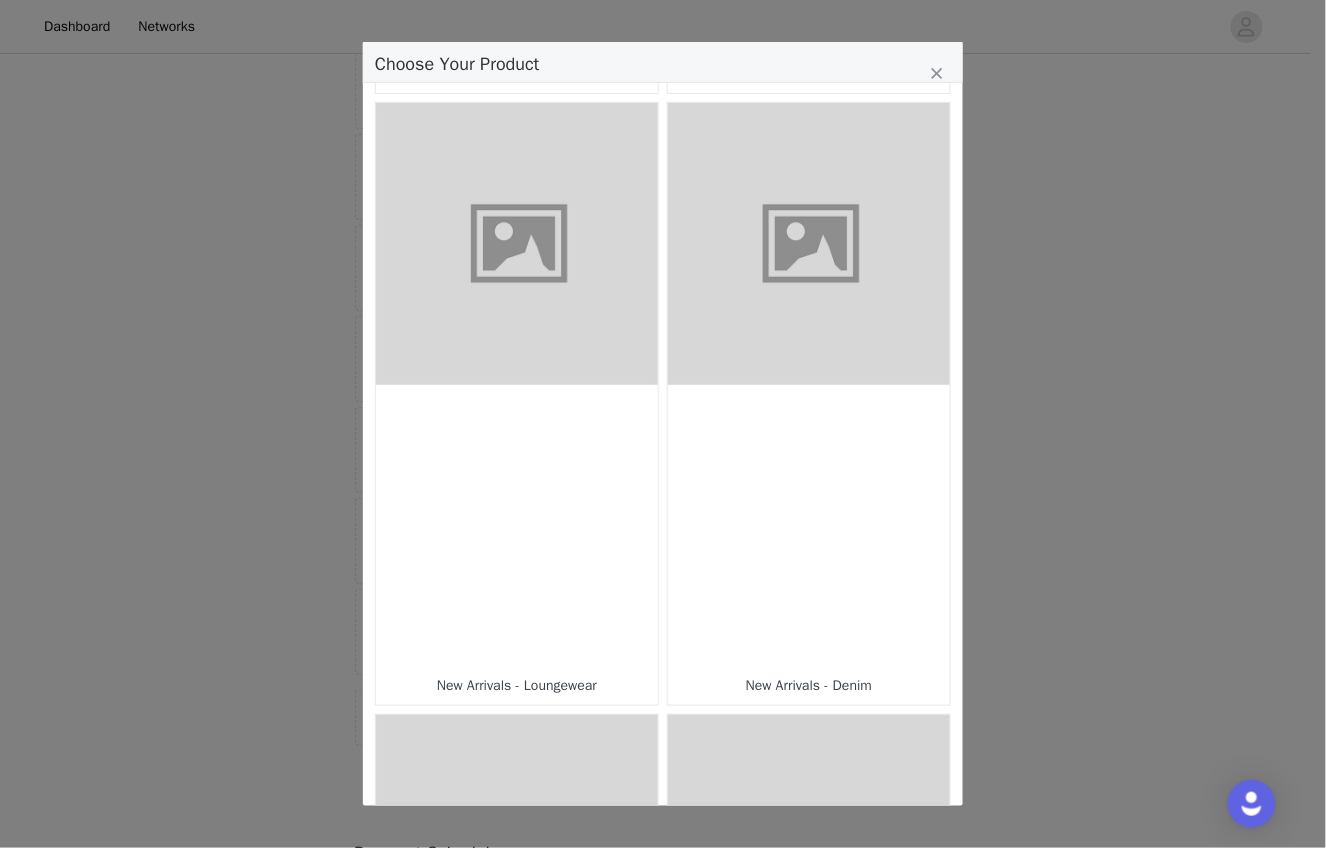 scroll, scrollTop: 632, scrollLeft: 0, axis: vertical 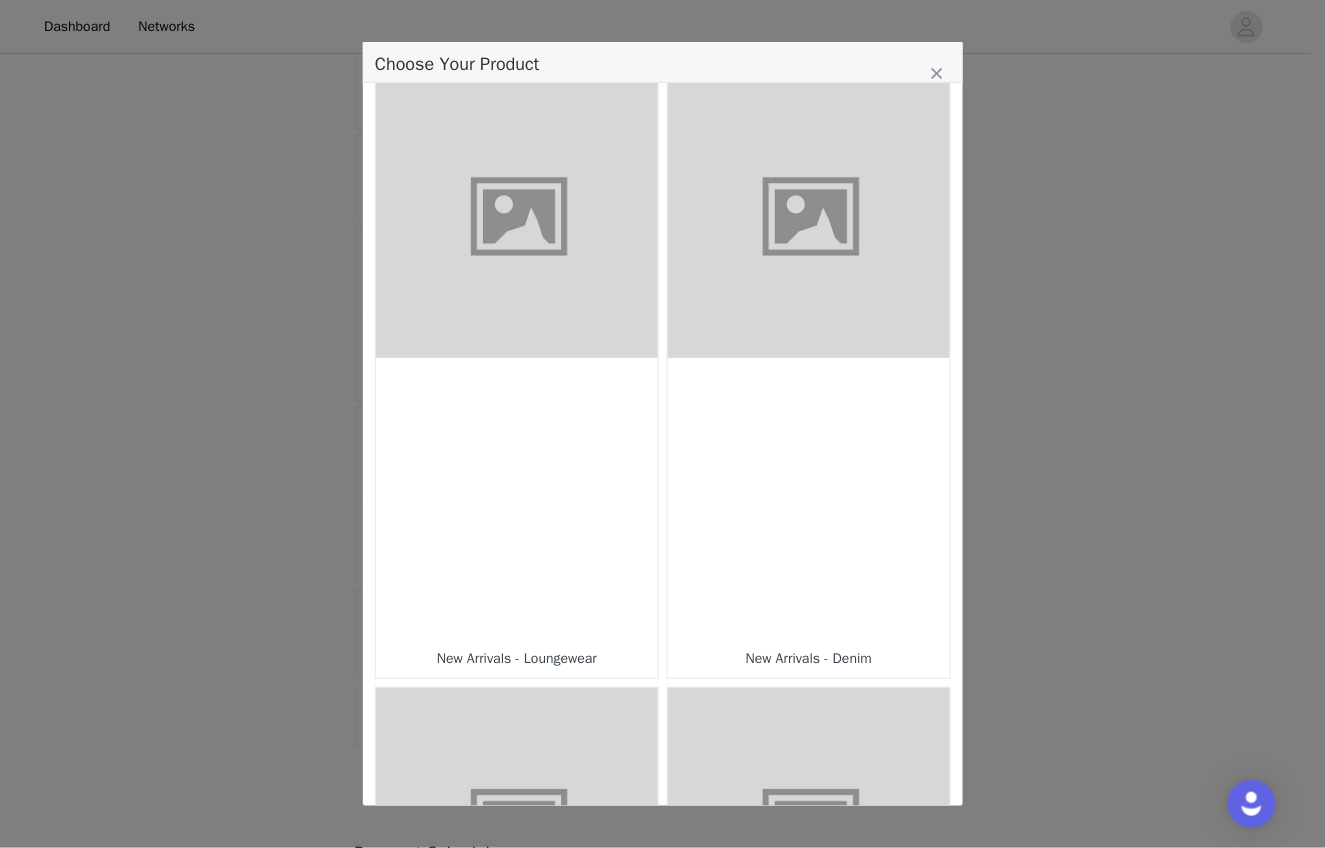 click at bounding box center (809, 499) 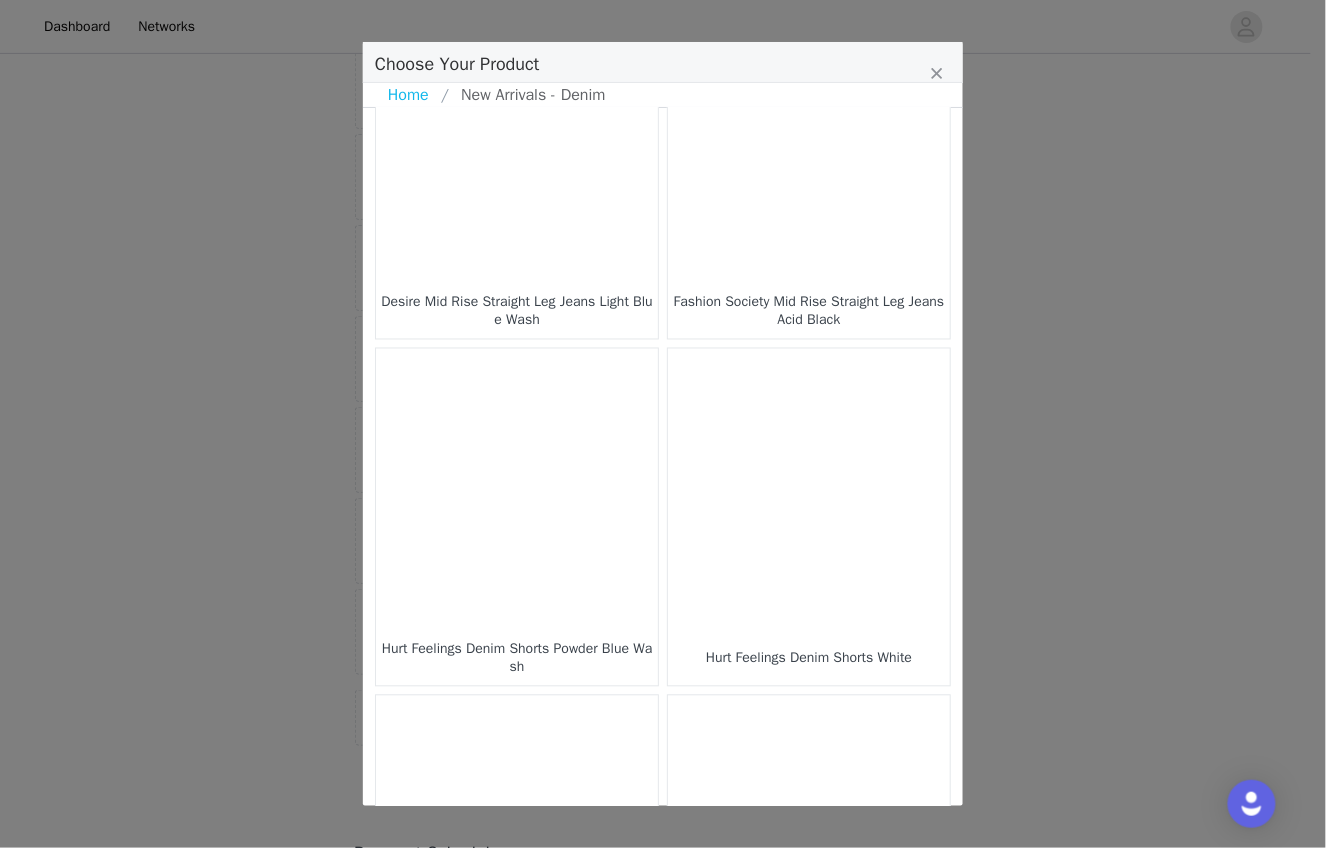 scroll, scrollTop: 554, scrollLeft: 0, axis: vertical 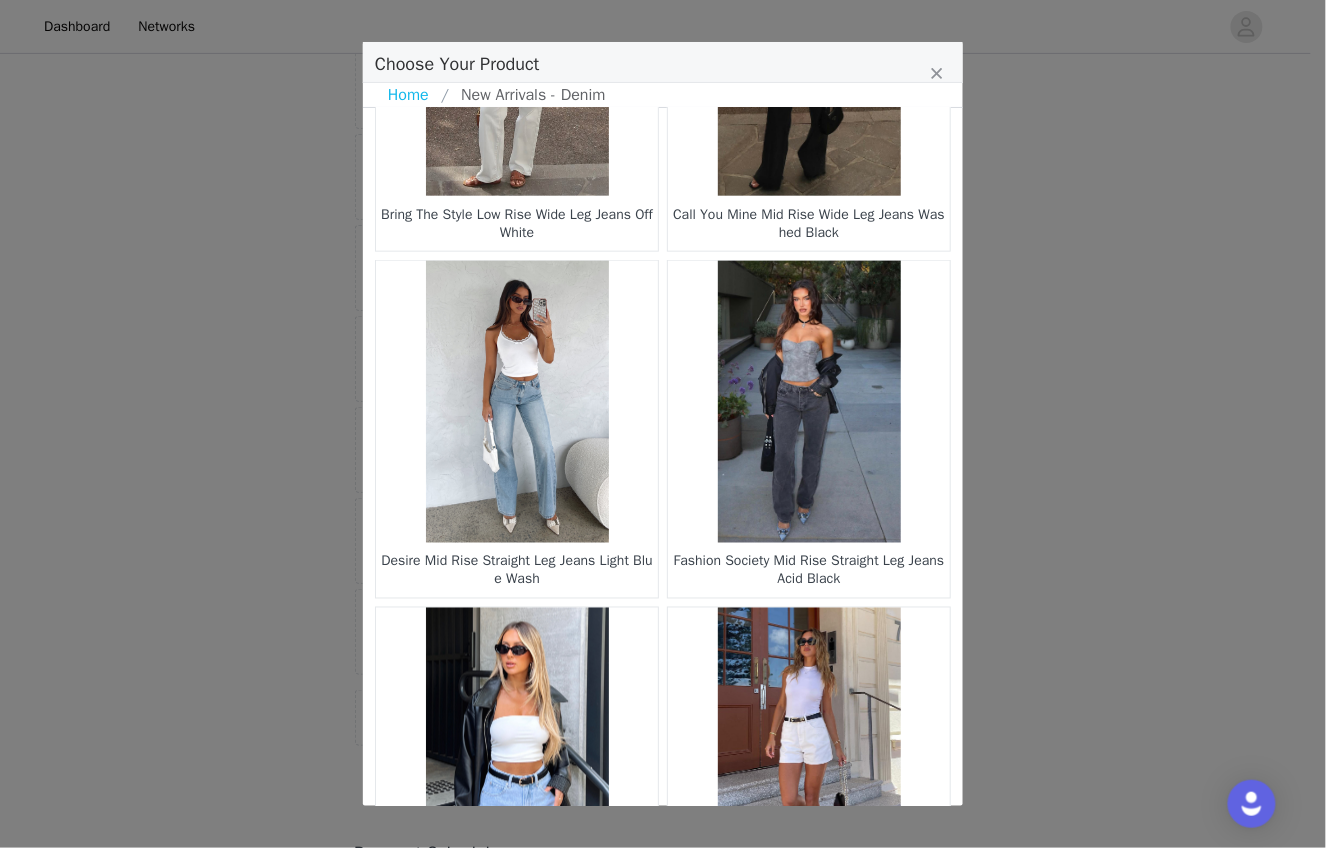 click at bounding box center [517, 402] 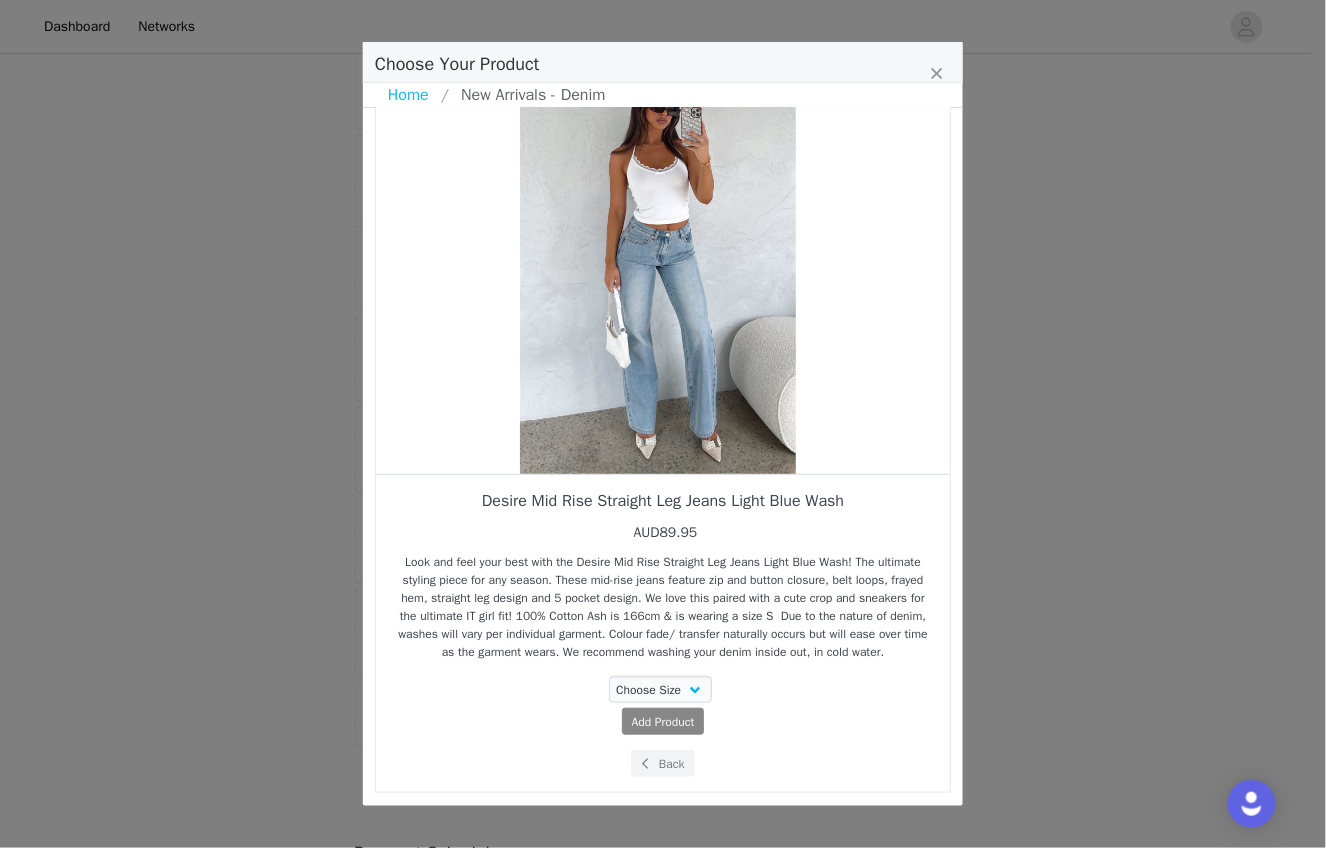 drag, startPoint x: 853, startPoint y: 314, endPoint x: 698, endPoint y: 370, distance: 164.80595 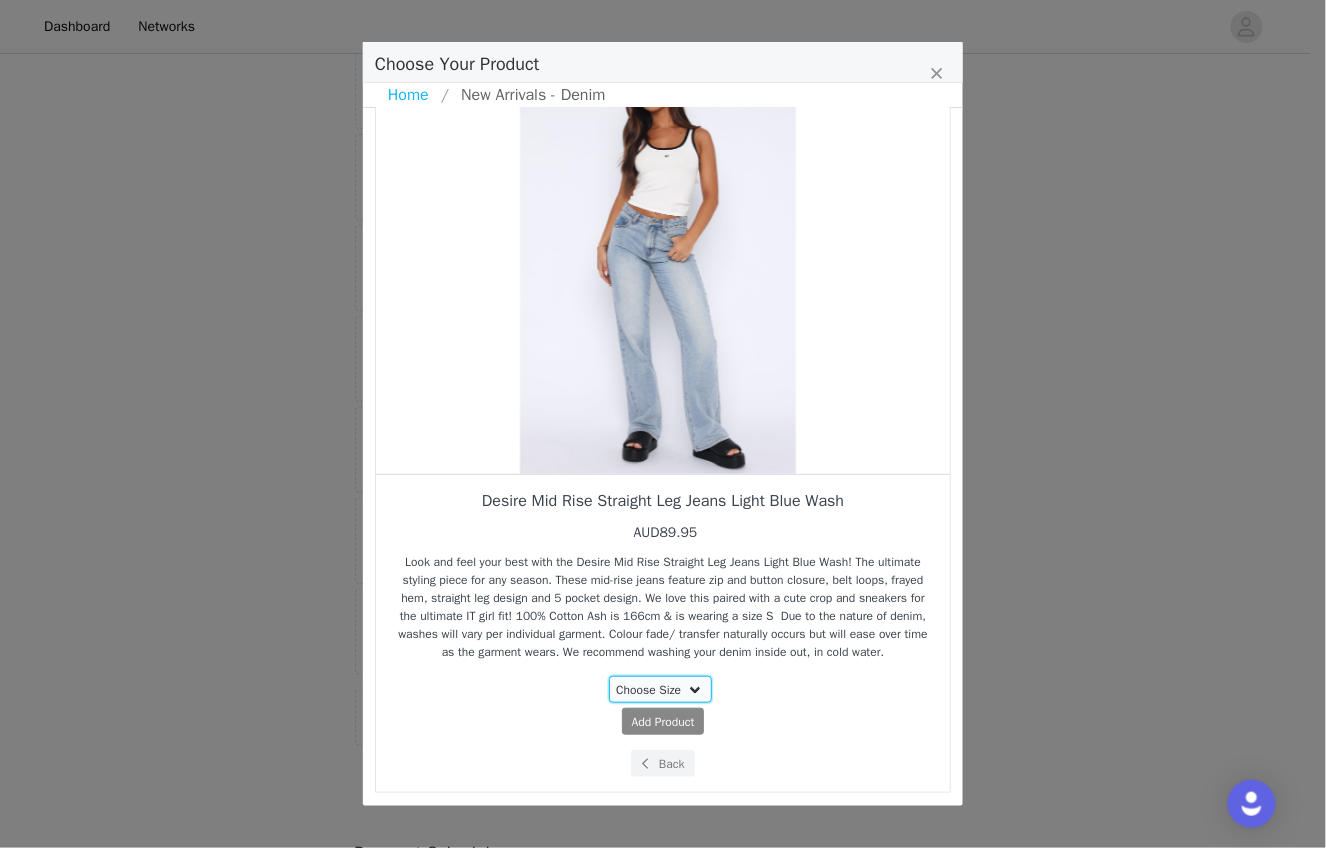 click on "Choose Size
XXS
XS
S
M
L
XL" at bounding box center (661, 689) 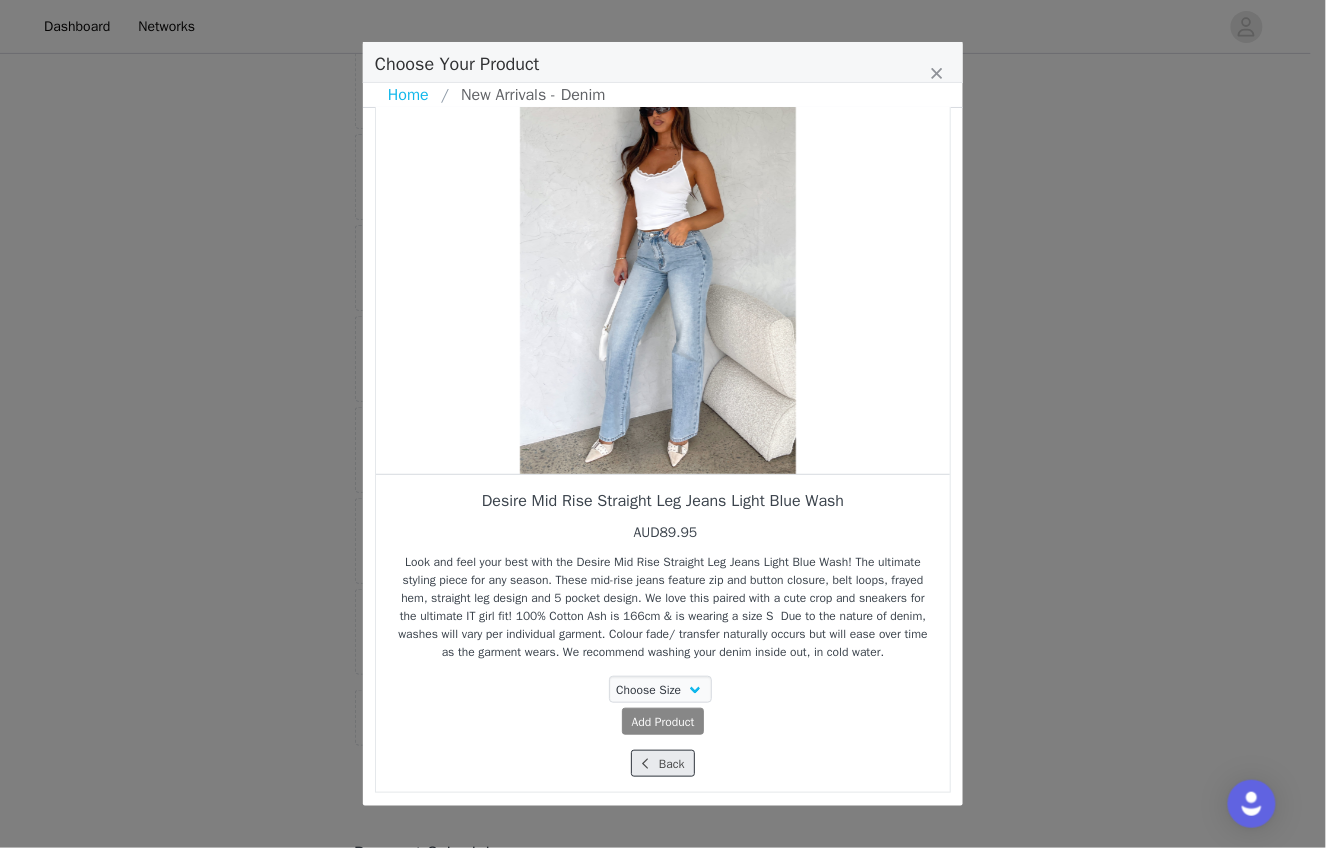 click on "Back" at bounding box center [662, 763] 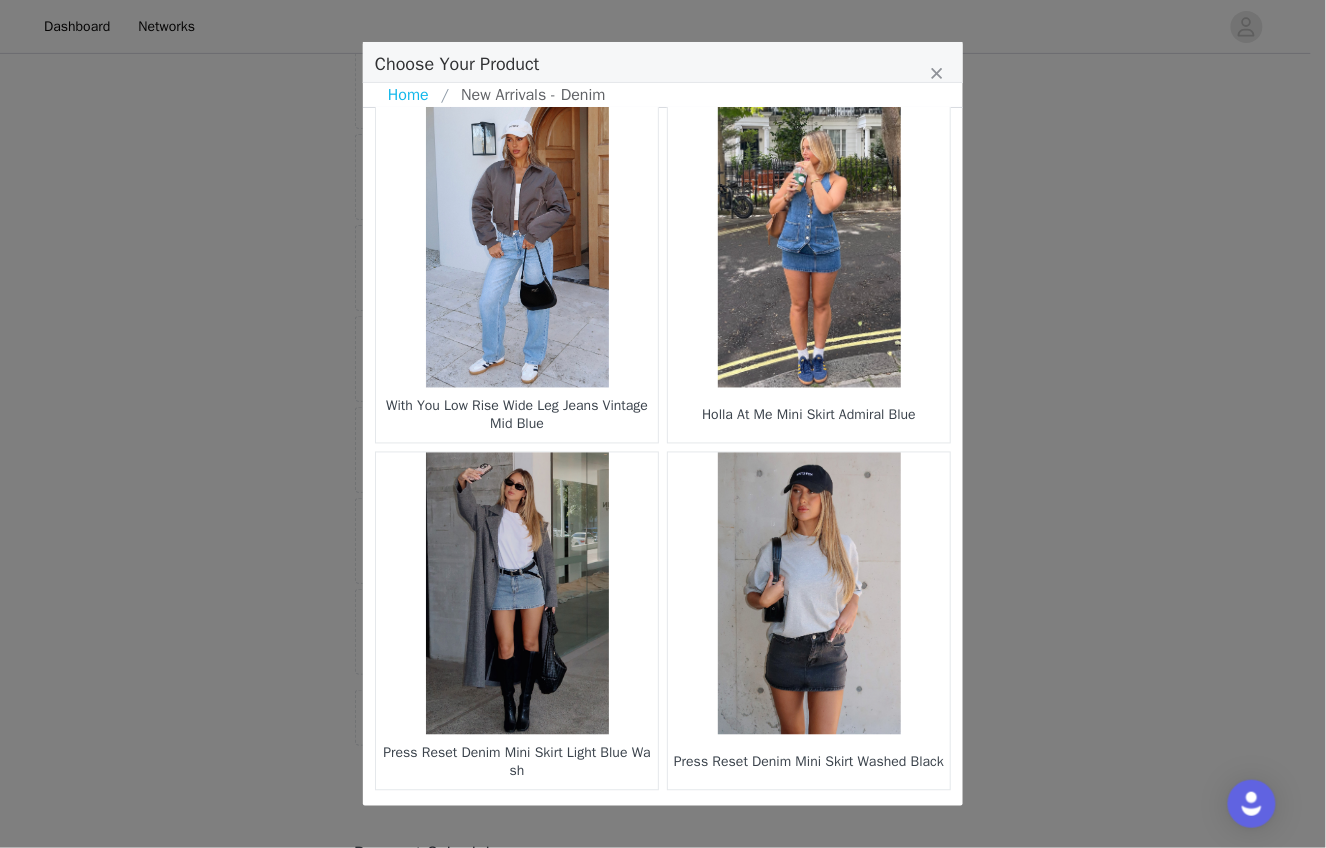 scroll, scrollTop: 2796, scrollLeft: 0, axis: vertical 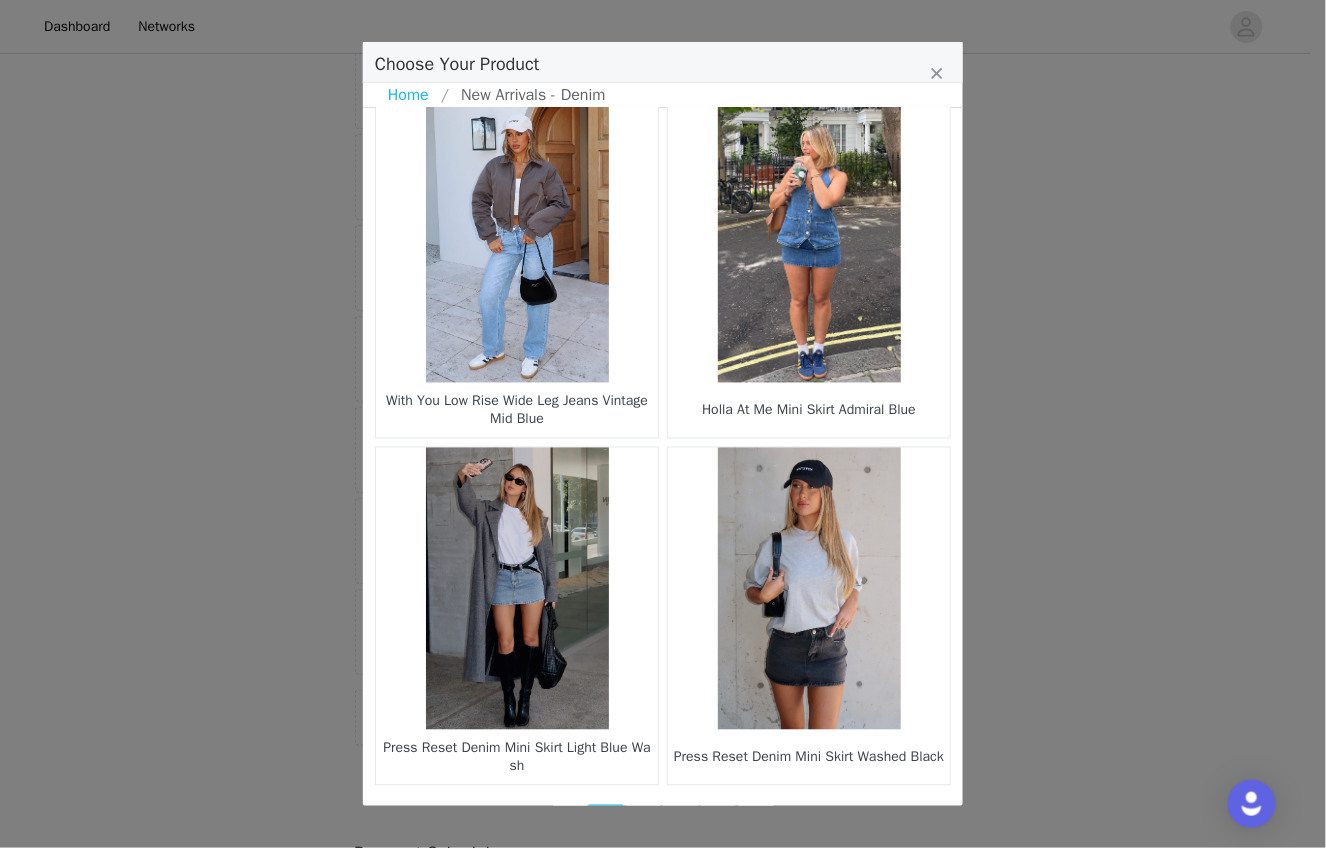click on "2" at bounding box center (644, 819) 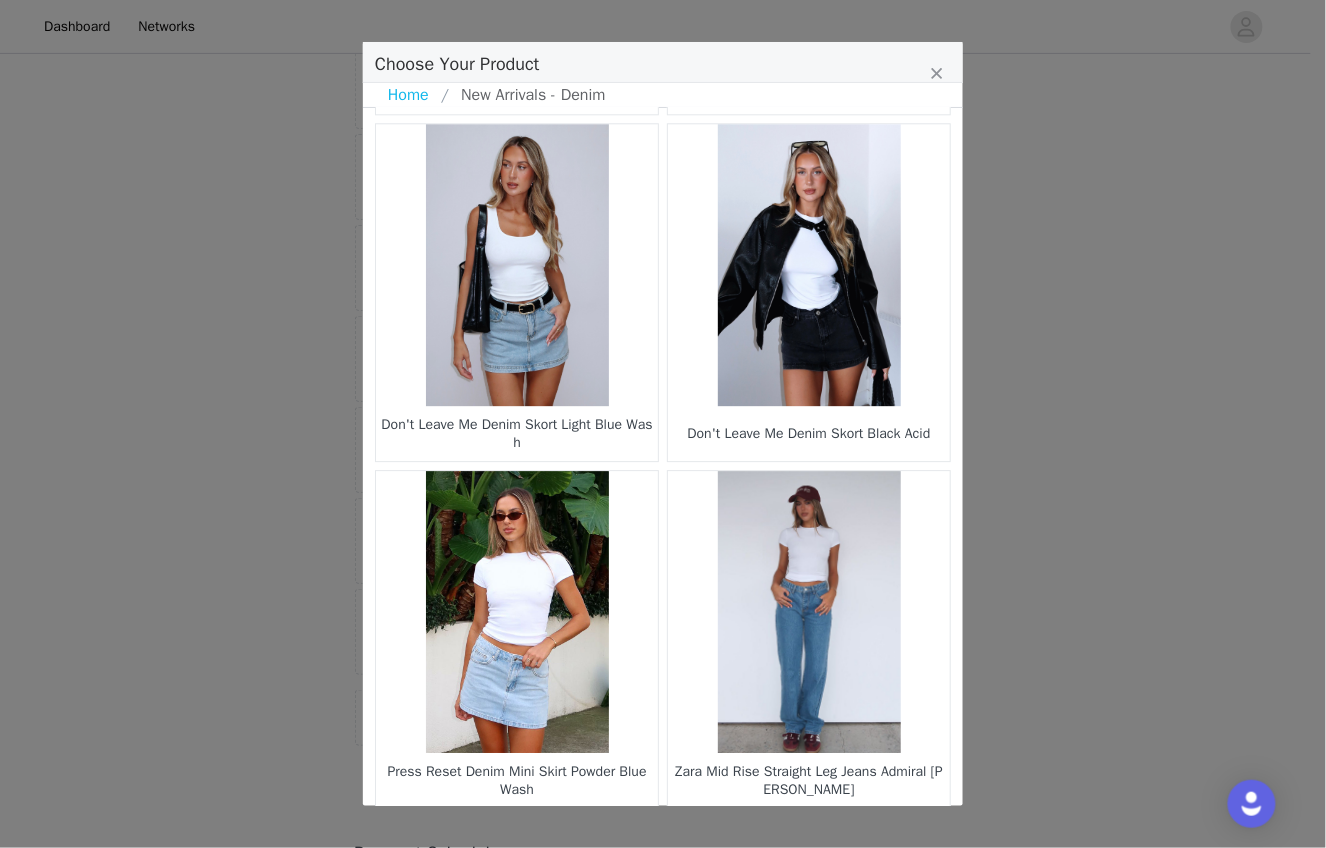 scroll, scrollTop: 1387, scrollLeft: 0, axis: vertical 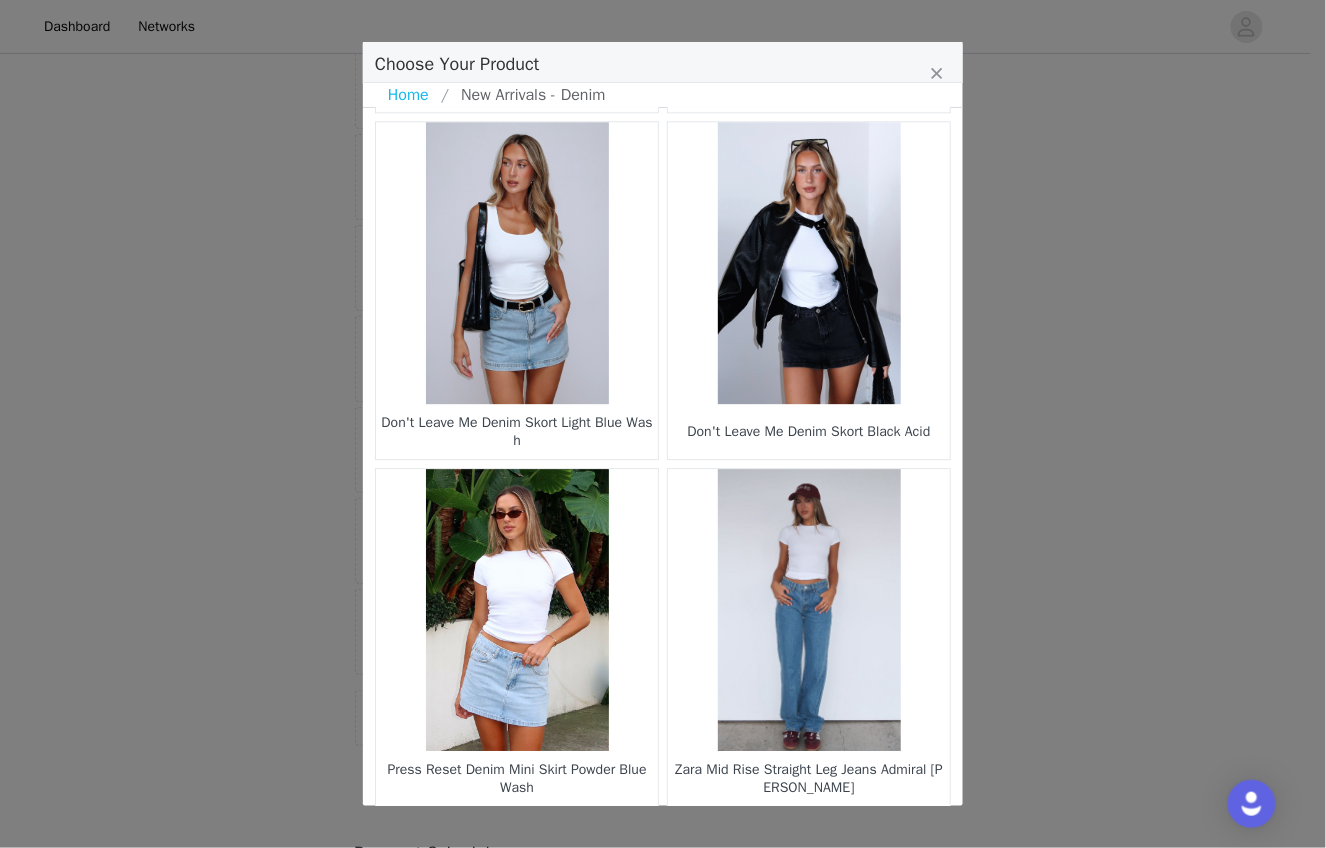 click at bounding box center [809, 610] 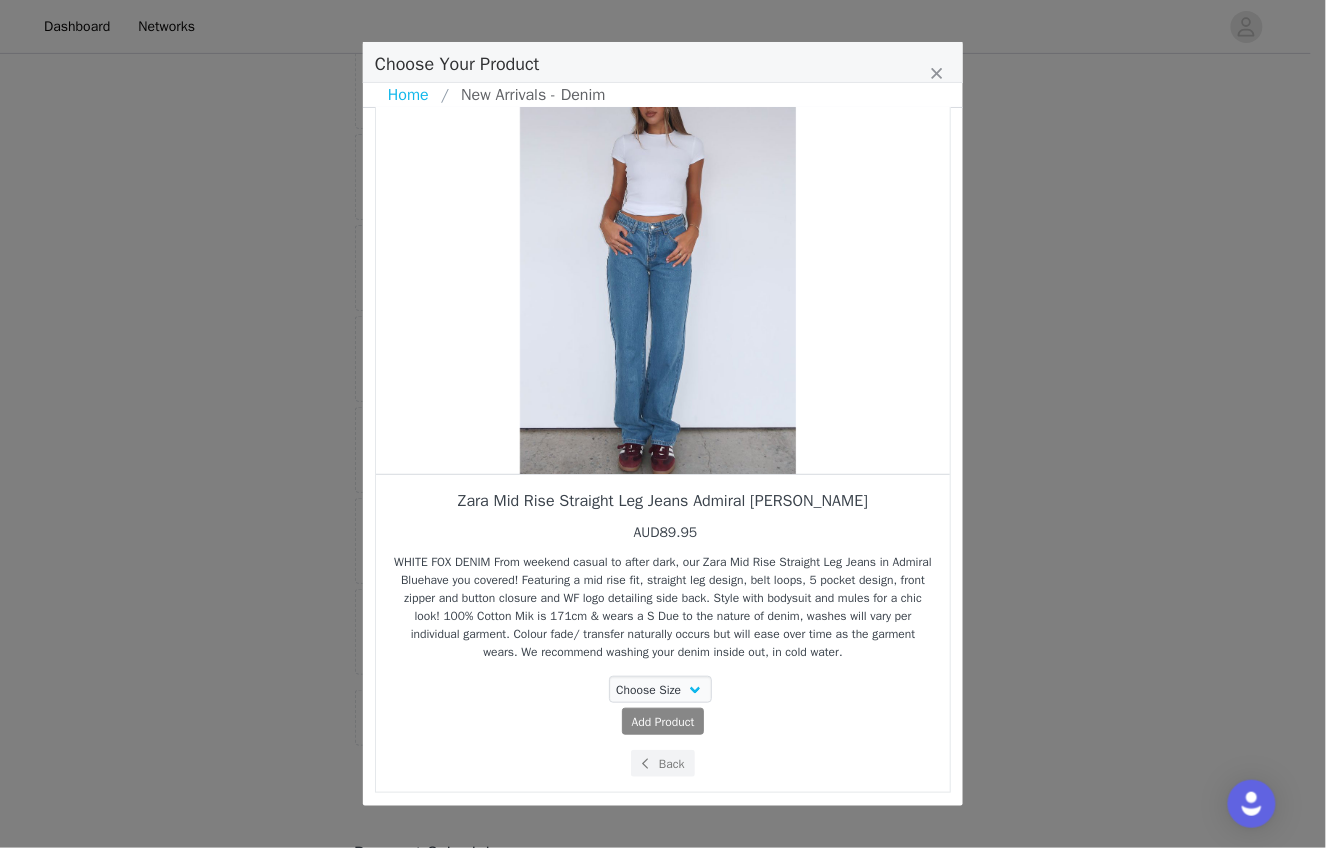 scroll, scrollTop: 89, scrollLeft: 0, axis: vertical 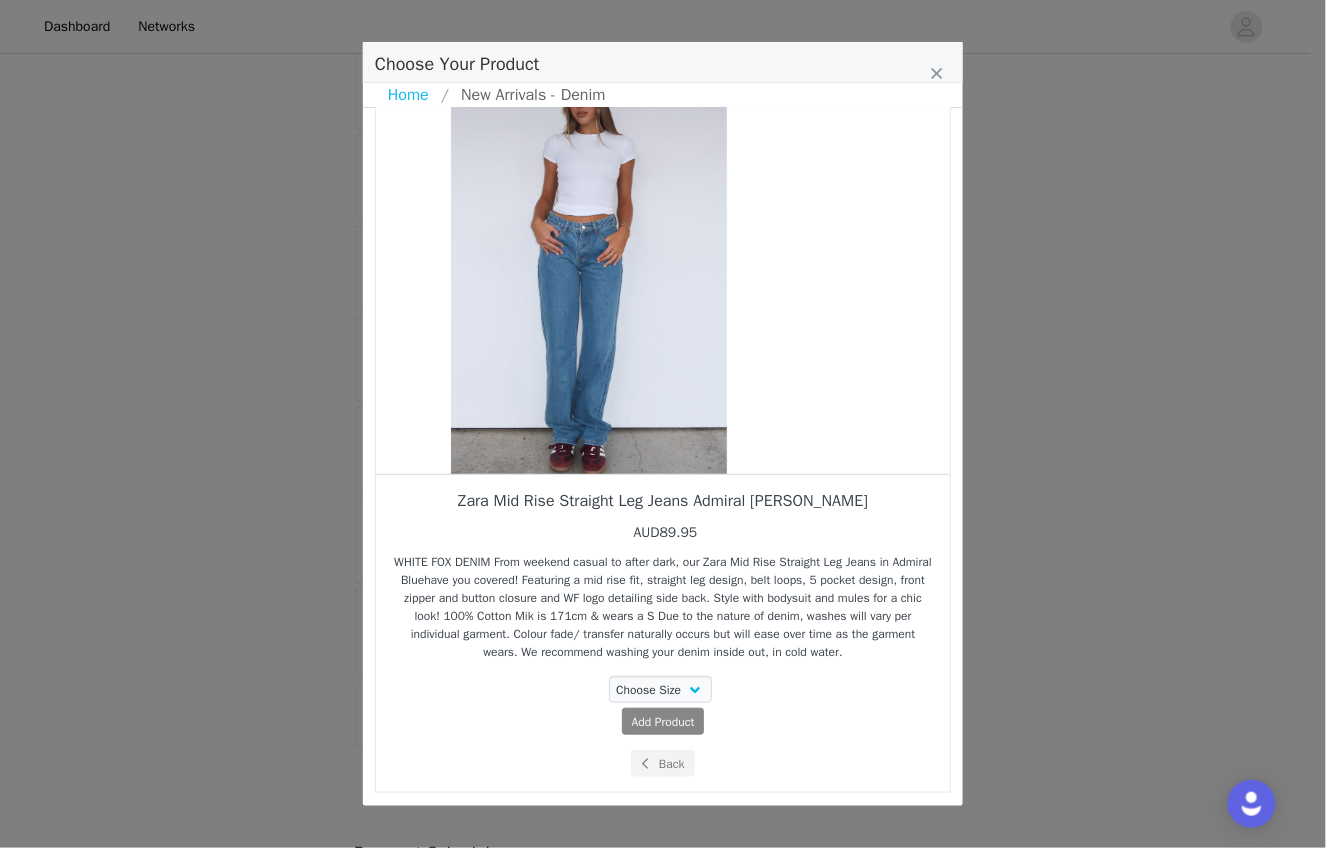 drag, startPoint x: 908, startPoint y: 333, endPoint x: 754, endPoint y: 384, distance: 162.22516 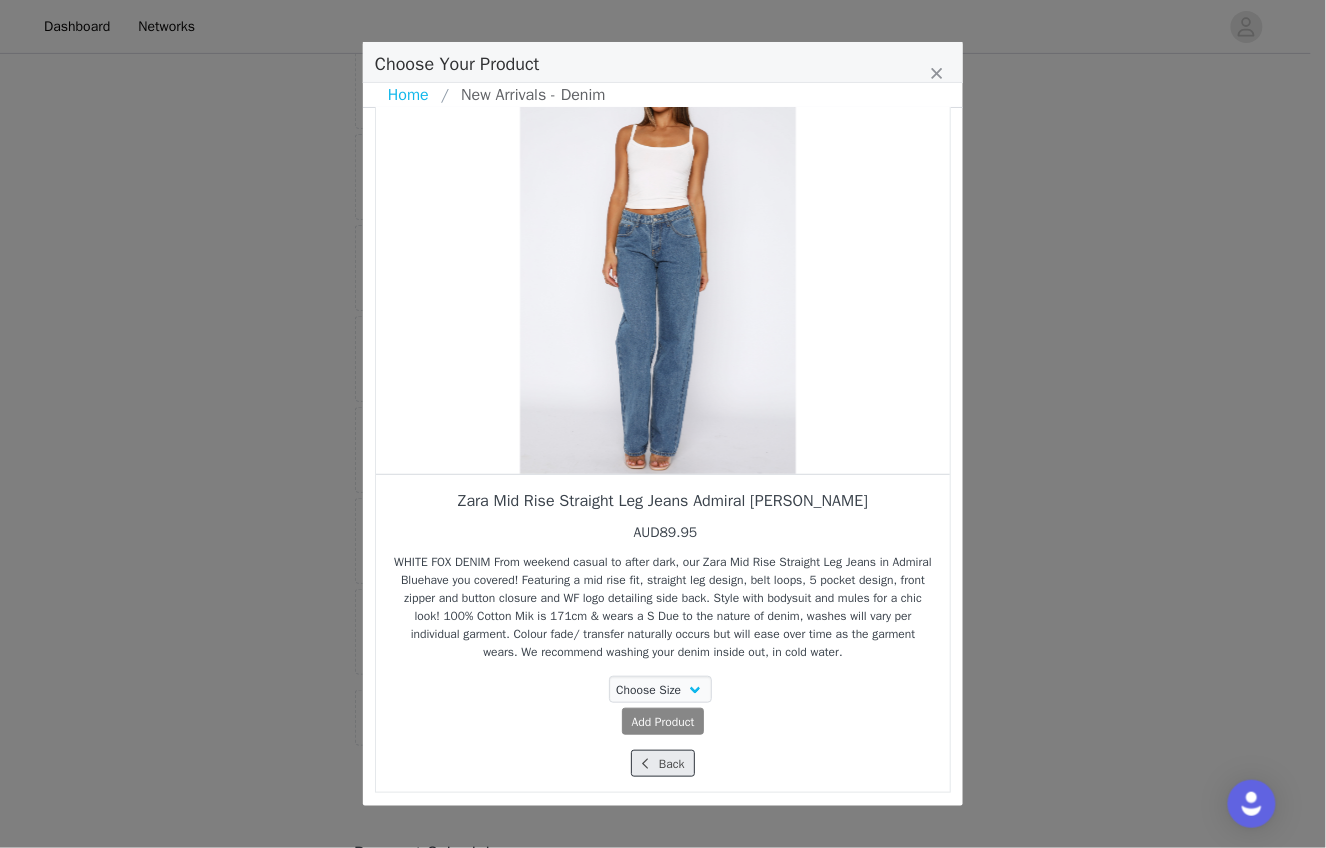 click on "Back" at bounding box center (662, 763) 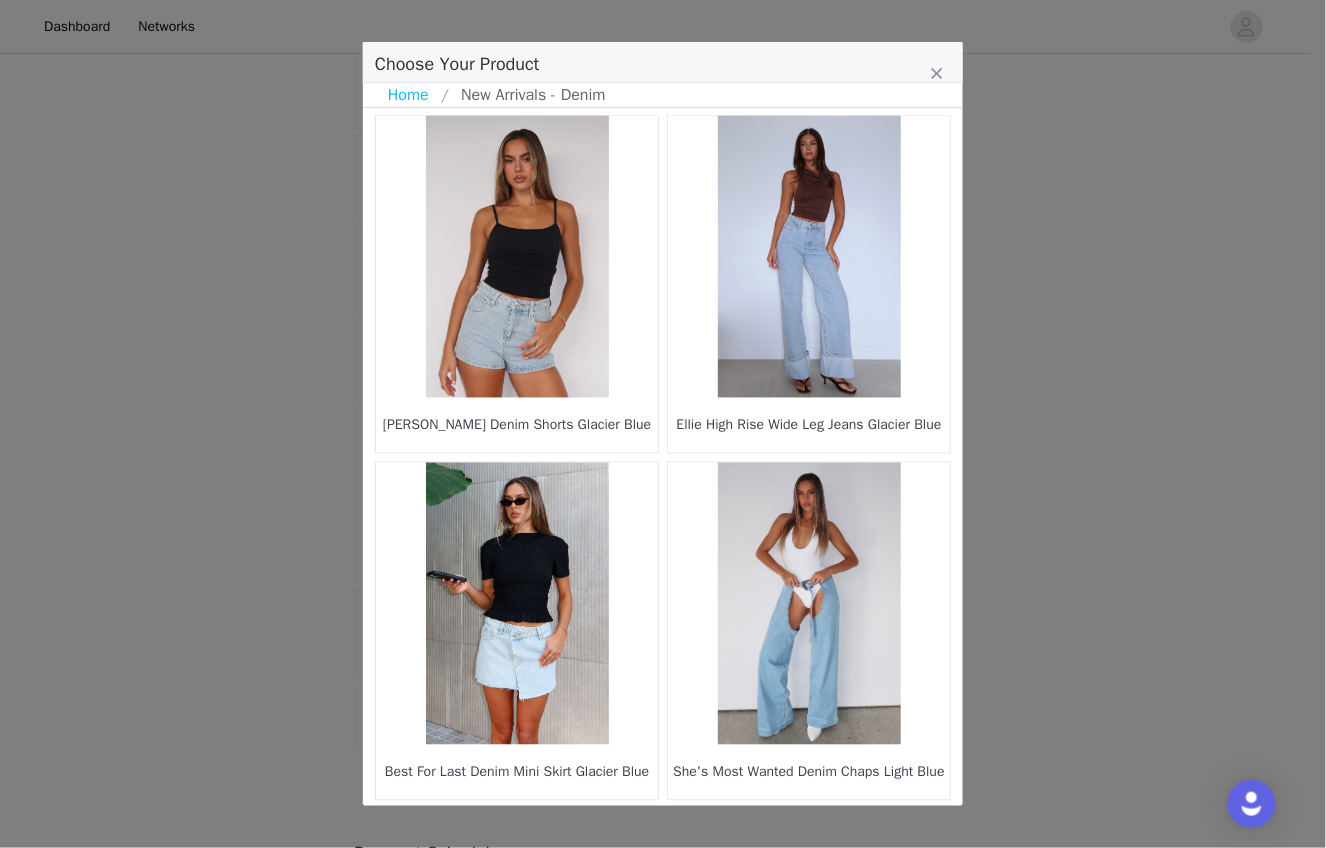 scroll, scrollTop: 2796, scrollLeft: 0, axis: vertical 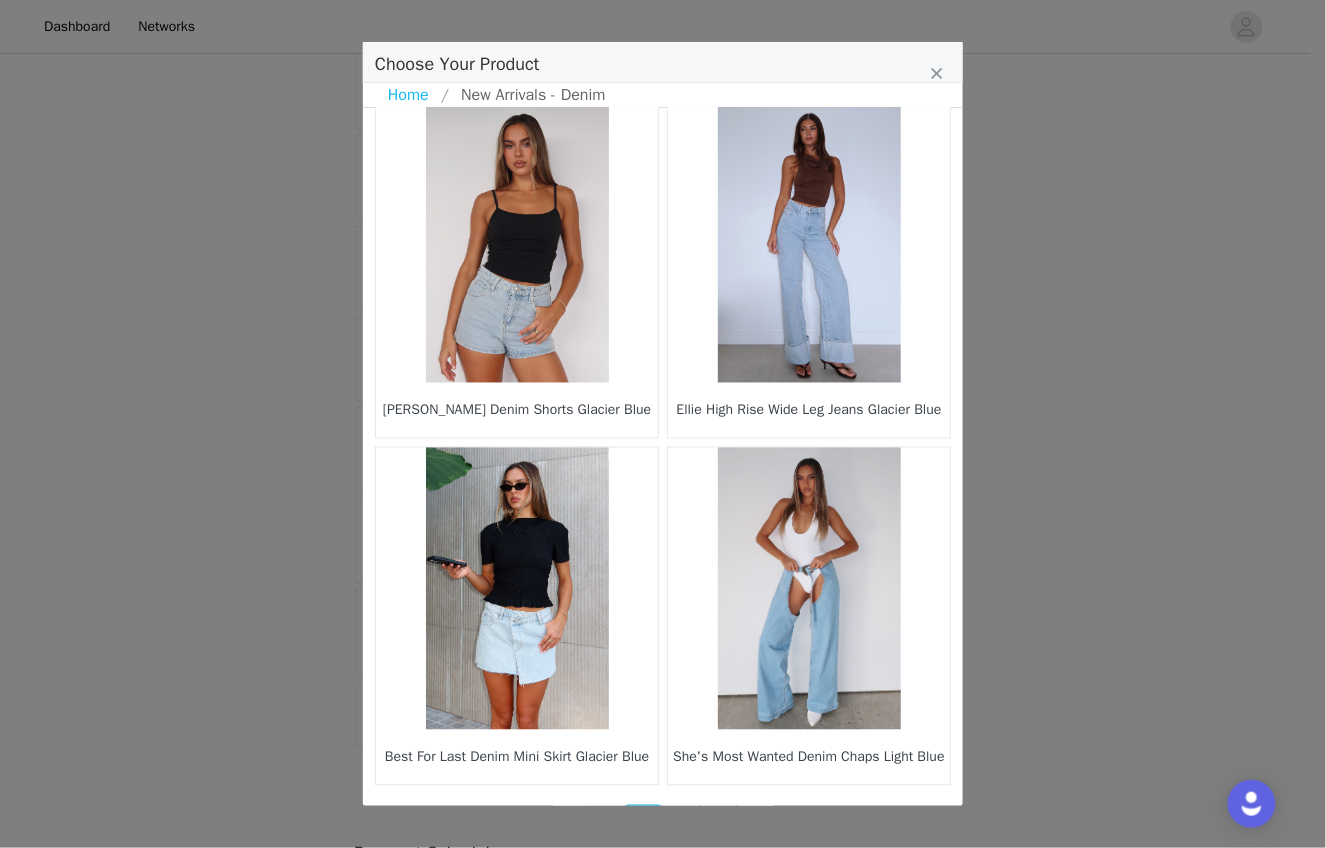 click on "1" at bounding box center (606, 819) 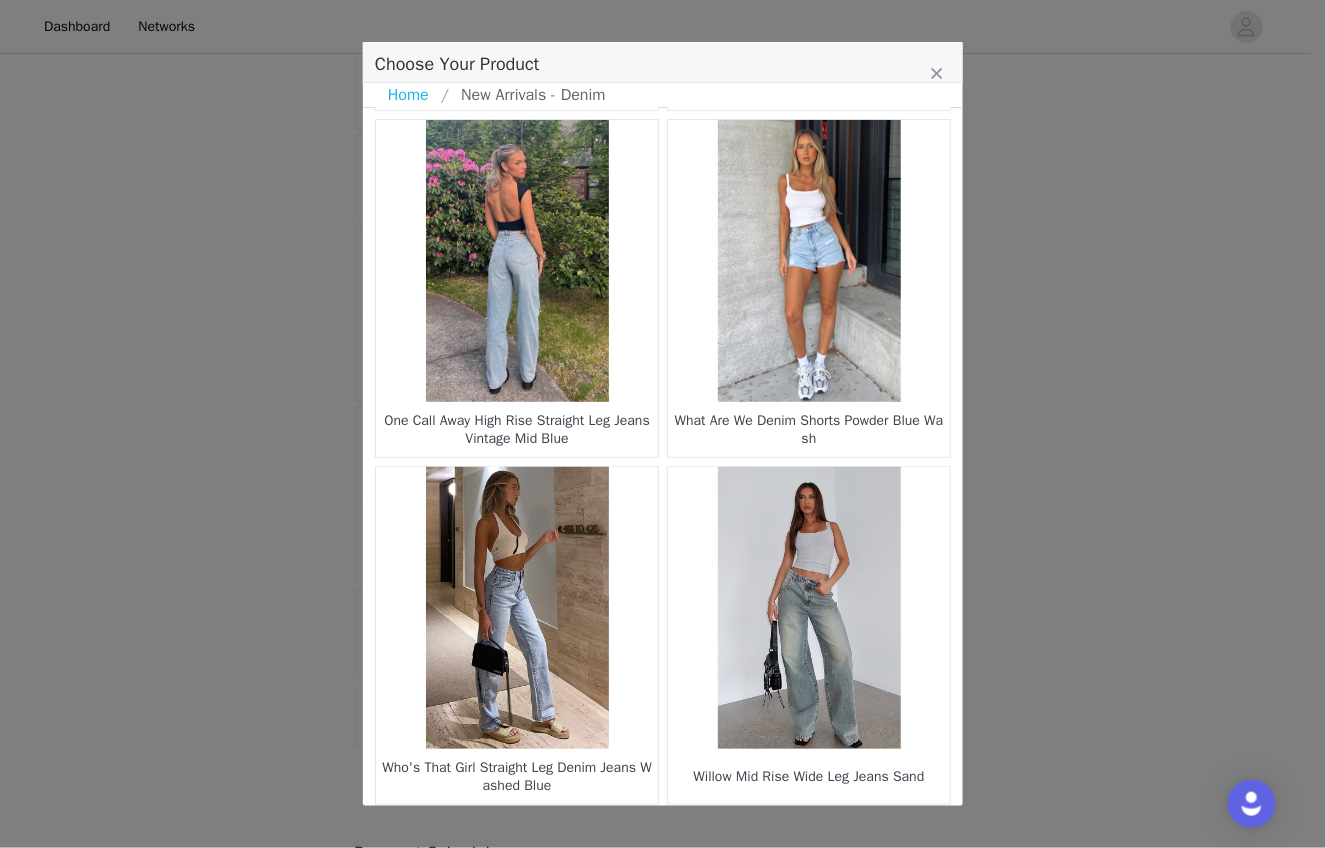 scroll, scrollTop: 2193, scrollLeft: 0, axis: vertical 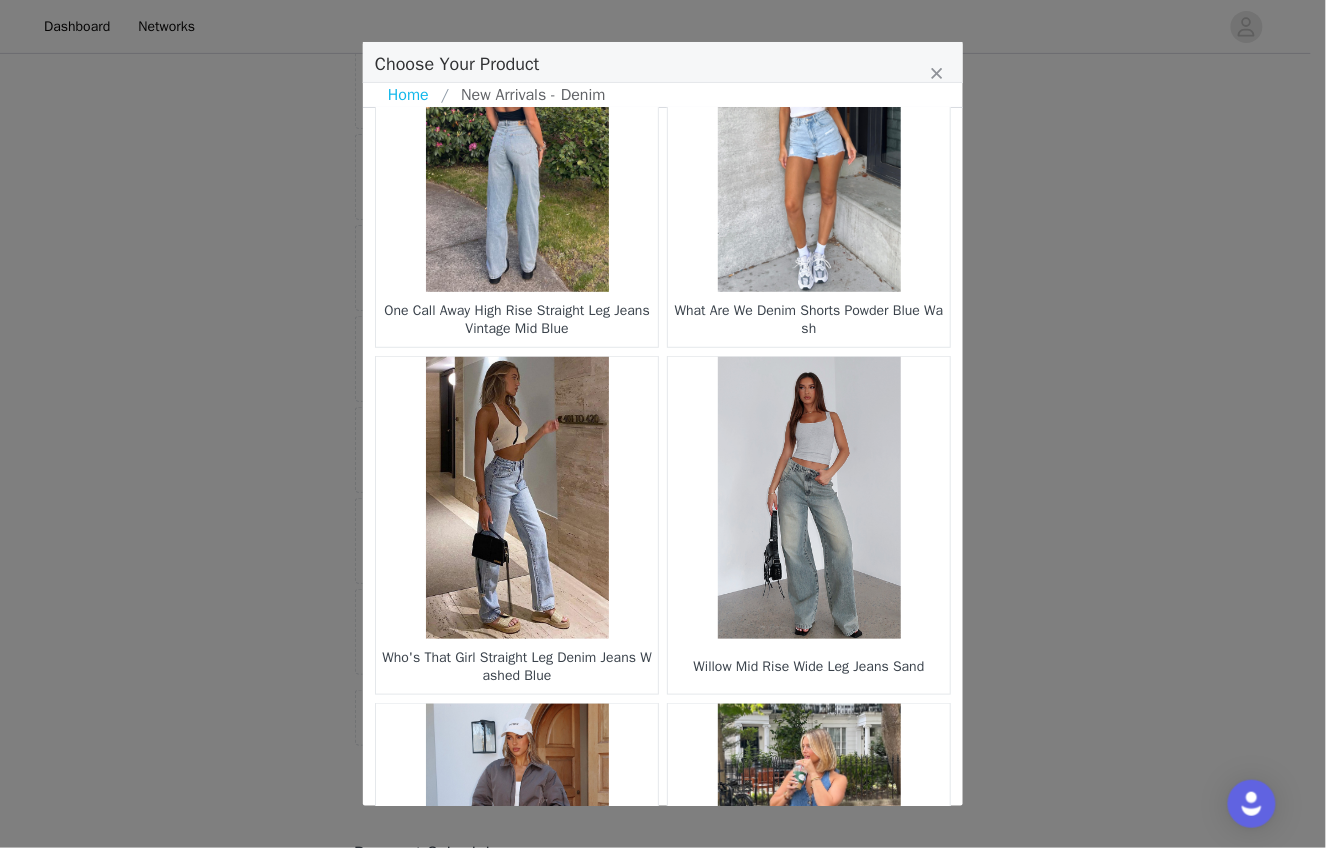 click at bounding box center [517, 498] 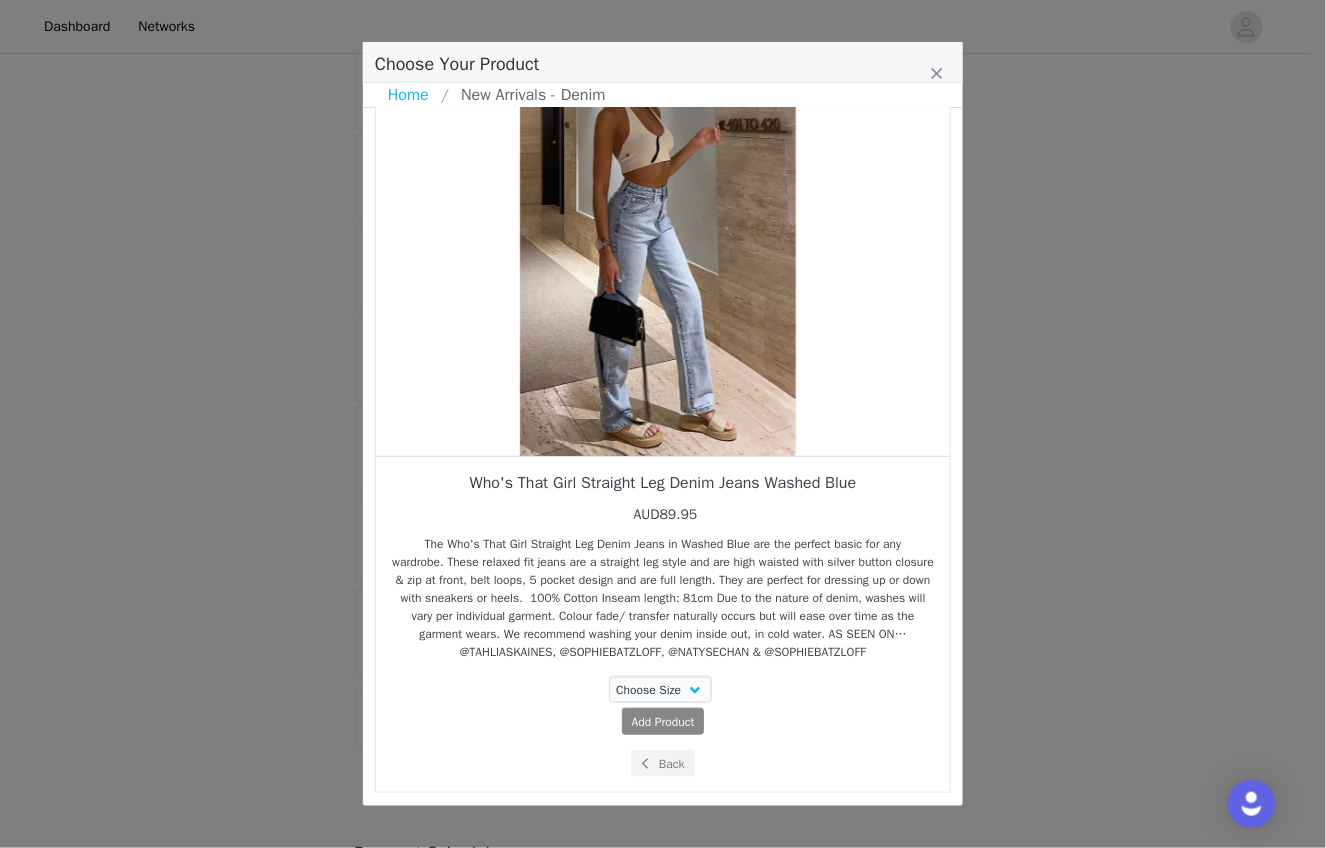 scroll, scrollTop: 107, scrollLeft: 0, axis: vertical 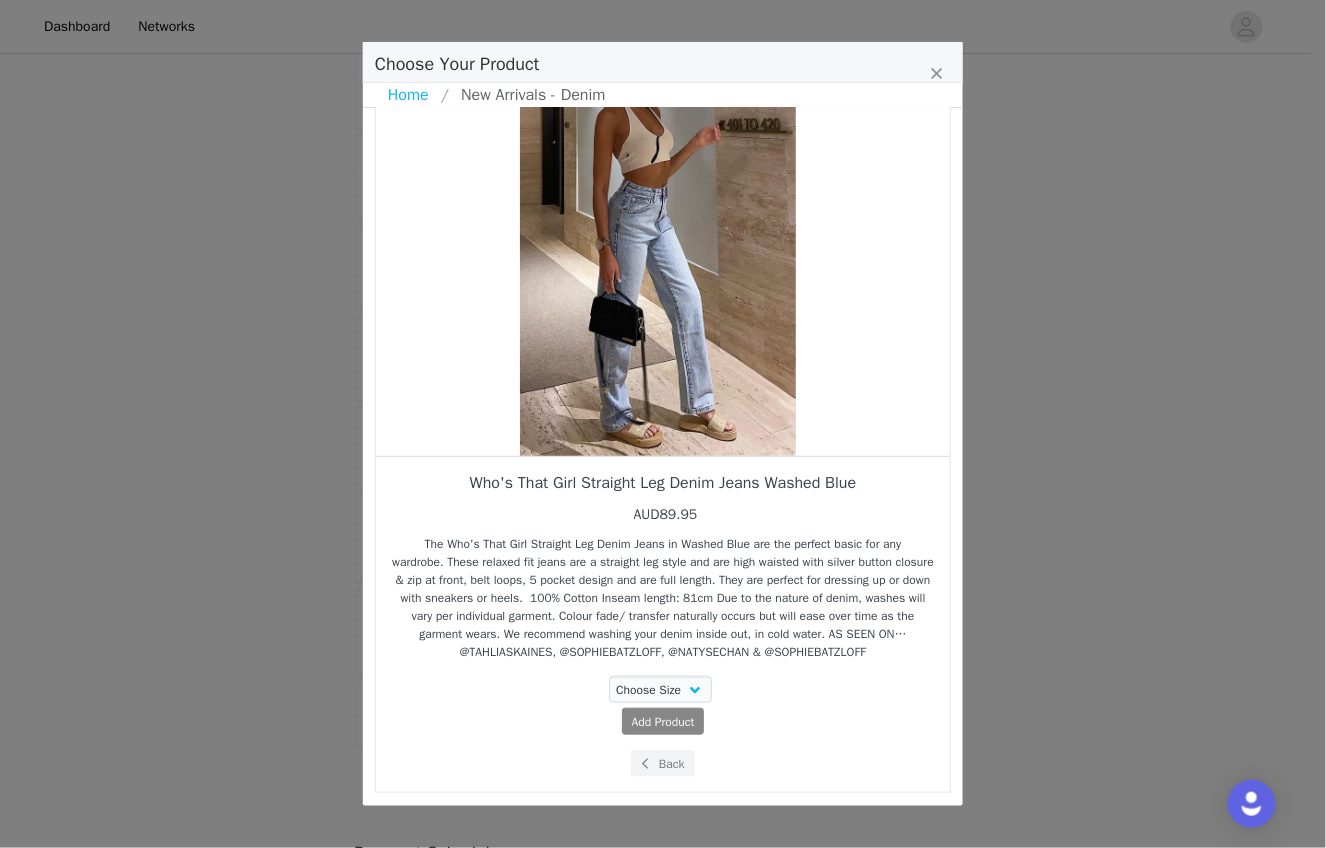 click at bounding box center (658, 243) 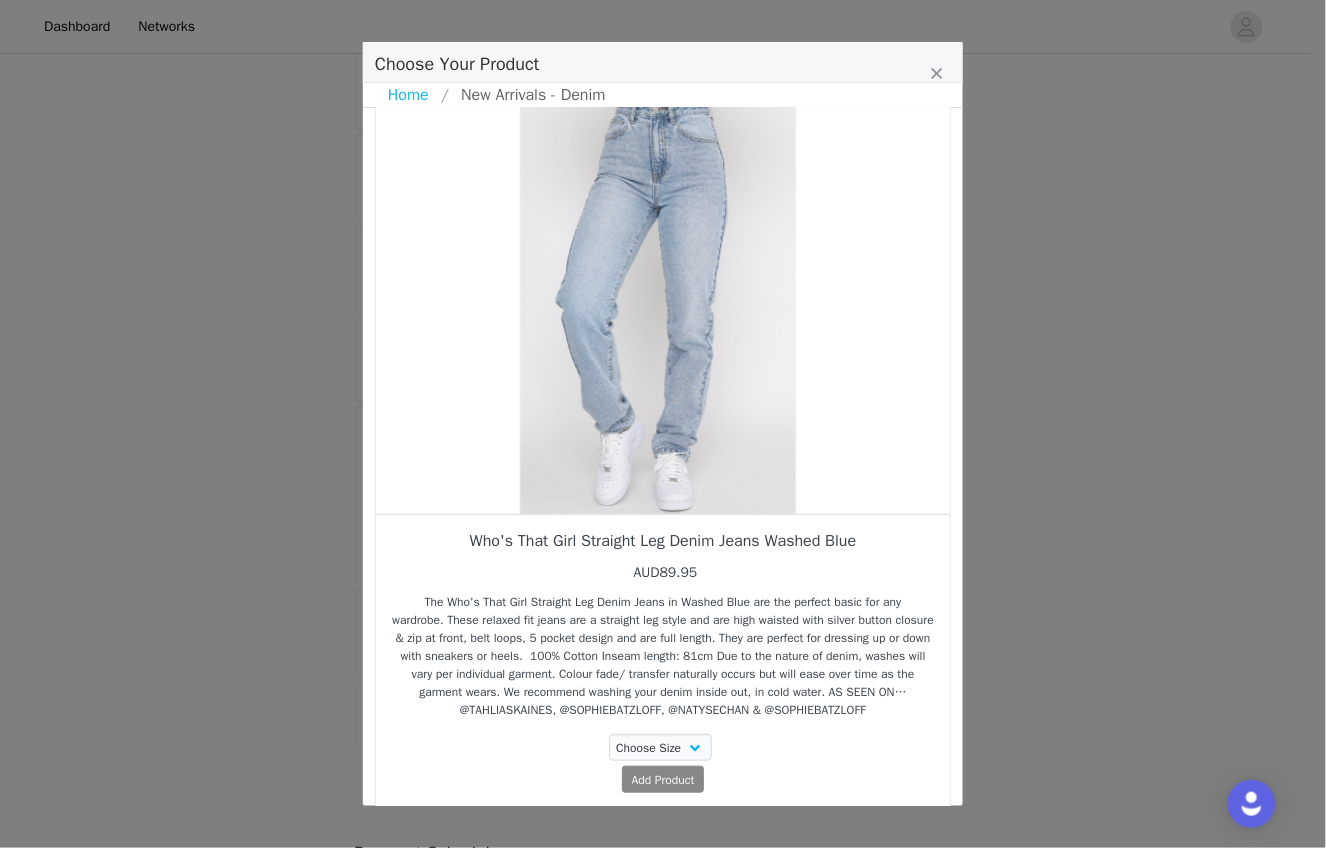 scroll, scrollTop: 0, scrollLeft: 0, axis: both 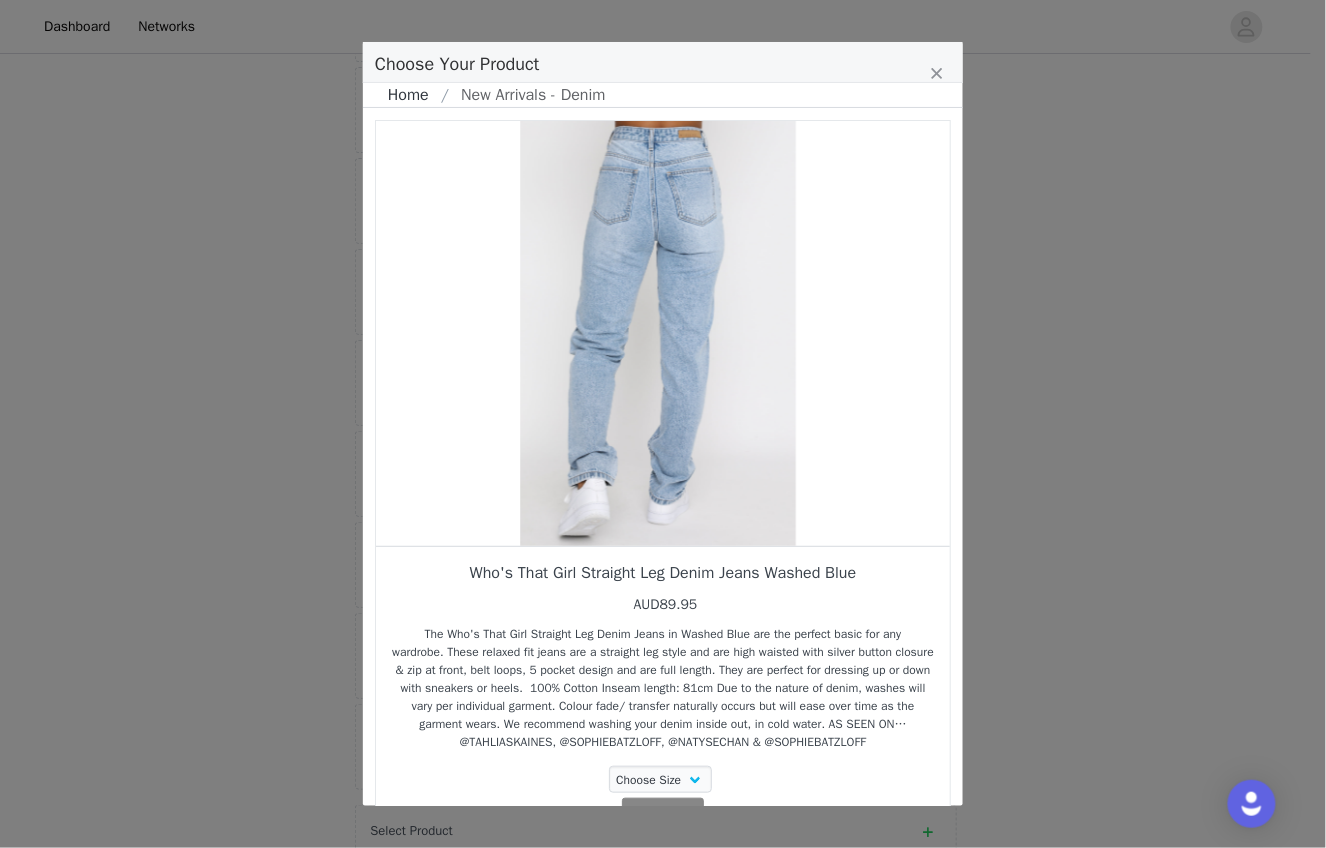 click on "Home" at bounding box center (414, 95) 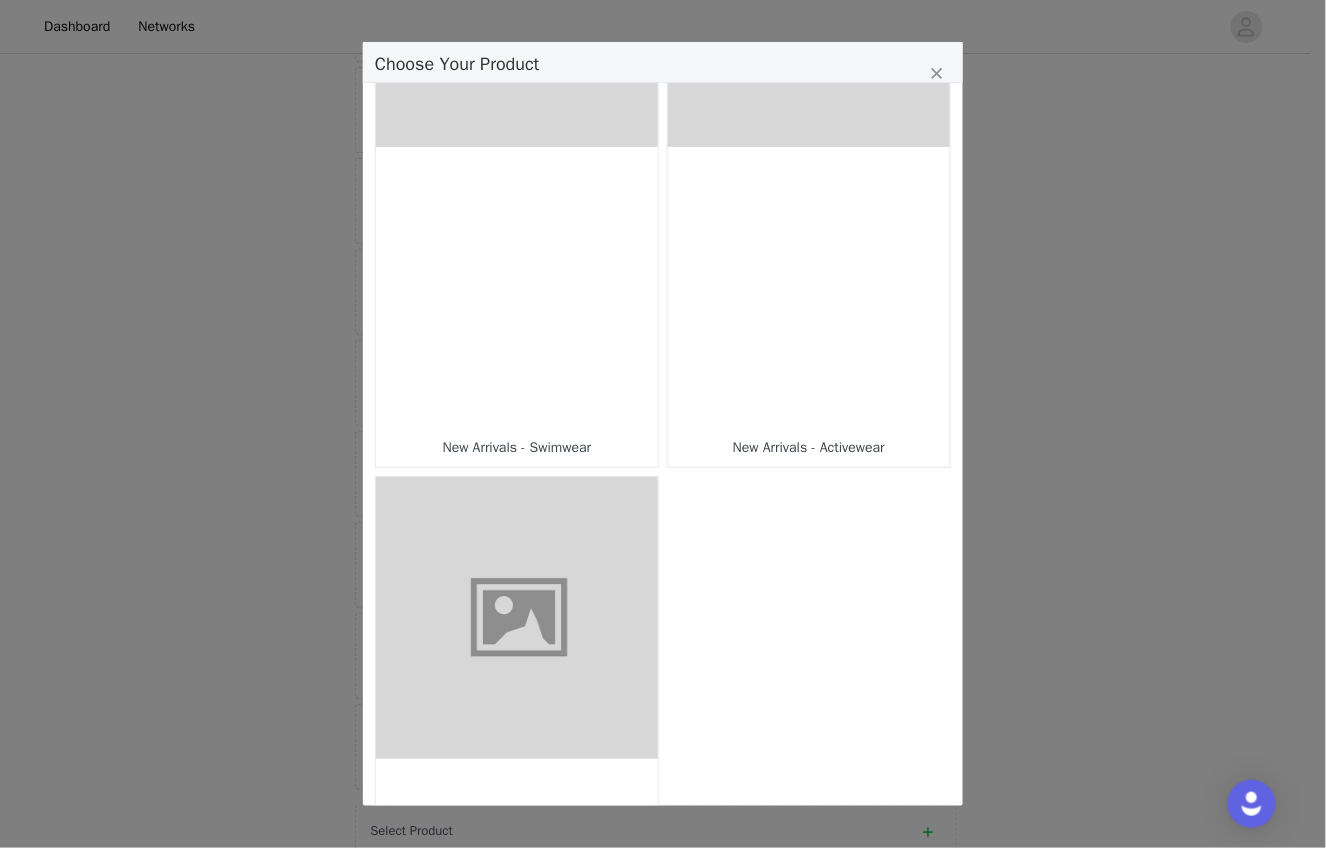 scroll, scrollTop: 1701, scrollLeft: 0, axis: vertical 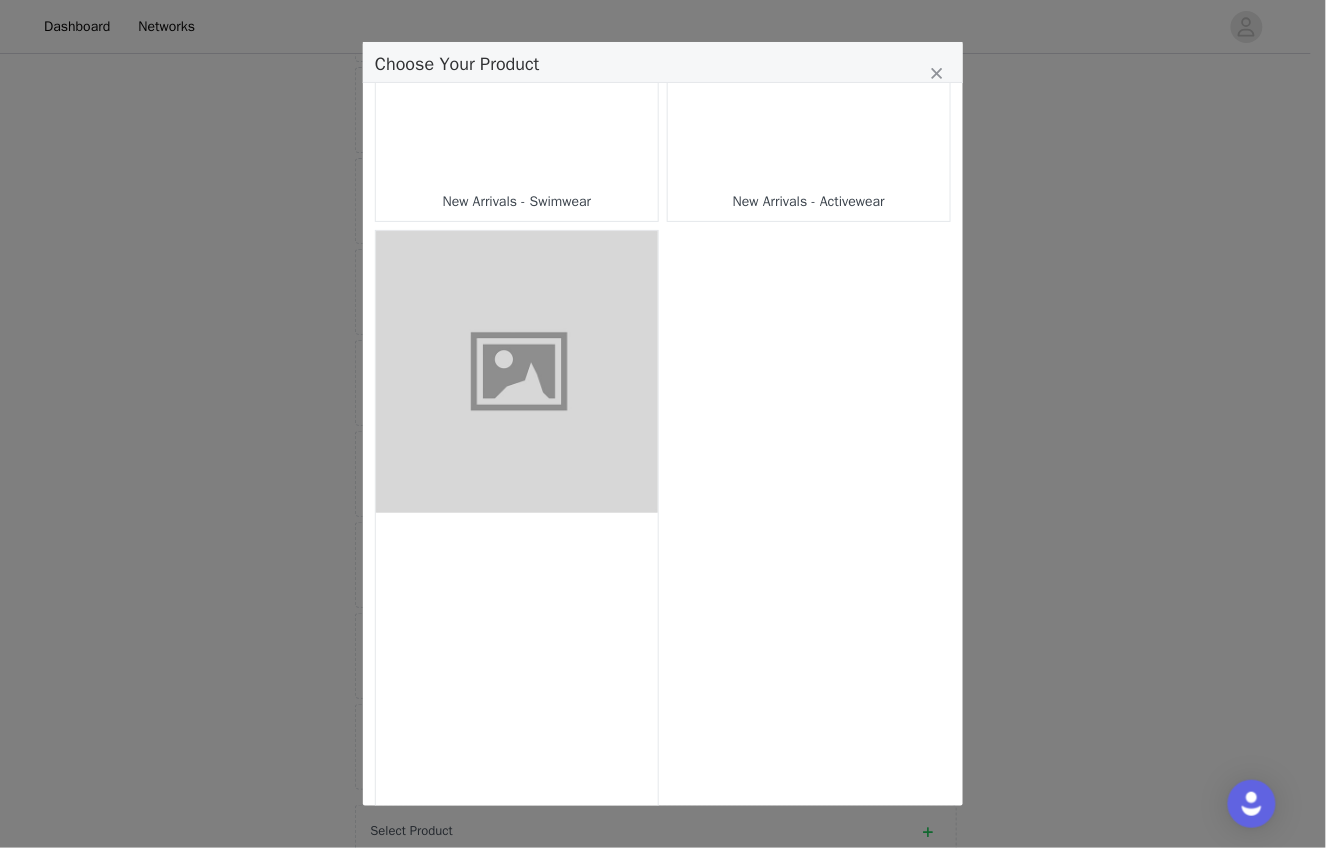 click at bounding box center (517, 654) 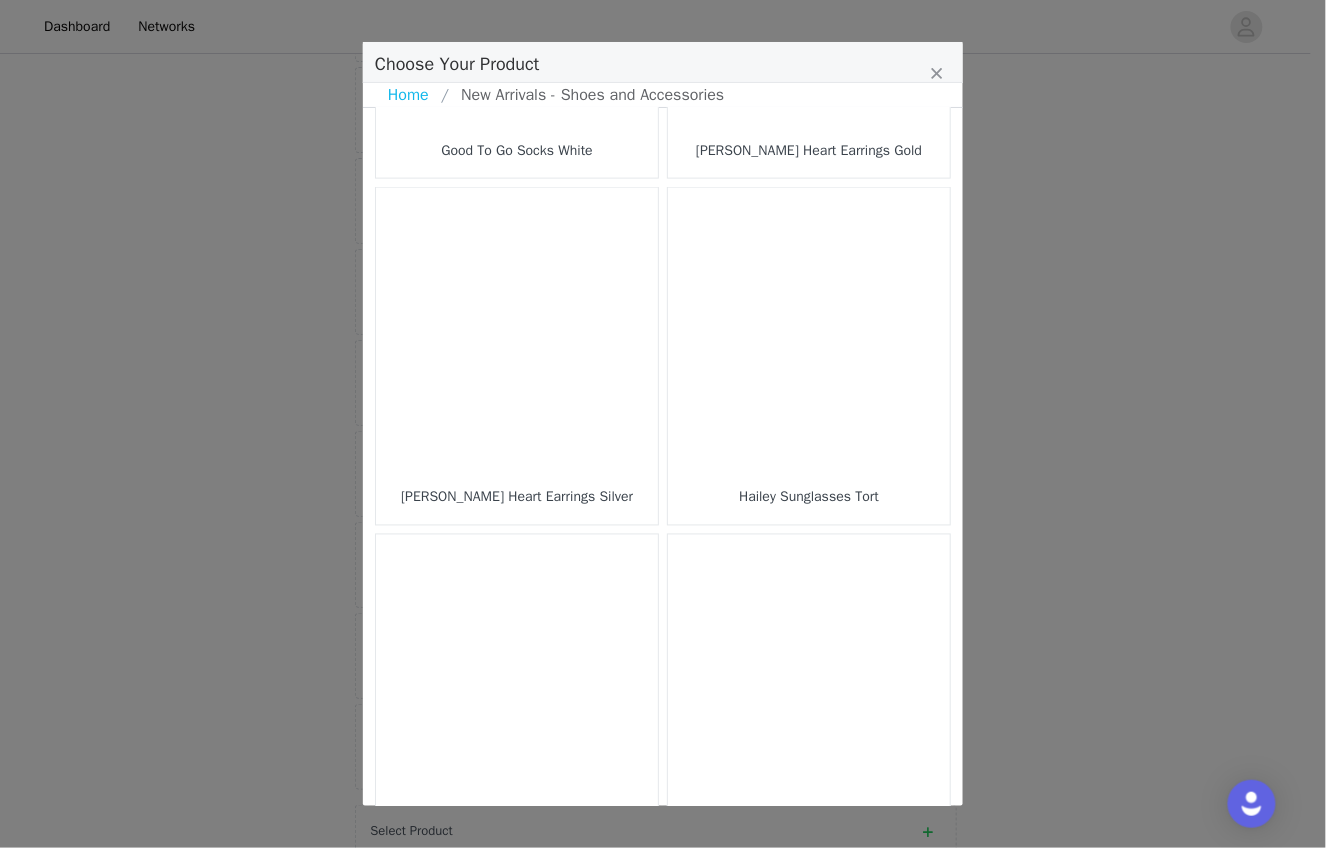 scroll, scrollTop: 2796, scrollLeft: 0, axis: vertical 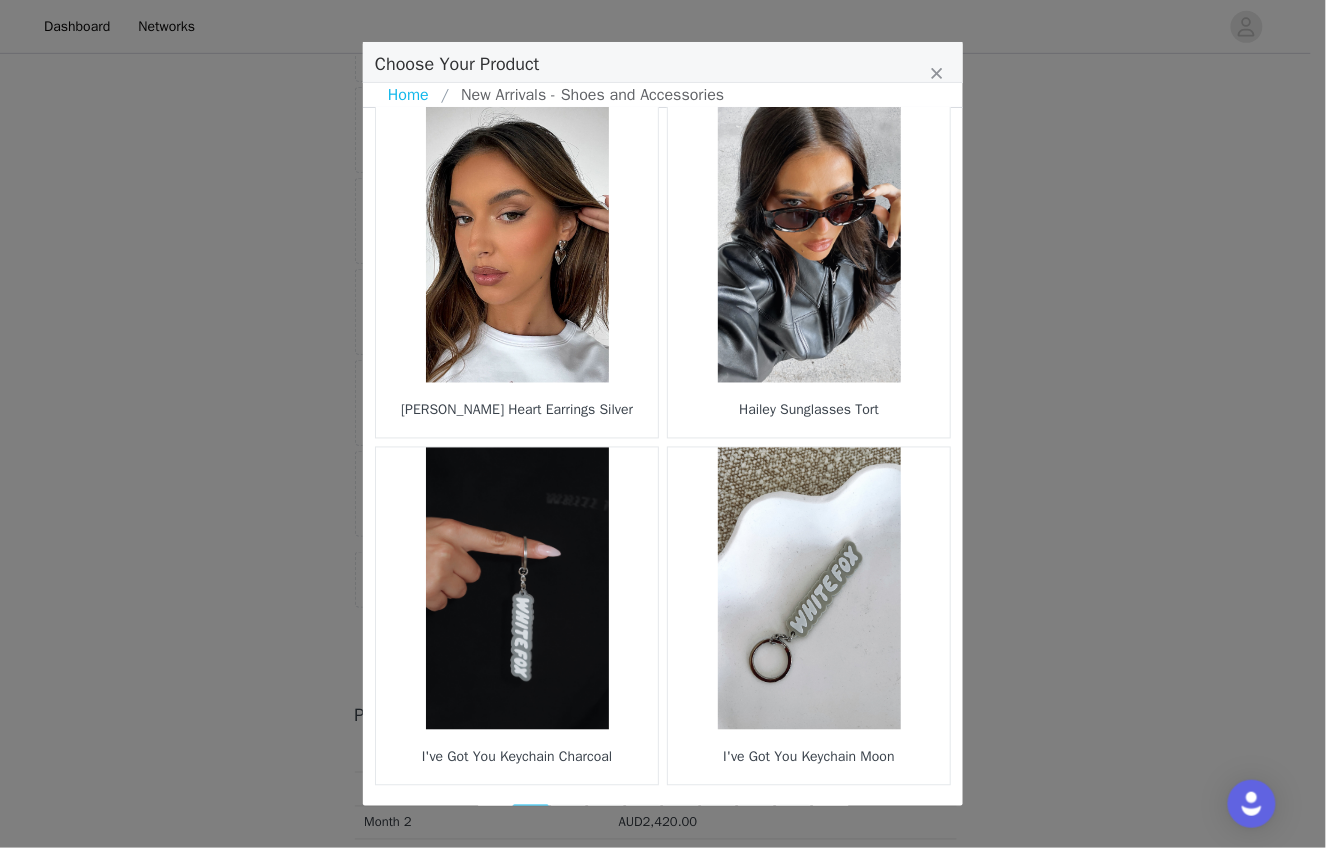 click on "2" at bounding box center [569, 819] 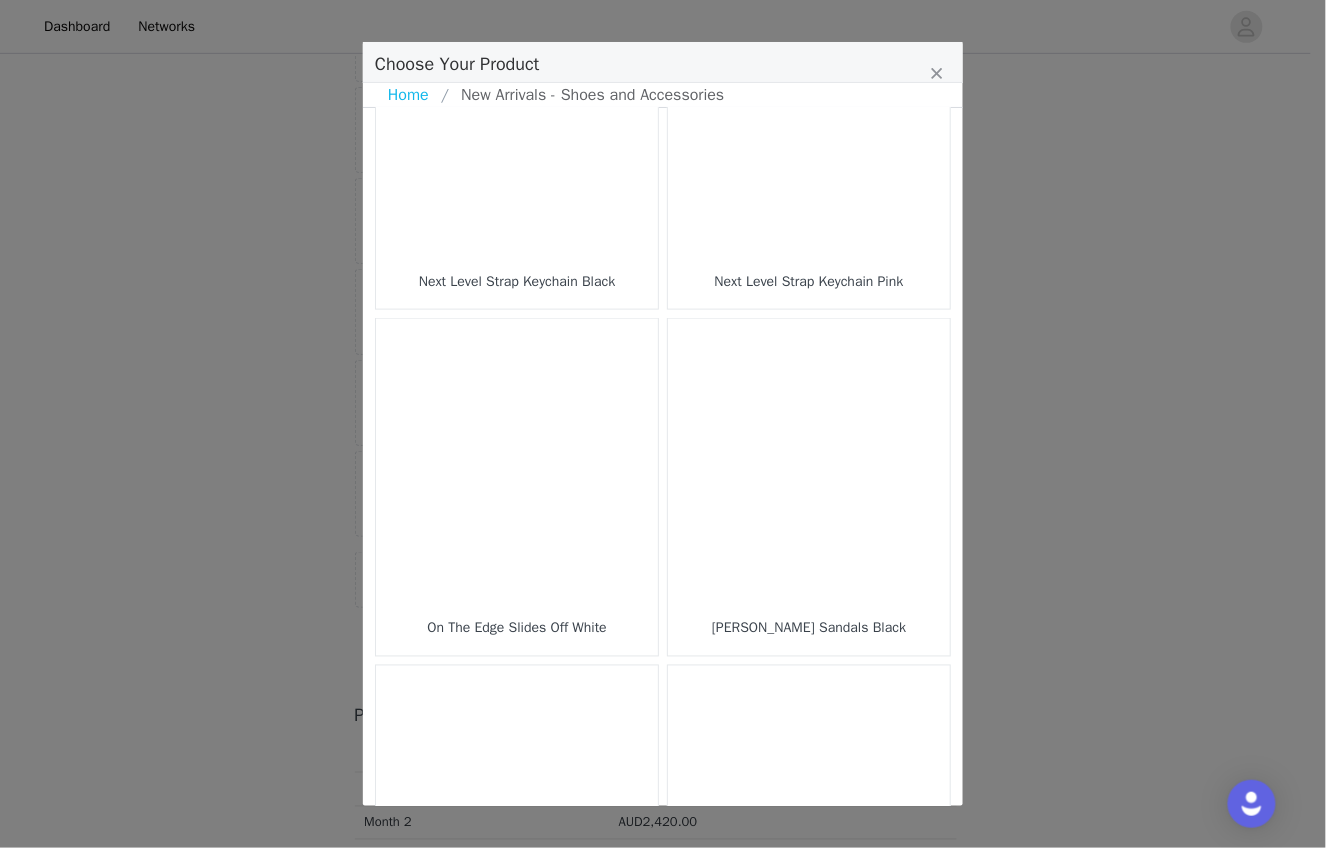 scroll, scrollTop: 2796, scrollLeft: 0, axis: vertical 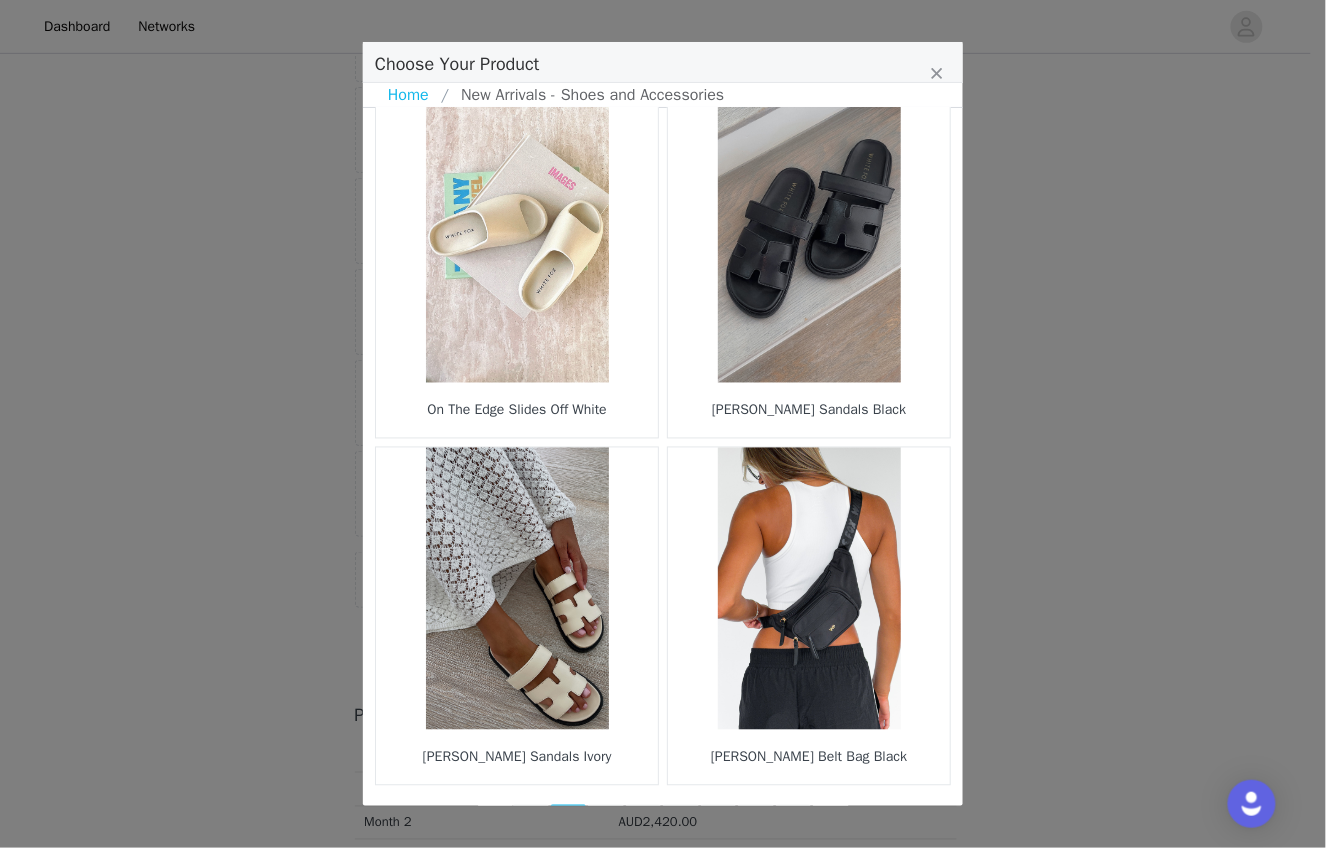 click on "3" at bounding box center [606, 819] 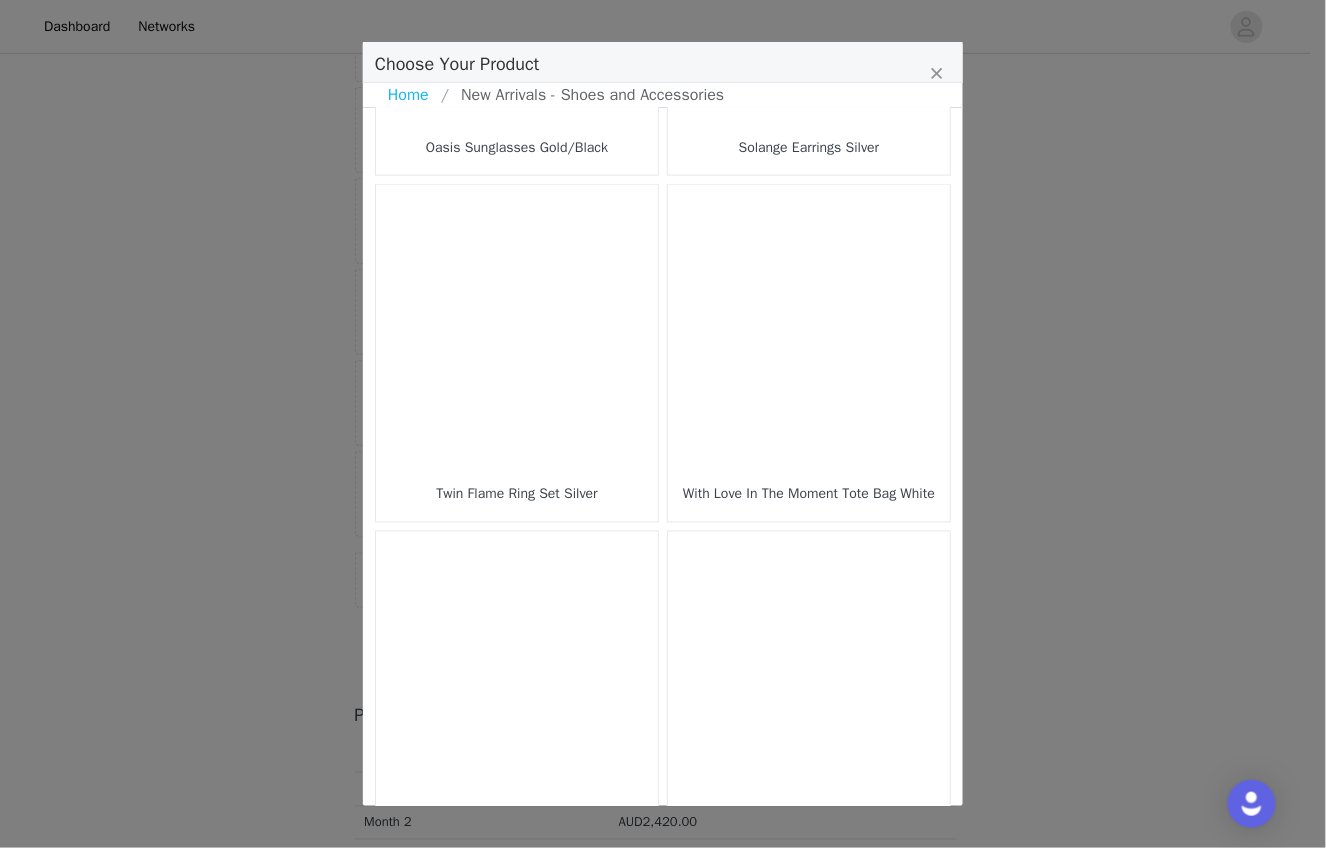 scroll, scrollTop: 2796, scrollLeft: 0, axis: vertical 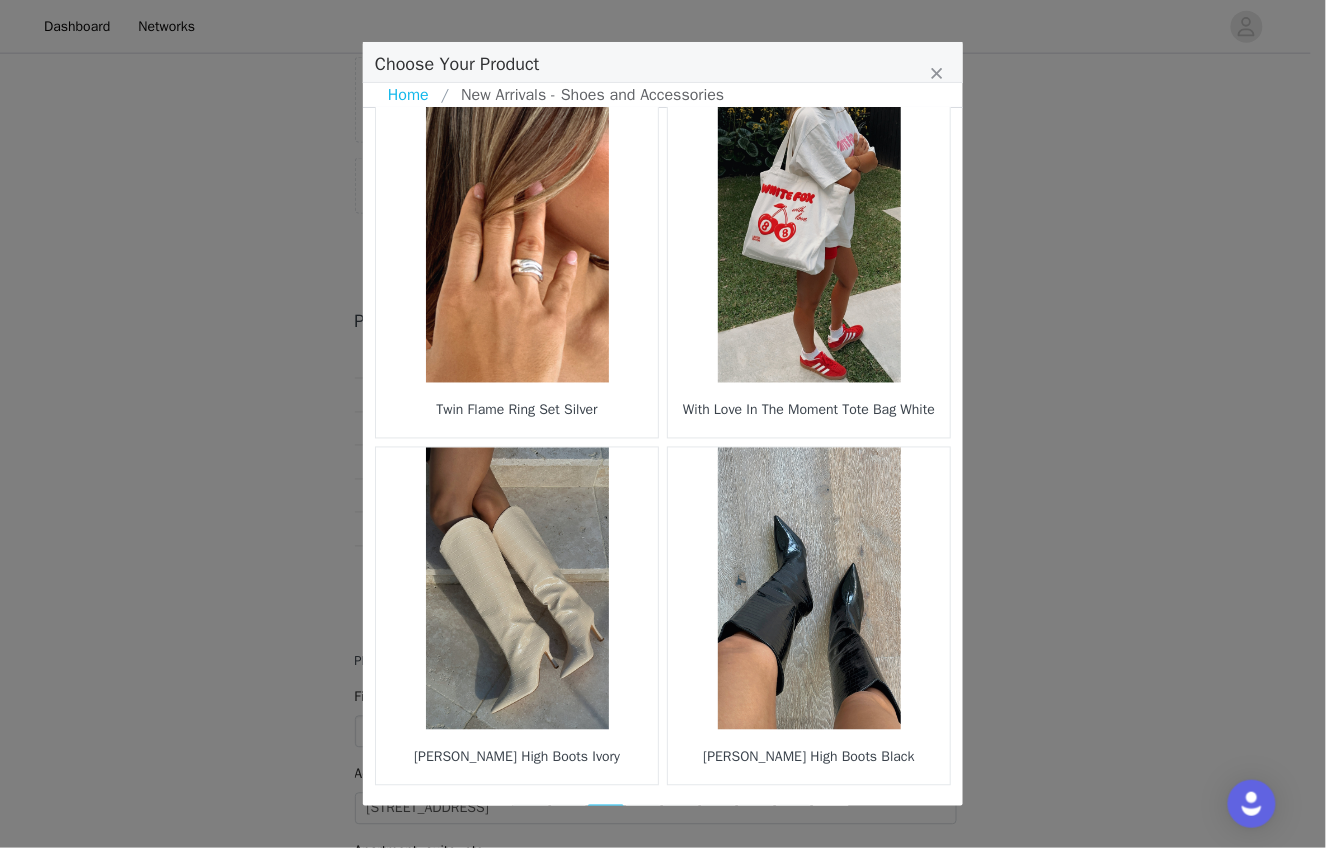 click on "4" at bounding box center [644, 819] 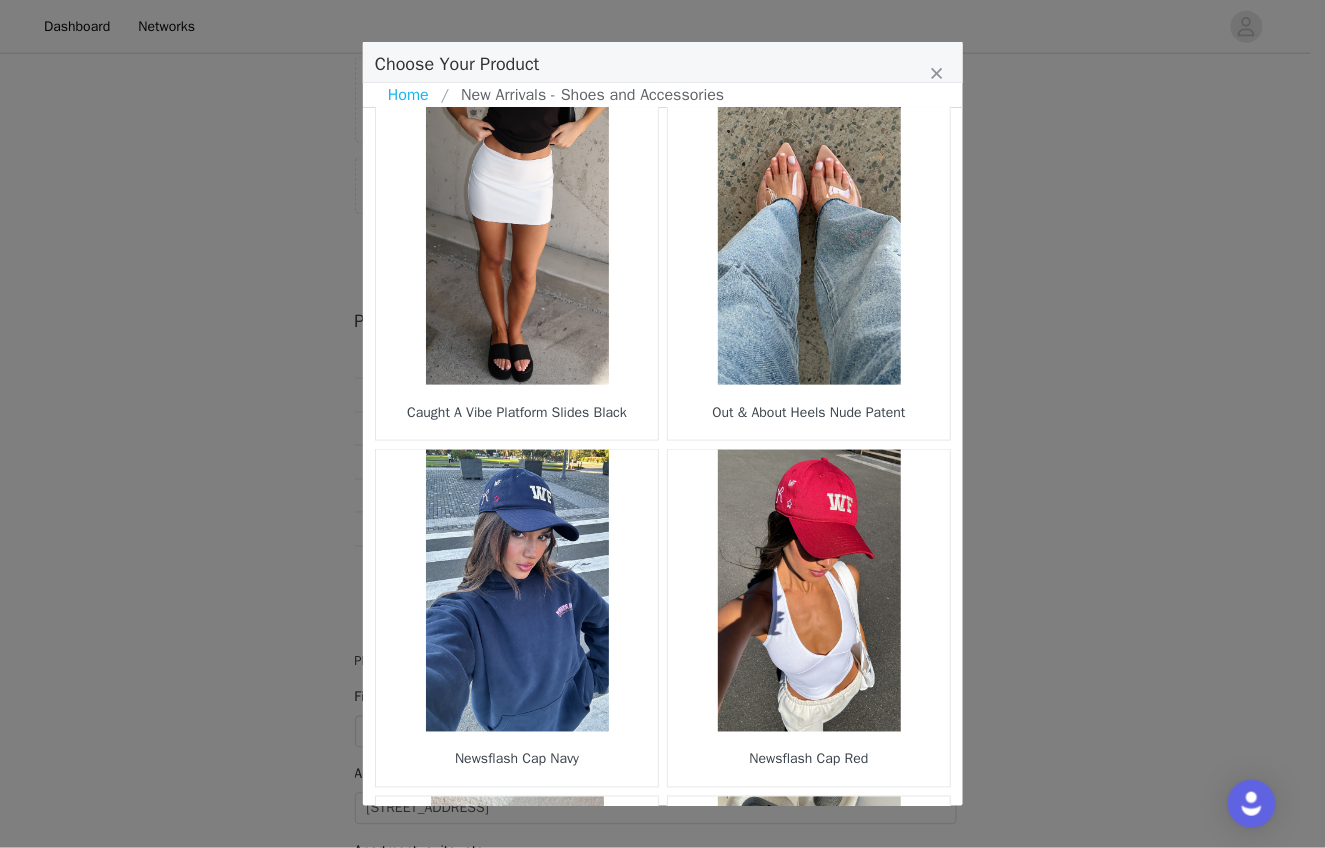 scroll, scrollTop: 2796, scrollLeft: 0, axis: vertical 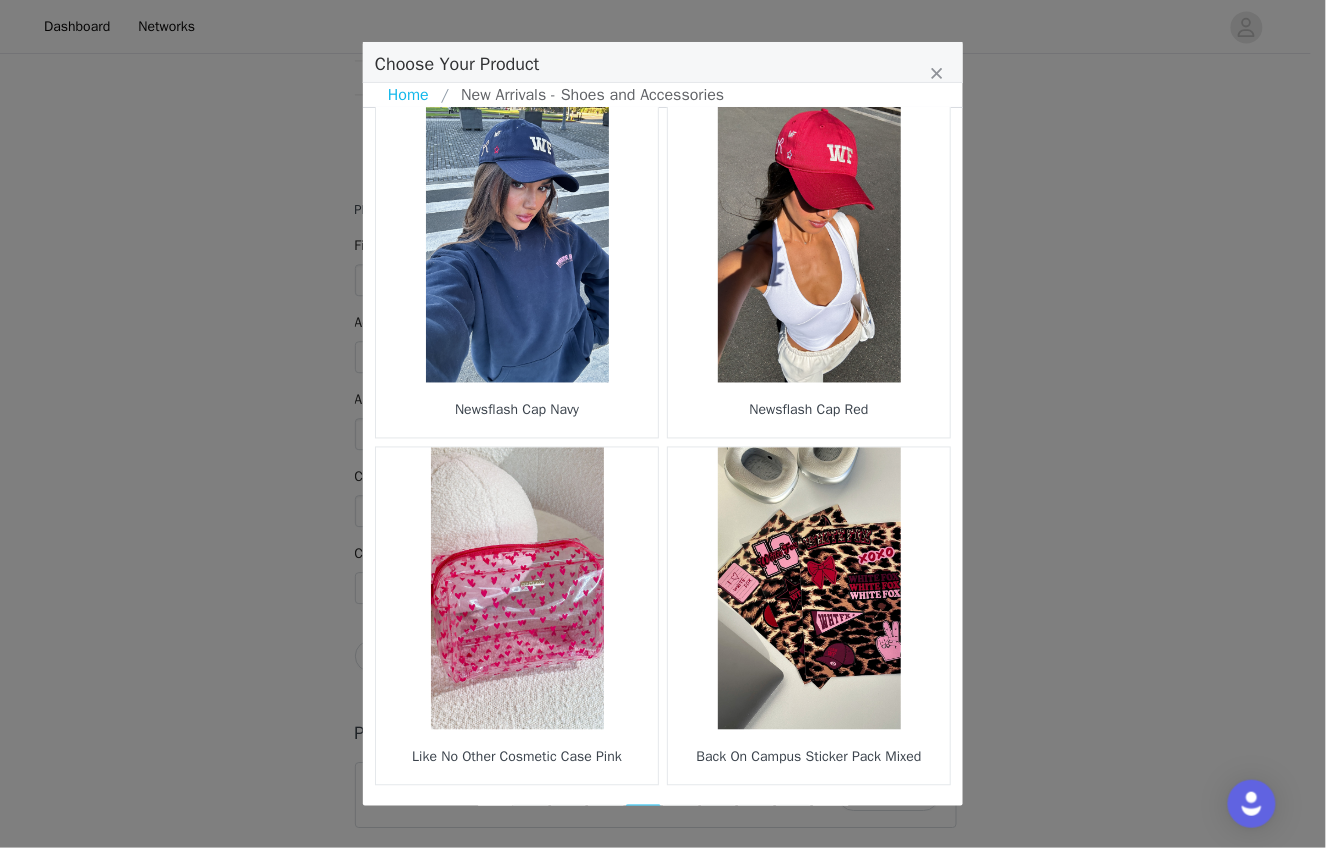 click on "5" at bounding box center [681, 819] 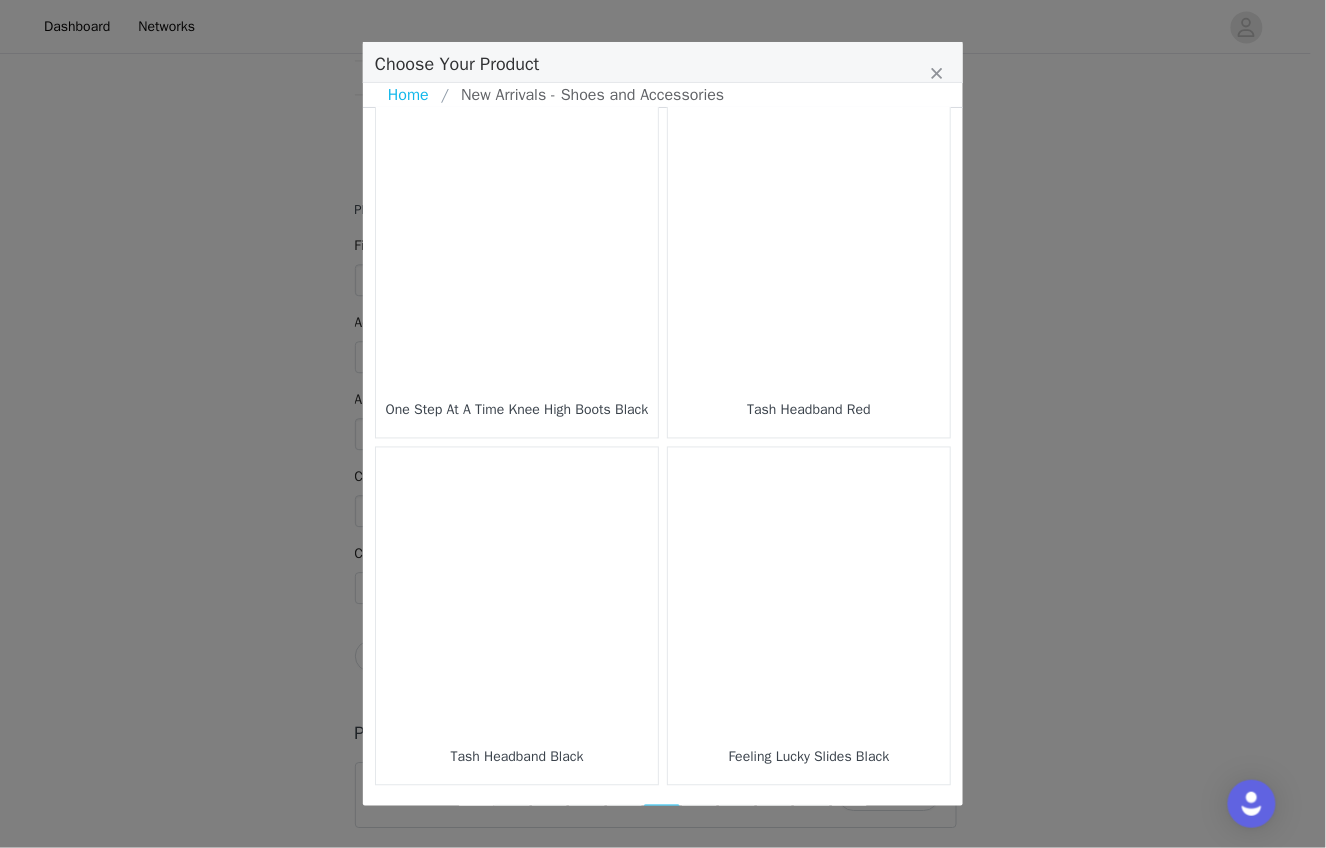 scroll, scrollTop: 2796, scrollLeft: 0, axis: vertical 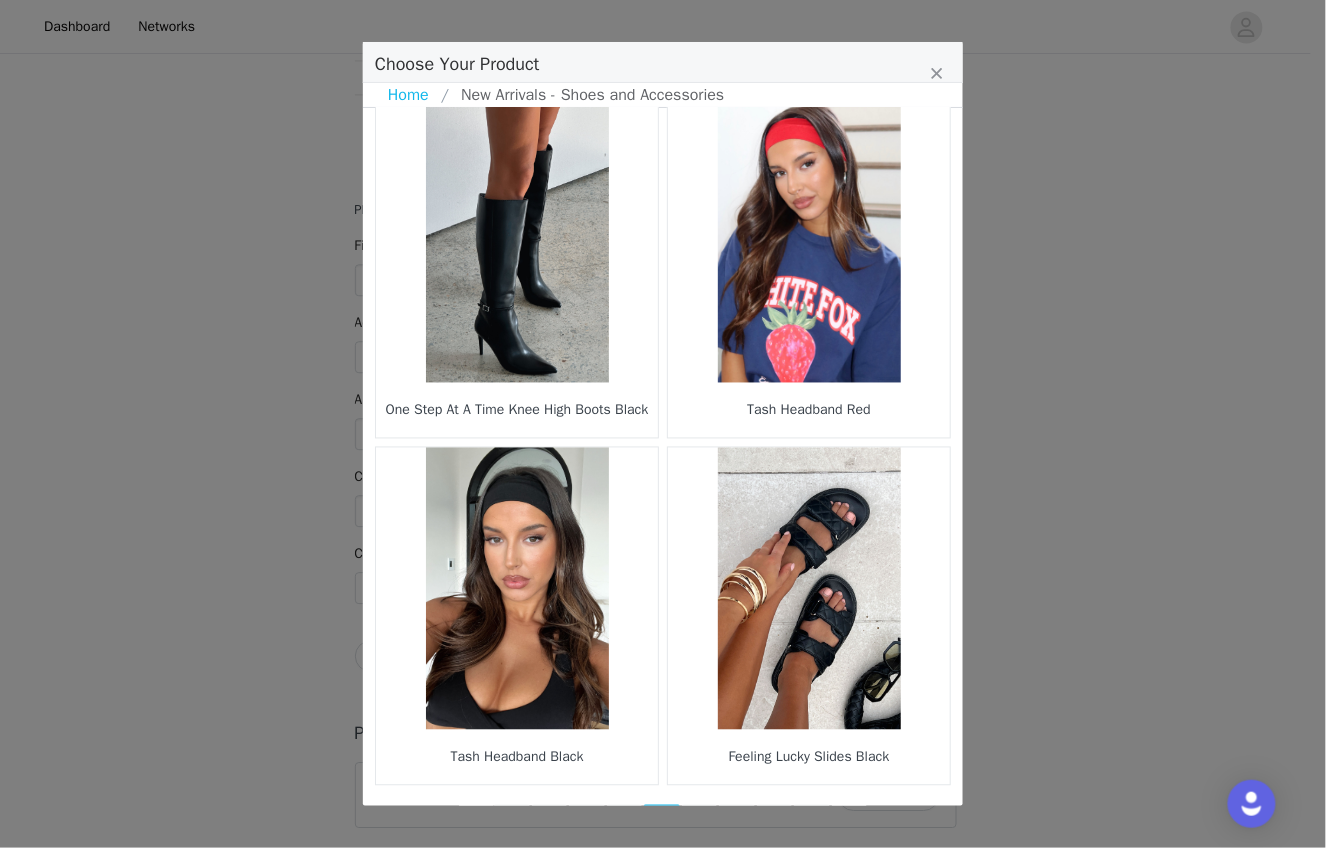 click on "6" at bounding box center (700, 819) 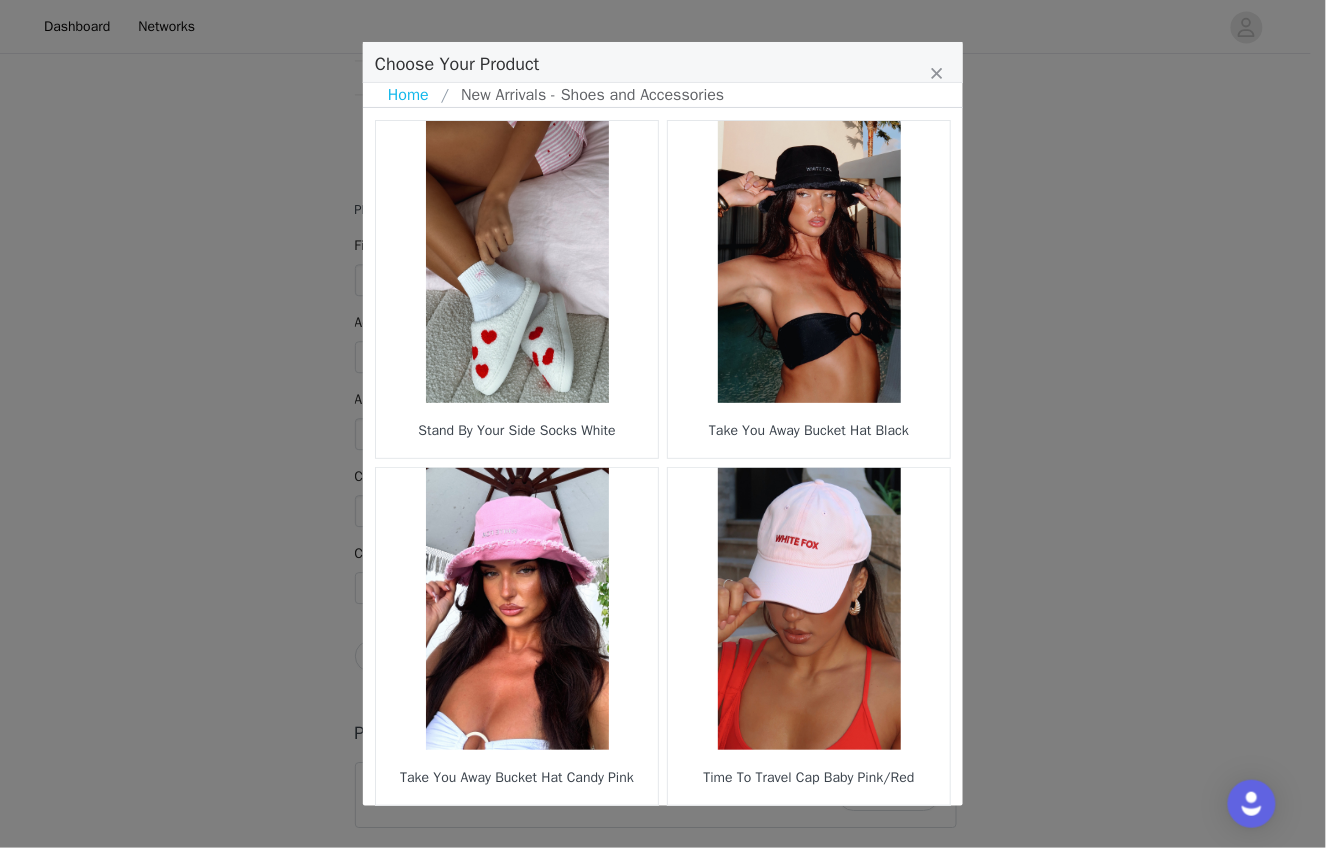 click on "New Arrivals - Shoes and Accessories" at bounding box center (589, 95) 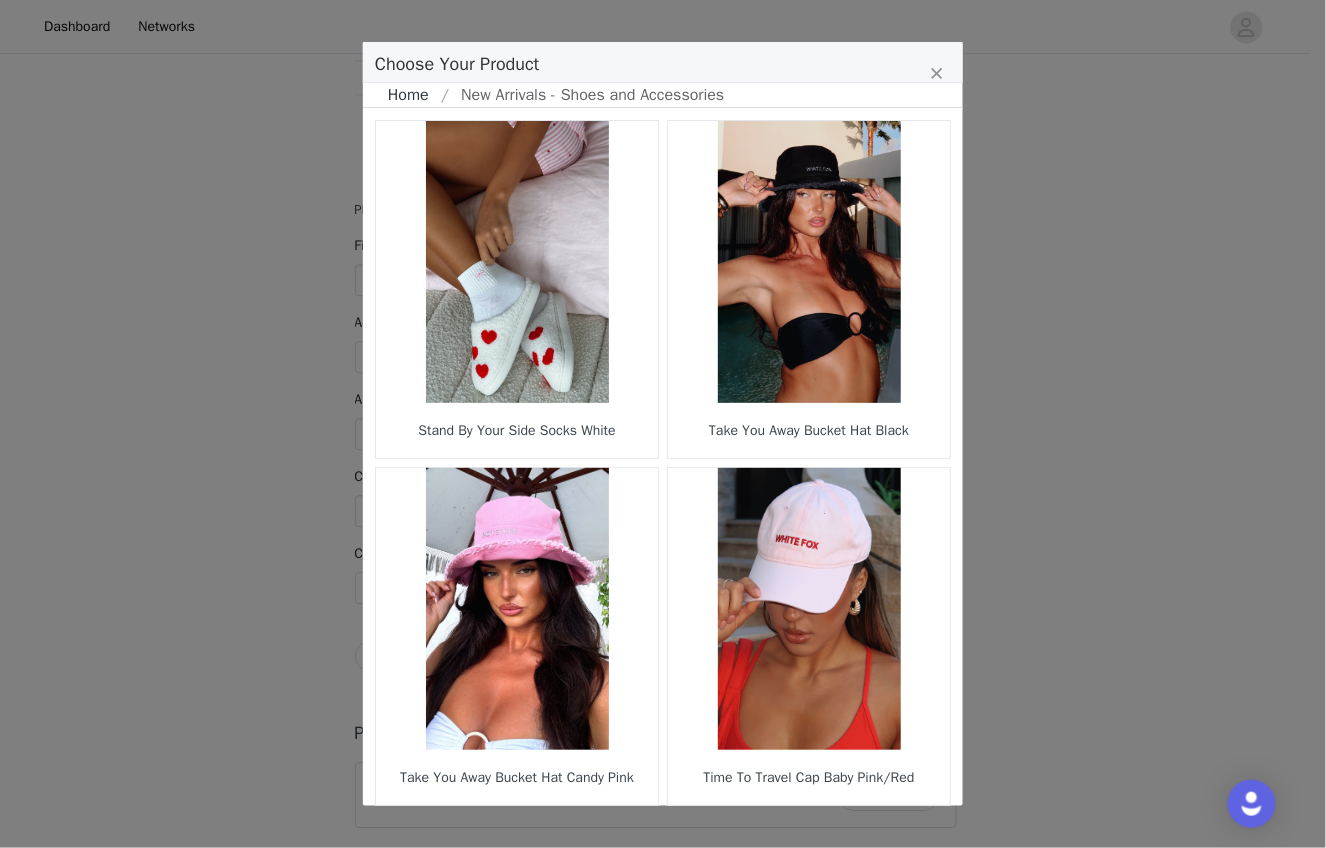click on "Home" at bounding box center (414, 95) 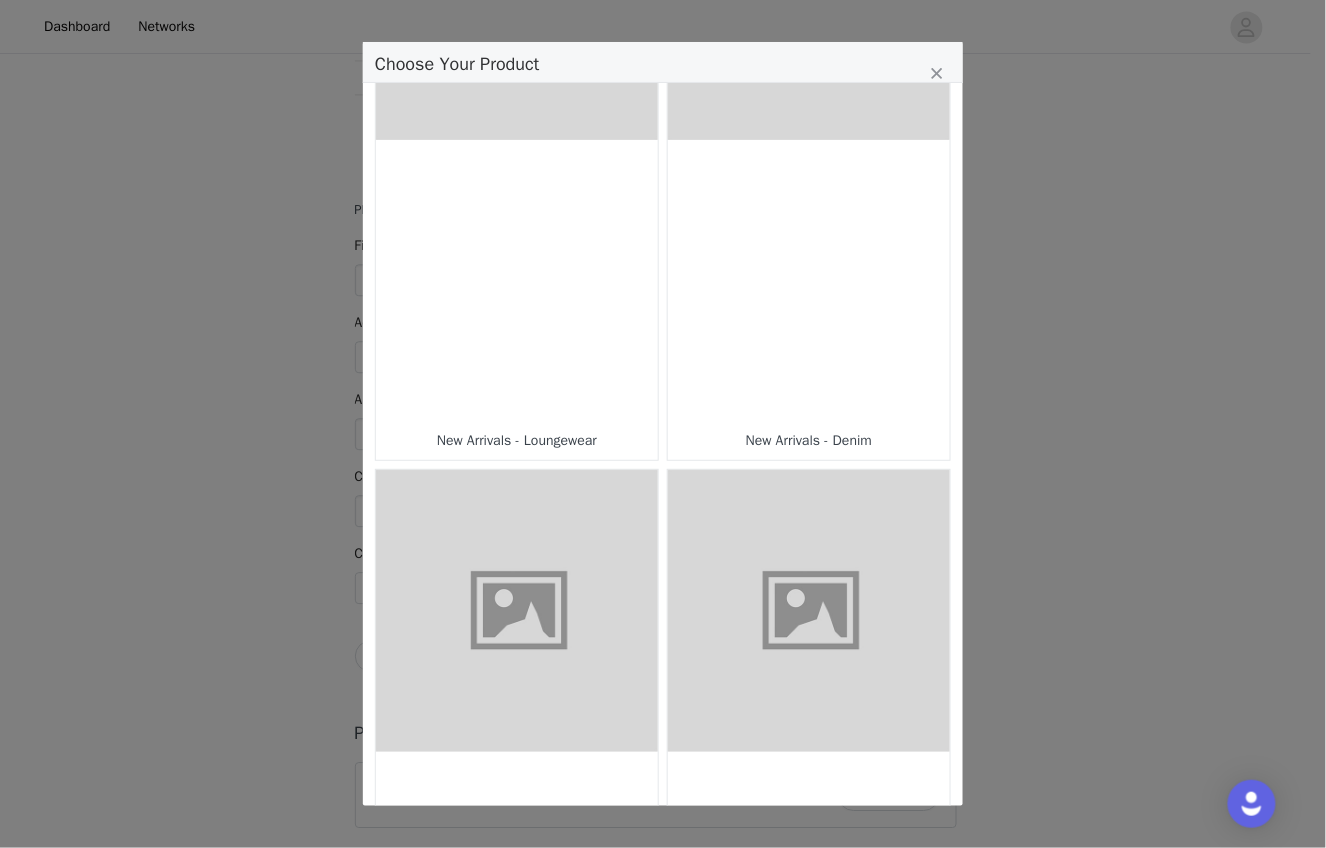 scroll, scrollTop: 920, scrollLeft: 0, axis: vertical 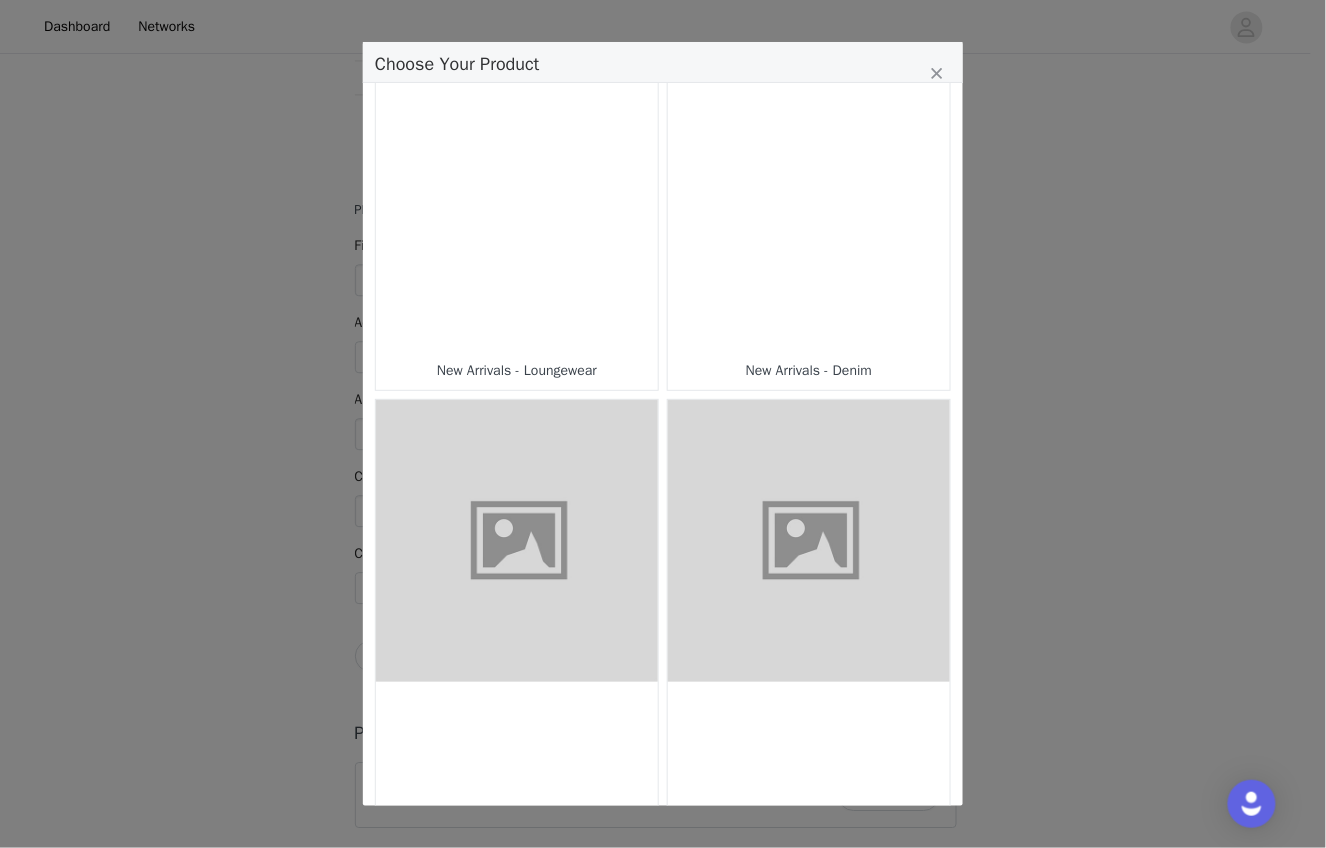 click on "New Arrivals - Denim" at bounding box center [809, 371] 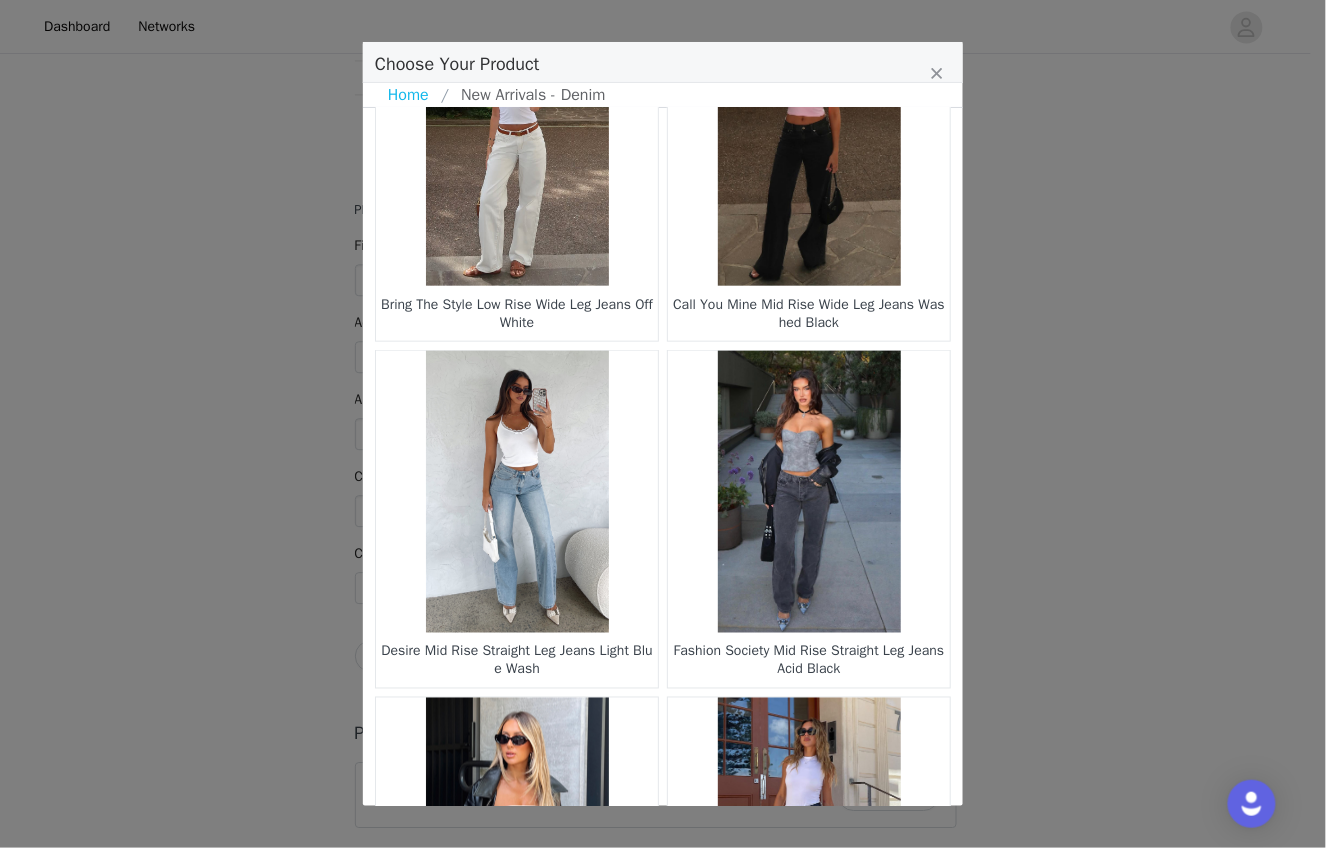 scroll, scrollTop: 397, scrollLeft: 0, axis: vertical 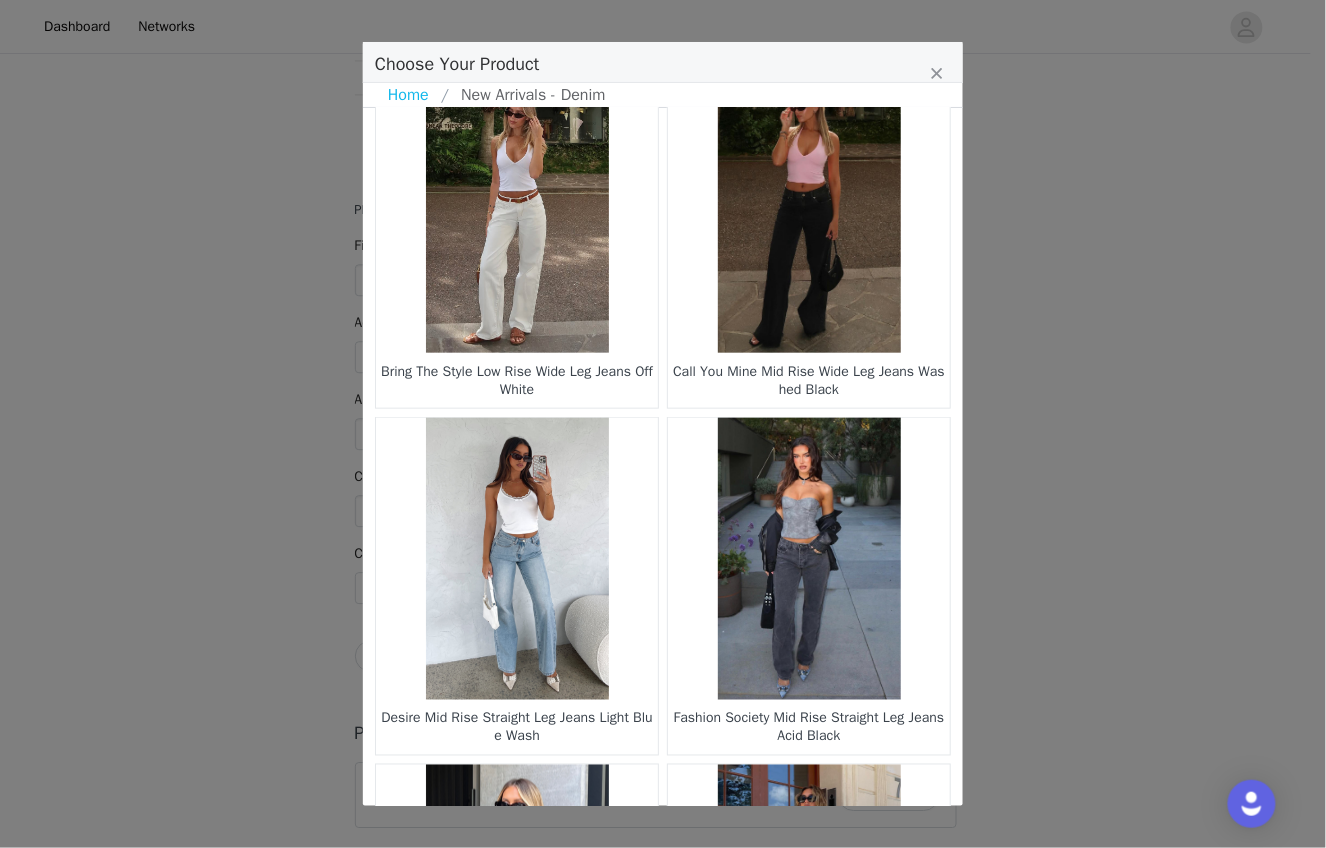 click at bounding box center (809, 212) 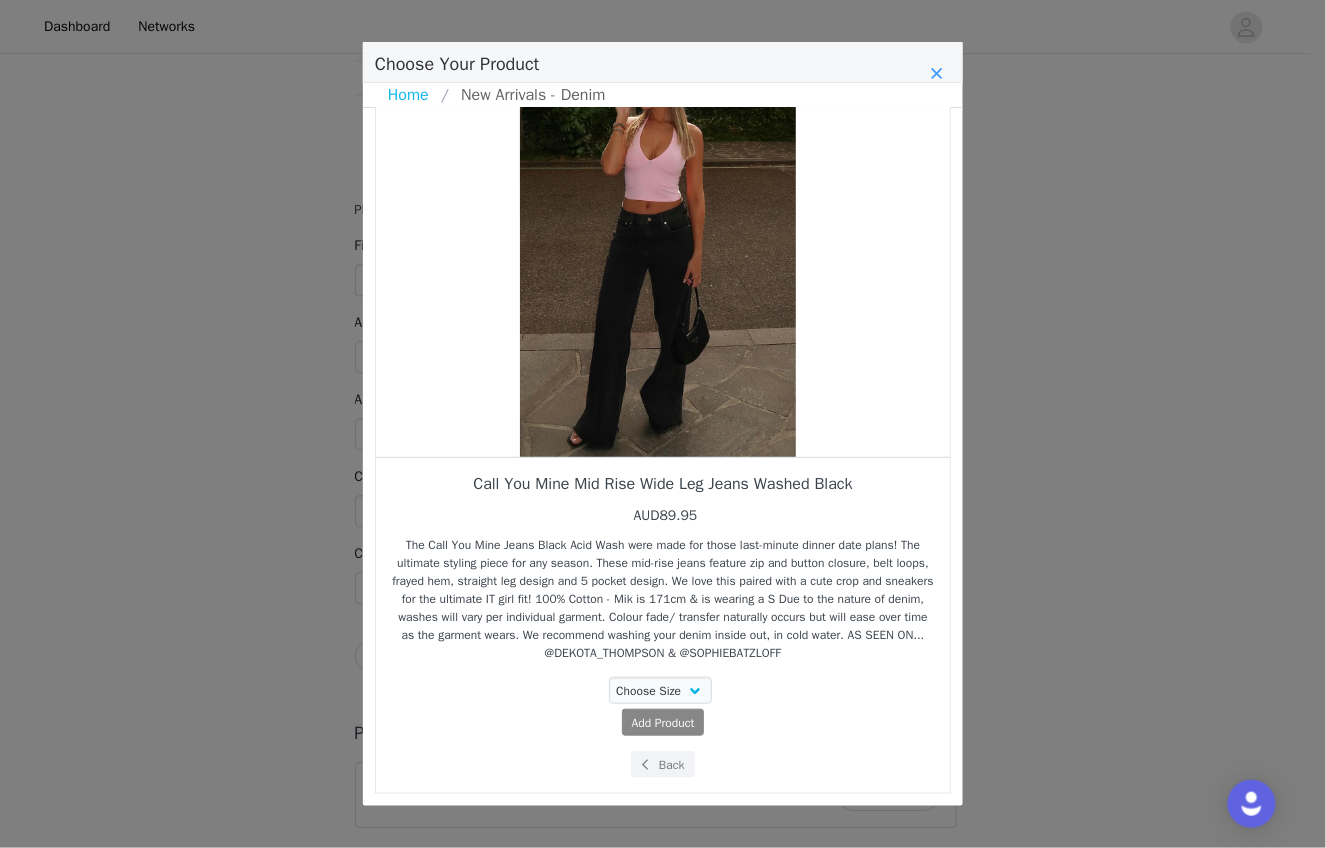 click at bounding box center [937, 73] 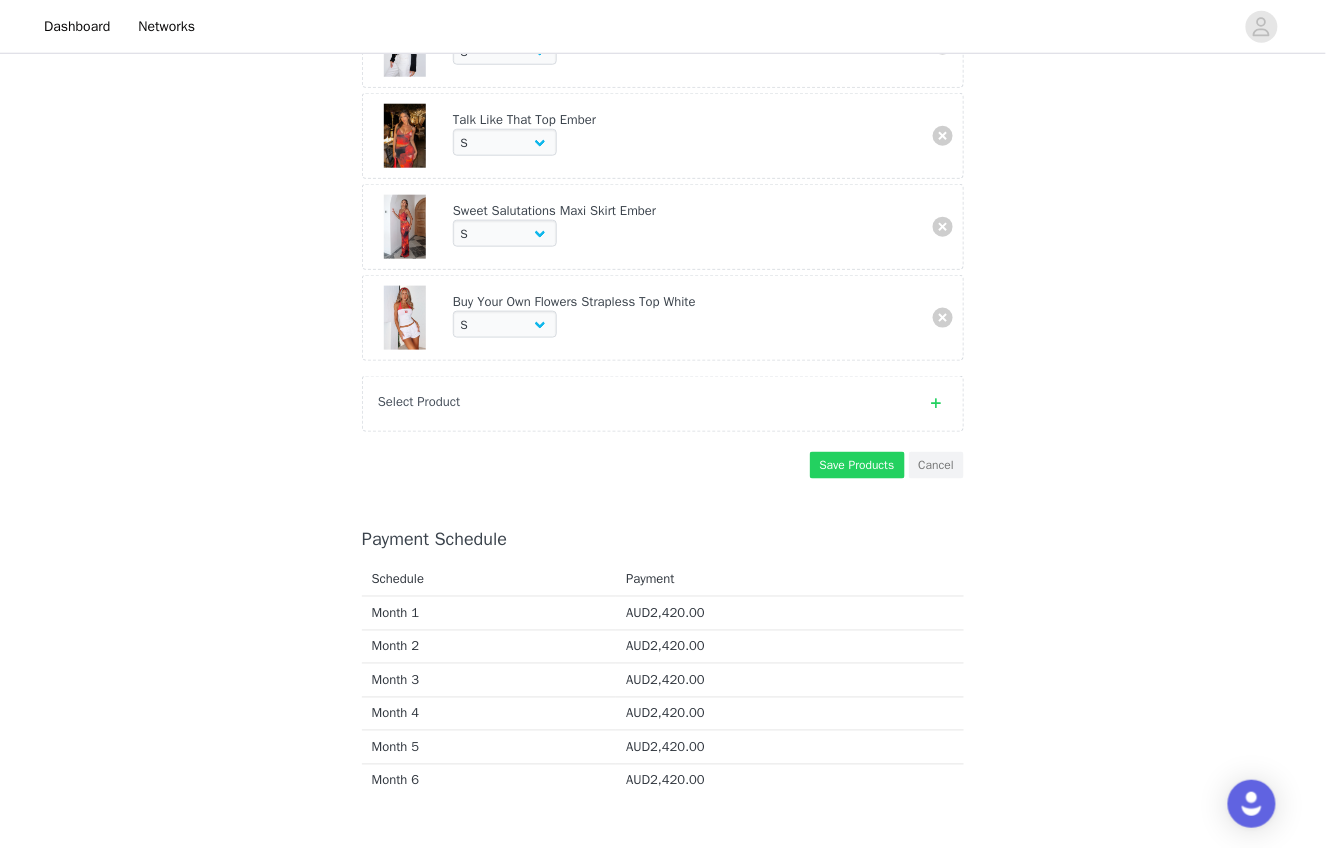 scroll, scrollTop: 2505, scrollLeft: 0, axis: vertical 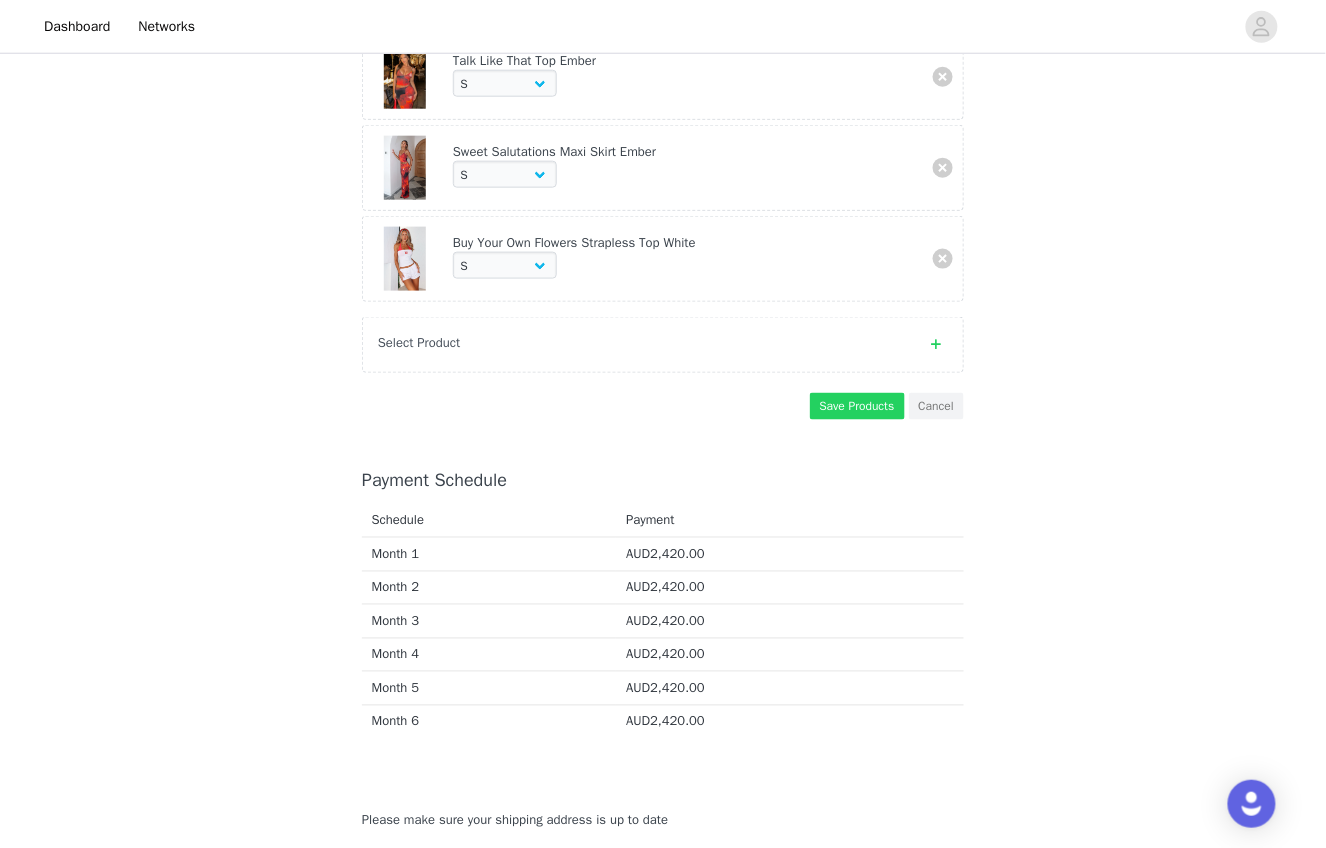 click at bounding box center [936, 344] 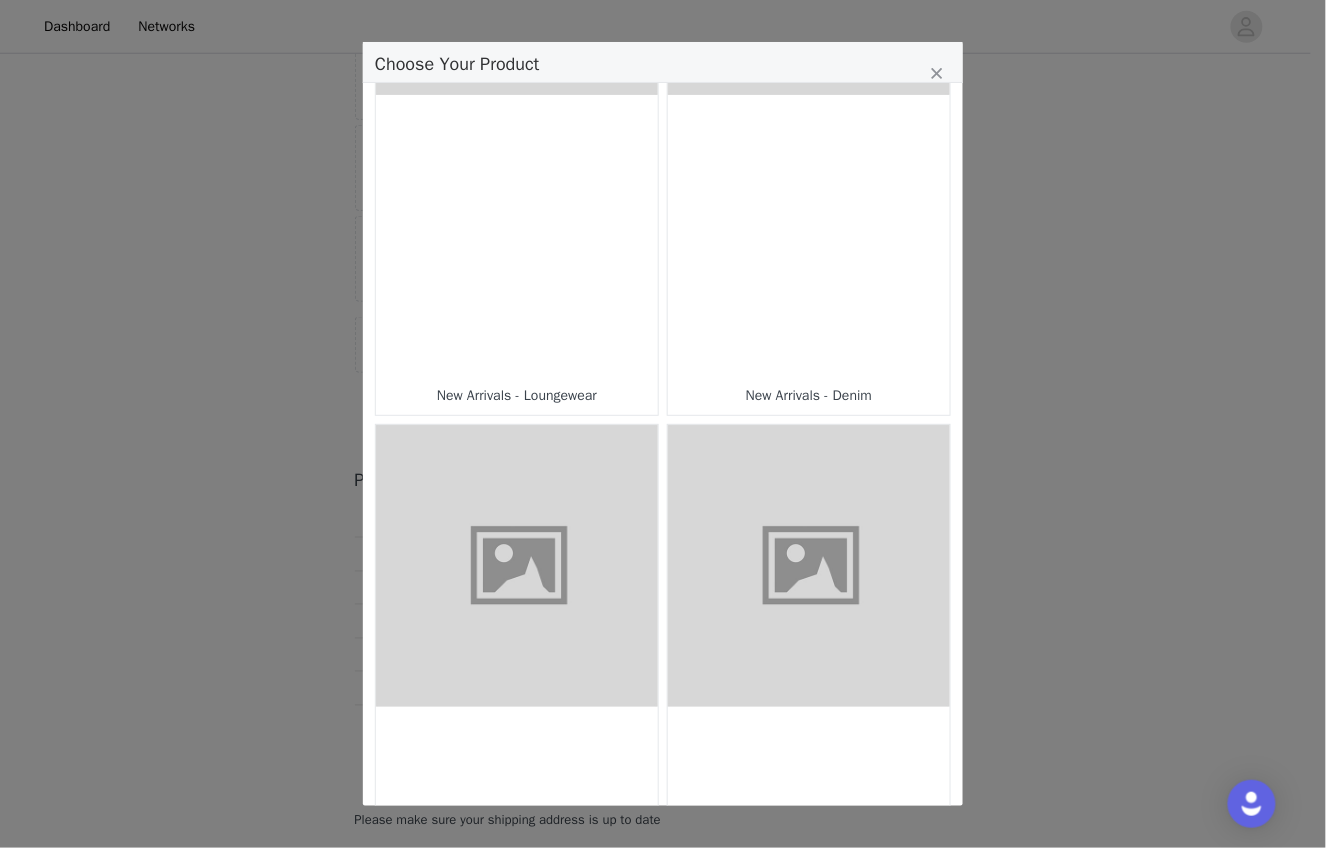 scroll, scrollTop: 742, scrollLeft: 0, axis: vertical 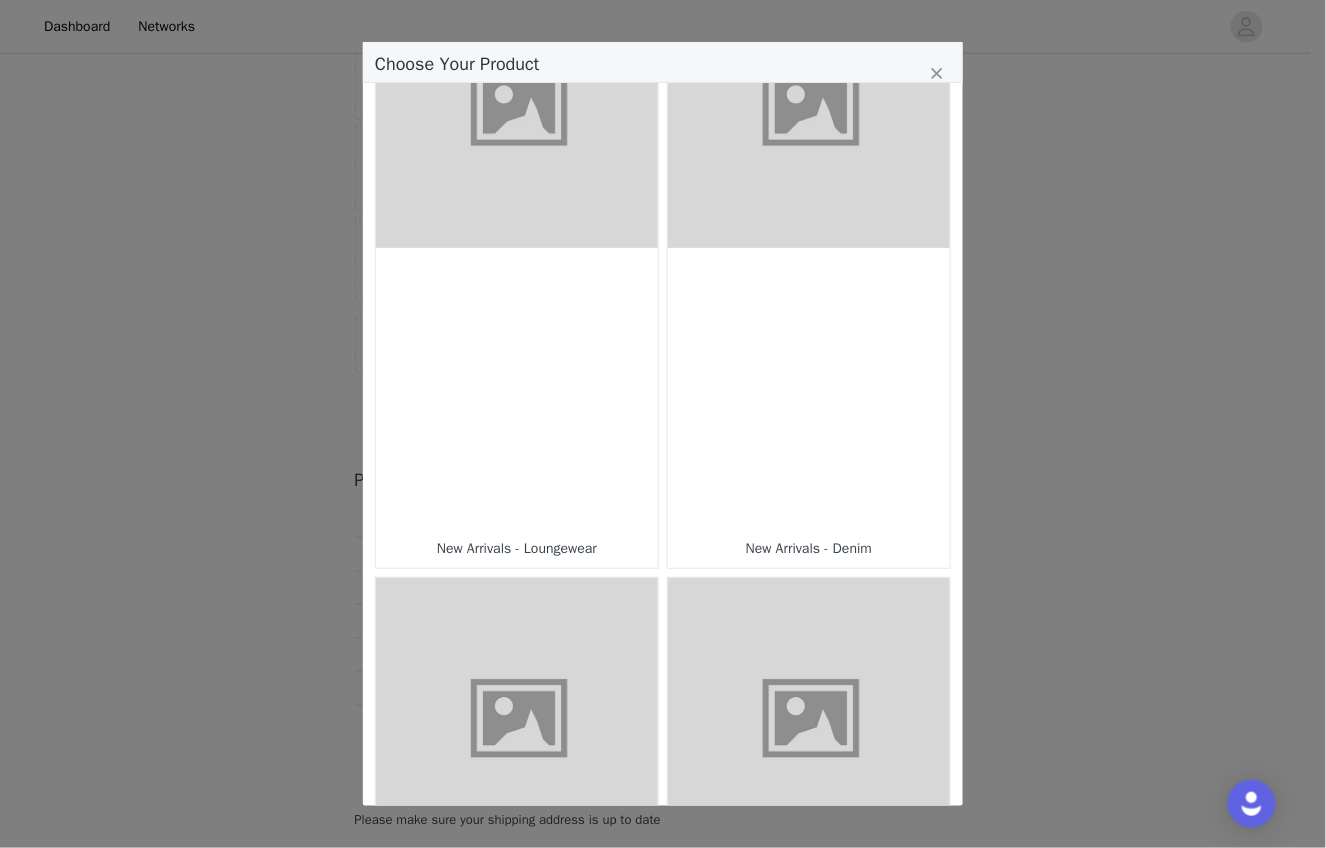 click on "New Arrivals - Denim" at bounding box center [809, 549] 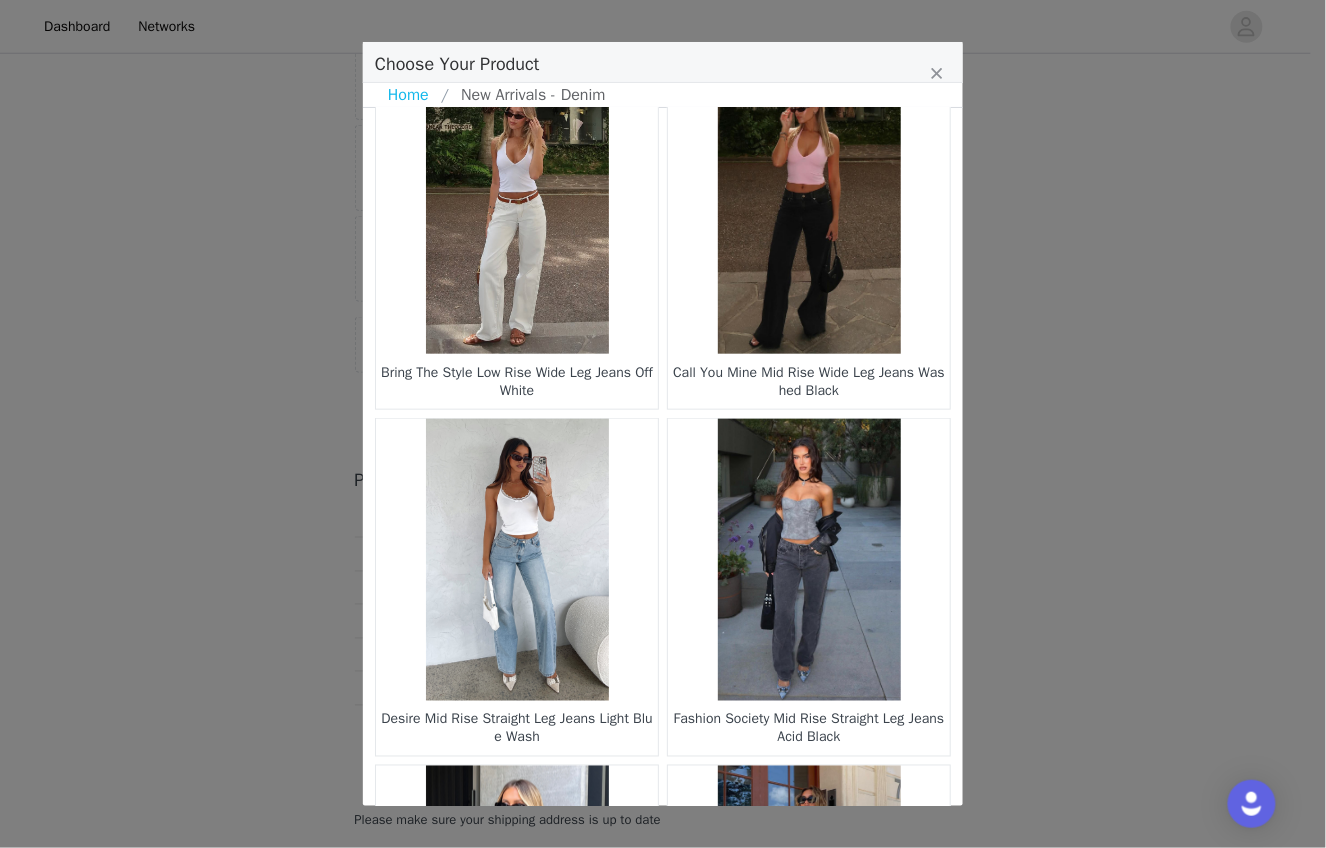 scroll, scrollTop: 284, scrollLeft: 0, axis: vertical 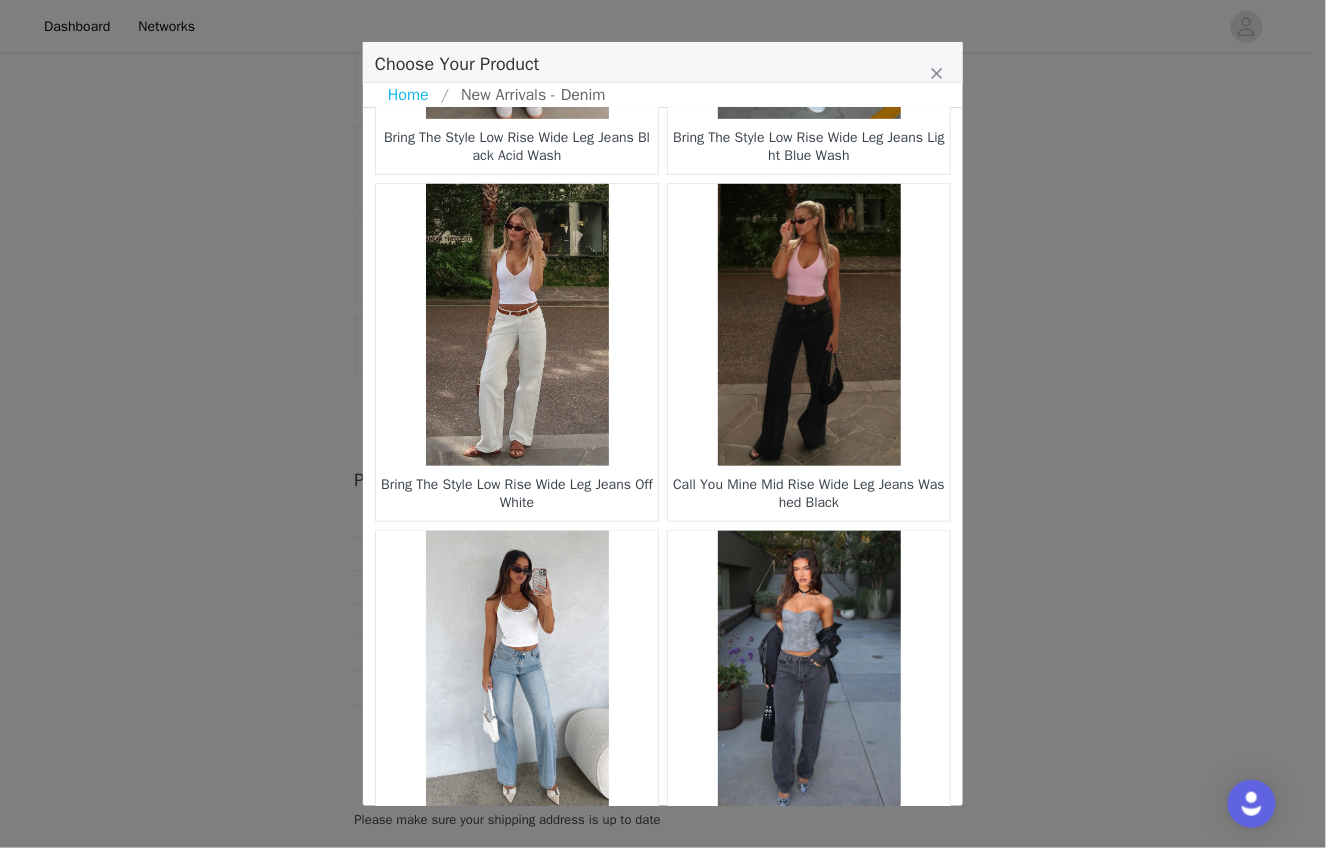 click at bounding box center (809, 325) 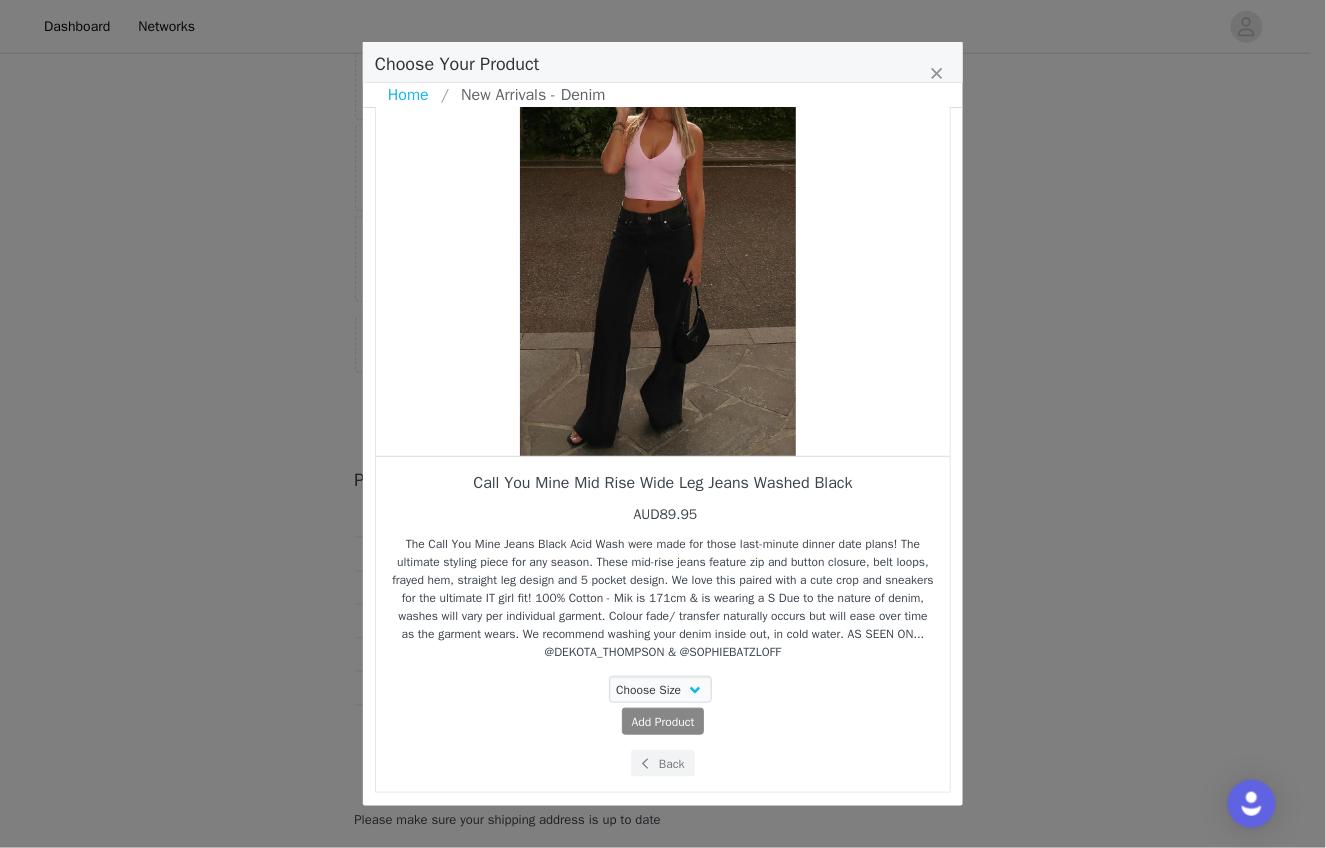 scroll, scrollTop: 89, scrollLeft: 0, axis: vertical 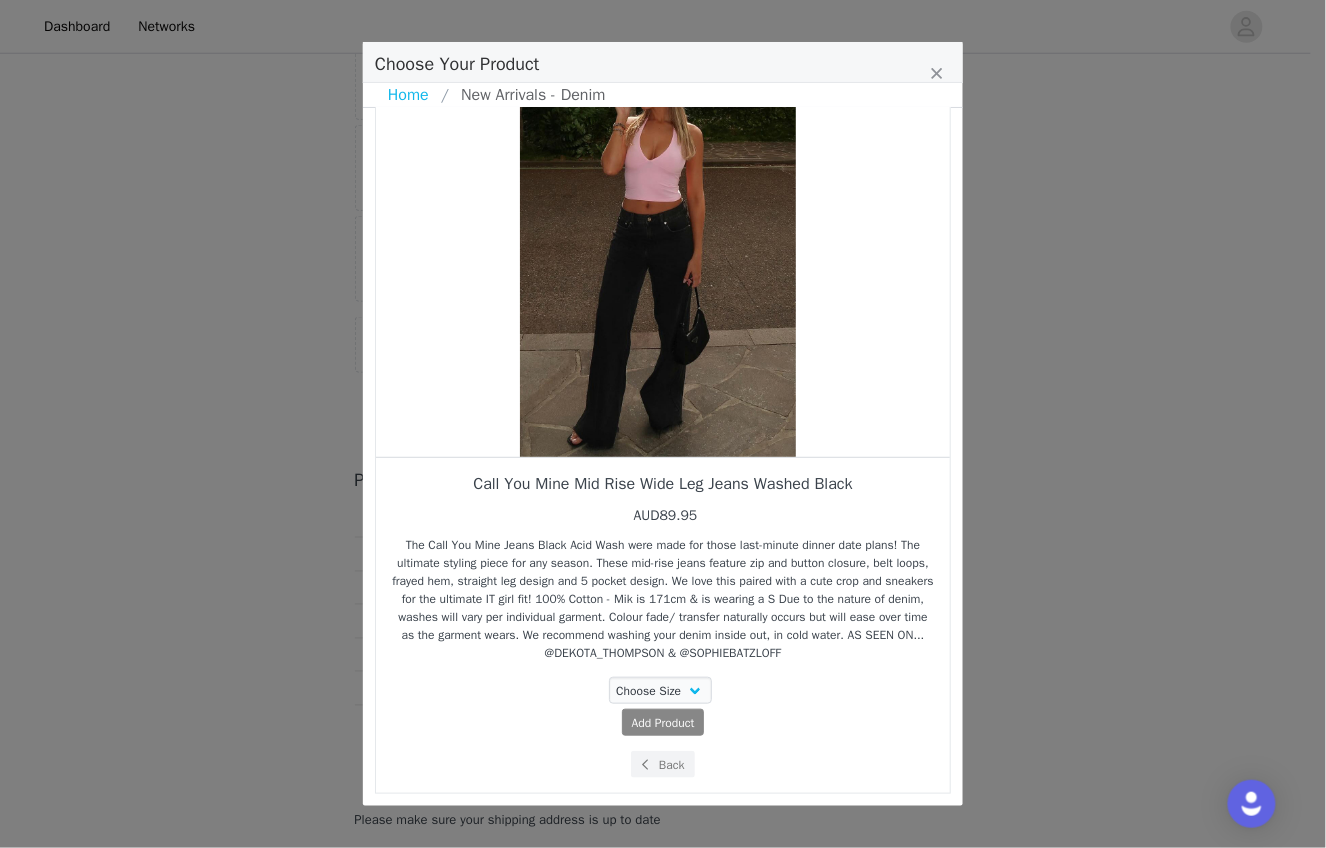 click at bounding box center [658, 244] 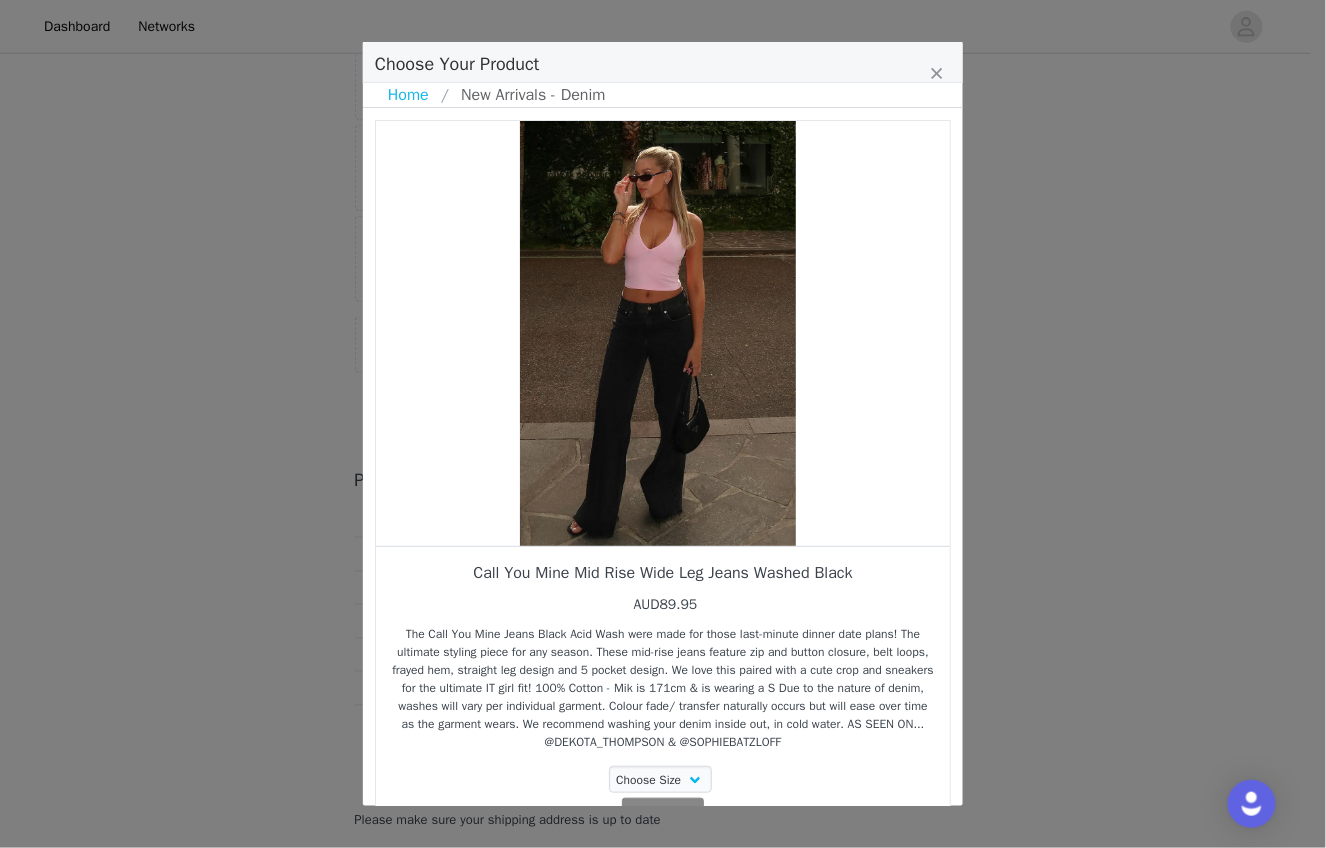 scroll, scrollTop: 89, scrollLeft: 0, axis: vertical 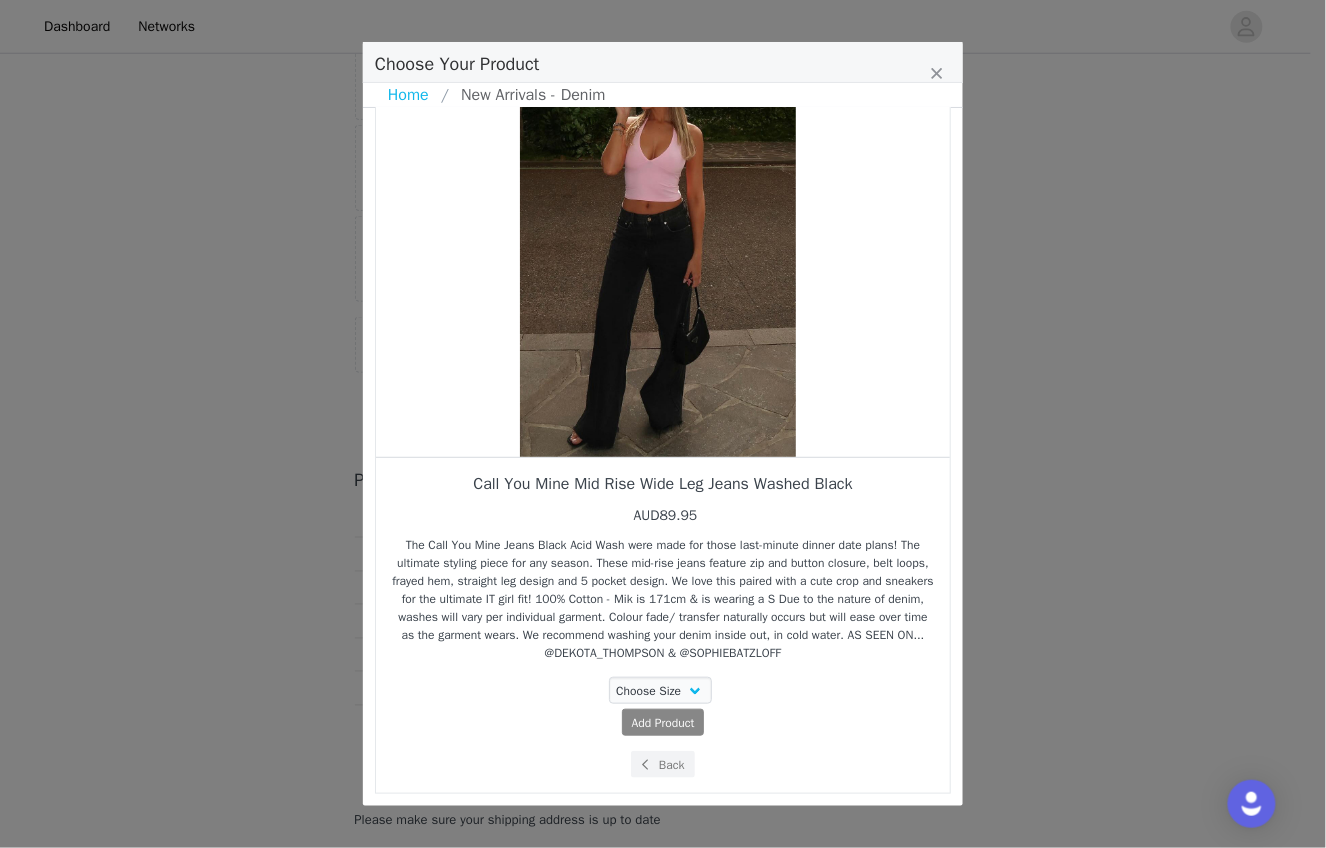 click at bounding box center [658, 244] 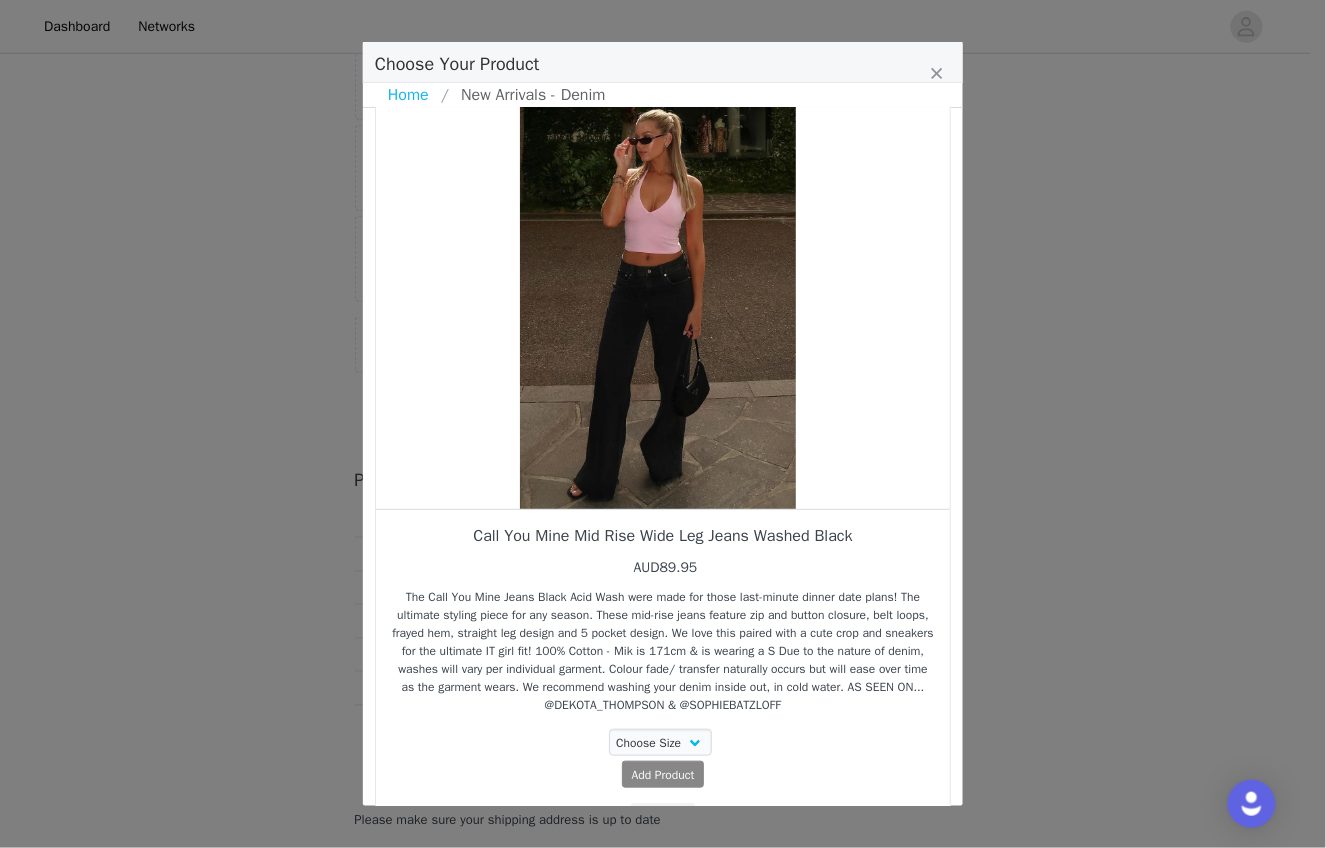 scroll, scrollTop: 0, scrollLeft: 0, axis: both 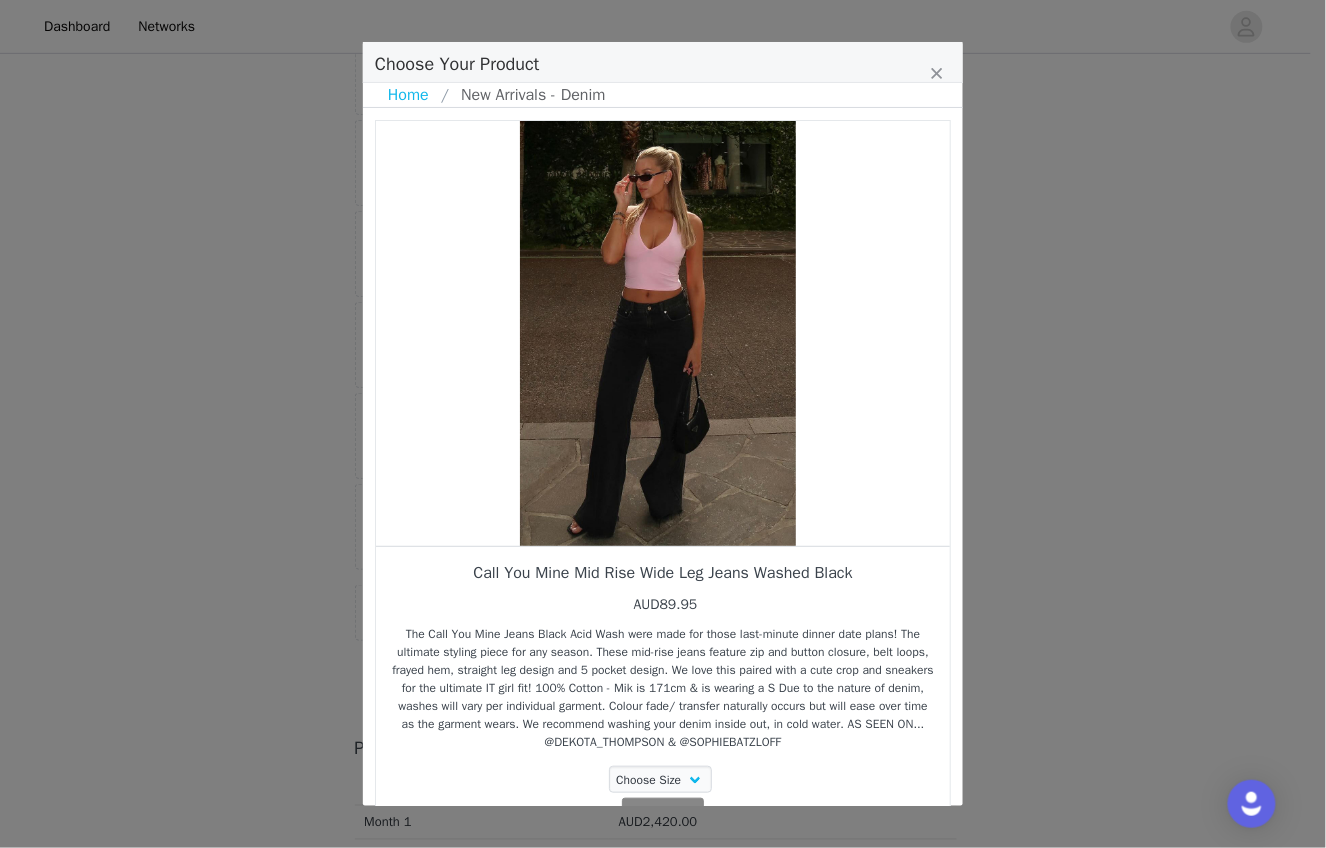 click at bounding box center [658, 333] 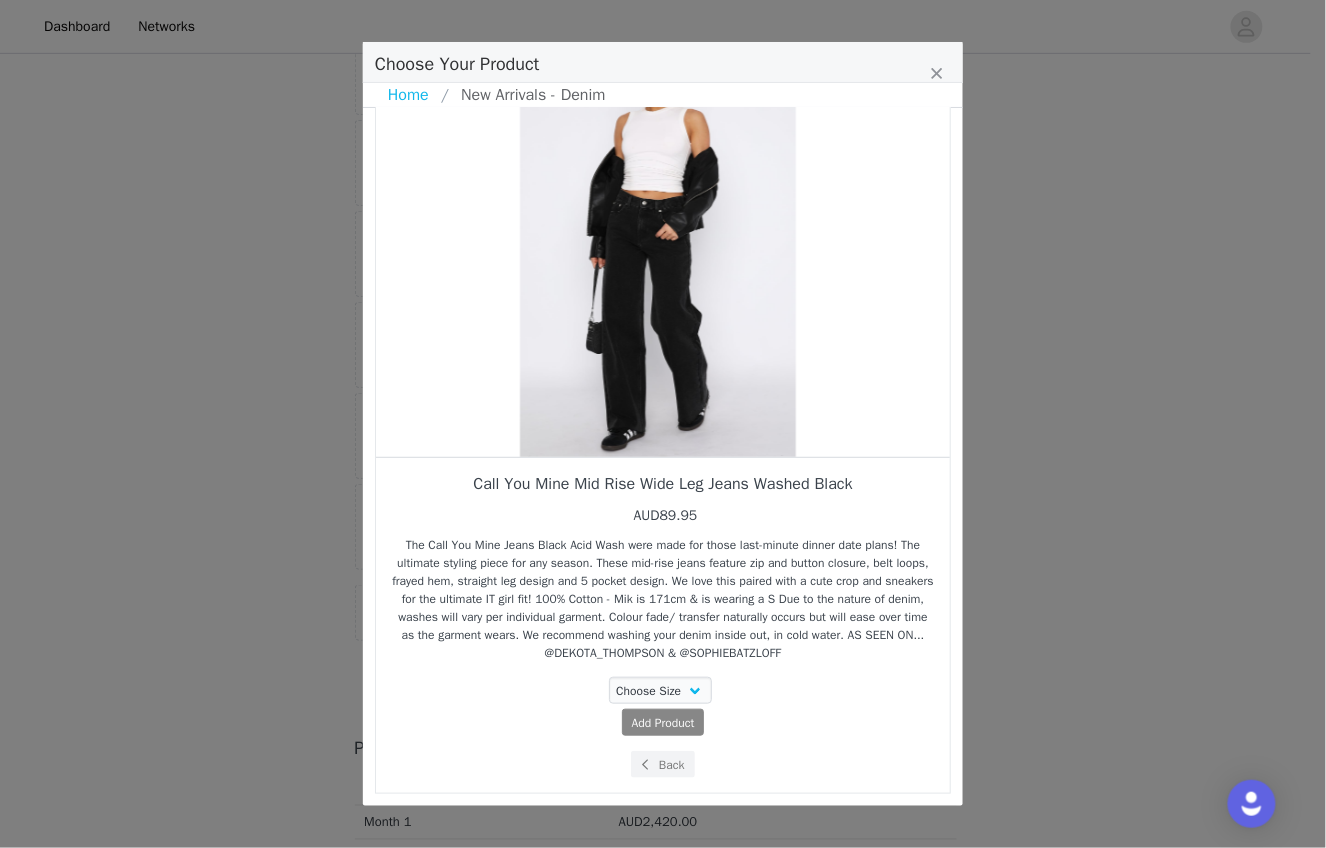 click on "New Arrivals - Denim" at bounding box center [529, 95] 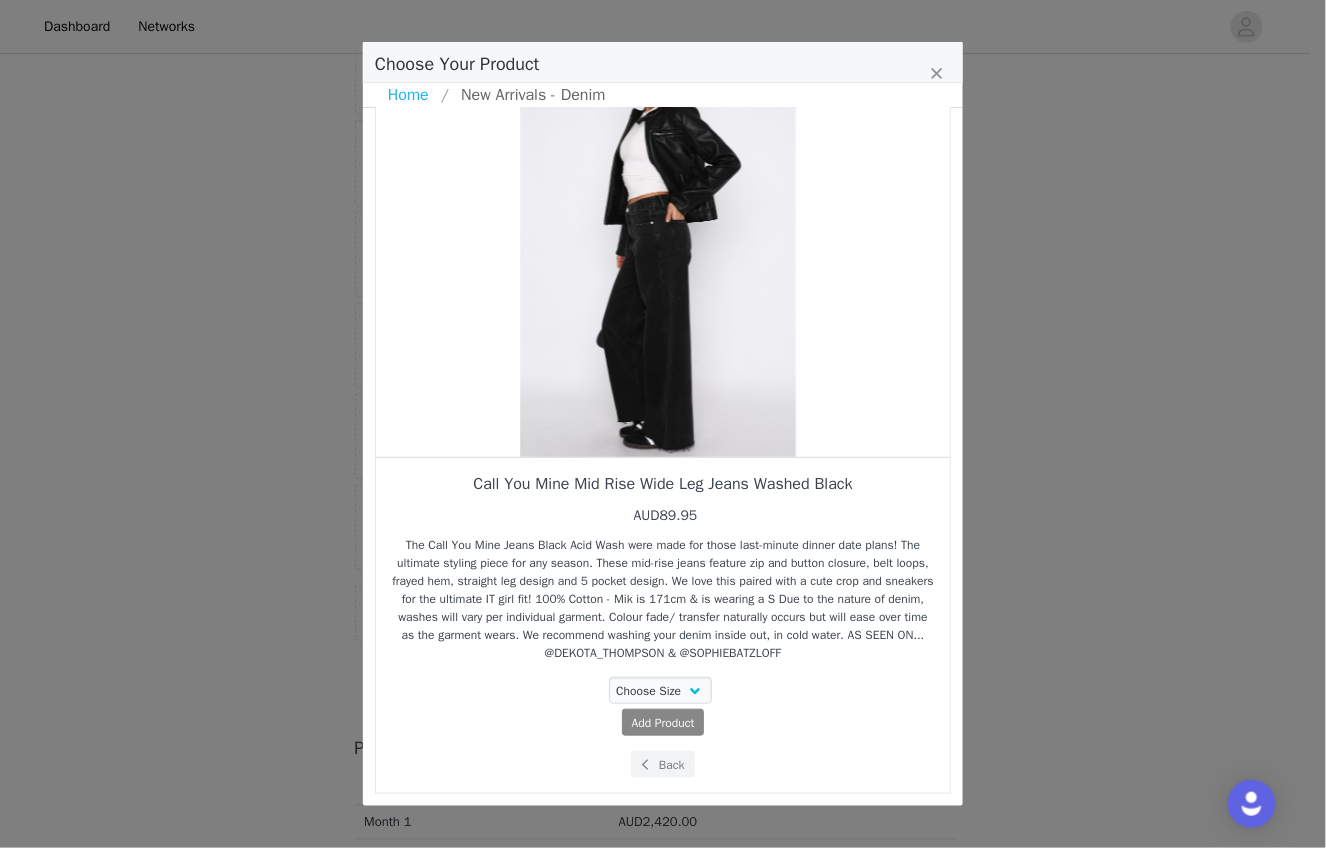click on "New Arrivals - Denim" at bounding box center [529, 95] 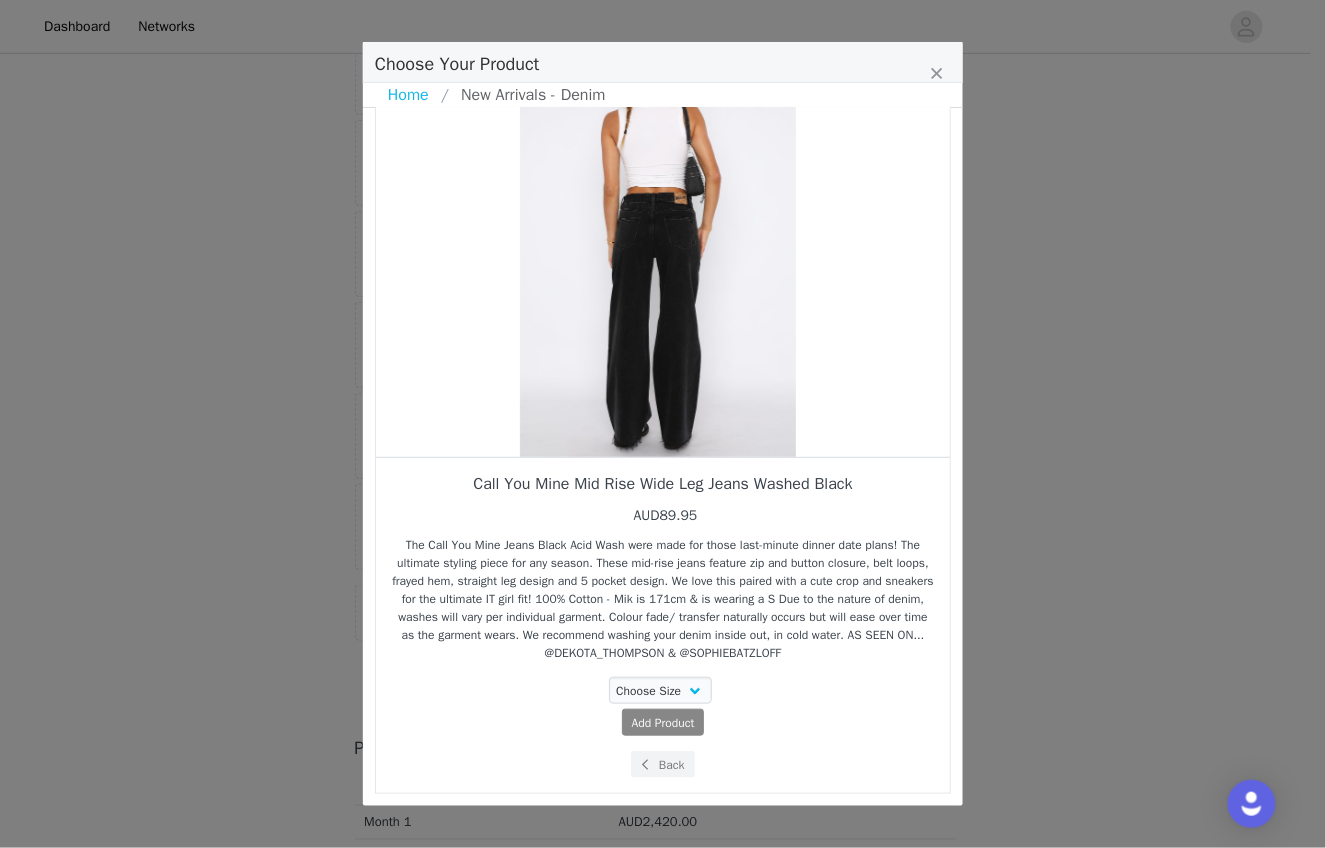 click on "New Arrivals - Denim" at bounding box center [529, 95] 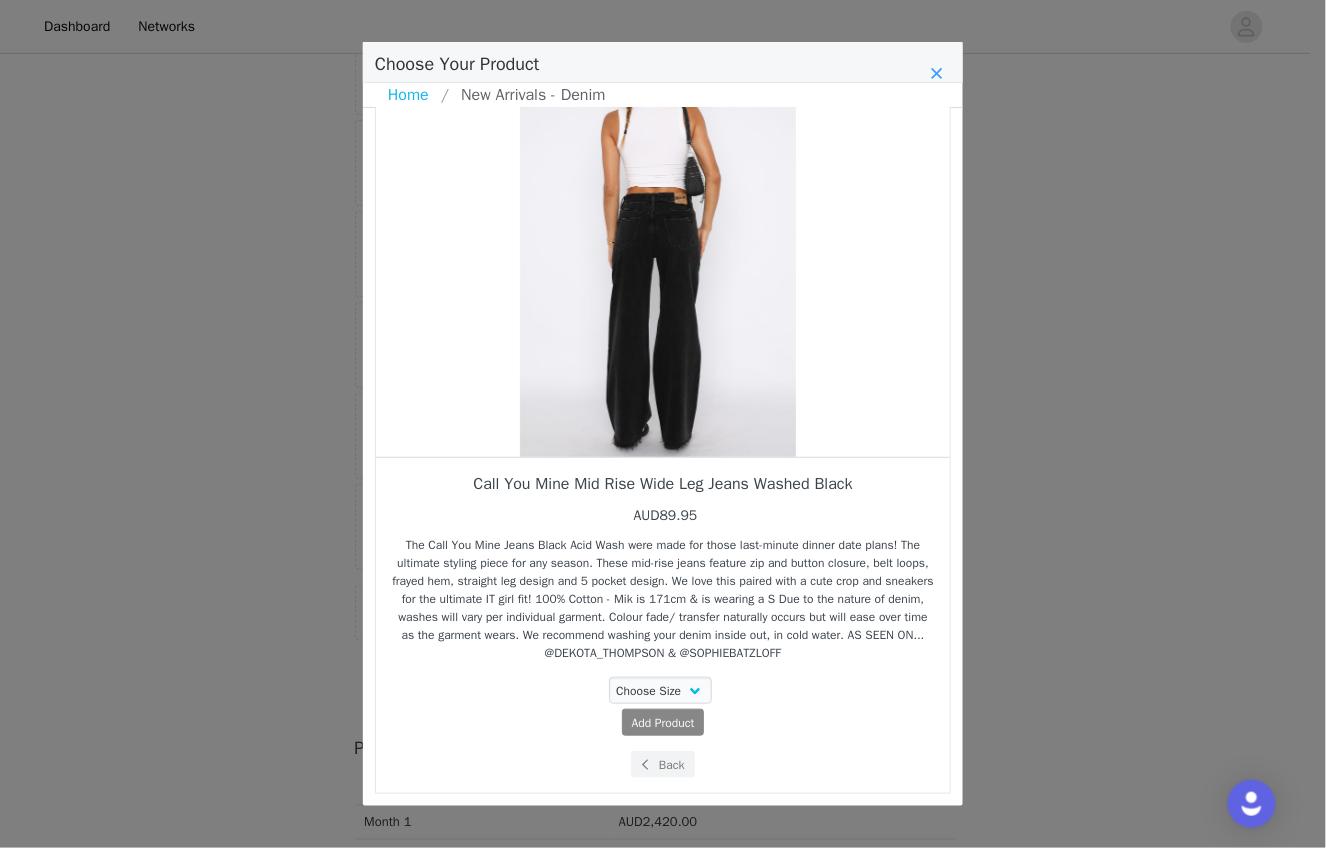 click at bounding box center (937, 73) 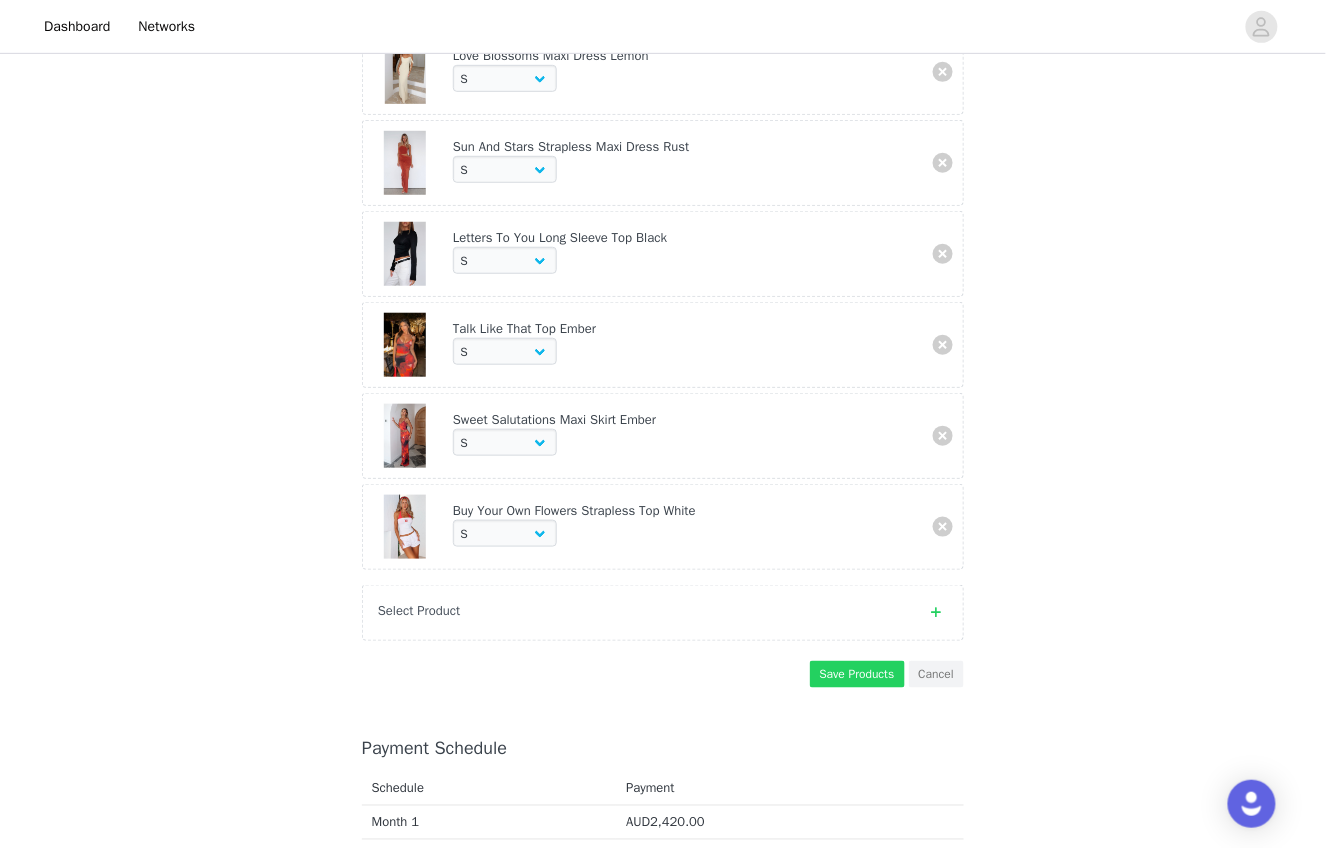 click at bounding box center [936, 612] 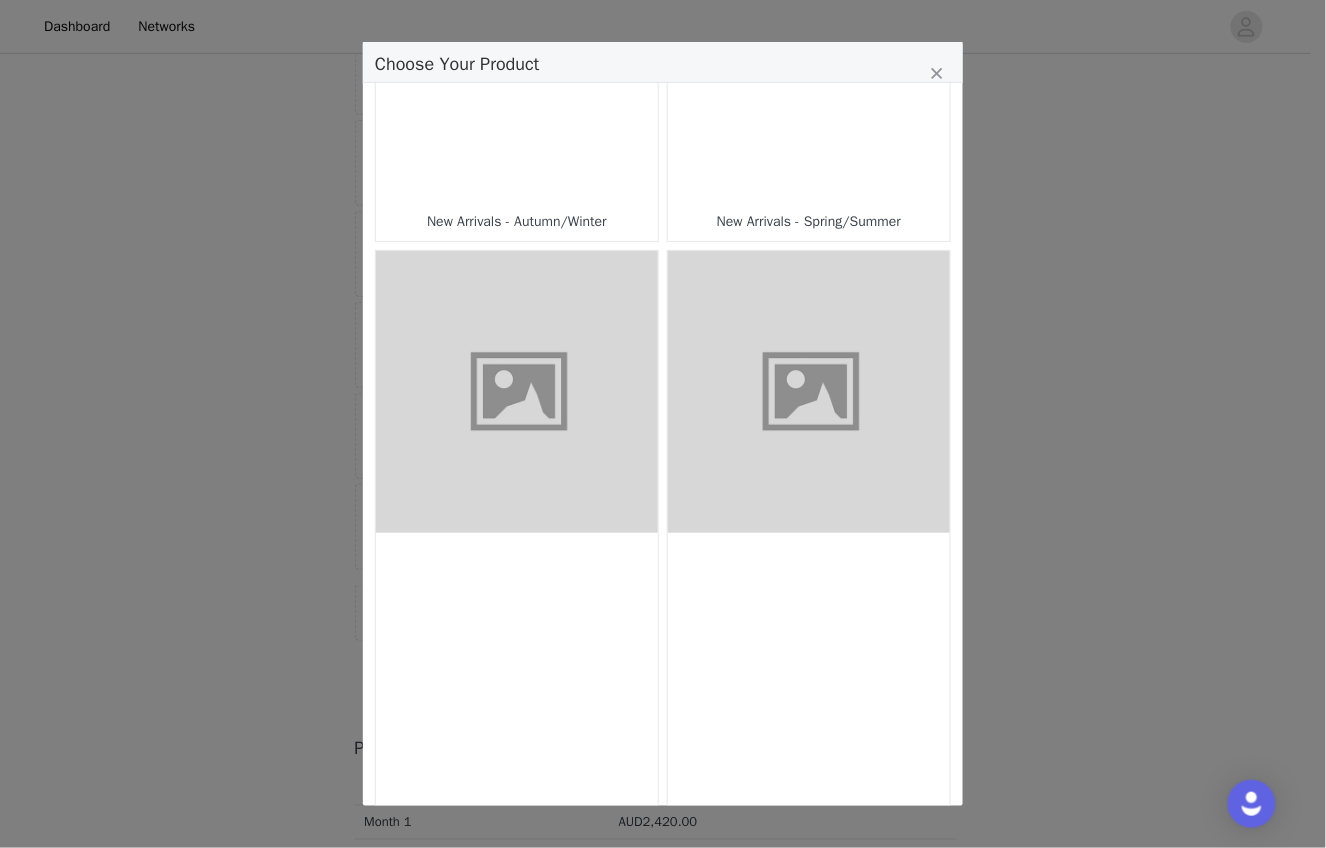scroll, scrollTop: 653, scrollLeft: 0, axis: vertical 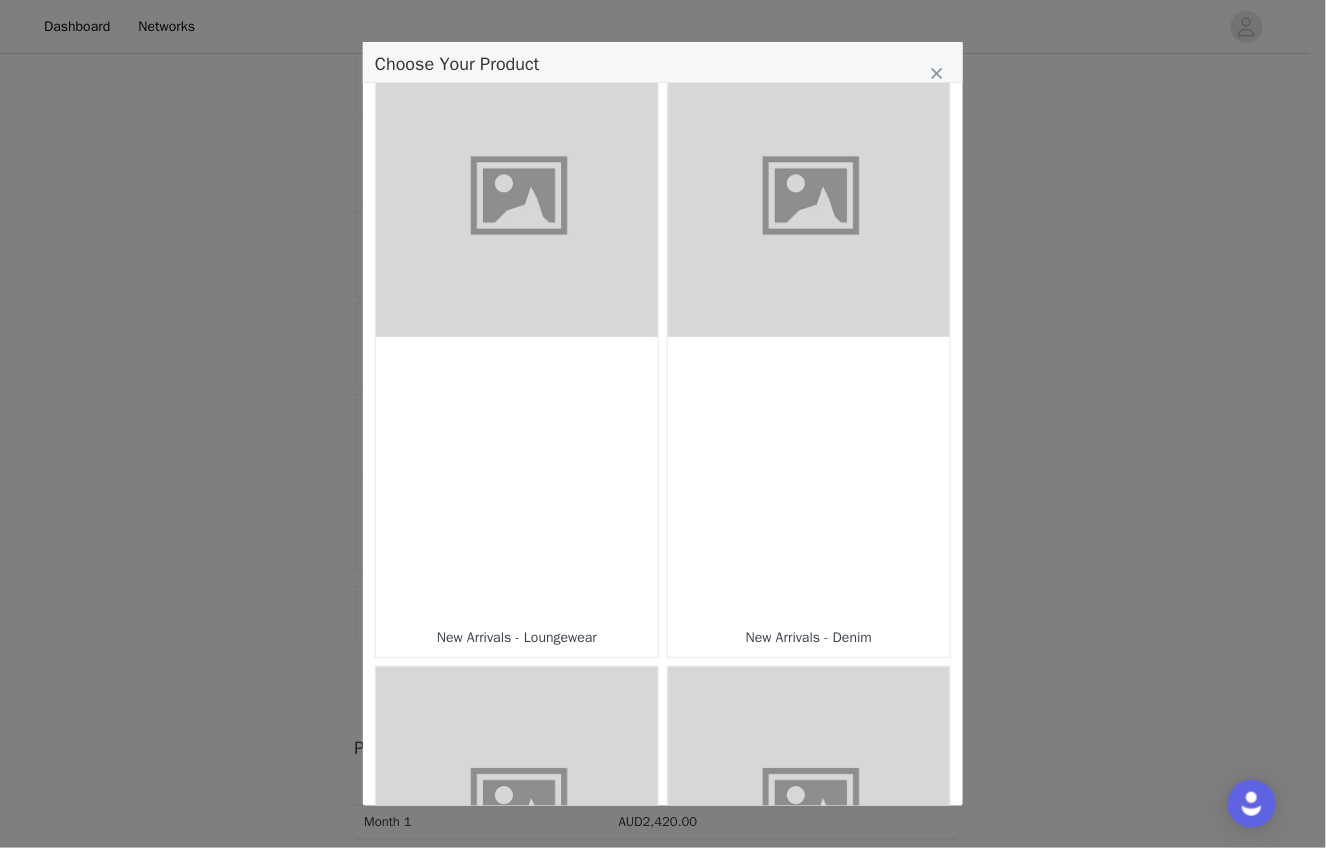 click at bounding box center (809, 478) 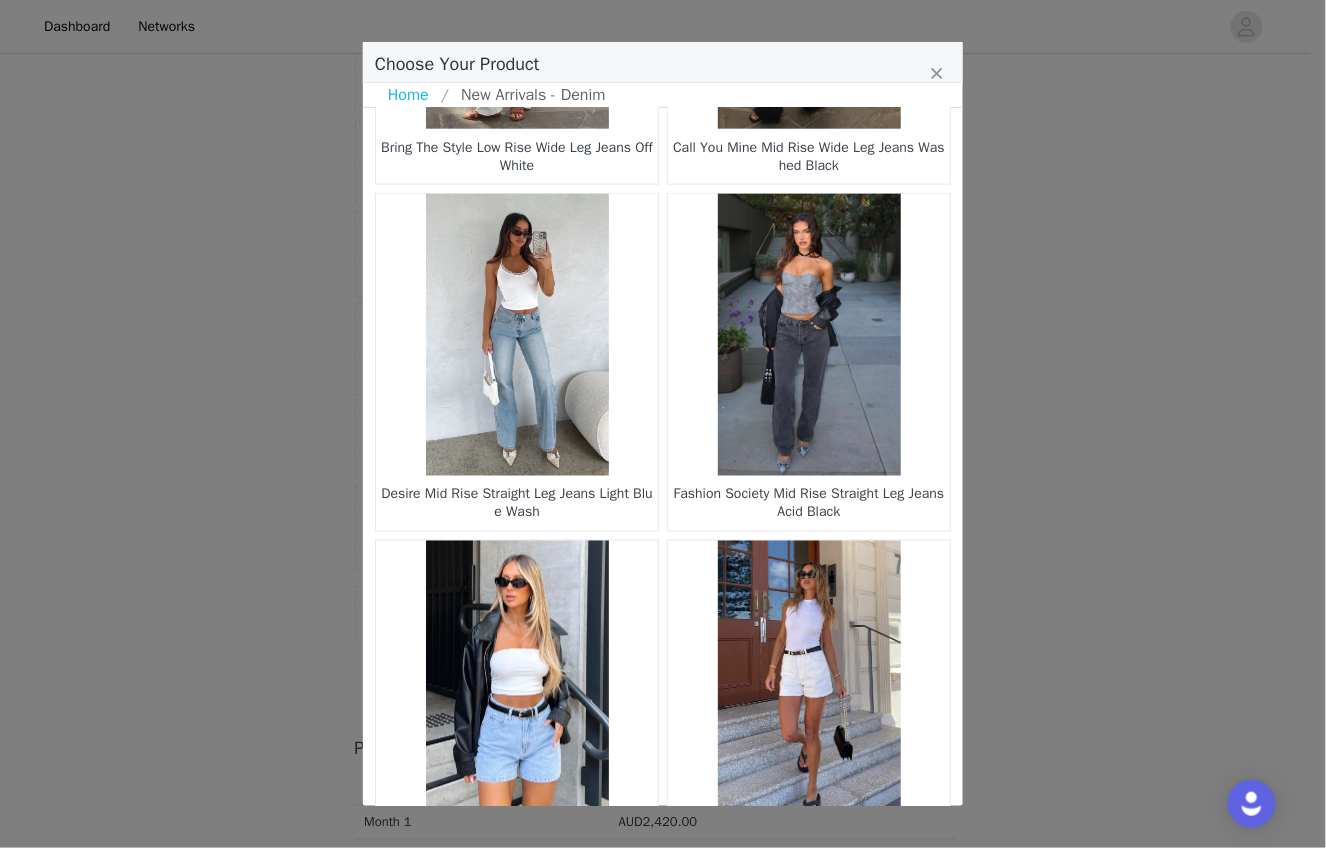 scroll, scrollTop: 600, scrollLeft: 0, axis: vertical 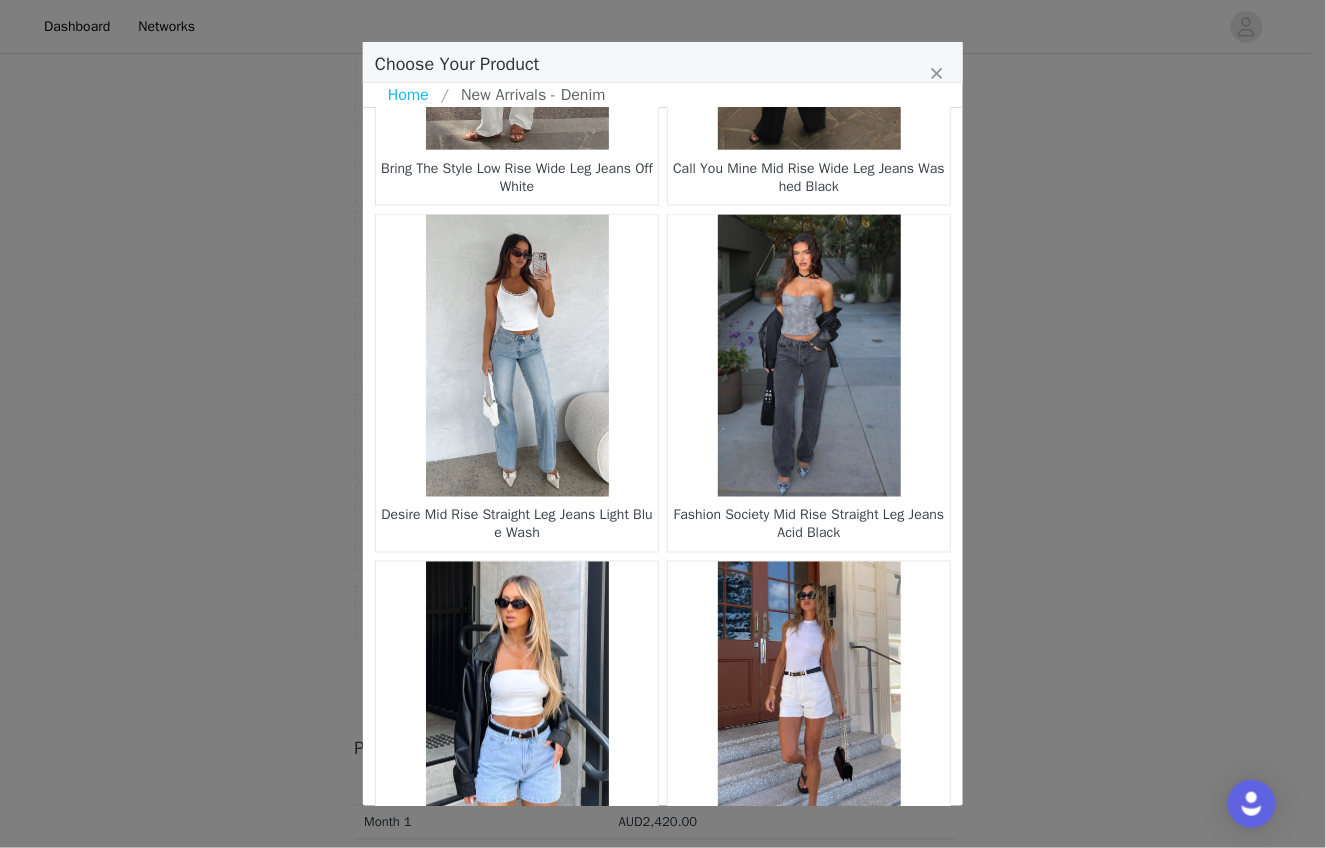 click at bounding box center [517, 356] 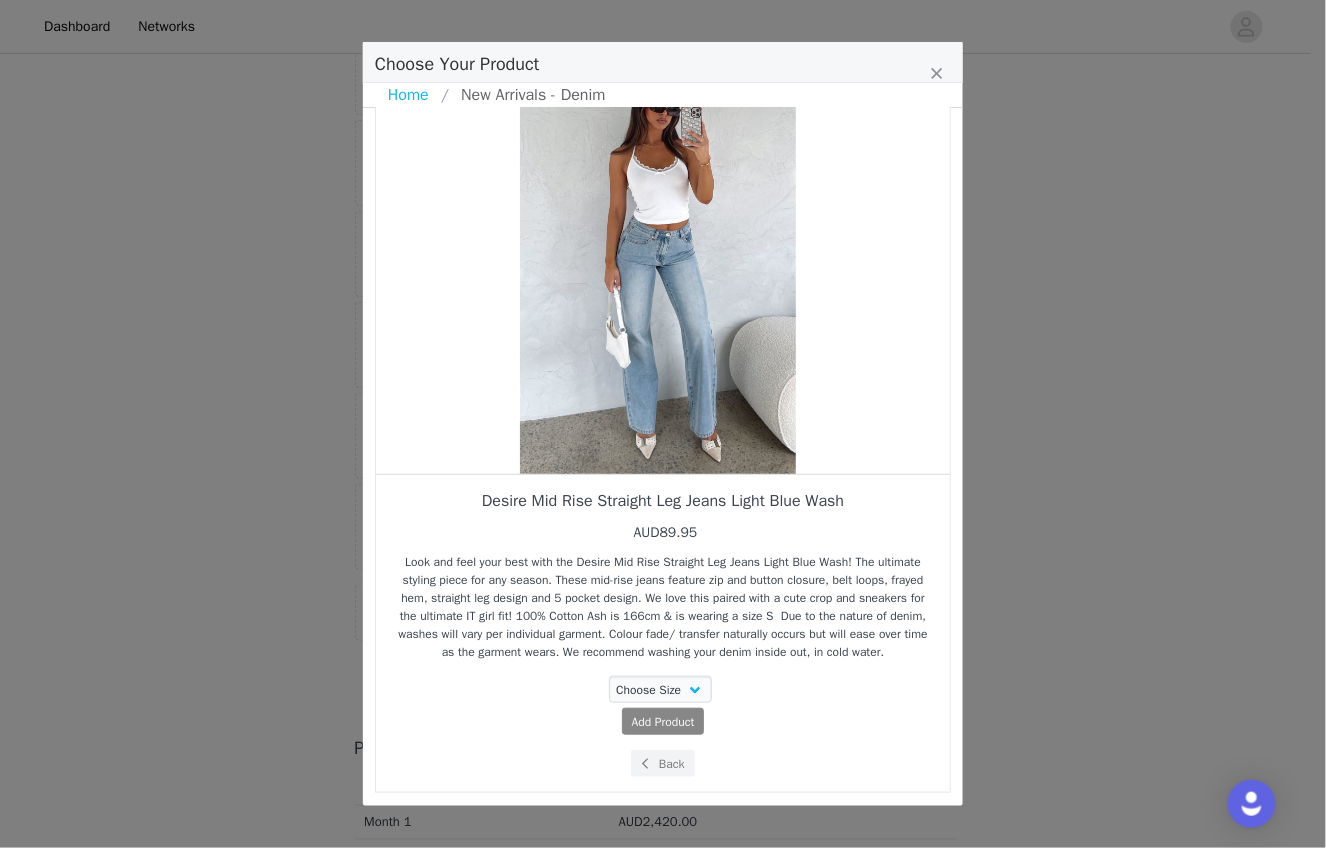 click at bounding box center (658, 261) 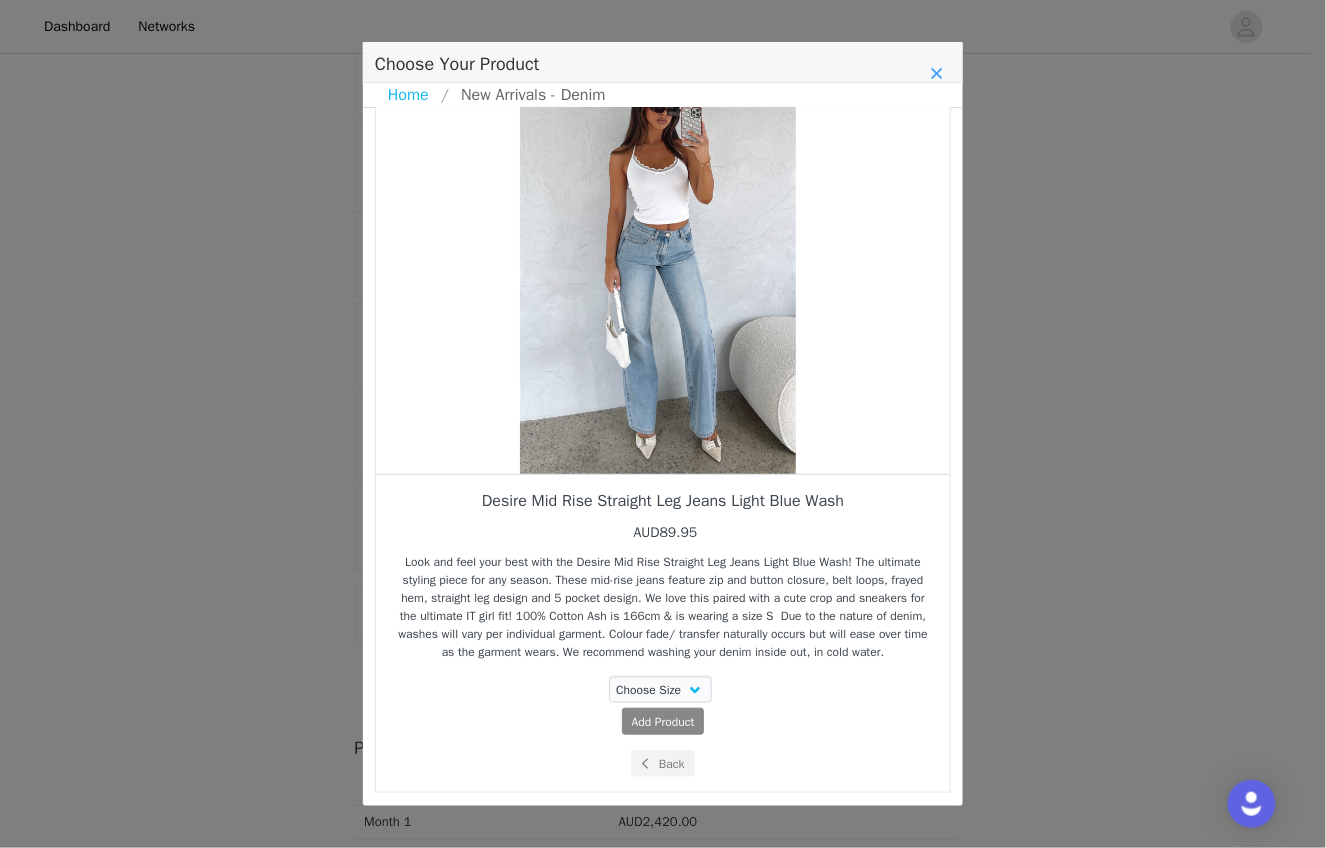 click at bounding box center [937, 73] 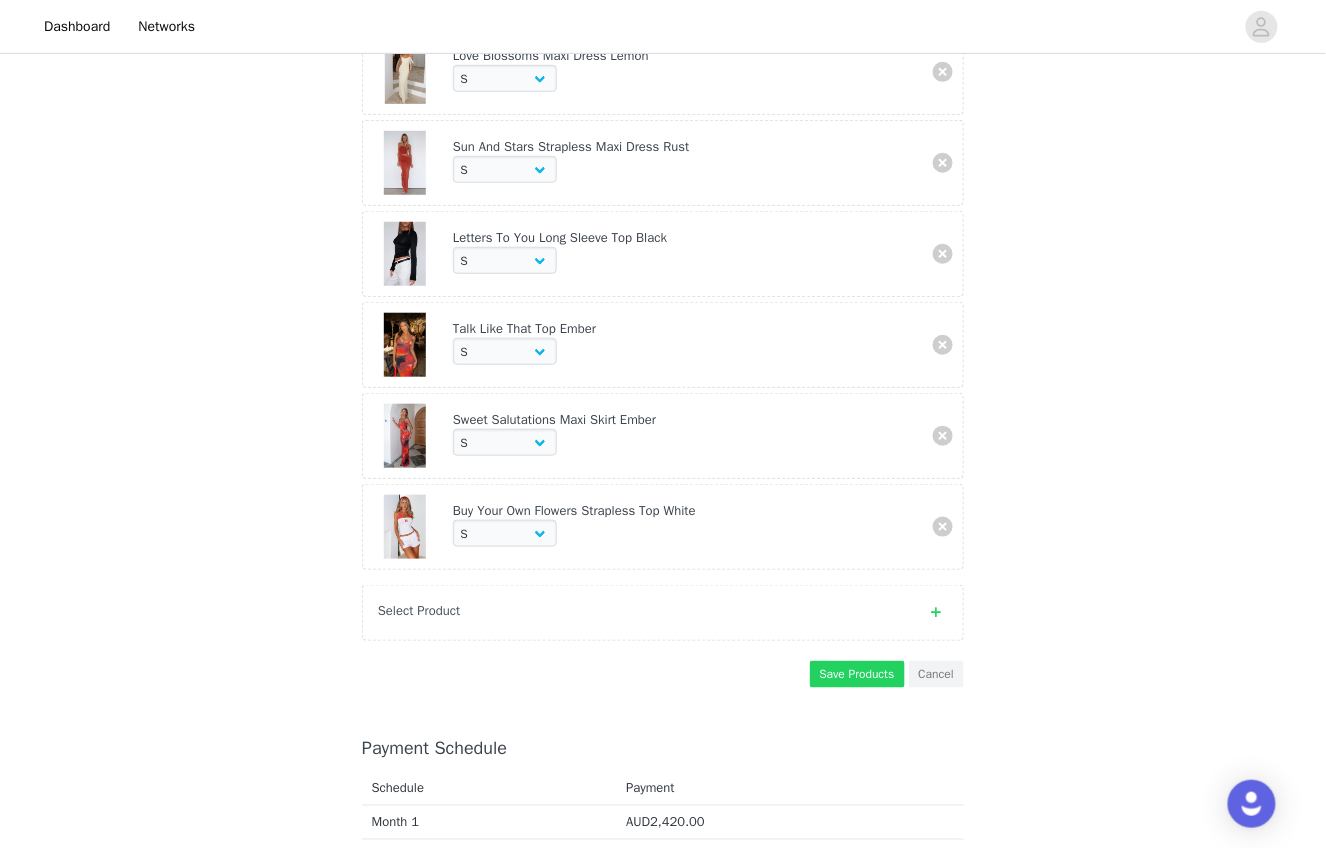 click at bounding box center [936, 612] 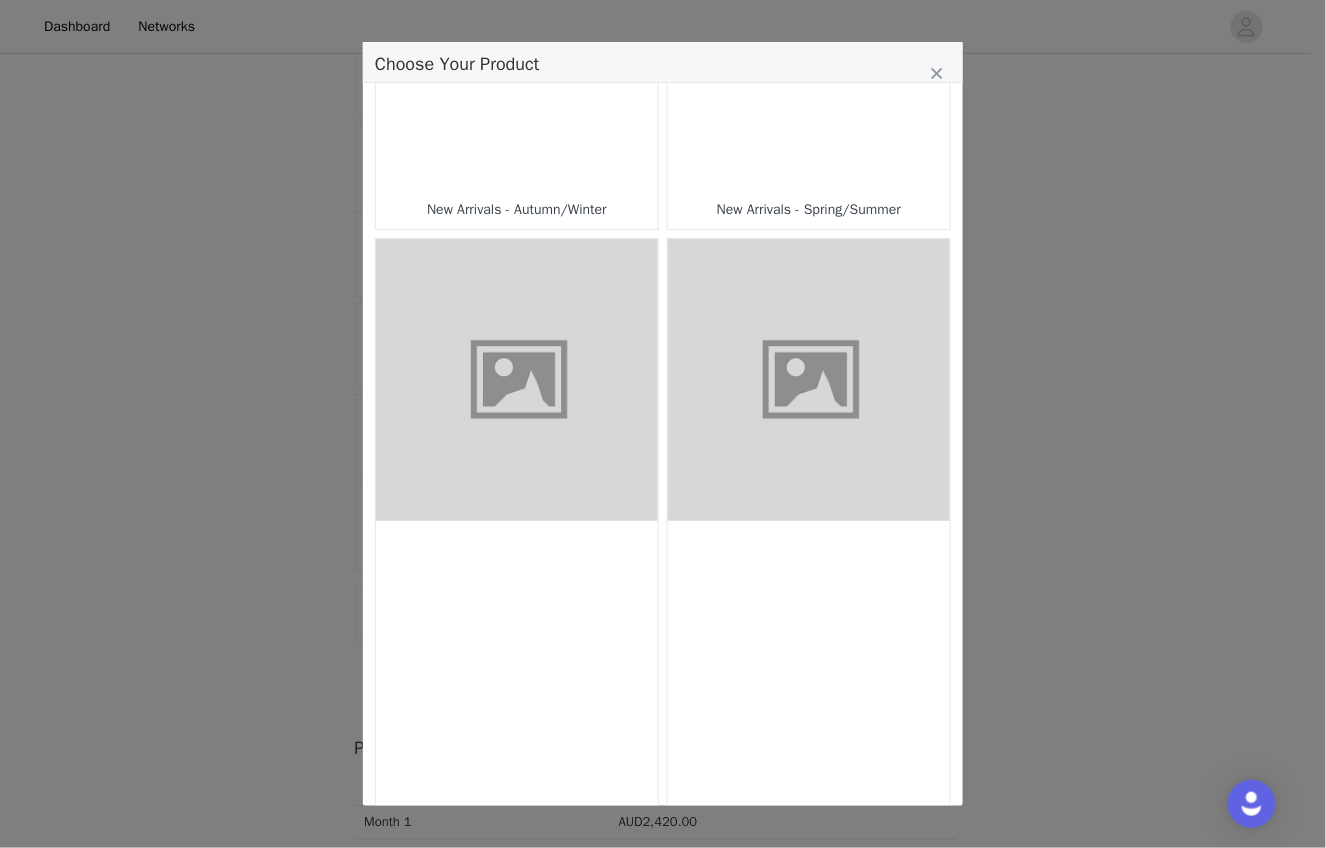 scroll, scrollTop: 709, scrollLeft: 0, axis: vertical 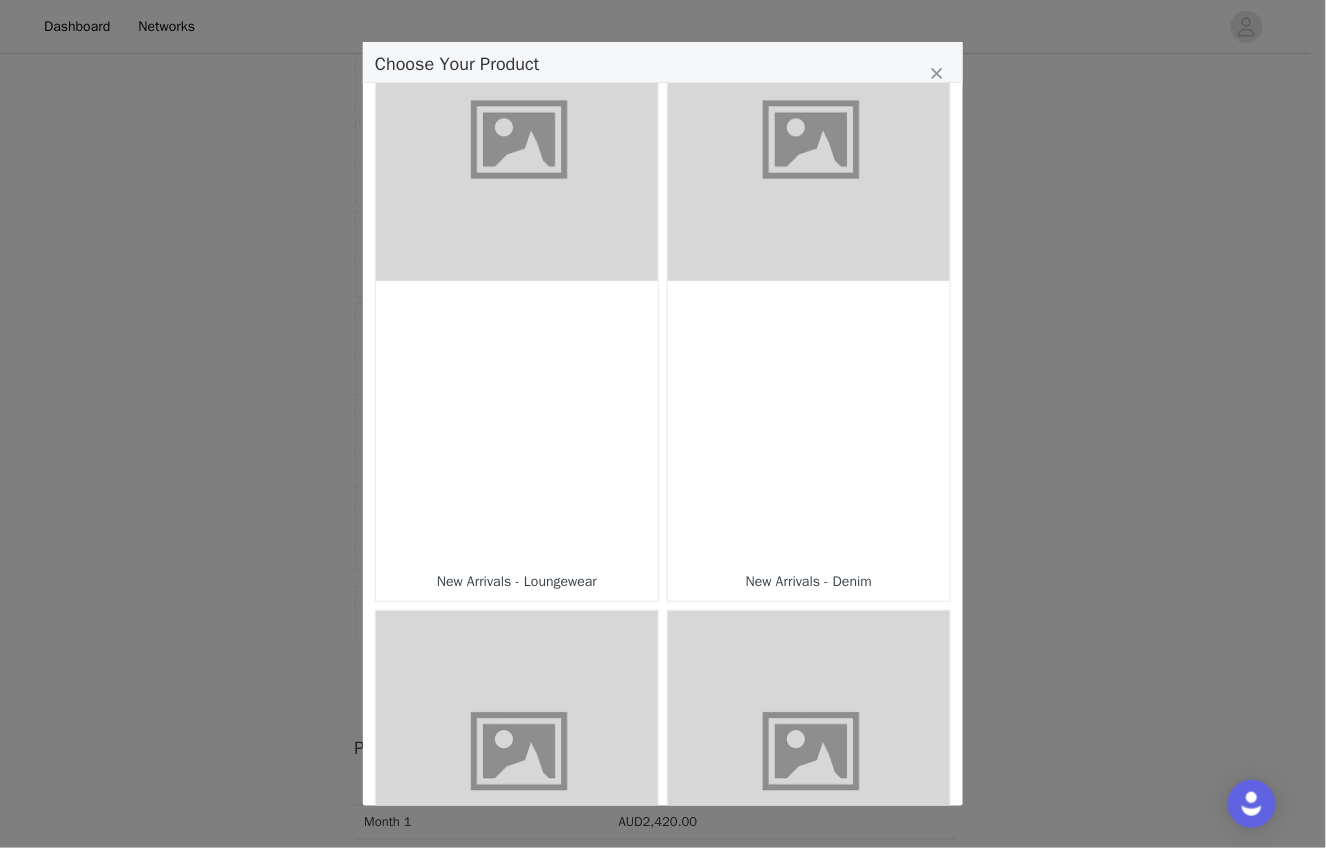 click on "New Arrivals - Denim" at bounding box center (809, 582) 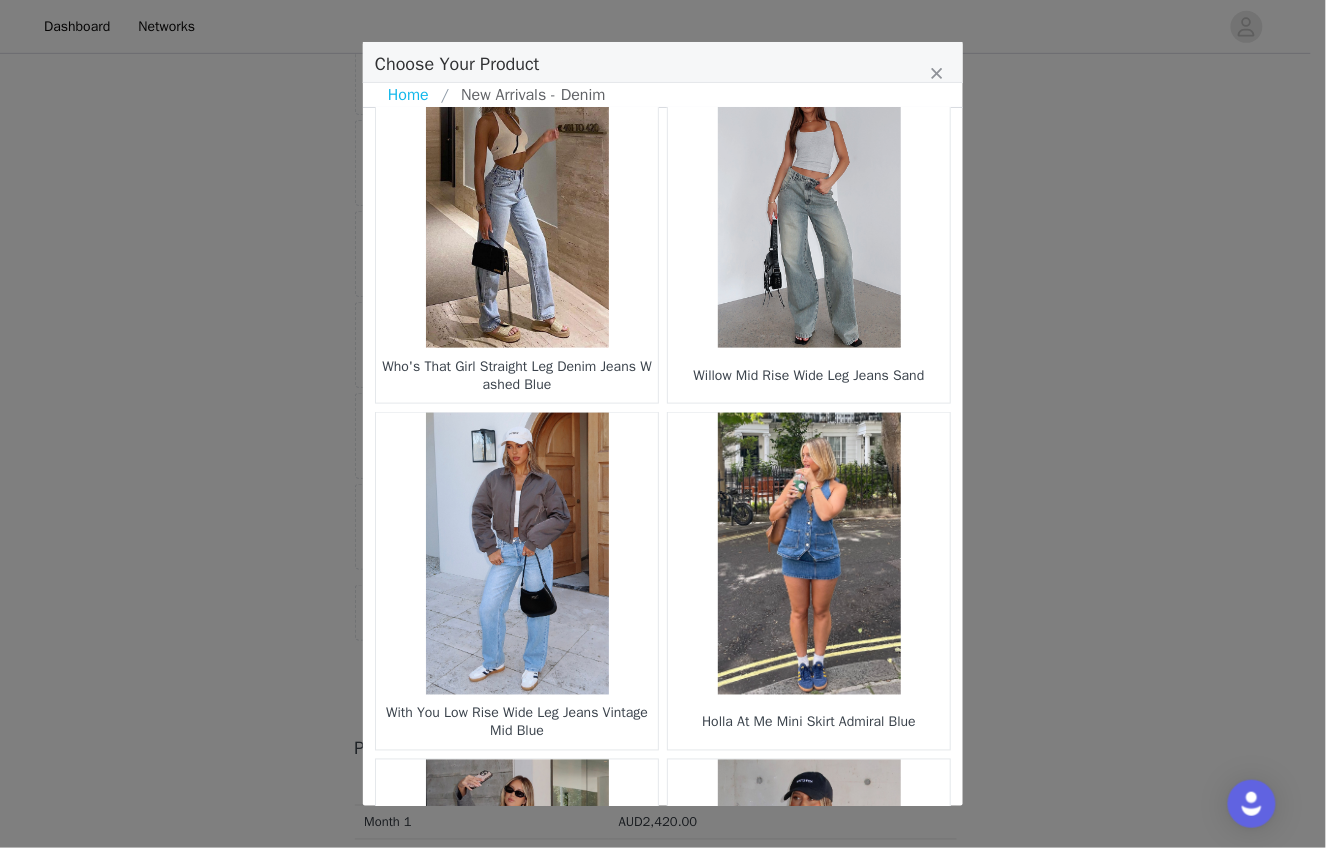 scroll, scrollTop: 2790, scrollLeft: 0, axis: vertical 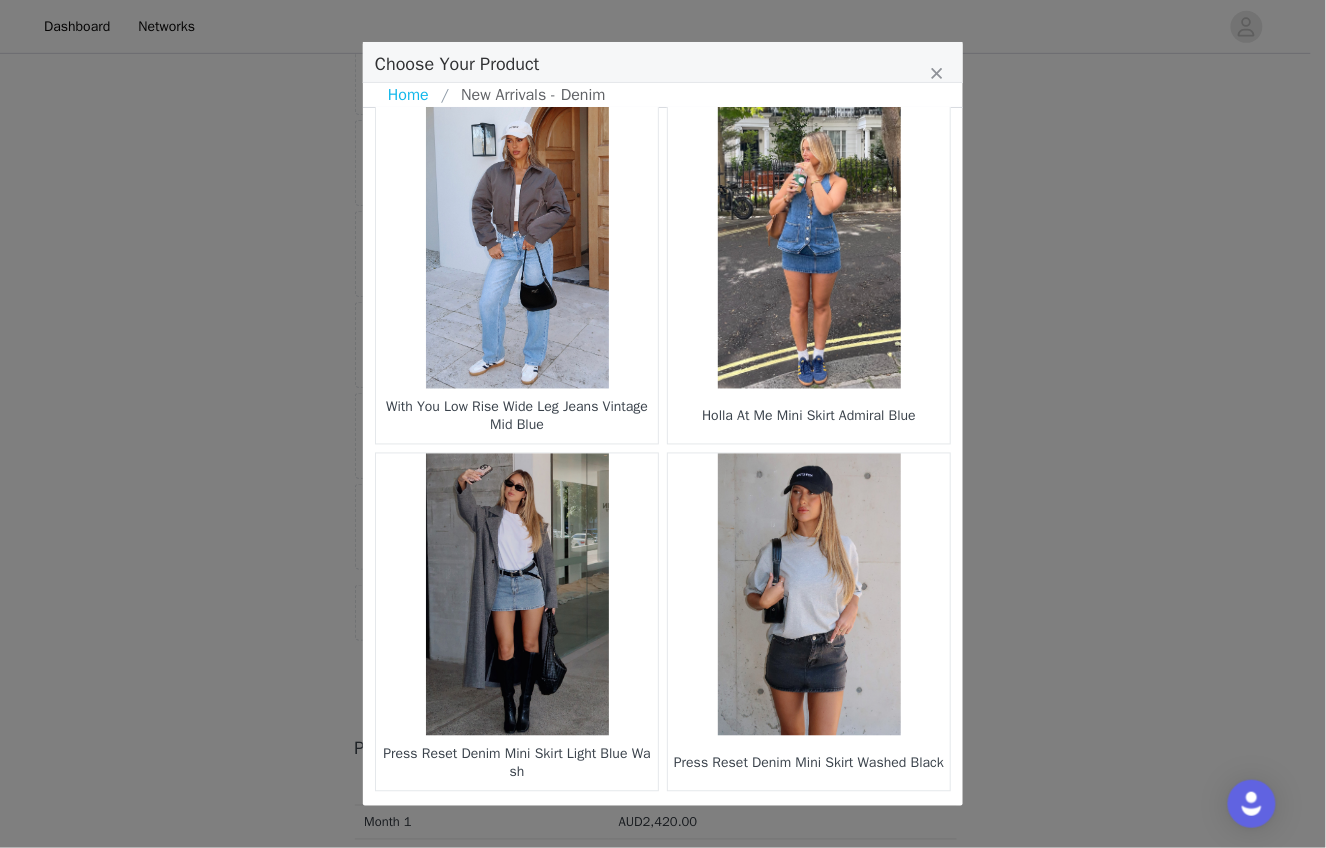 click on "3" at bounding box center [681, 825] 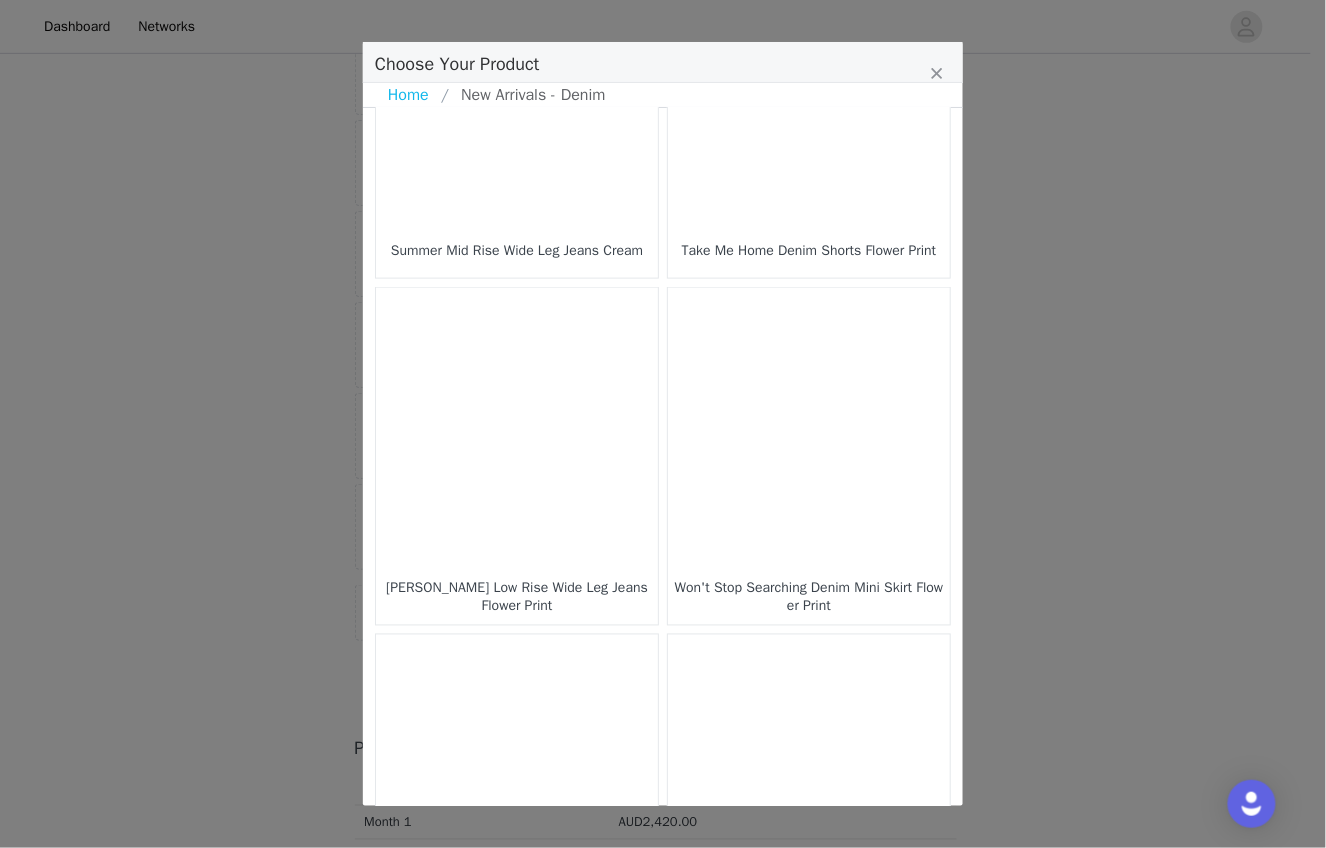 scroll, scrollTop: 2796, scrollLeft: 0, axis: vertical 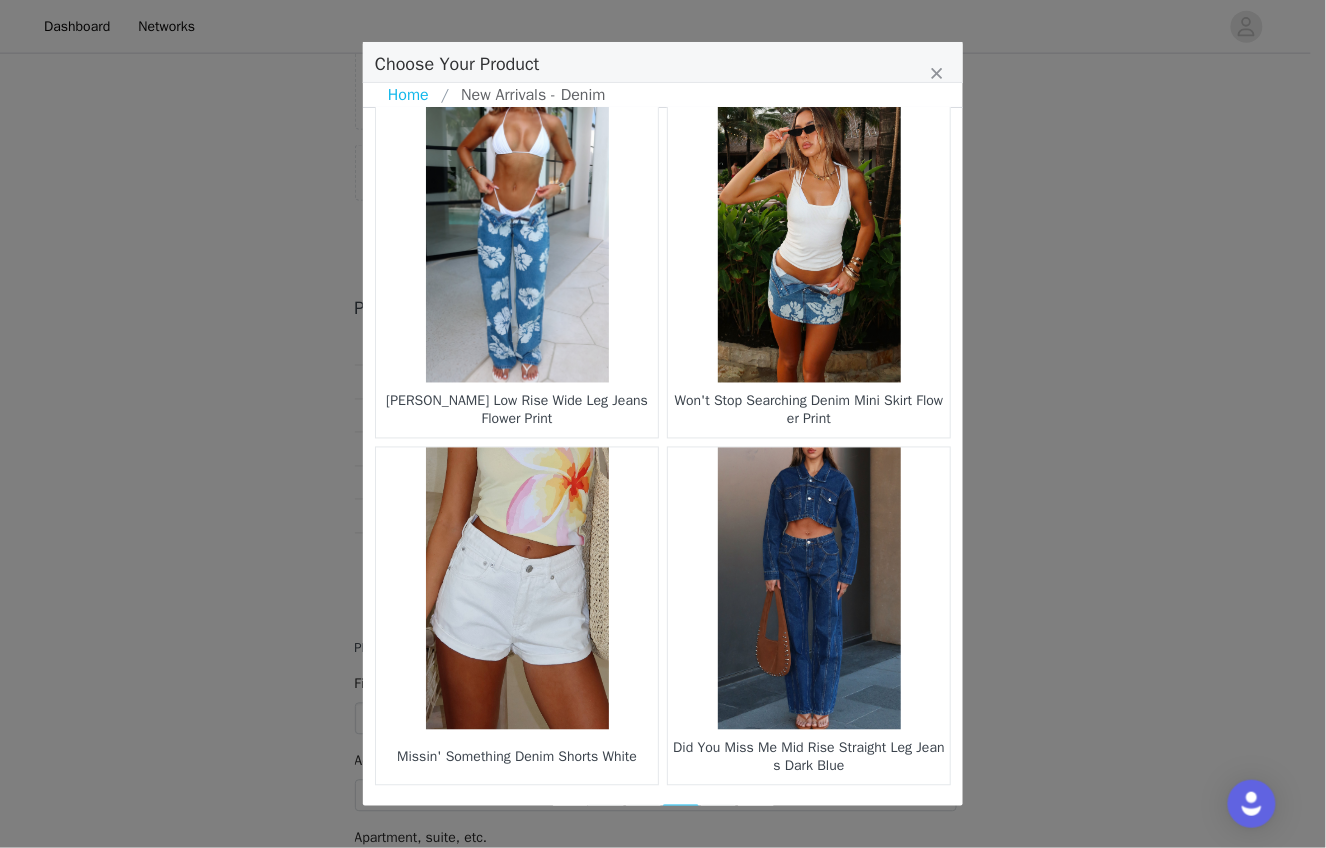 click on "4" at bounding box center [719, 819] 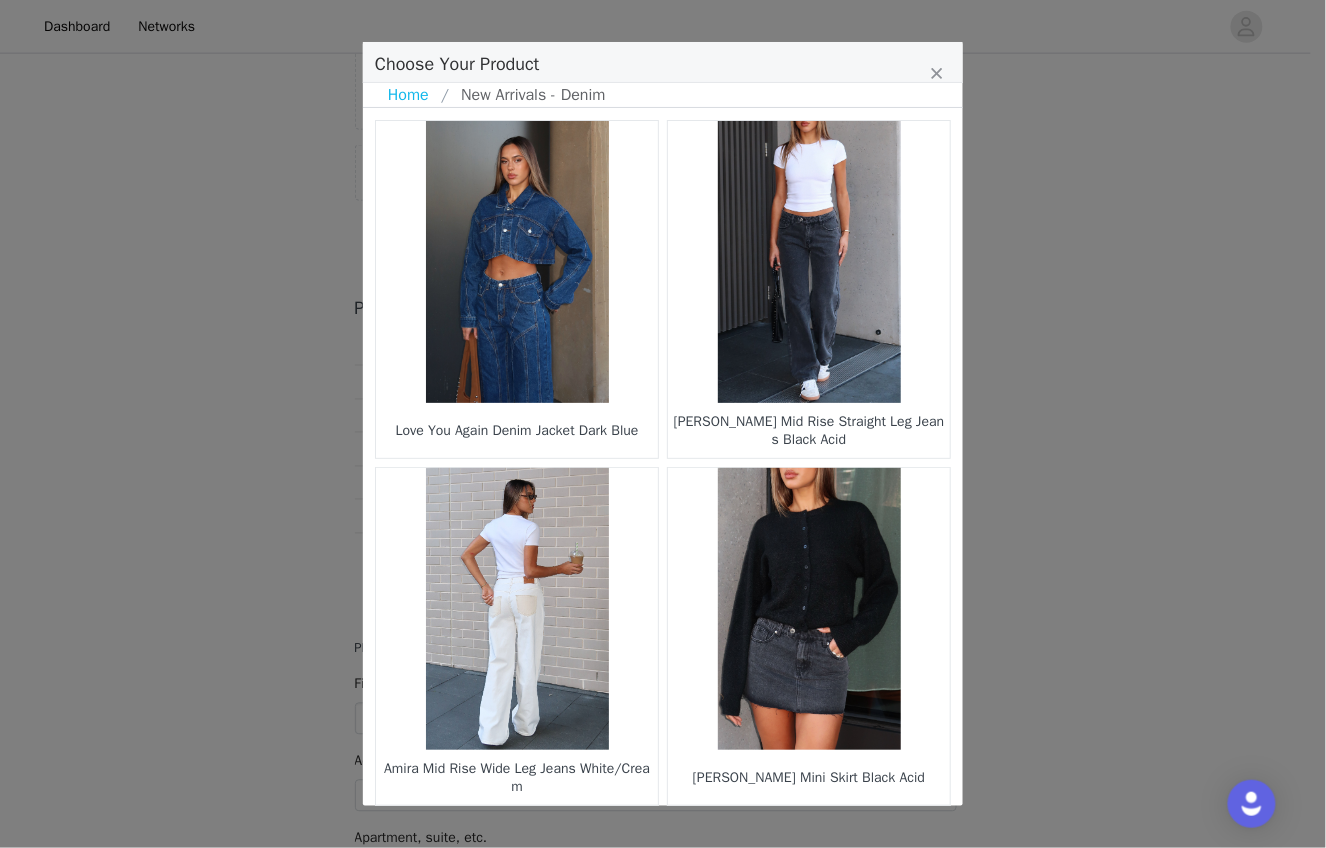 click at bounding box center [809, 262] 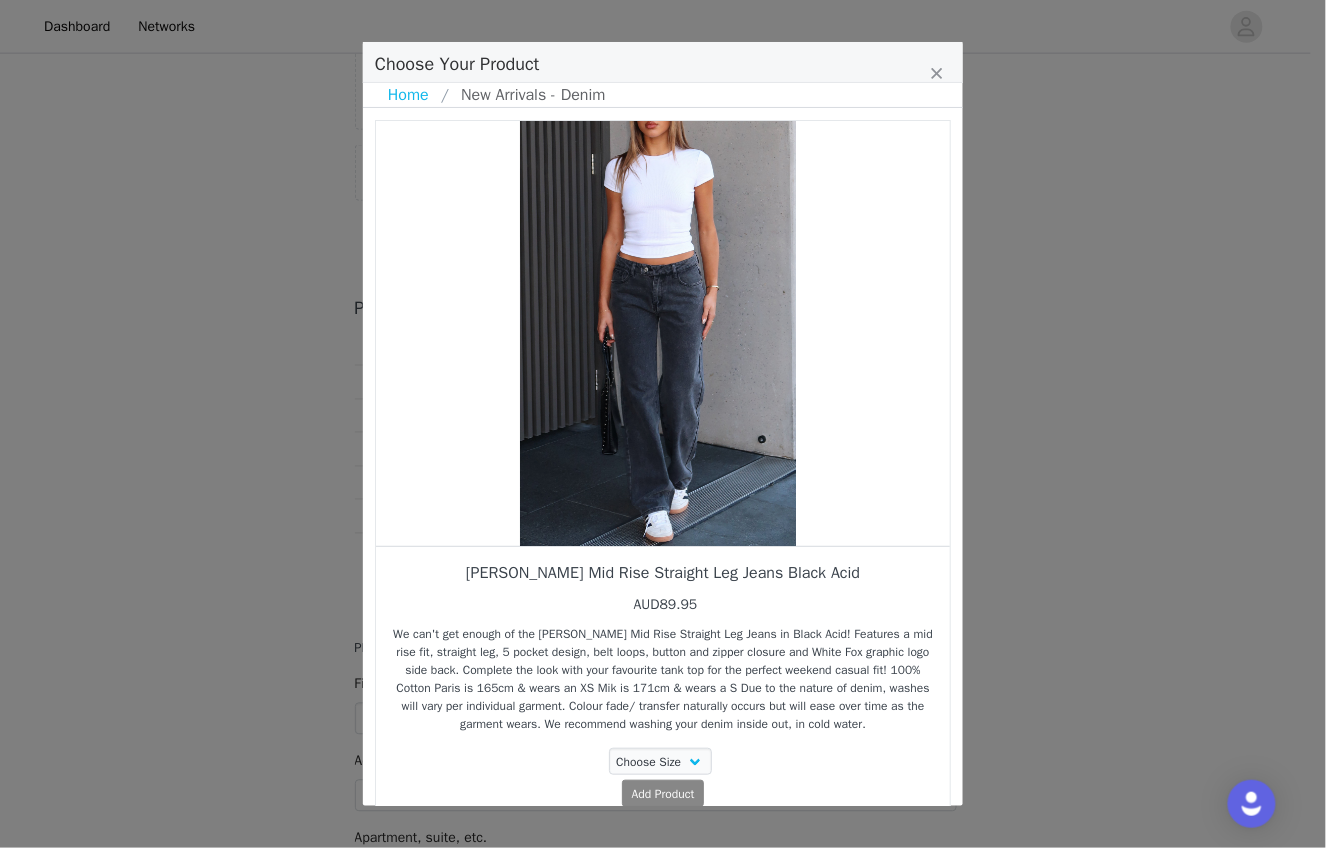 scroll, scrollTop: 2, scrollLeft: 0, axis: vertical 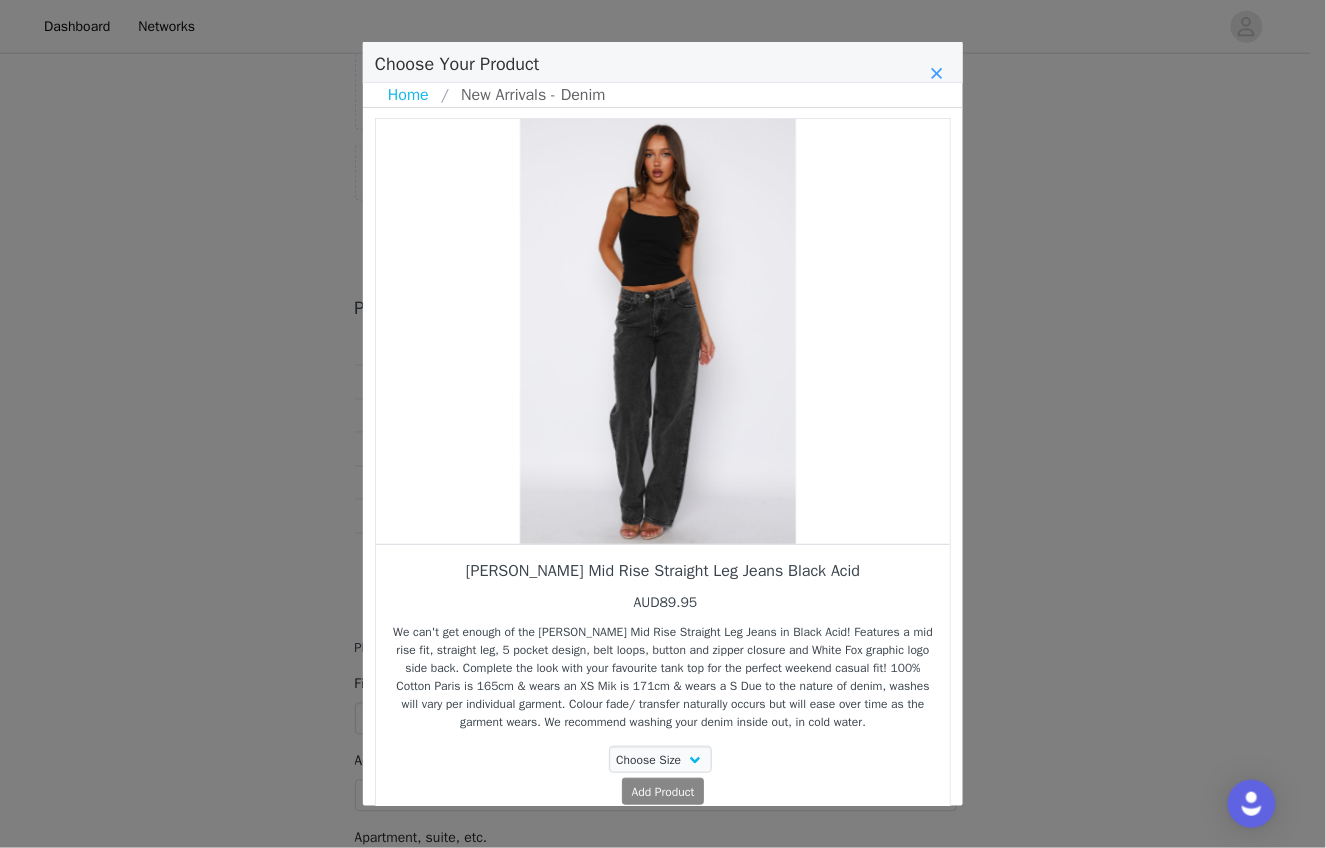 click at bounding box center (937, 73) 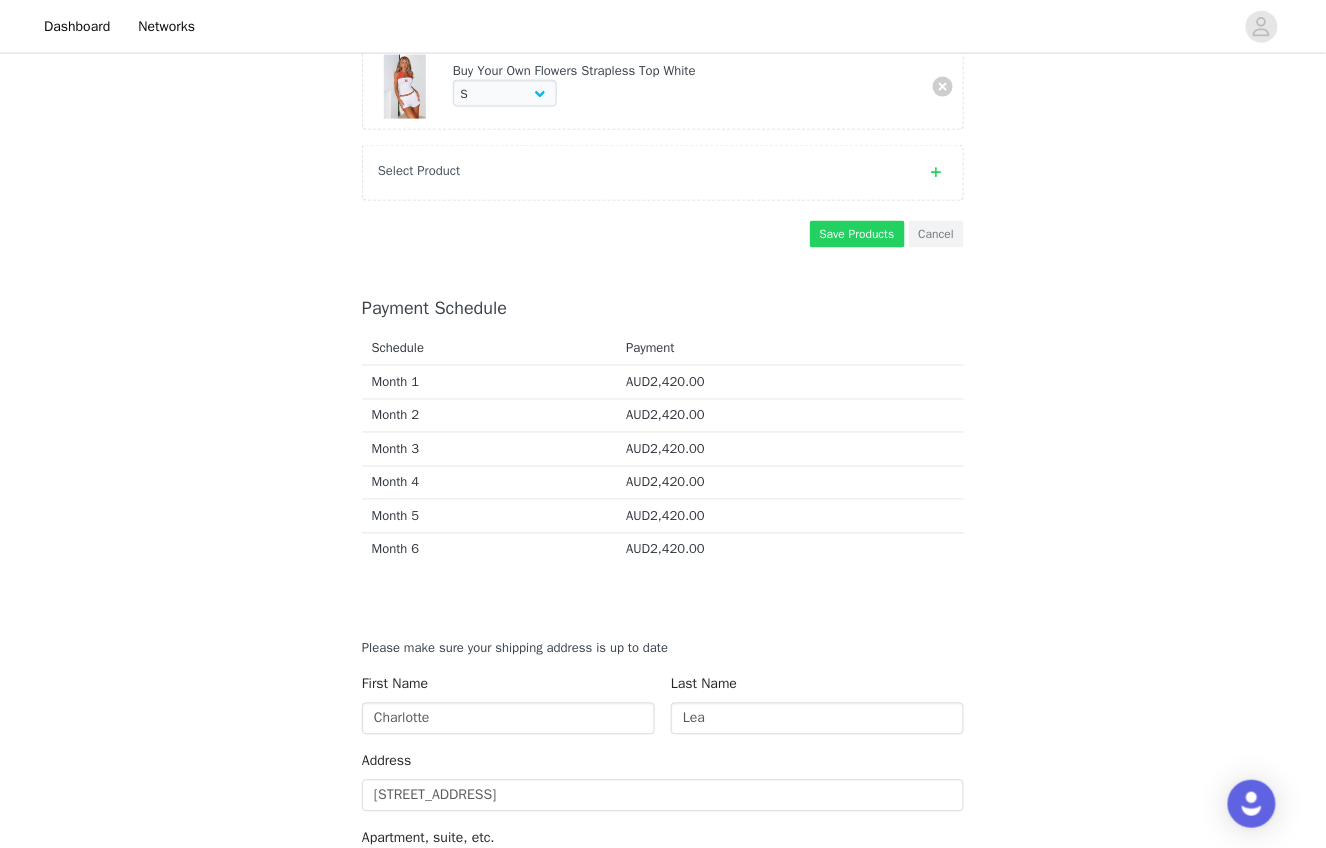 click at bounding box center (936, 172) 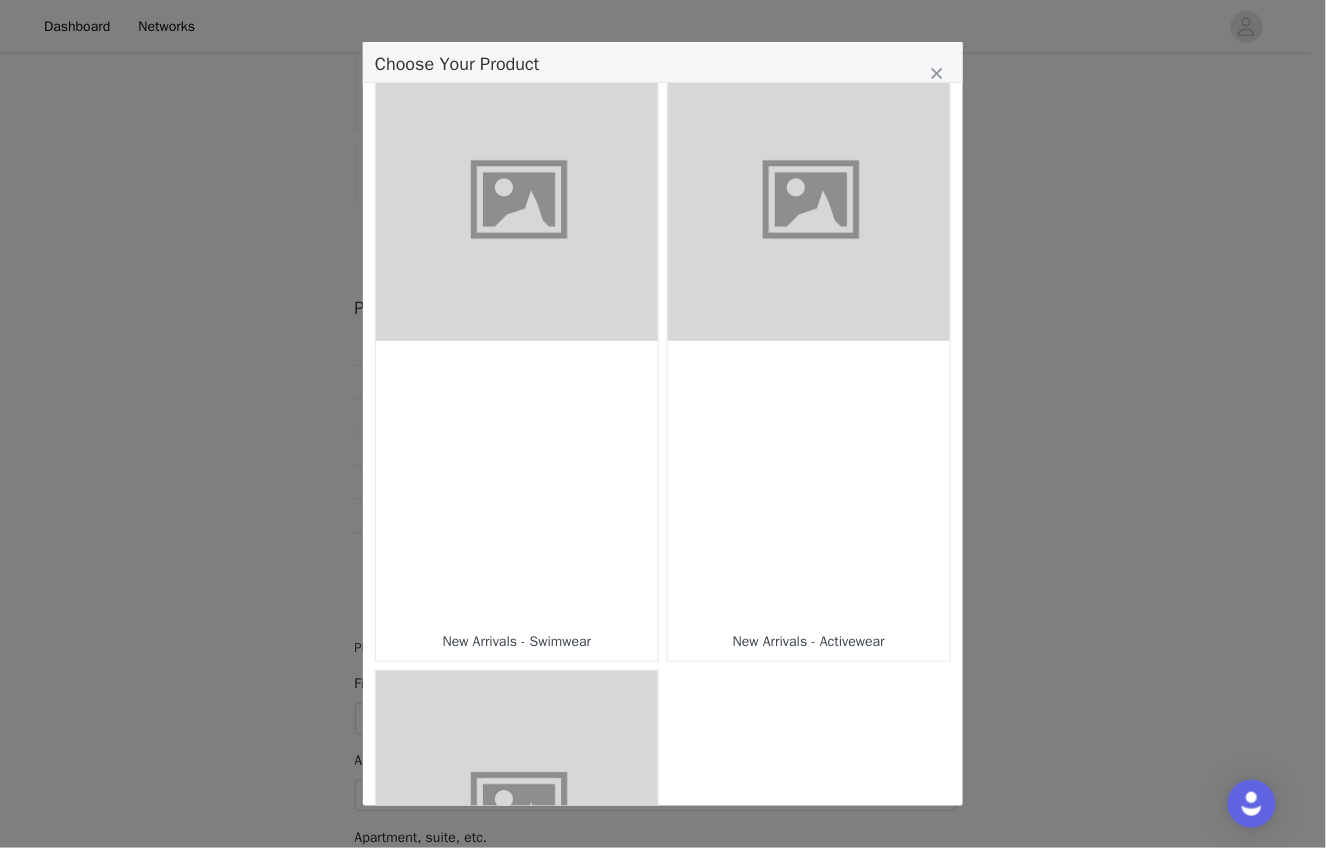 scroll, scrollTop: 821, scrollLeft: 0, axis: vertical 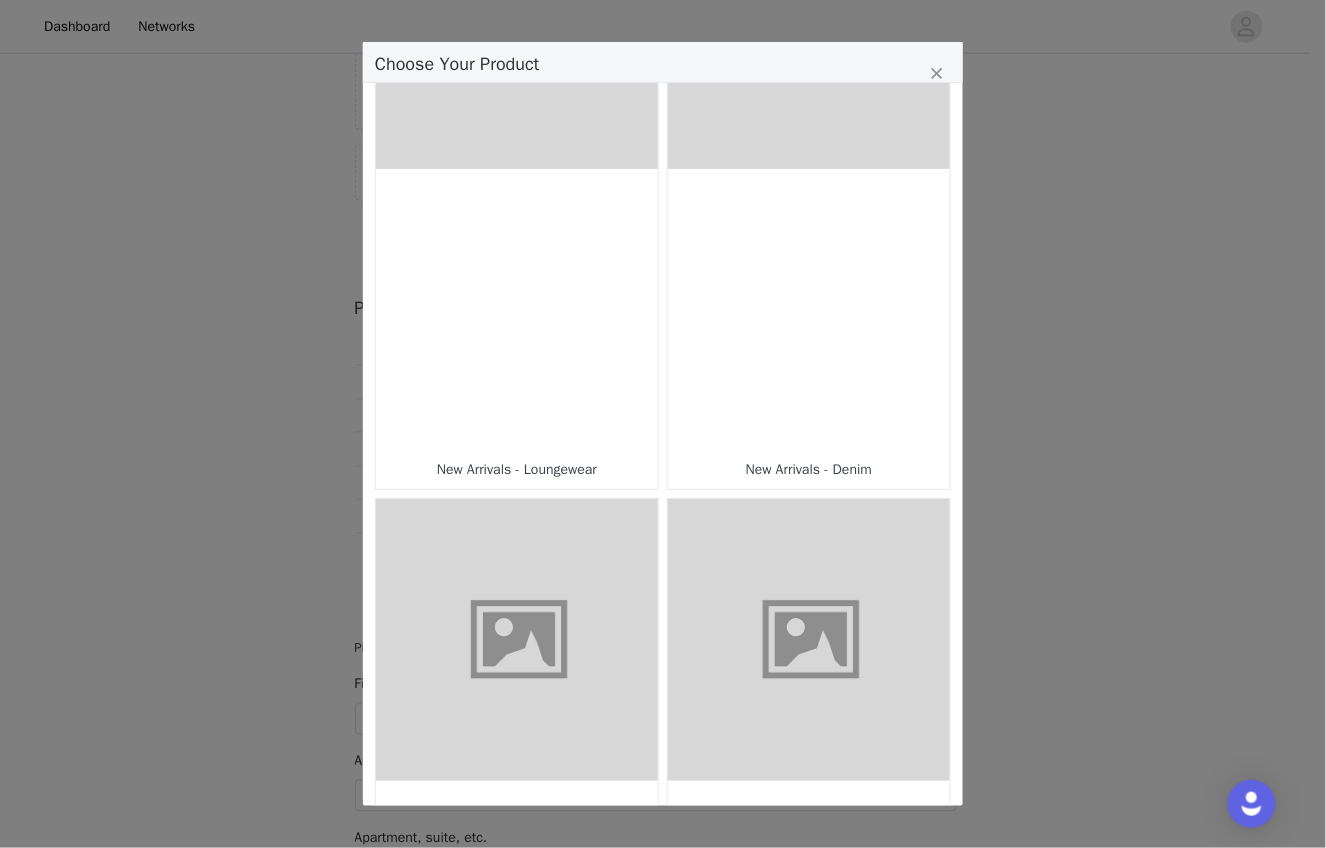 click on "New Arrivals - Denim" at bounding box center [809, 470] 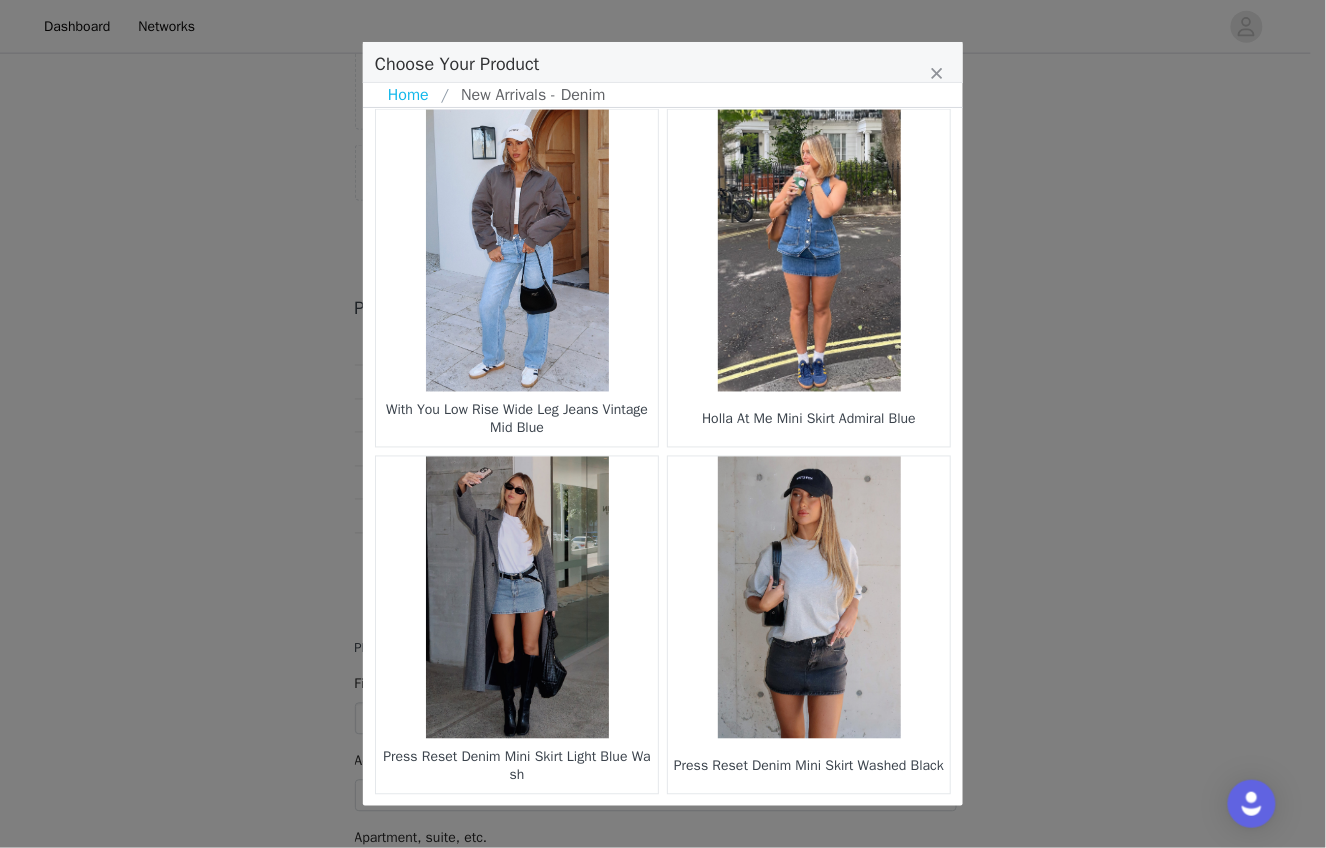 scroll, scrollTop: 2796, scrollLeft: 0, axis: vertical 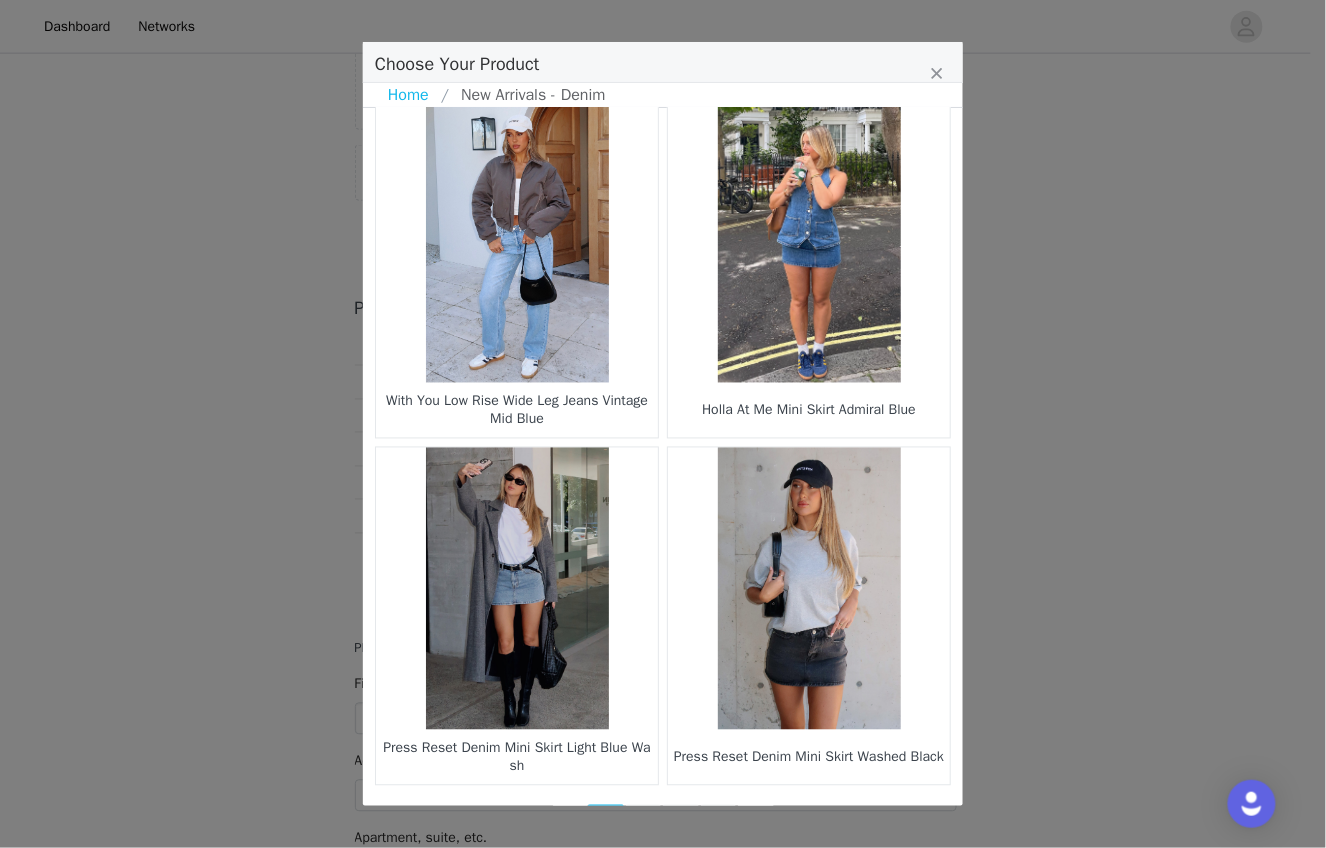 click on "2" at bounding box center [644, 819] 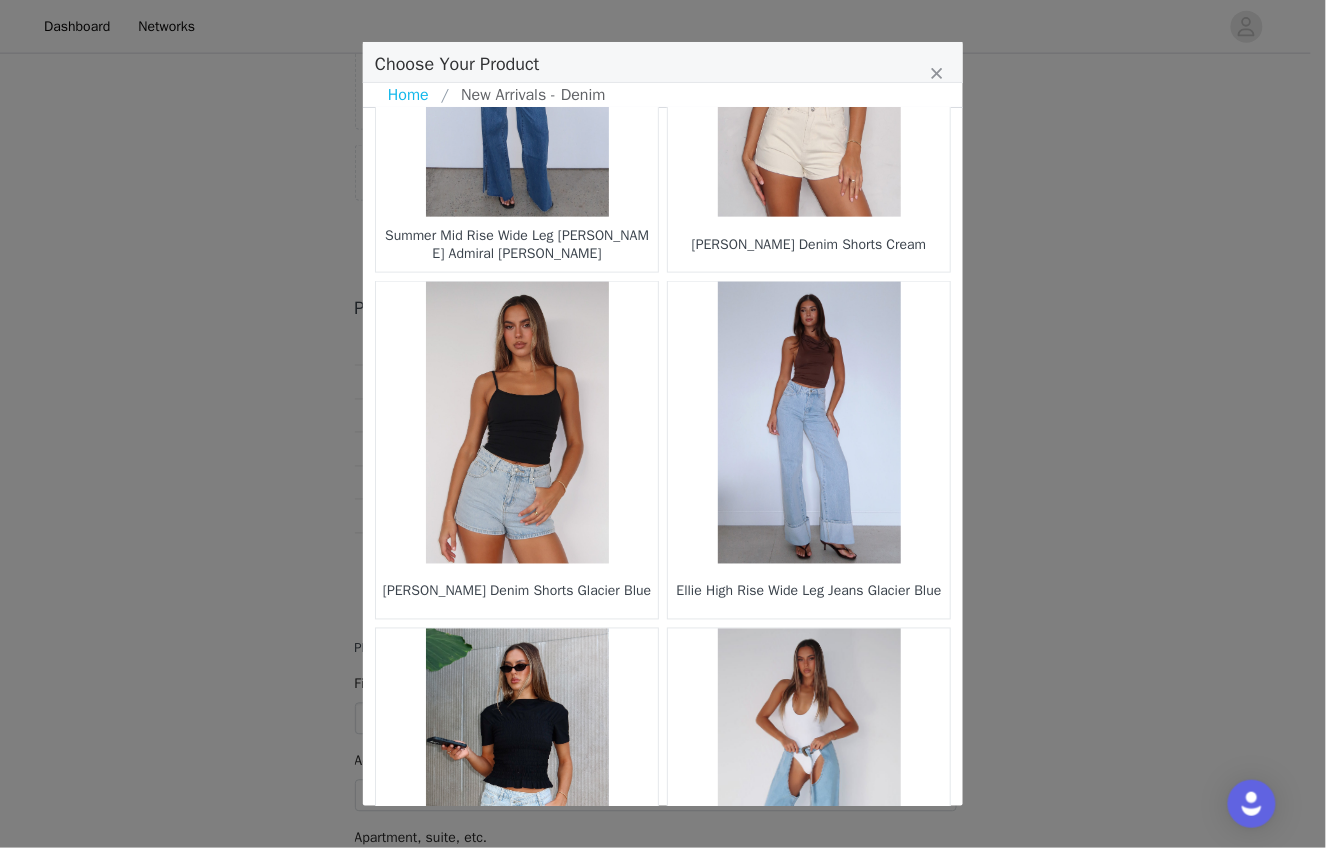 scroll, scrollTop: 2796, scrollLeft: 0, axis: vertical 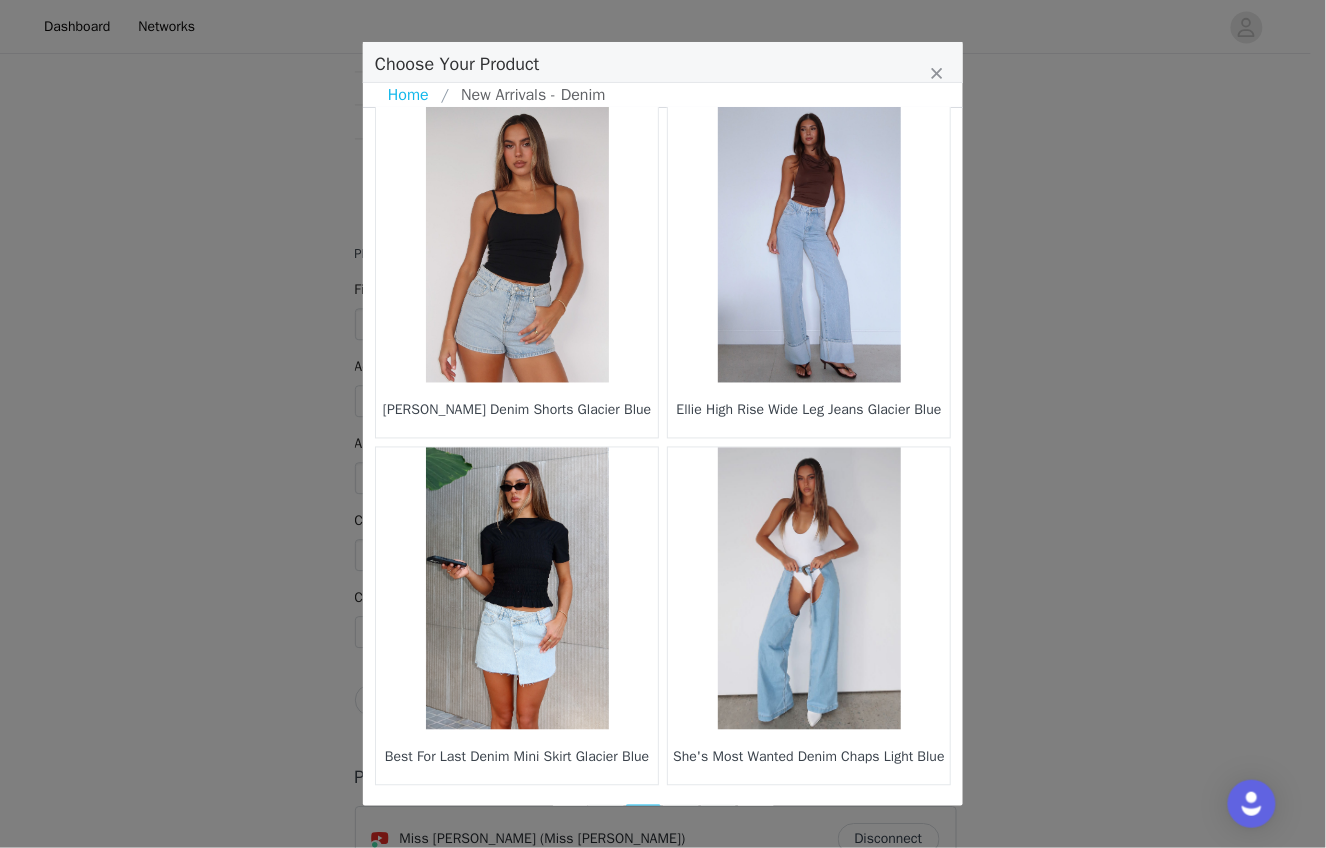 click on "3" at bounding box center [681, 819] 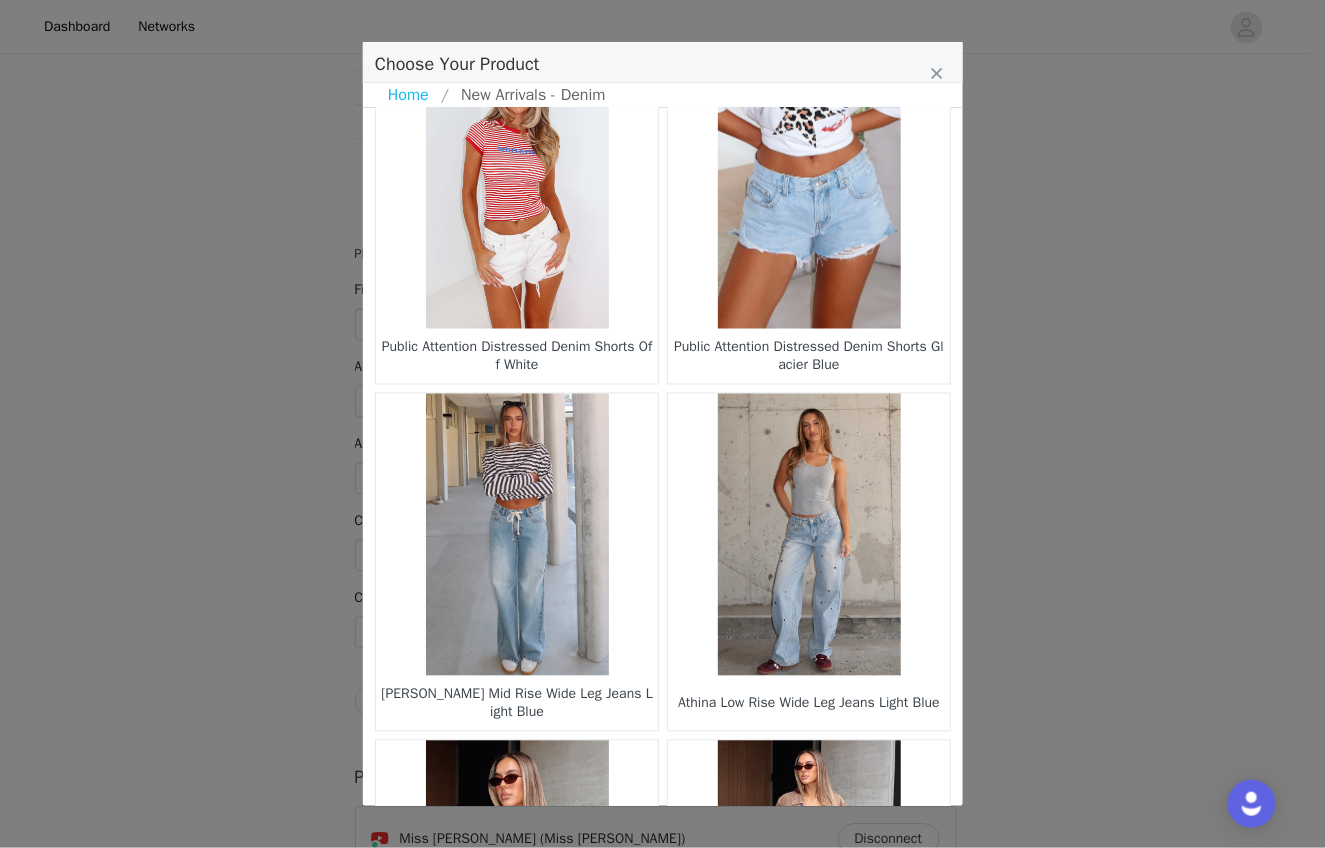 scroll, scrollTop: 965, scrollLeft: 0, axis: vertical 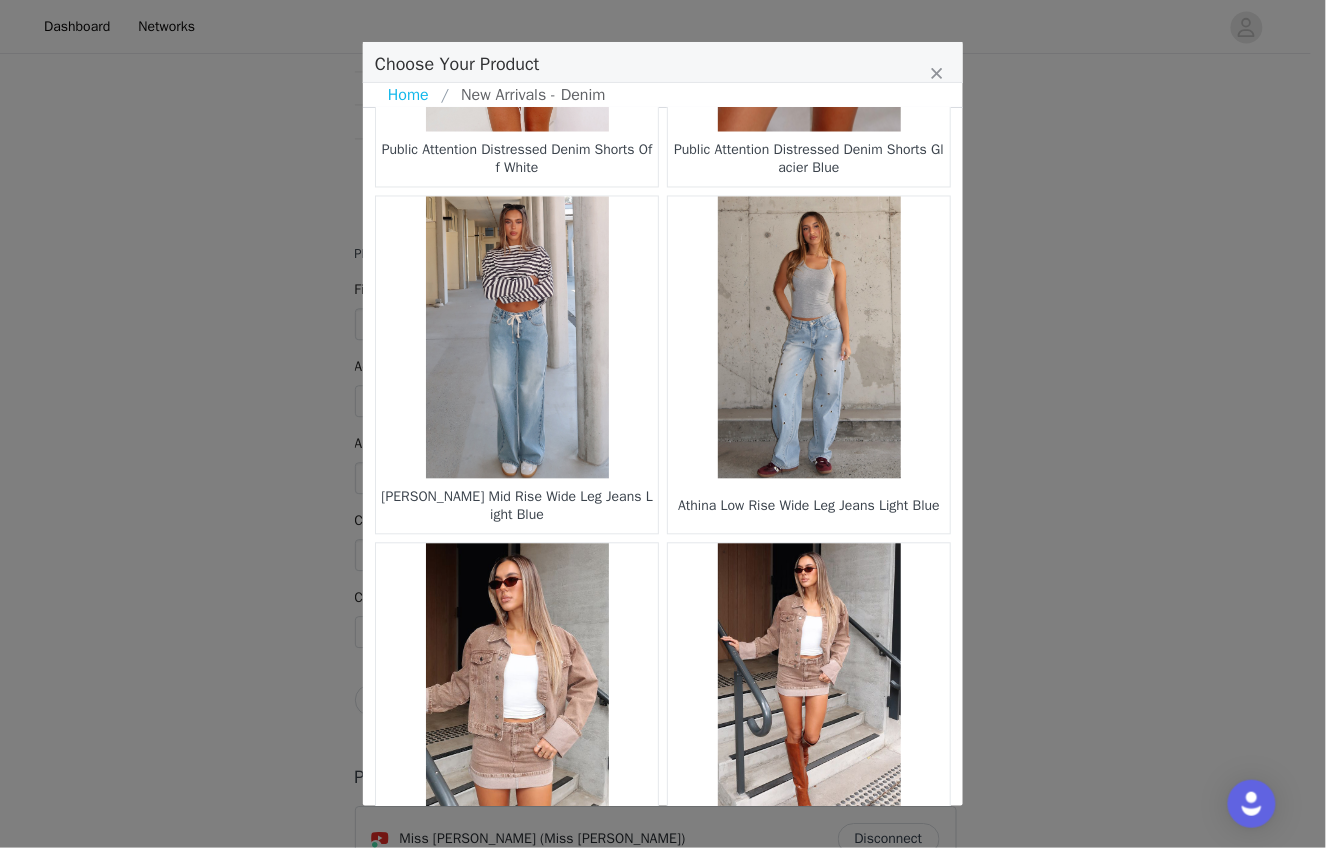 click at bounding box center [517, 338] 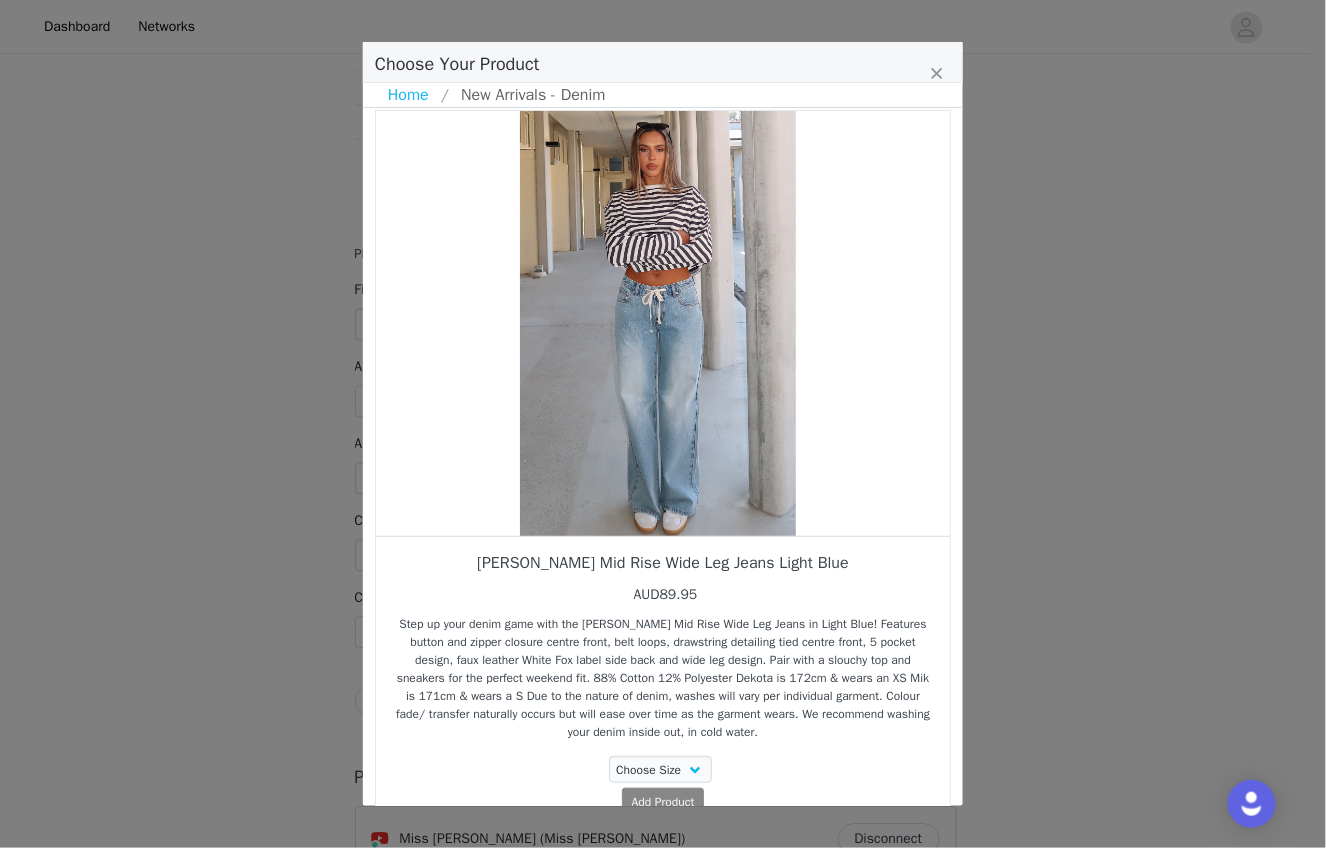 scroll, scrollTop: 0, scrollLeft: 0, axis: both 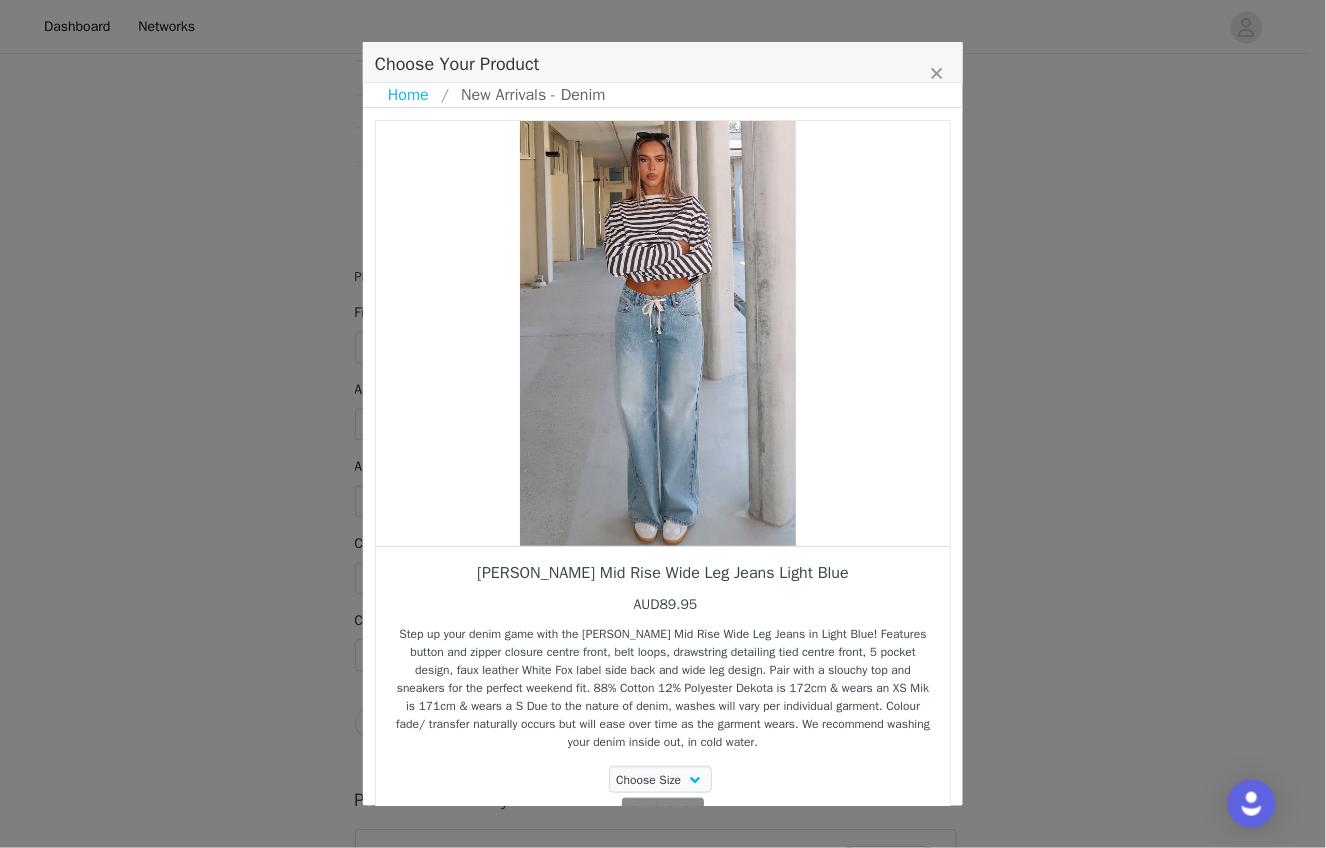 click at bounding box center [658, 333] 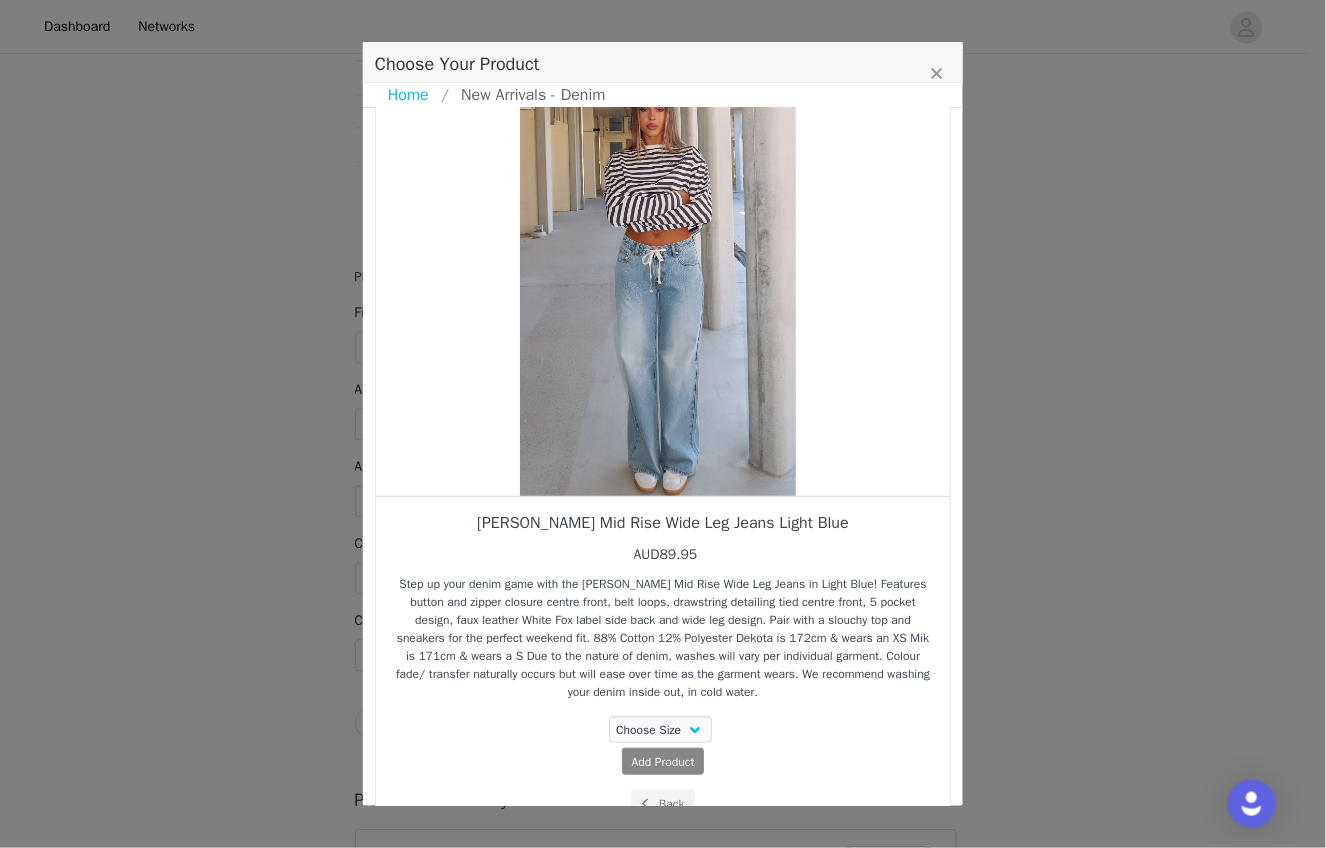 scroll, scrollTop: 0, scrollLeft: 0, axis: both 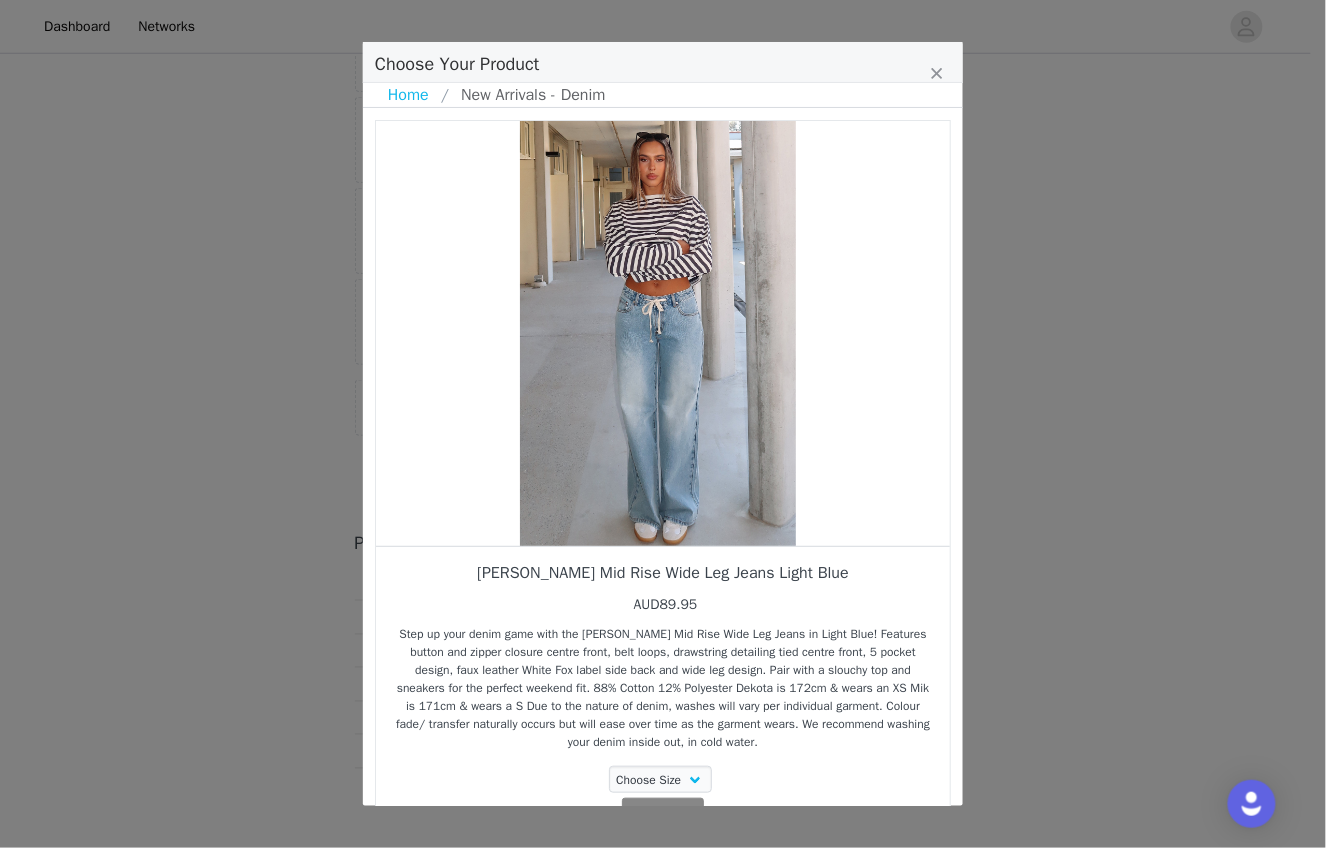 click at bounding box center [658, 333] 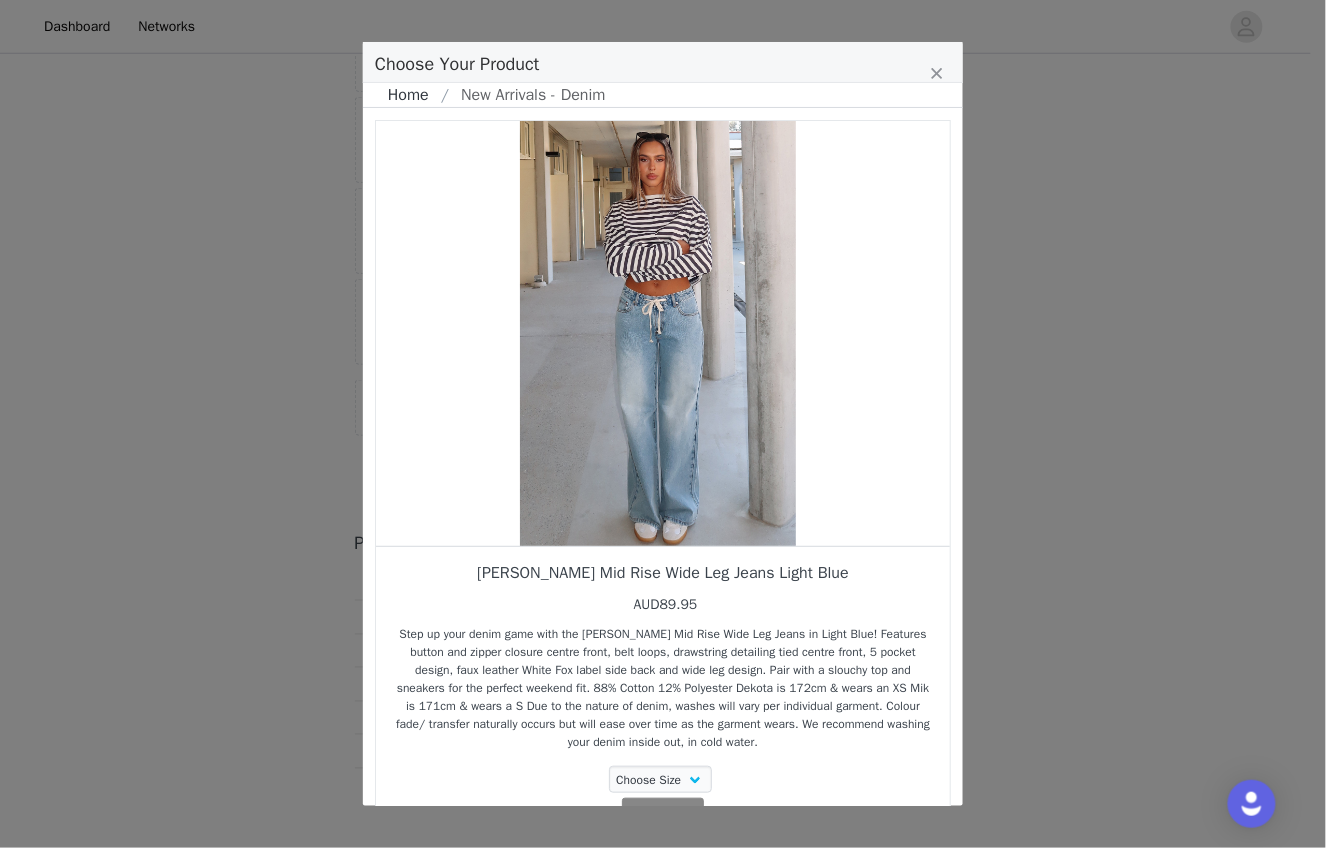 click on "Home" at bounding box center (414, 95) 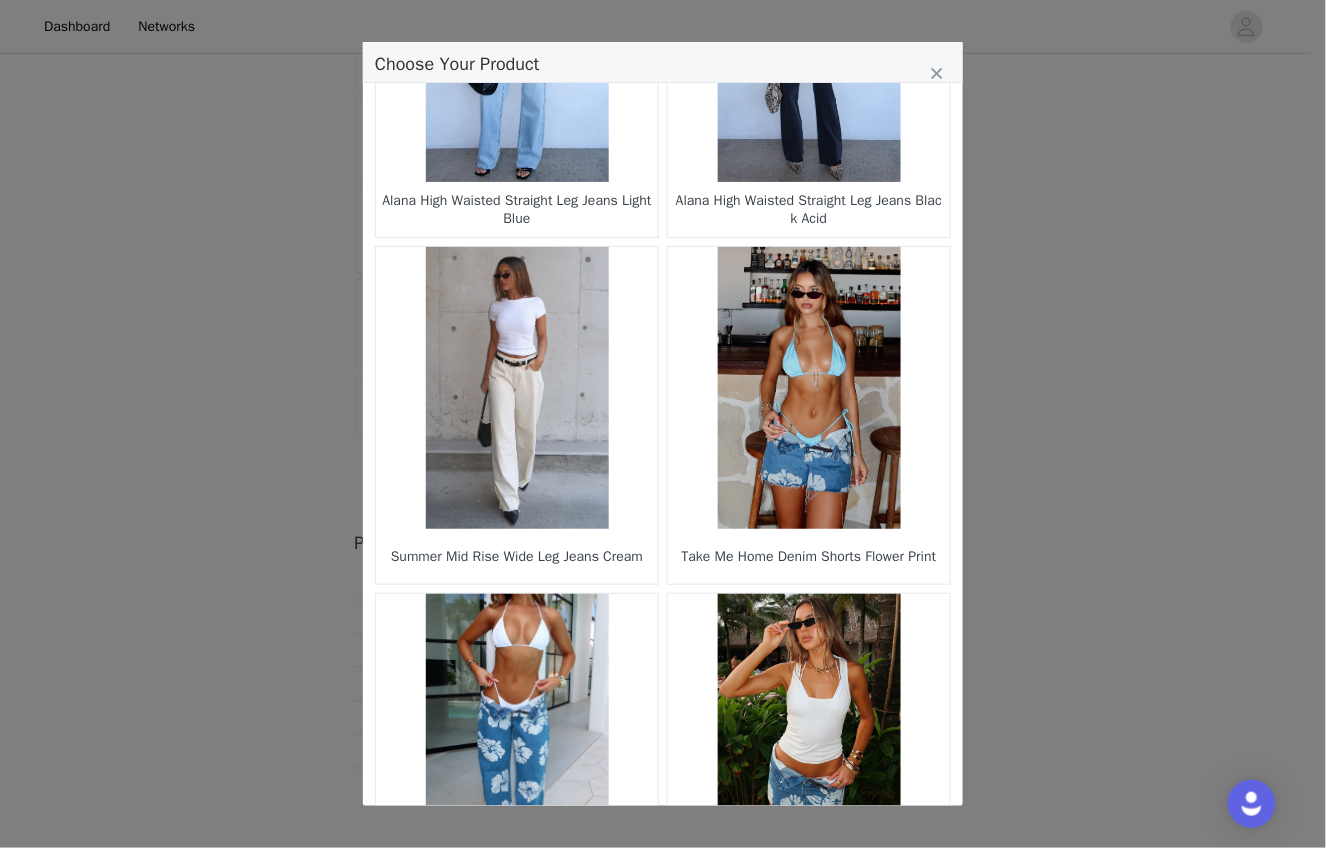 scroll, scrollTop: 2713, scrollLeft: 0, axis: vertical 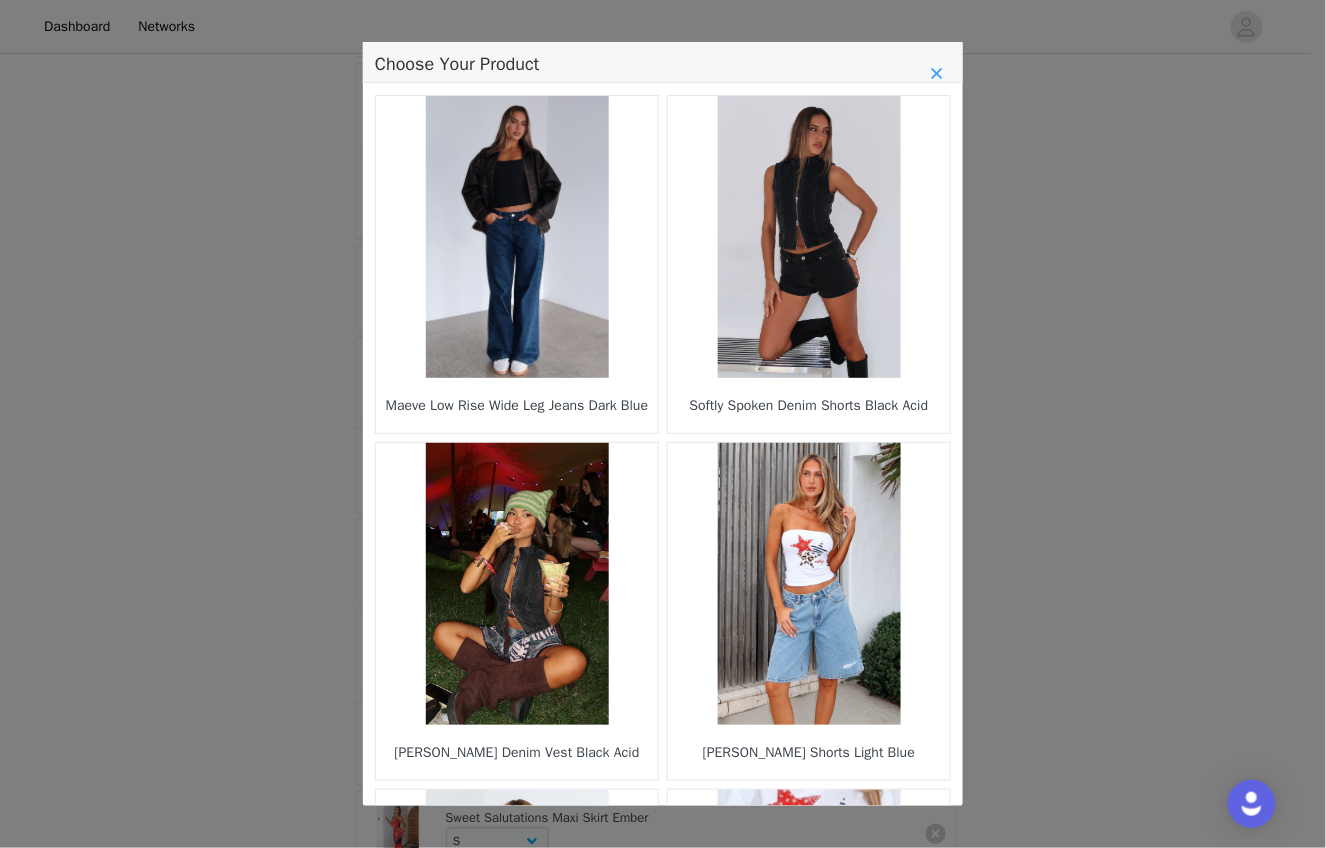 click at bounding box center [937, 73] 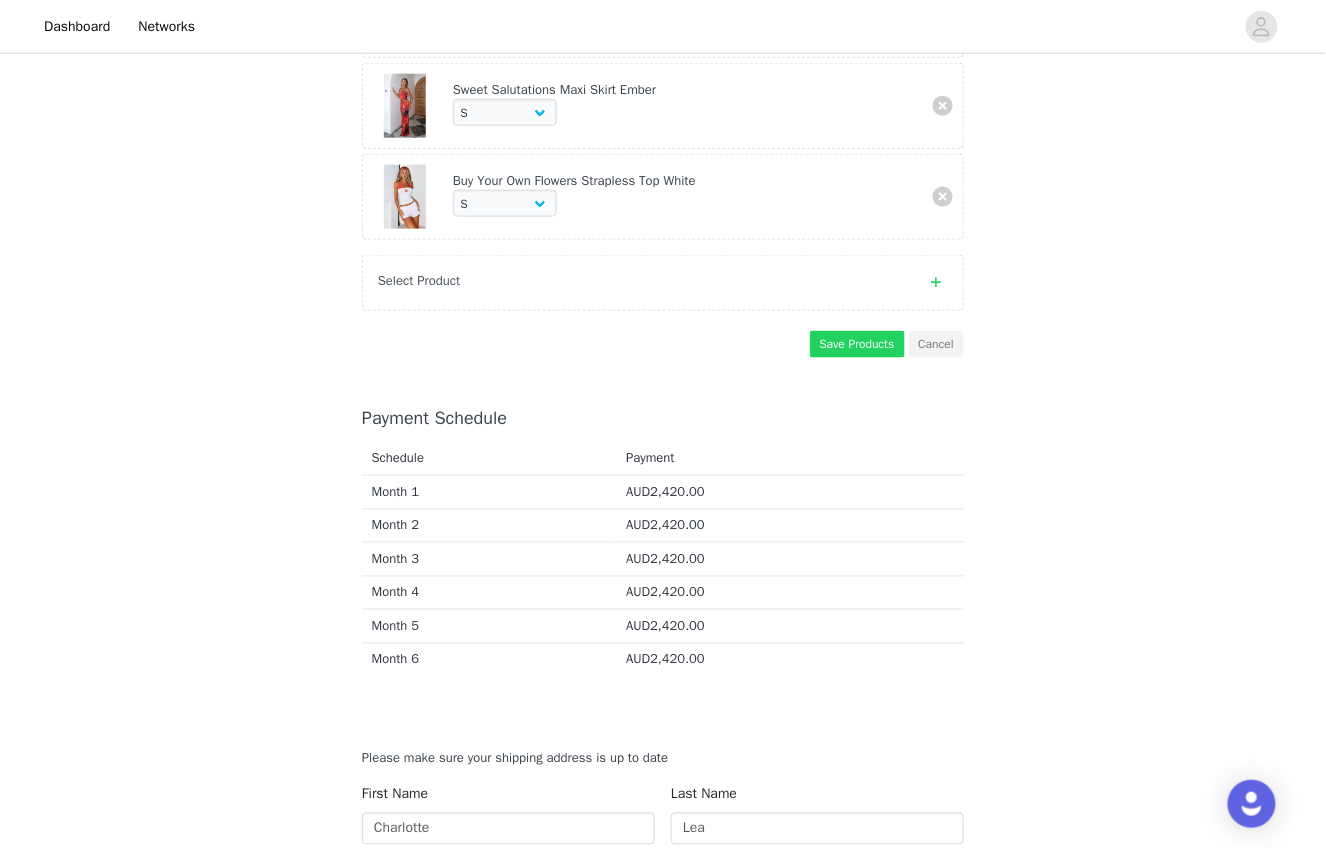scroll, scrollTop: 2405, scrollLeft: 0, axis: vertical 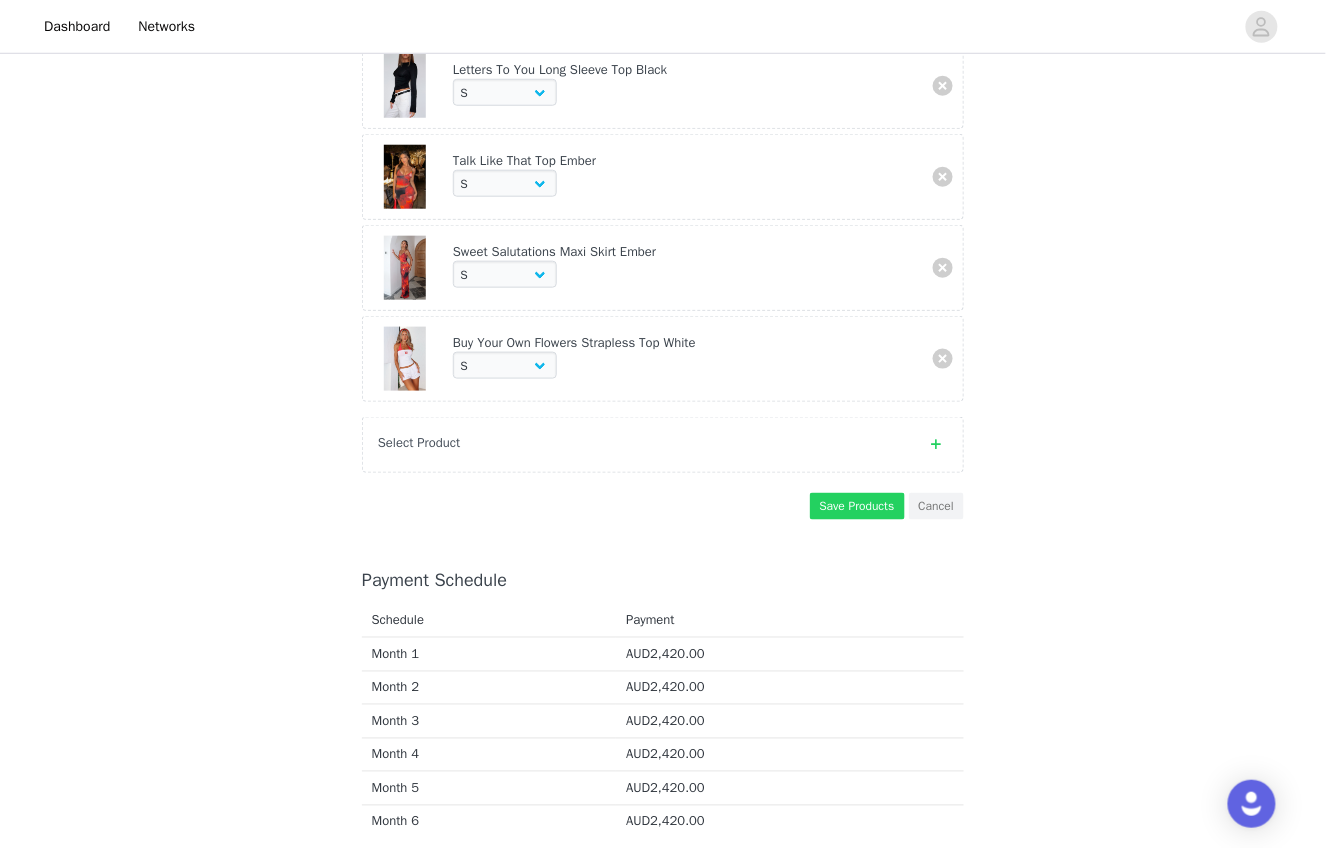 click at bounding box center [936, 444] 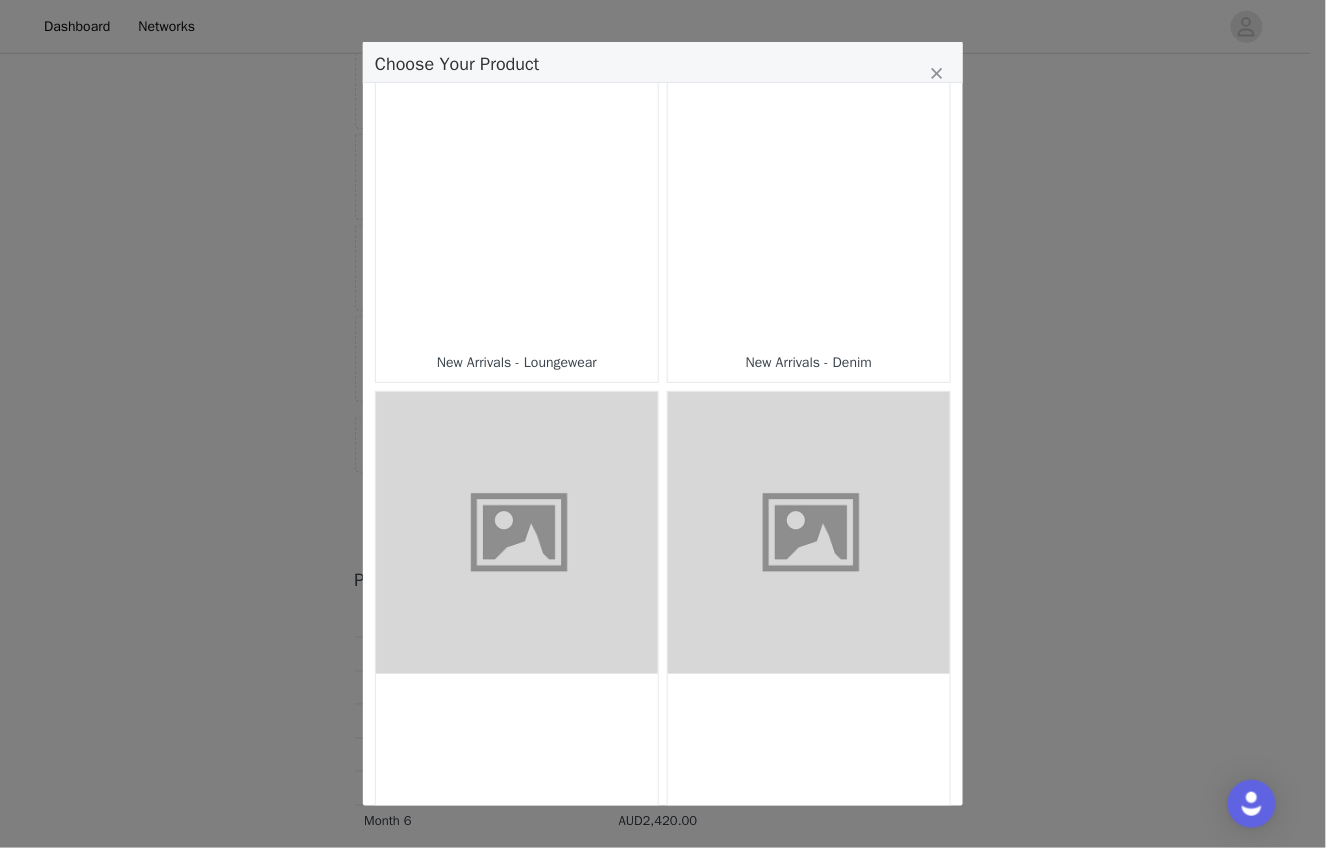 scroll, scrollTop: 1155, scrollLeft: 0, axis: vertical 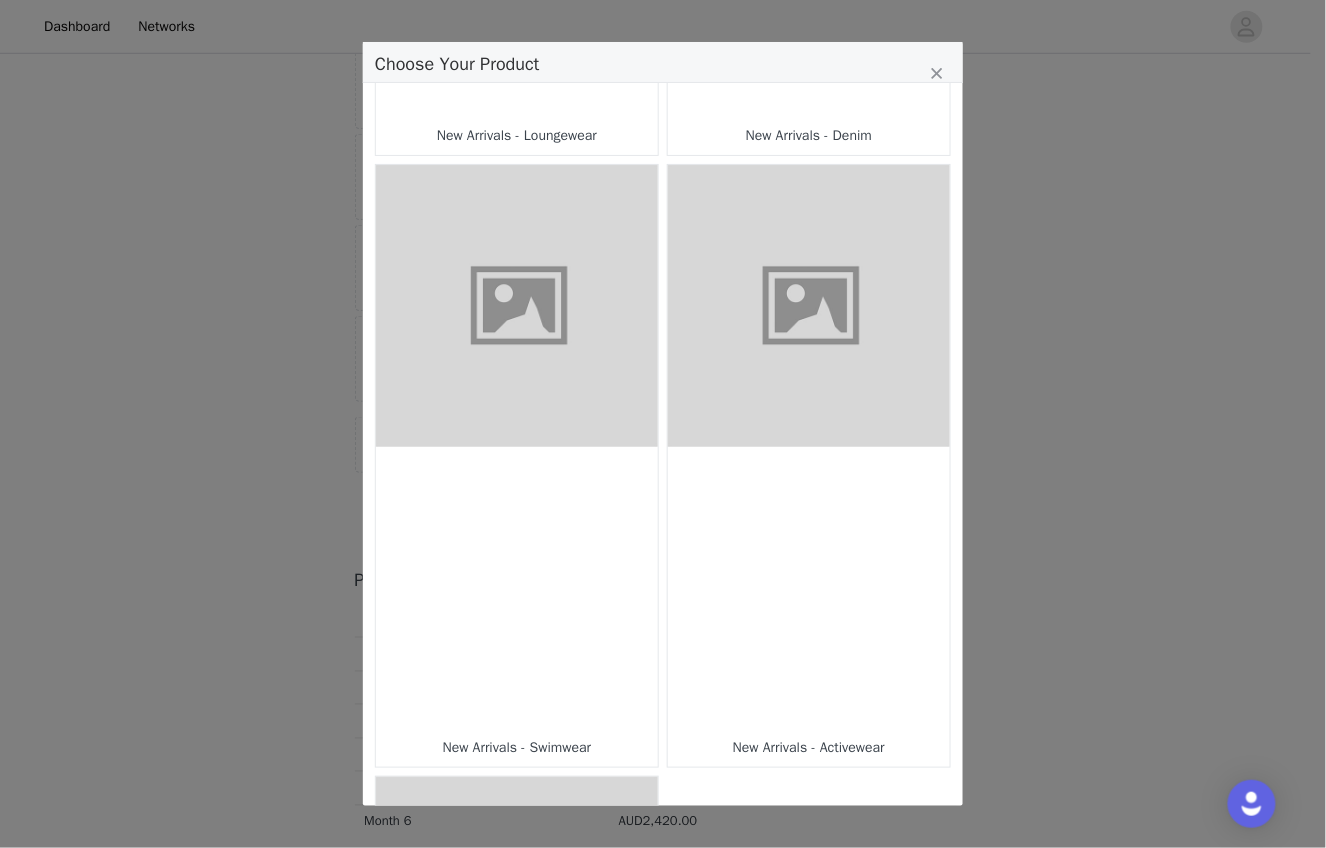 click at bounding box center [517, 588] 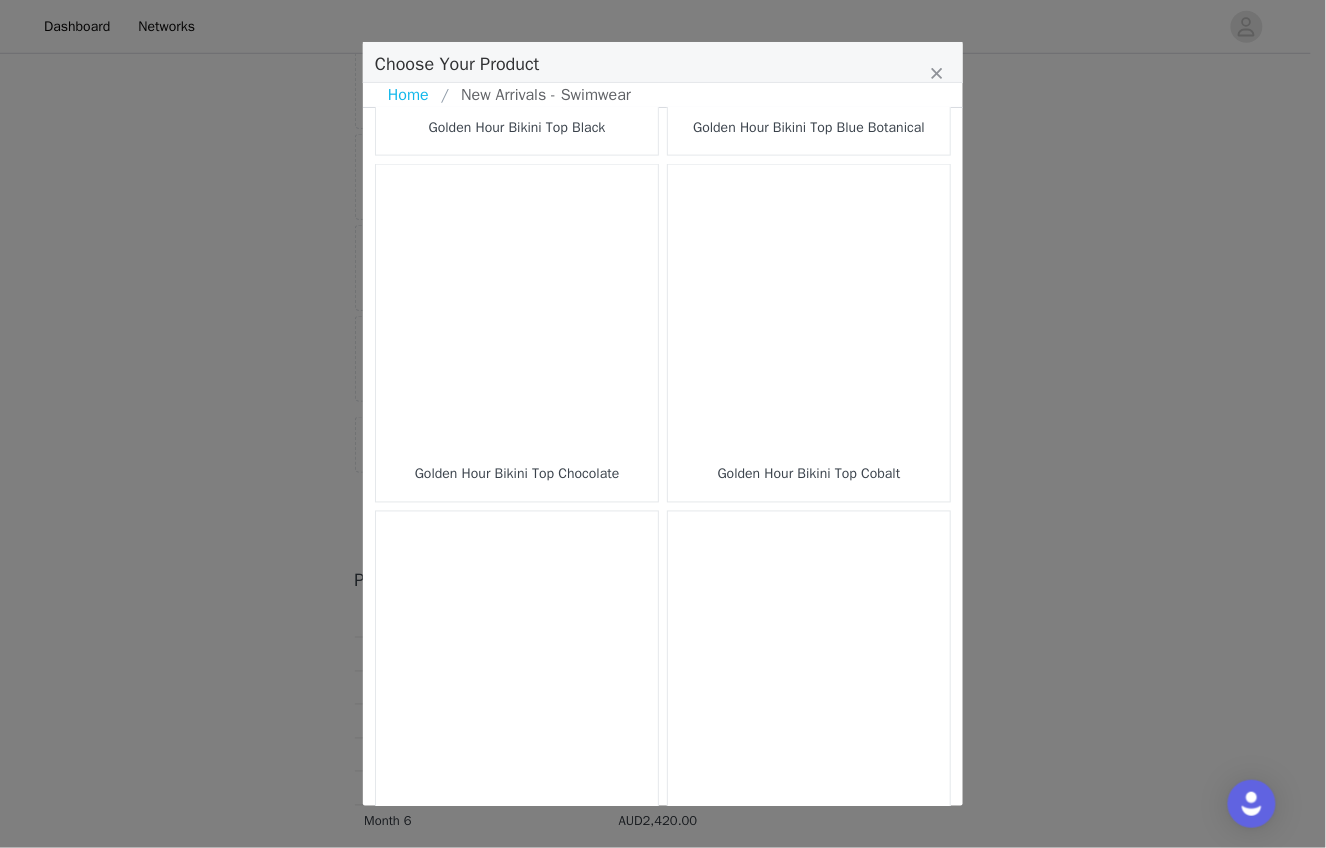scroll, scrollTop: 2796, scrollLeft: 0, axis: vertical 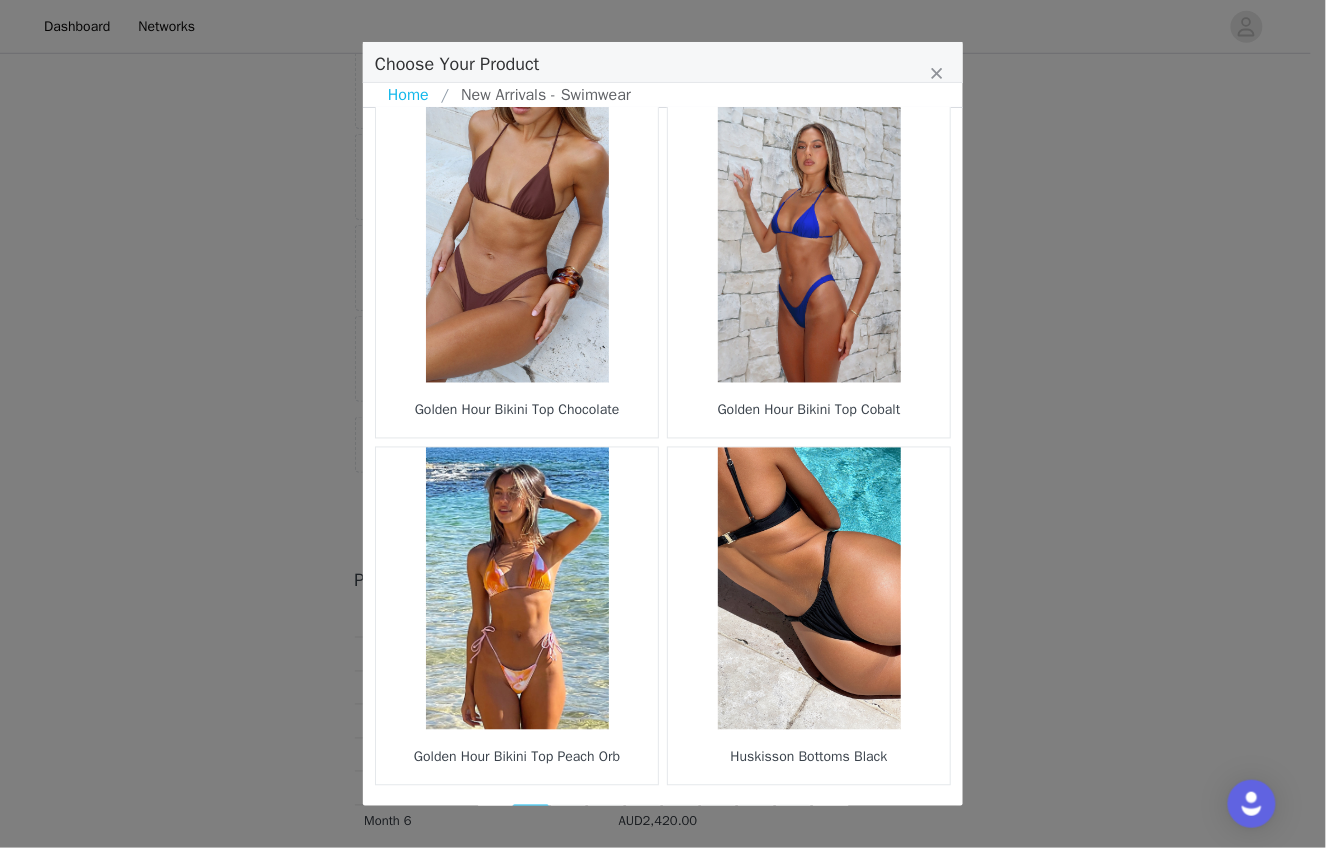 click on "2" at bounding box center [569, 819] 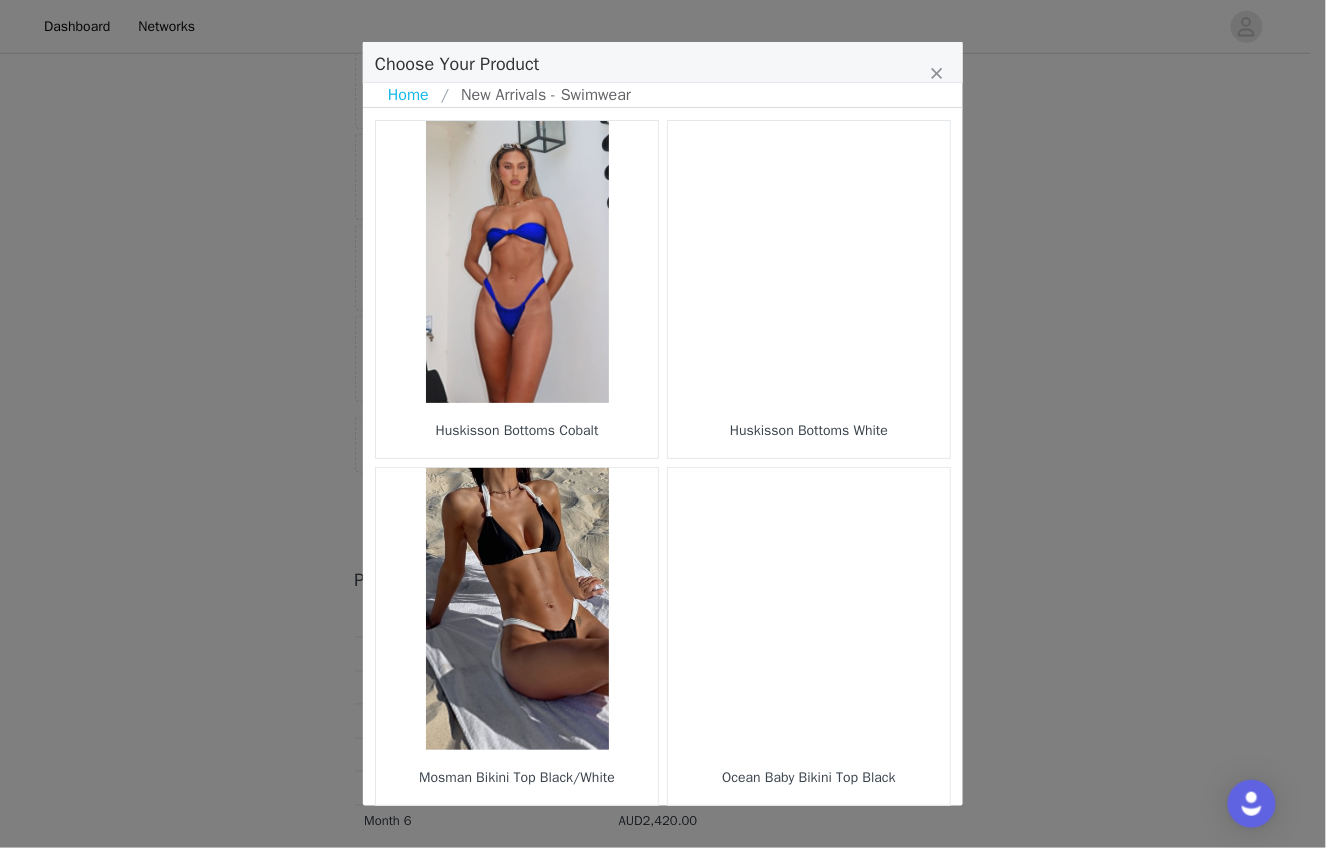 scroll, scrollTop: 213, scrollLeft: 0, axis: vertical 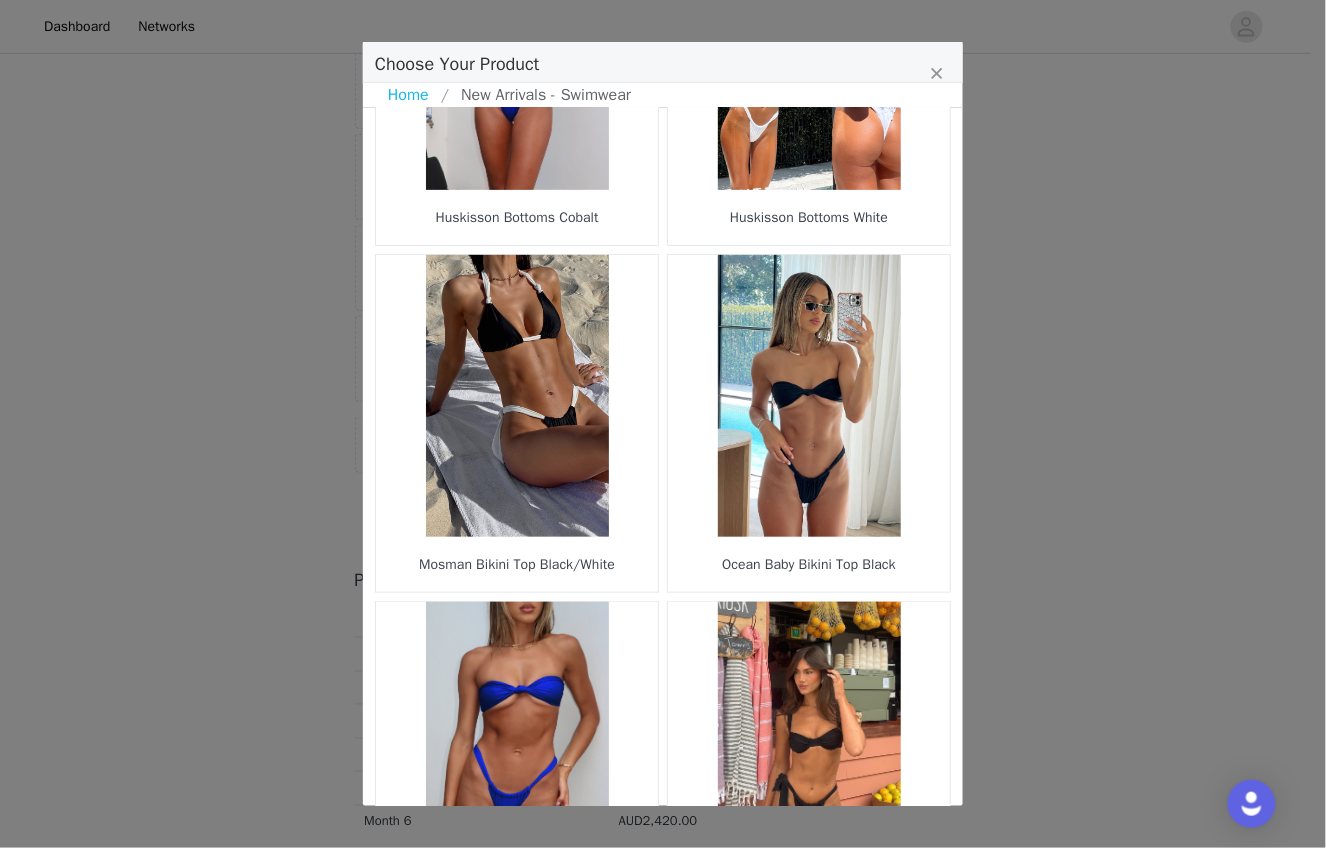 click at bounding box center (517, 396) 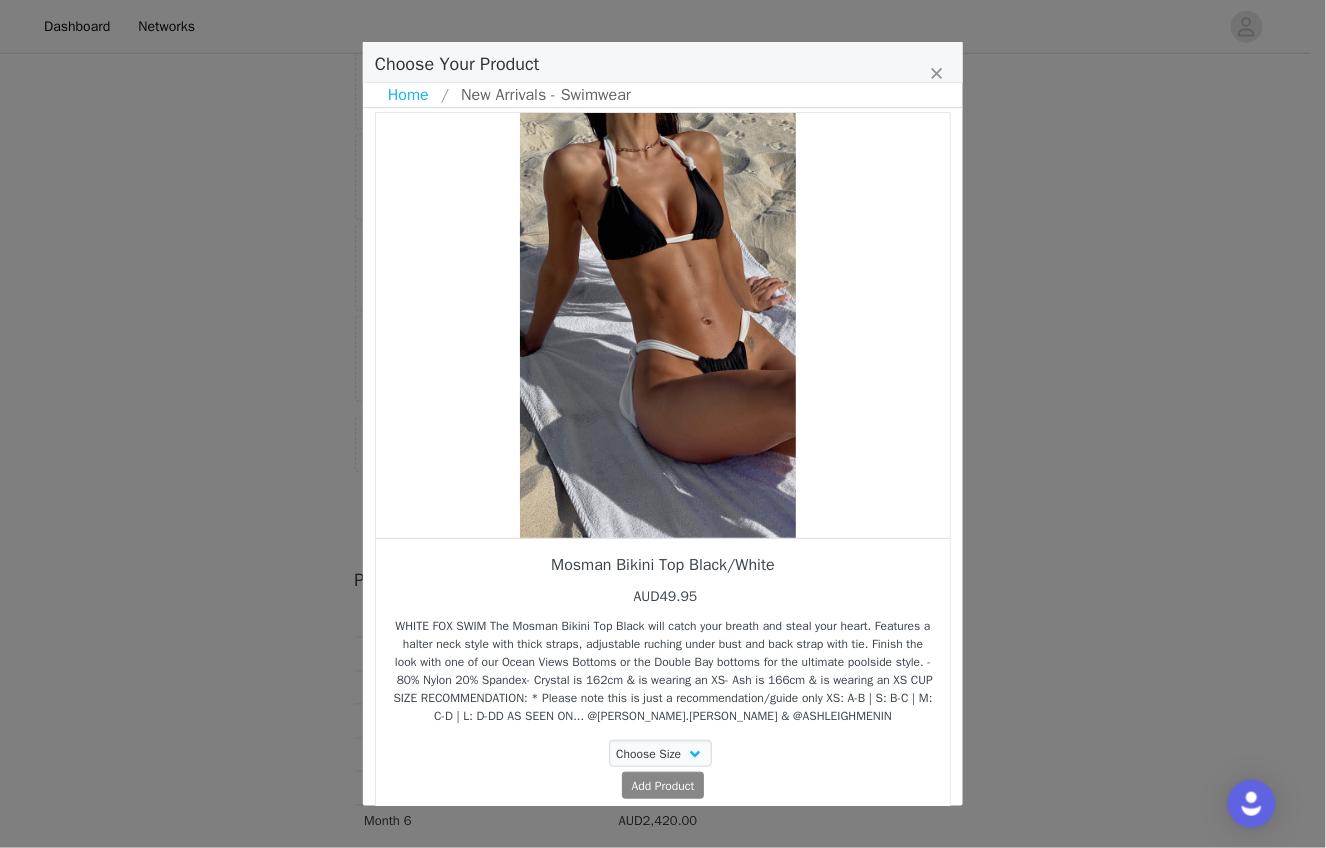 scroll, scrollTop: 0, scrollLeft: 0, axis: both 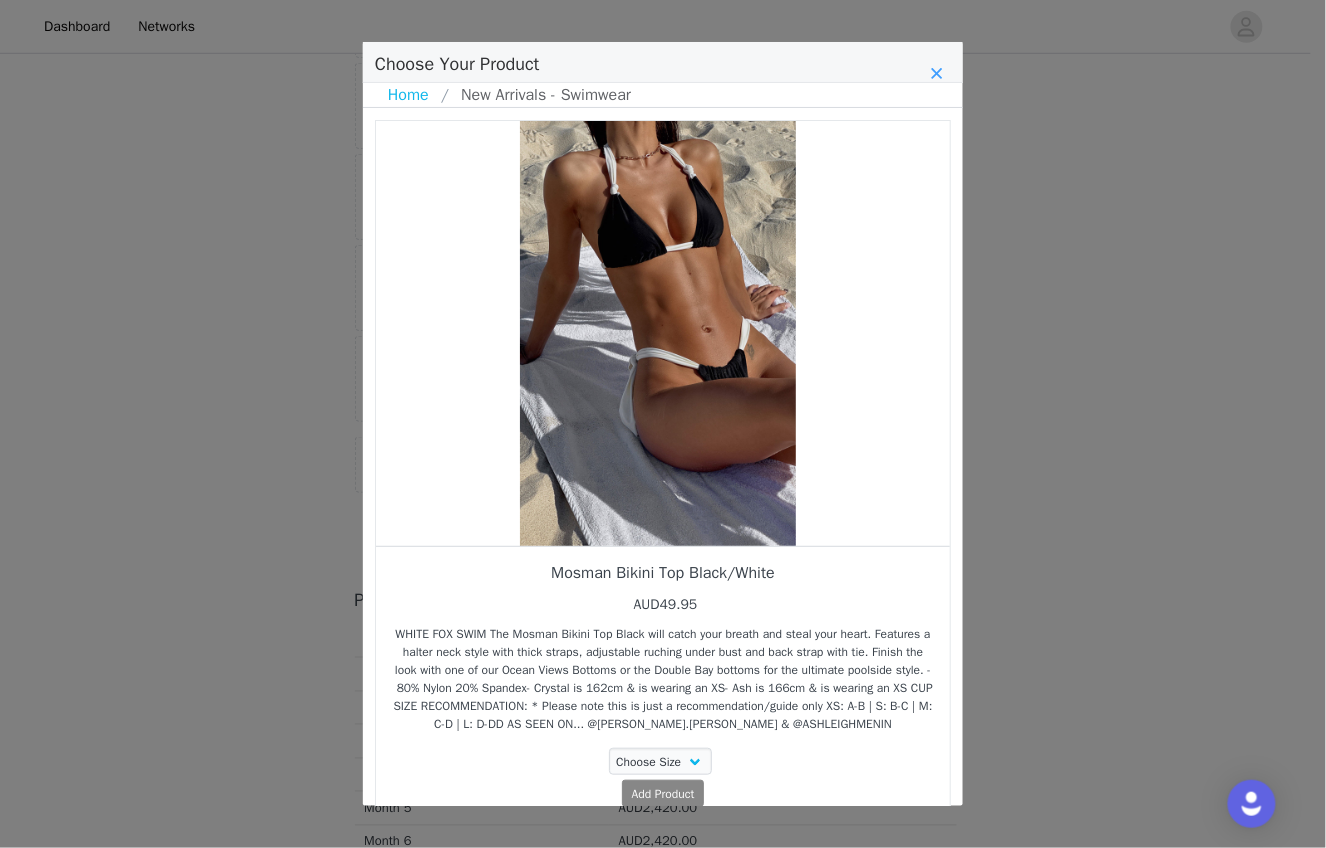 click at bounding box center [937, 73] 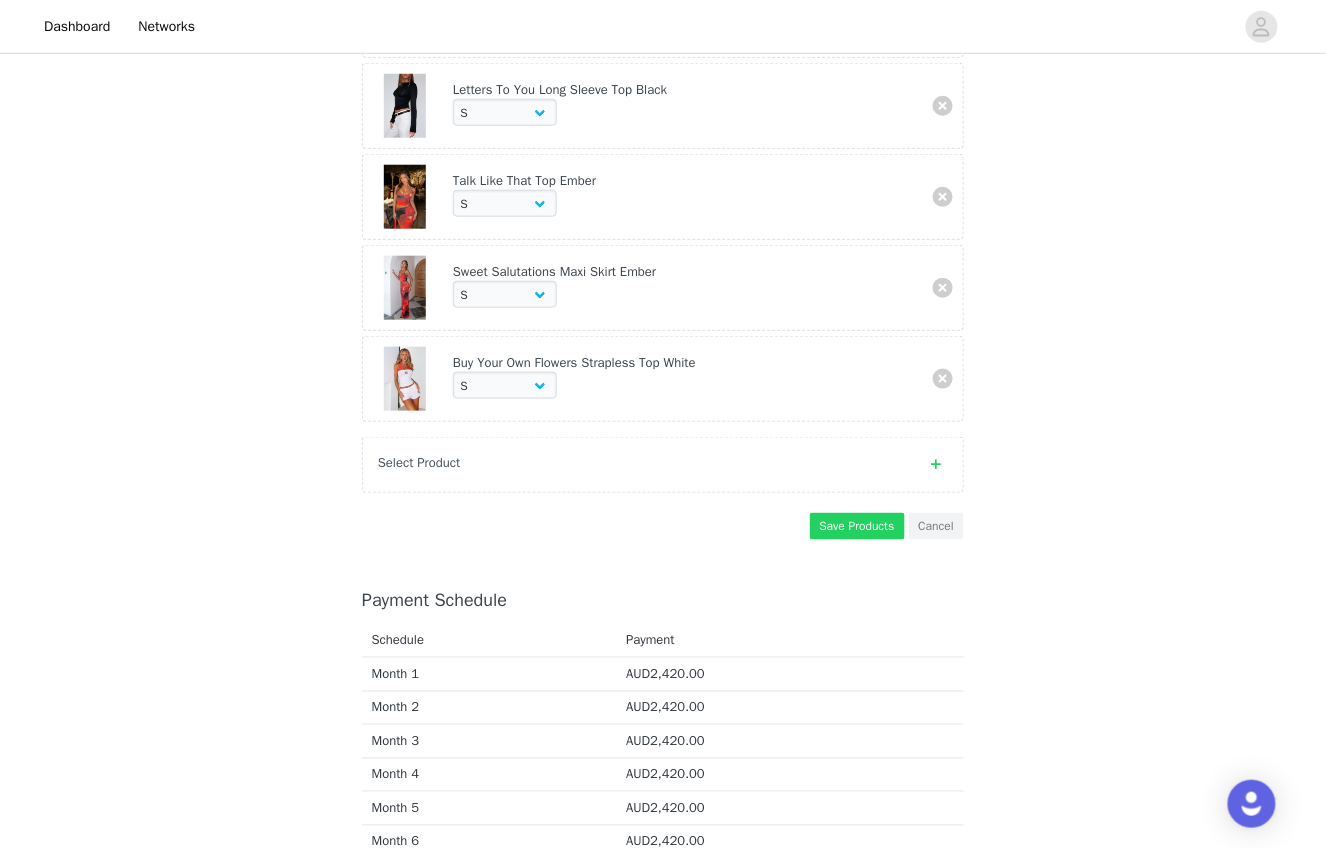 click at bounding box center (936, 464) 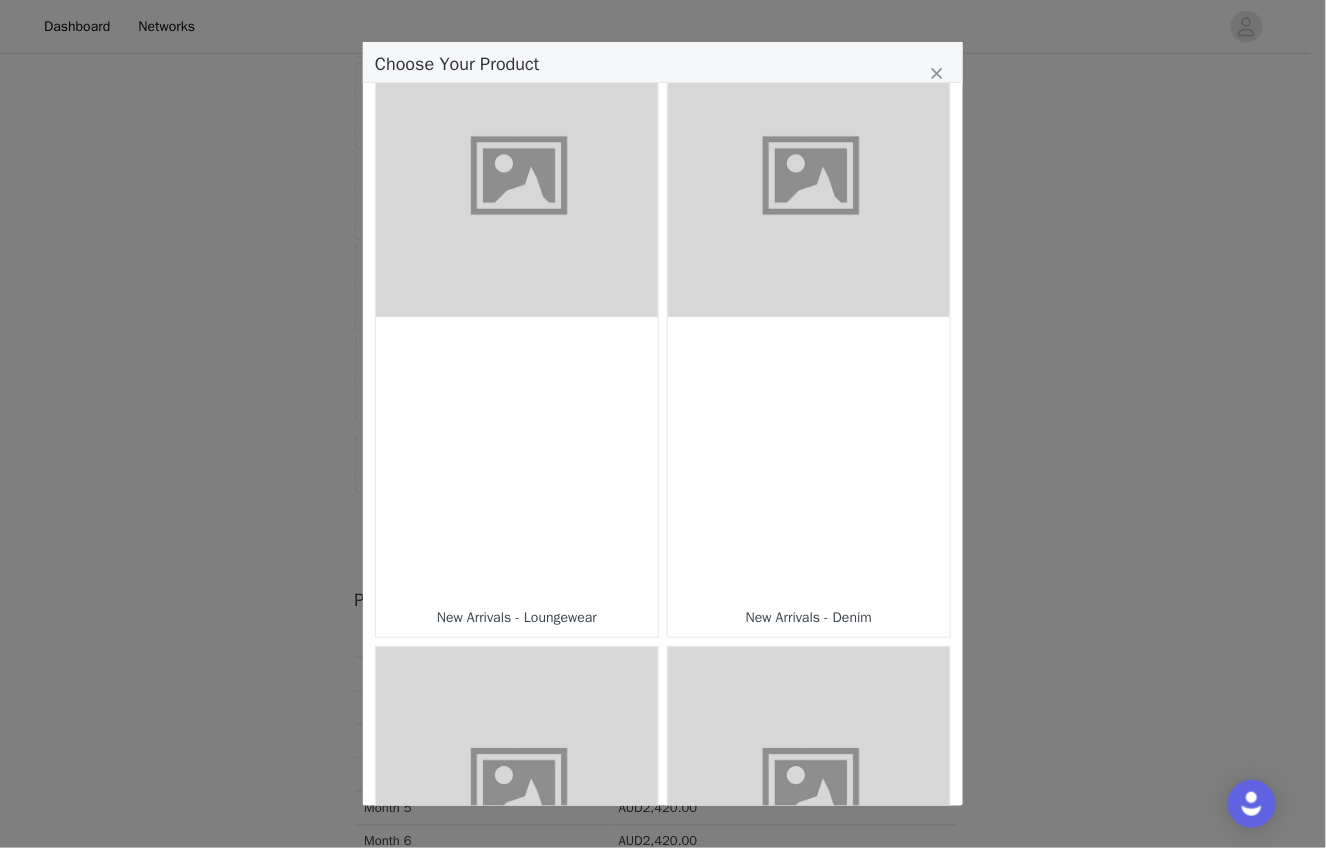 scroll, scrollTop: 793, scrollLeft: 0, axis: vertical 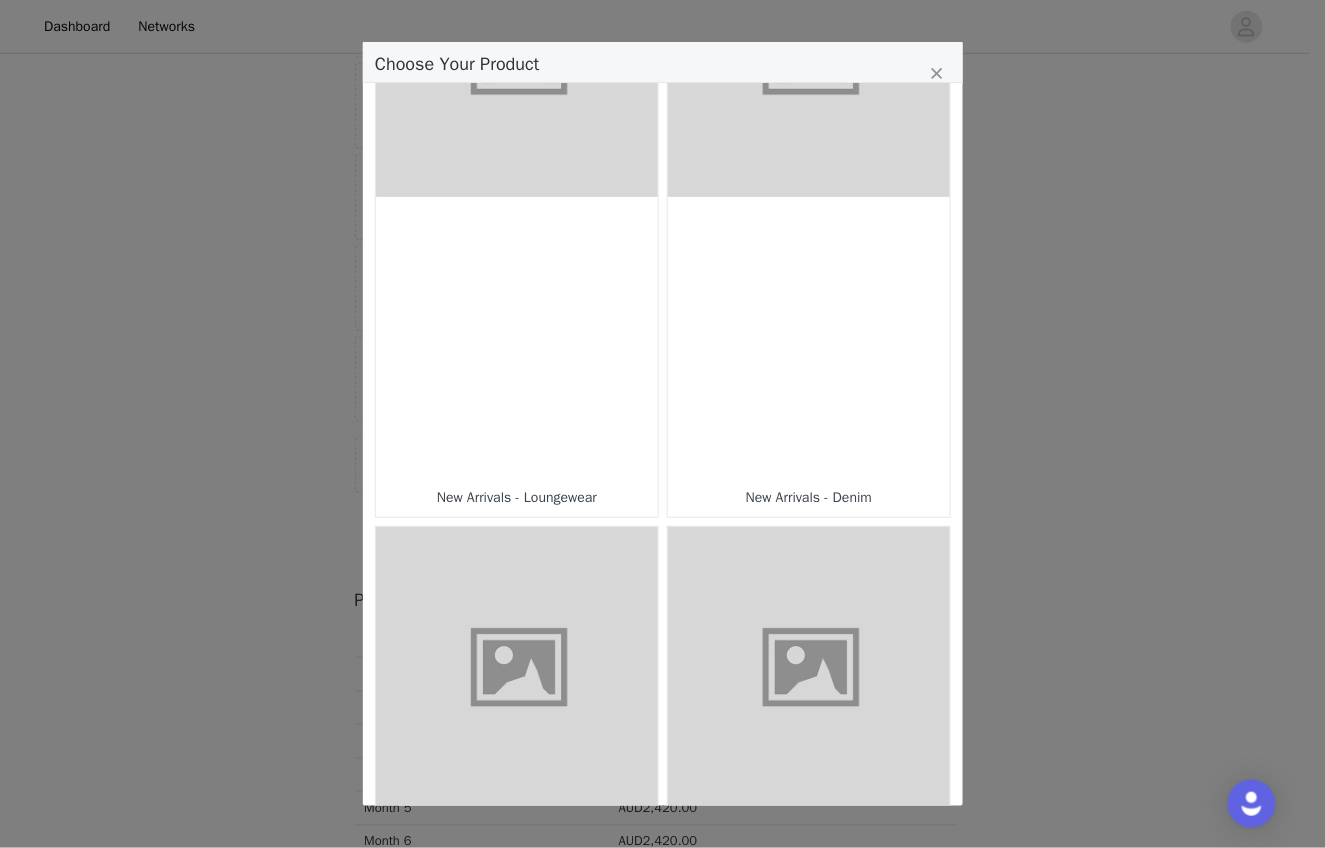 click on "New Arrivals - Denim" at bounding box center (809, 498) 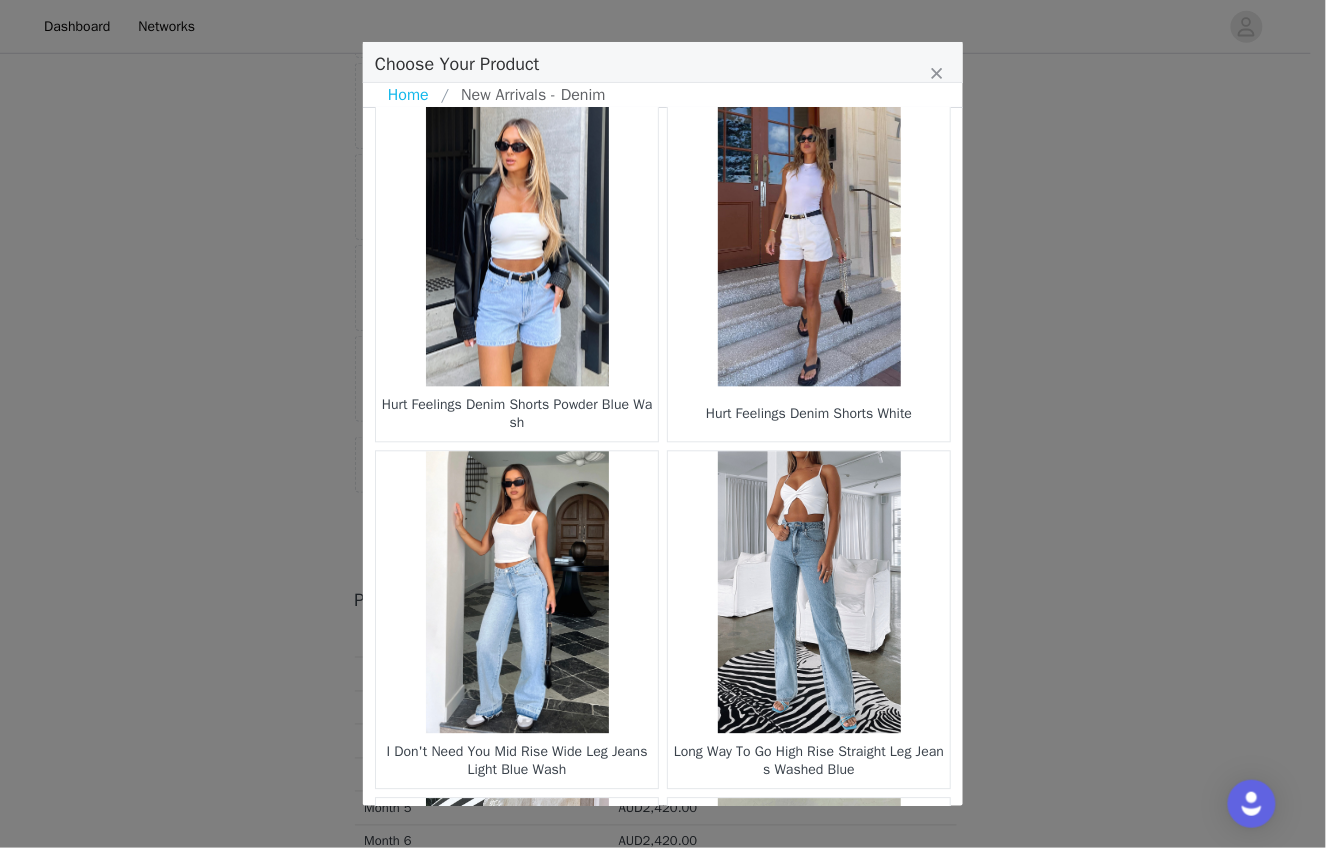 scroll, scrollTop: 443, scrollLeft: 0, axis: vertical 